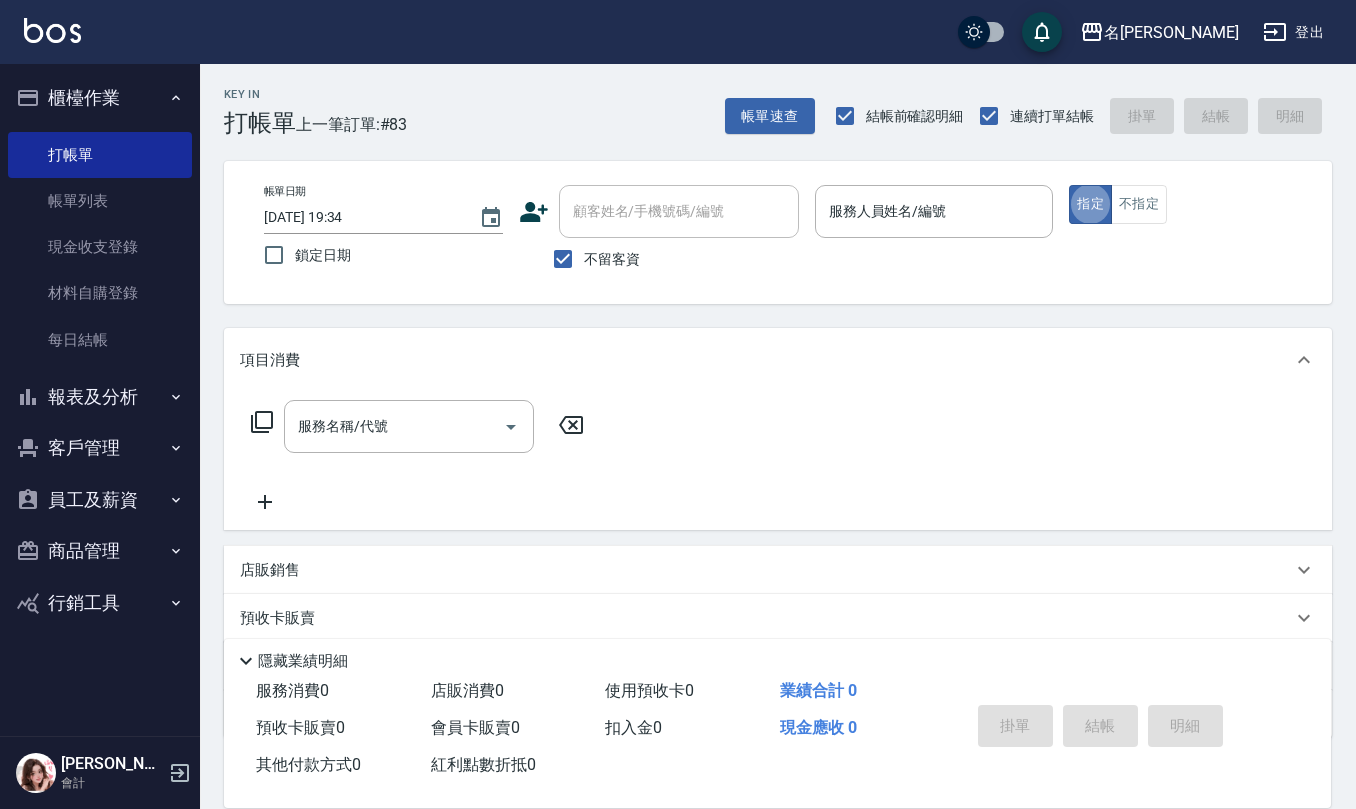 scroll, scrollTop: 0, scrollLeft: 0, axis: both 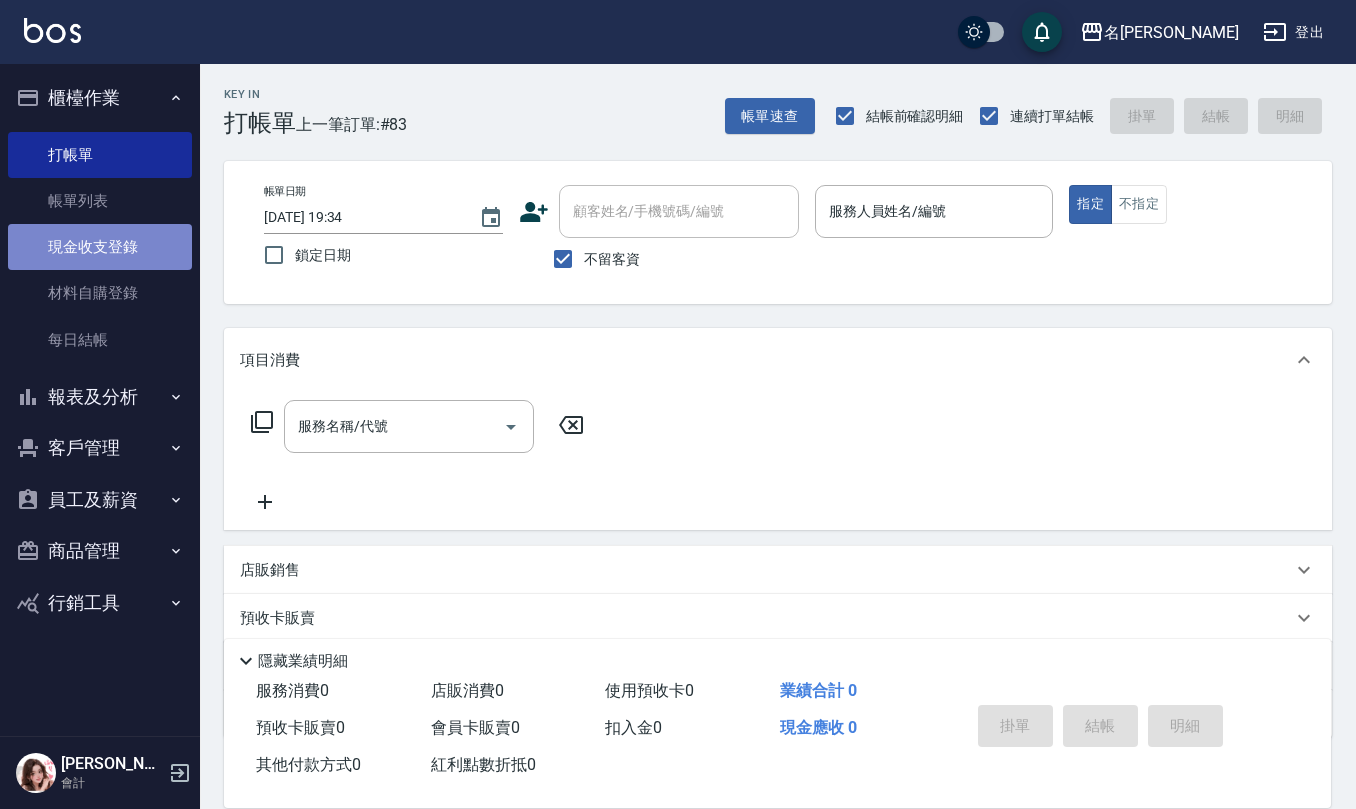 click on "現金收支登錄" at bounding box center (100, 247) 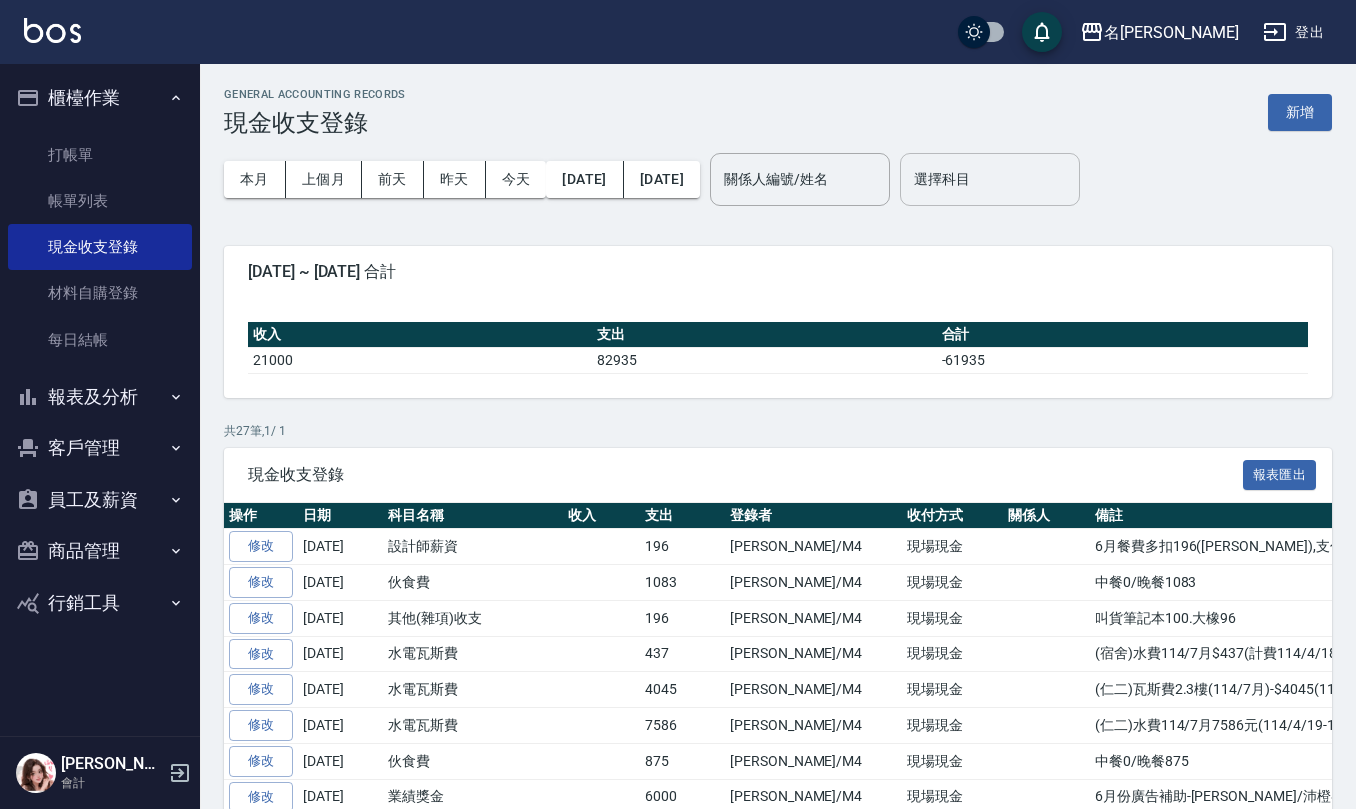 click on "選擇科目" at bounding box center (990, 179) 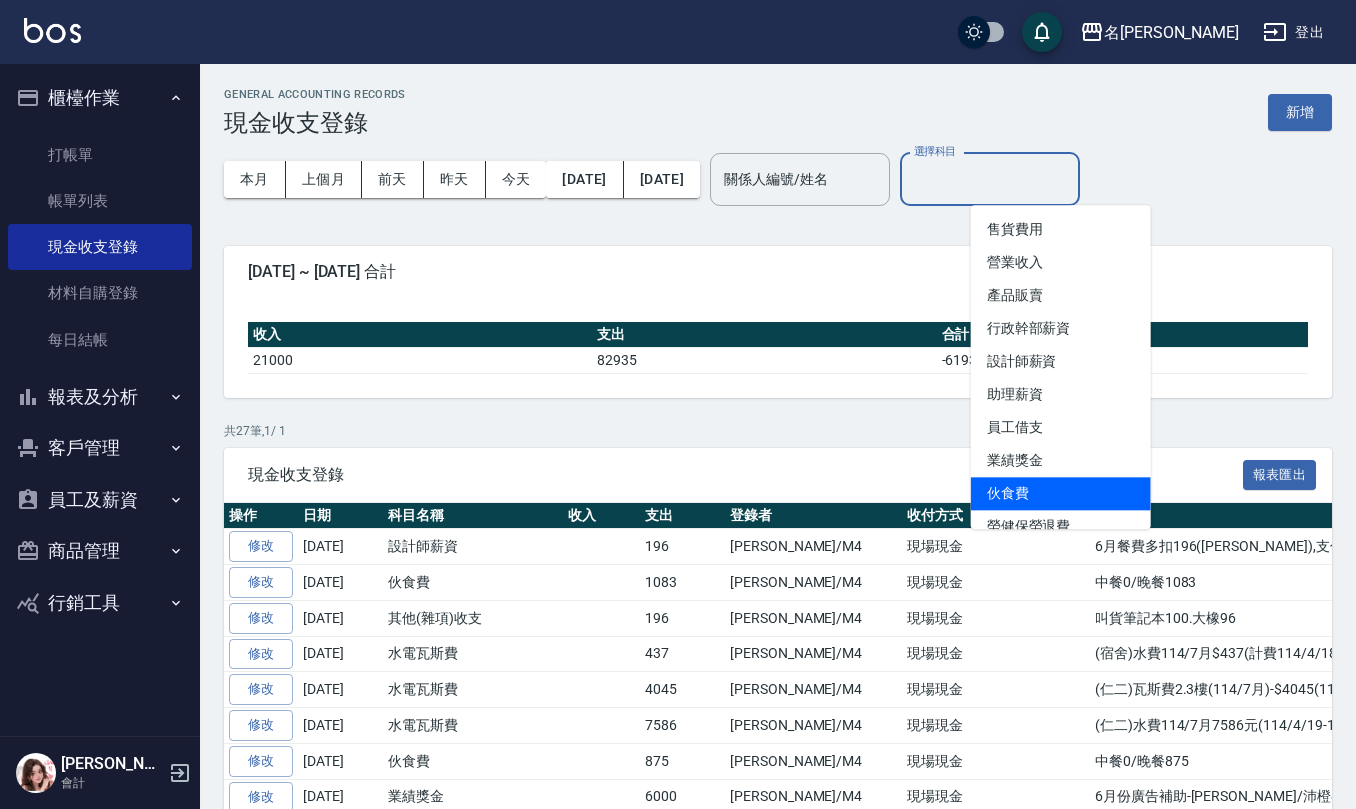 click on "伙食費" at bounding box center [1061, 493] 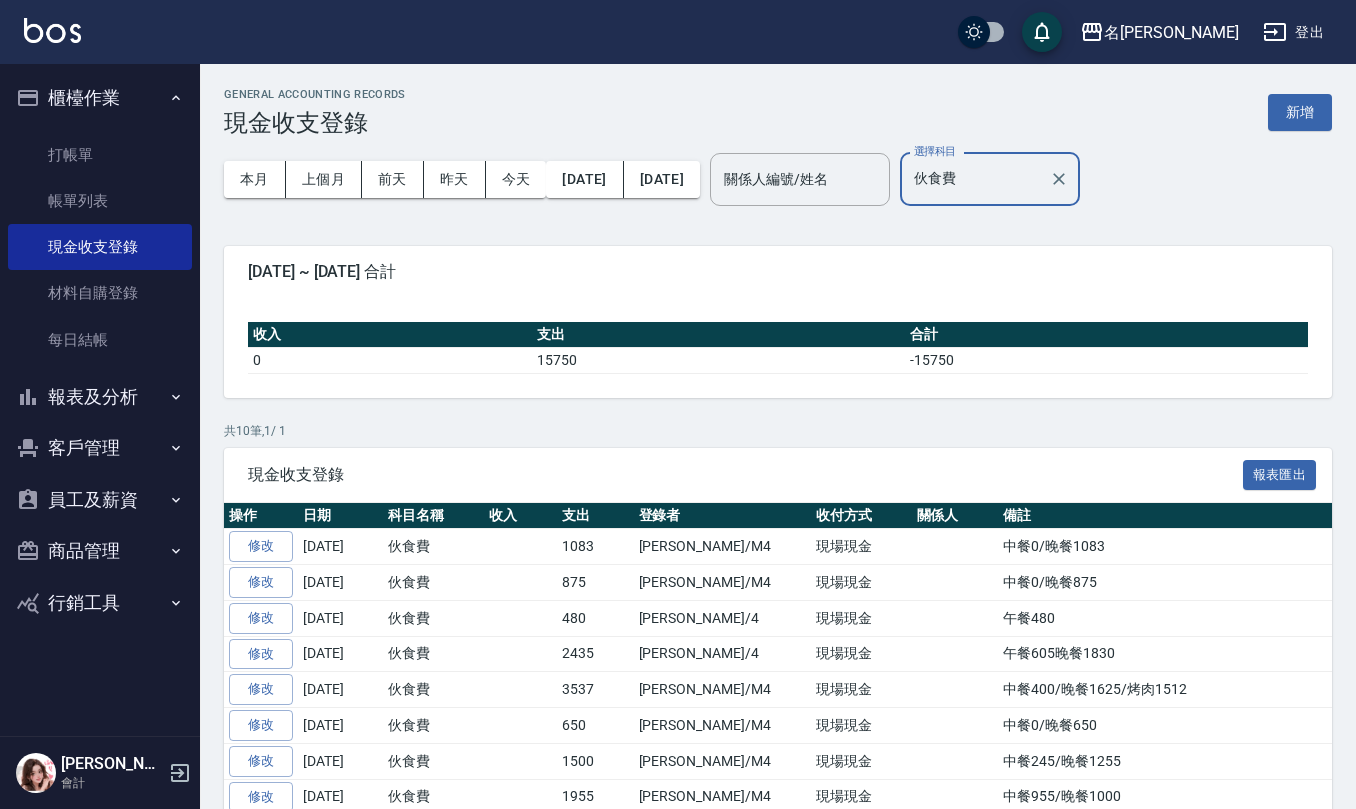 click on "伙食費" at bounding box center [975, 179] 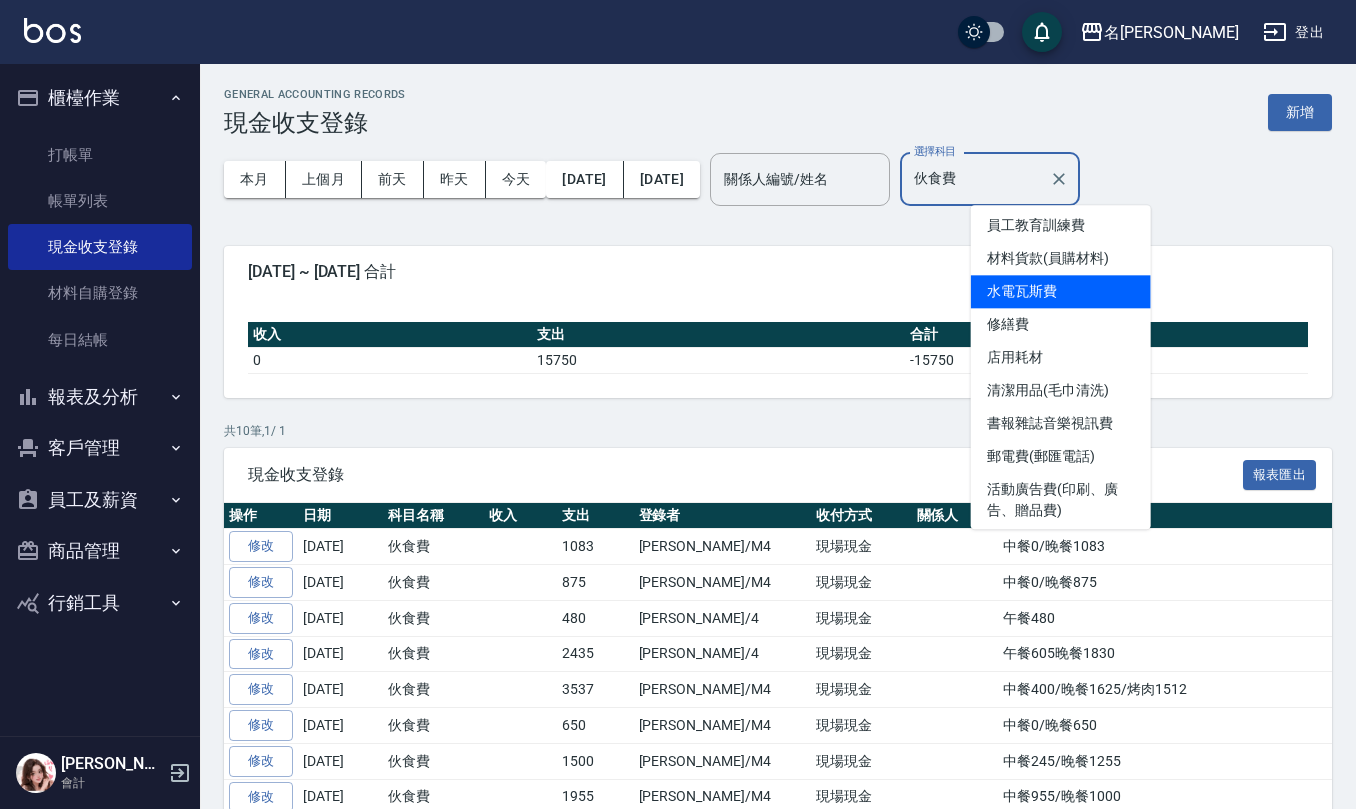 scroll, scrollTop: 533, scrollLeft: 0, axis: vertical 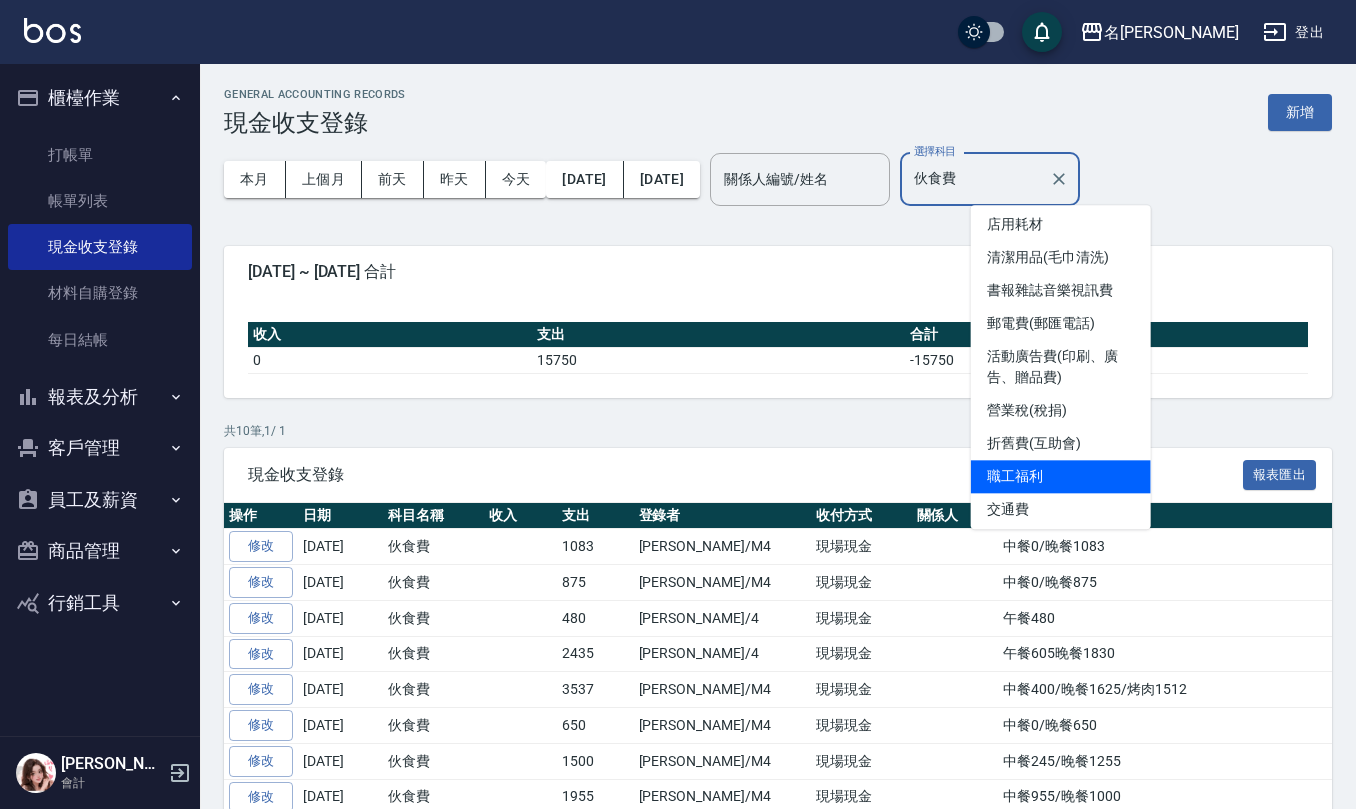 click on "職工福利" at bounding box center [1061, 476] 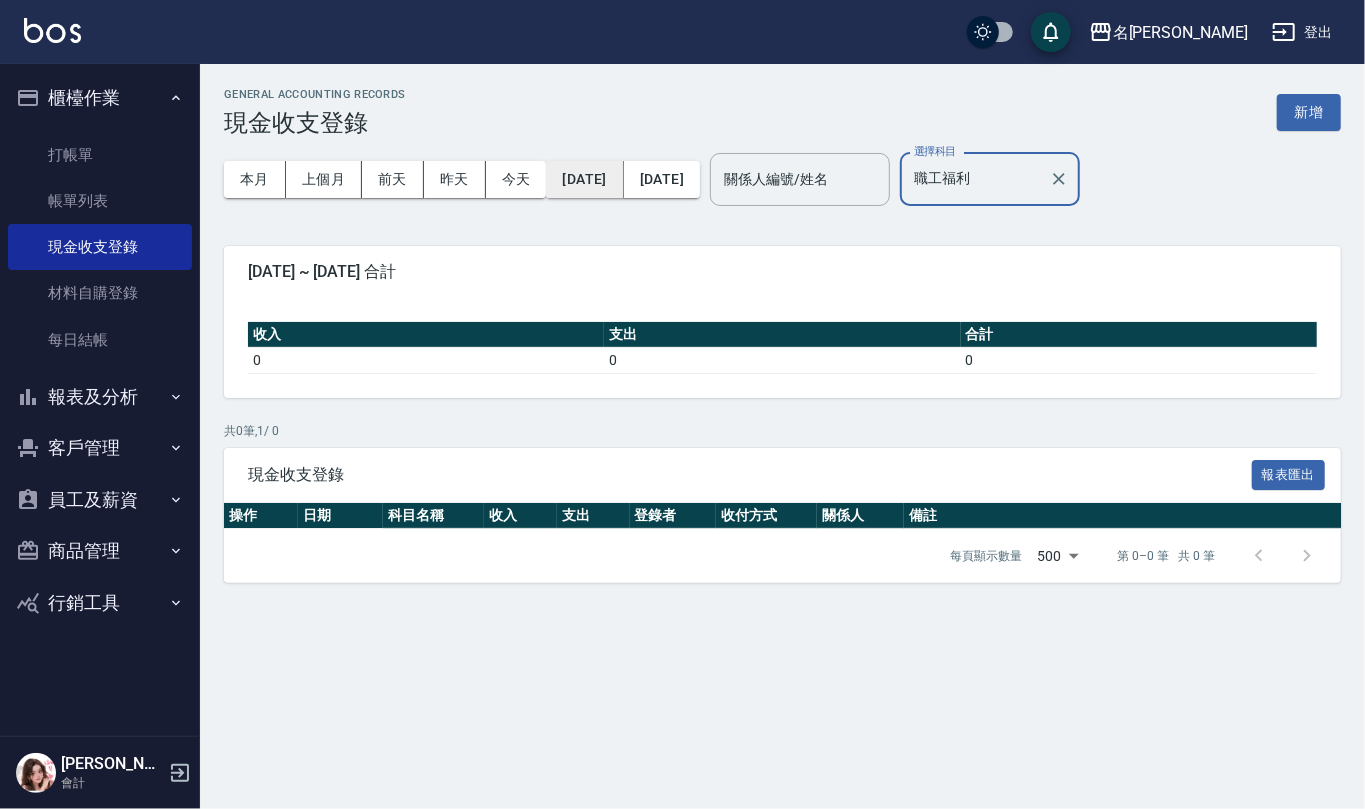 click on "[DATE]" at bounding box center (584, 179) 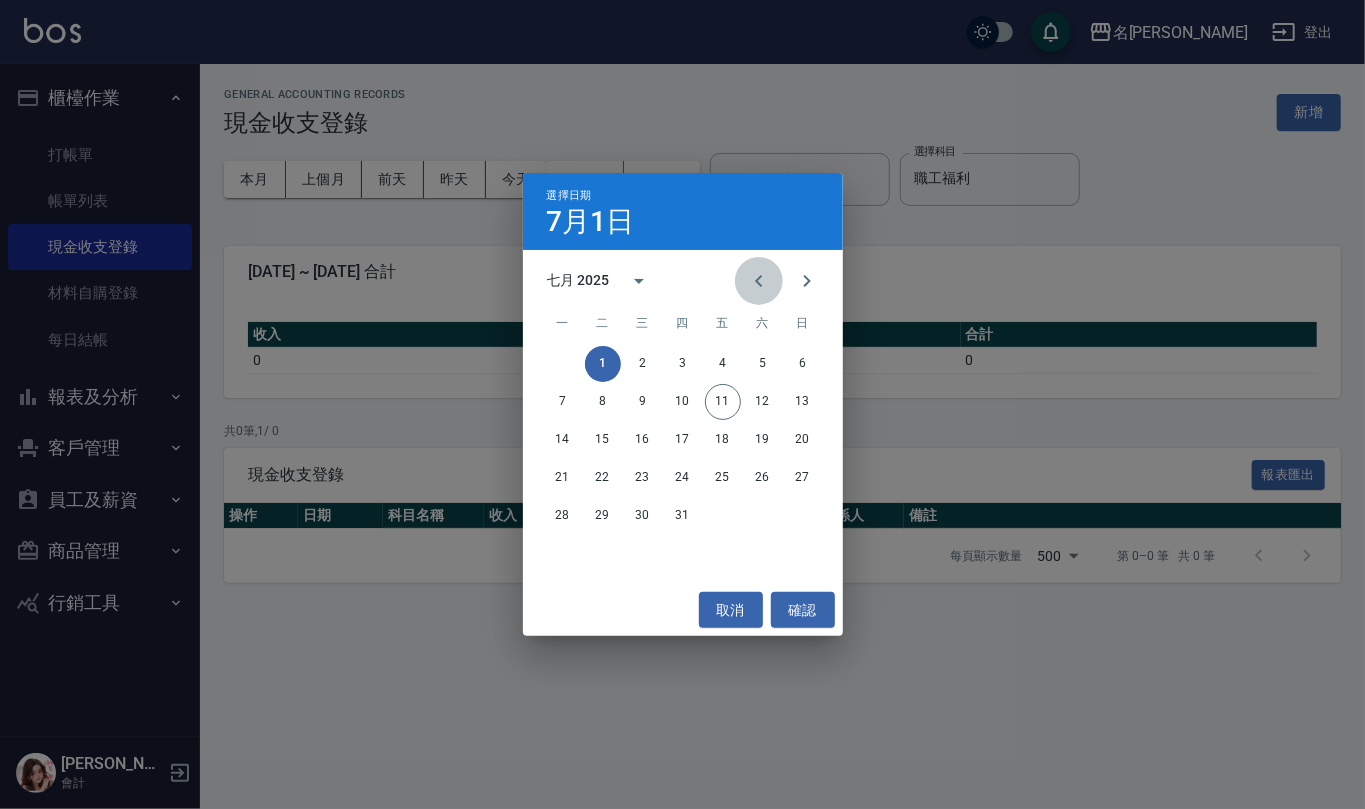 click 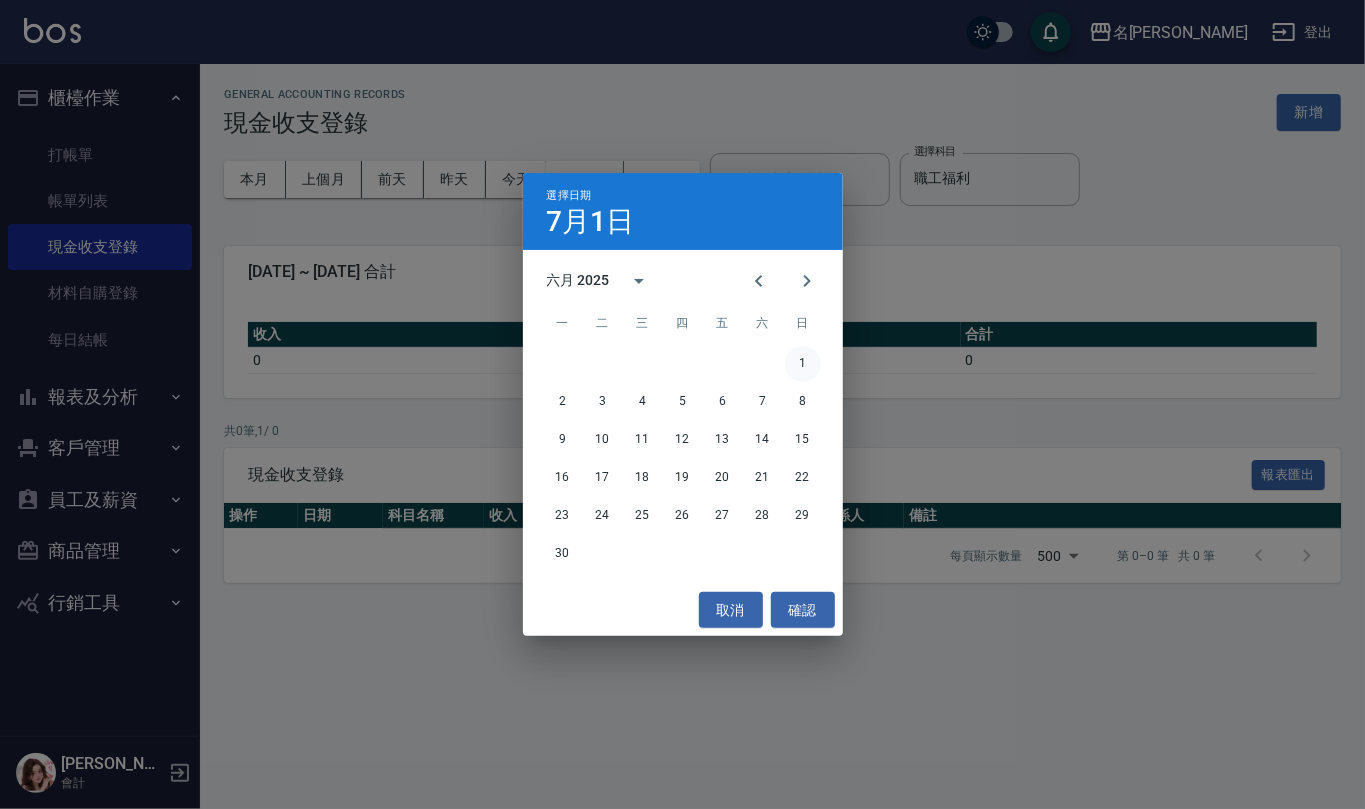 click on "1" at bounding box center [803, 364] 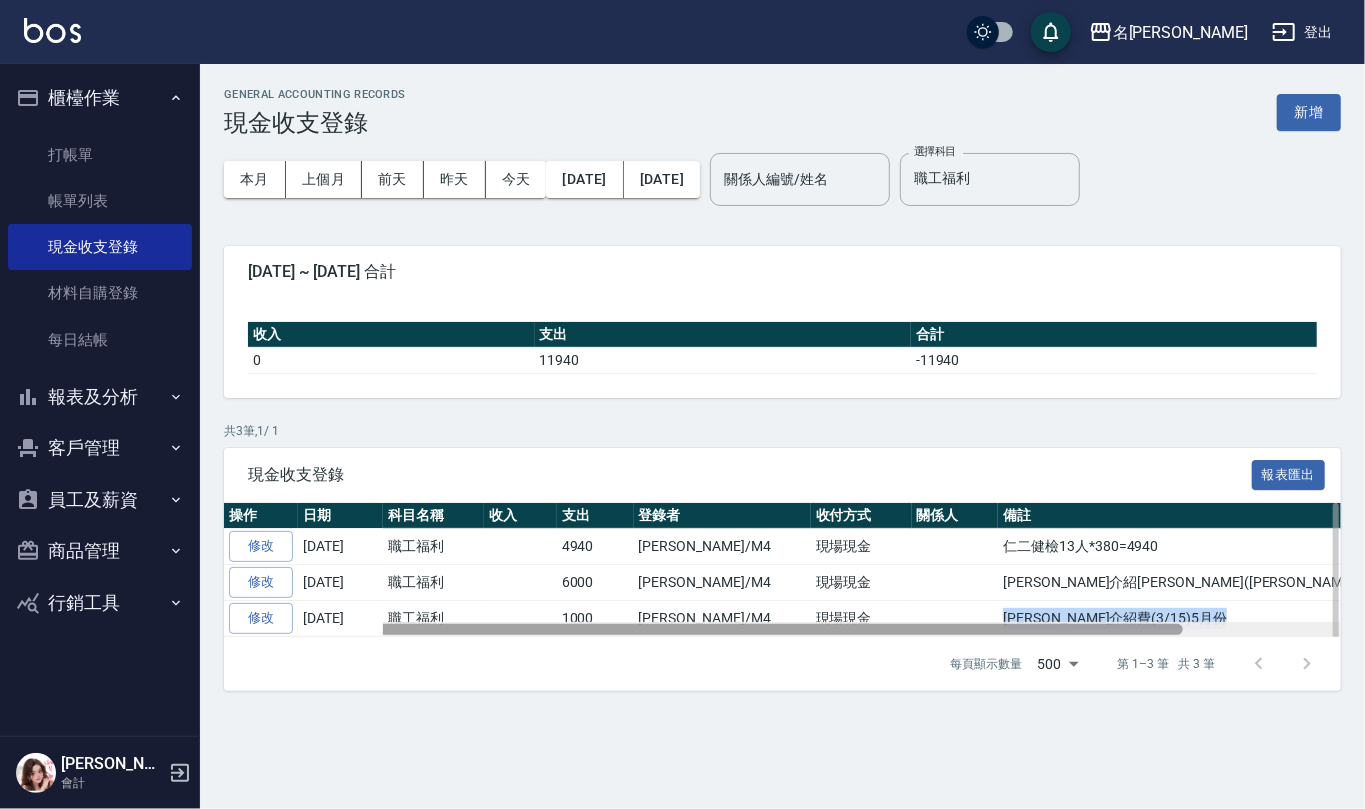 drag, startPoint x: 938, startPoint y: 618, endPoint x: 1081, endPoint y: 625, distance: 143.17122 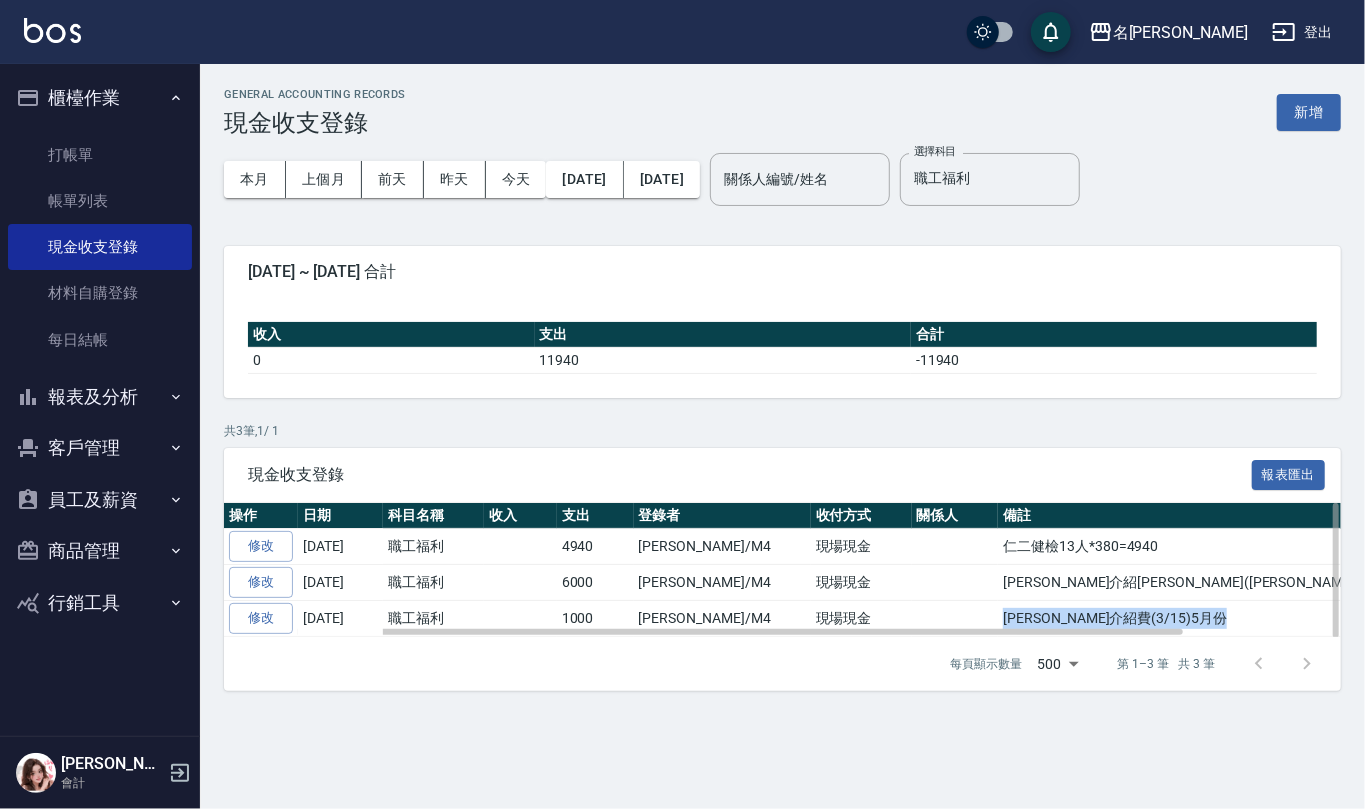copy on "[PERSON_NAME]介紹費(3/15)5月份" 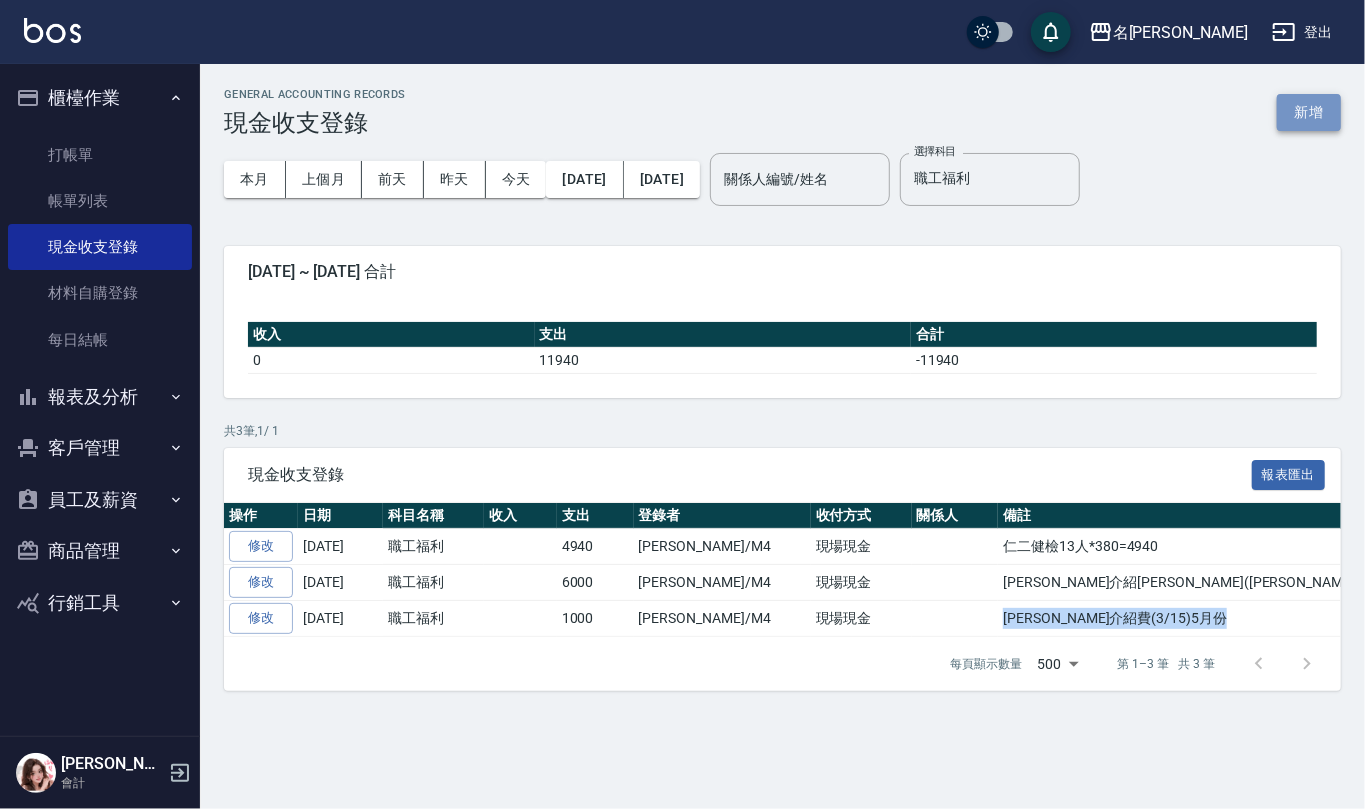 click on "新增" at bounding box center (1309, 112) 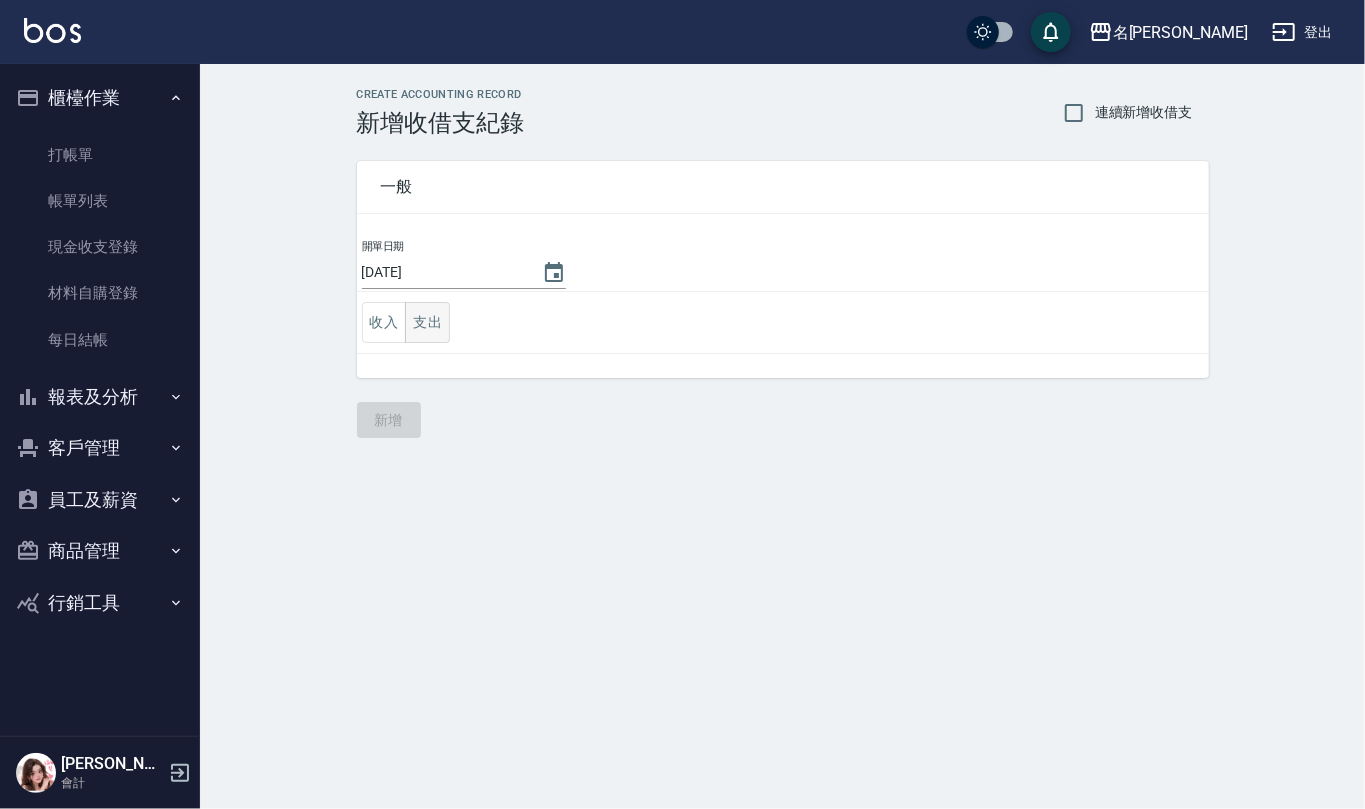 click on "支出" at bounding box center (427, 322) 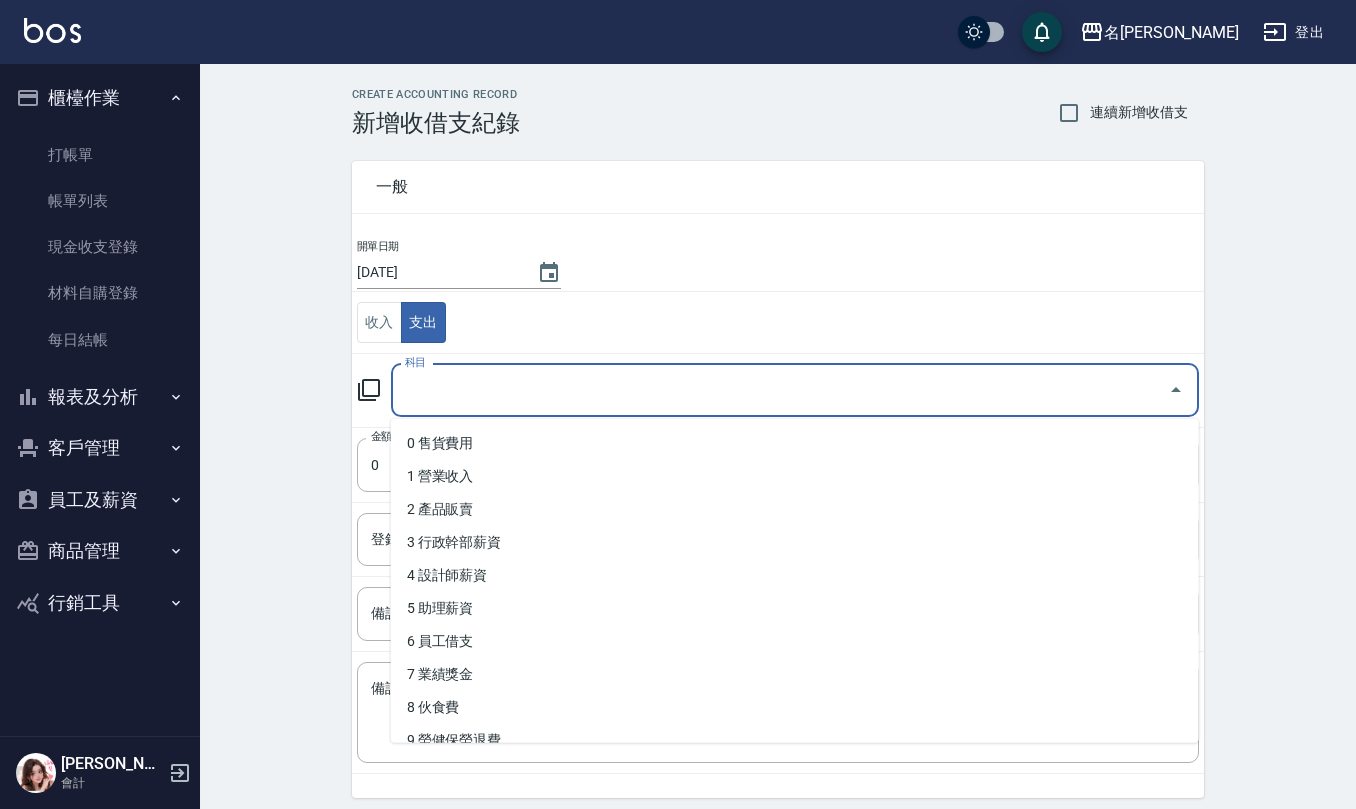 click on "科目" at bounding box center [780, 390] 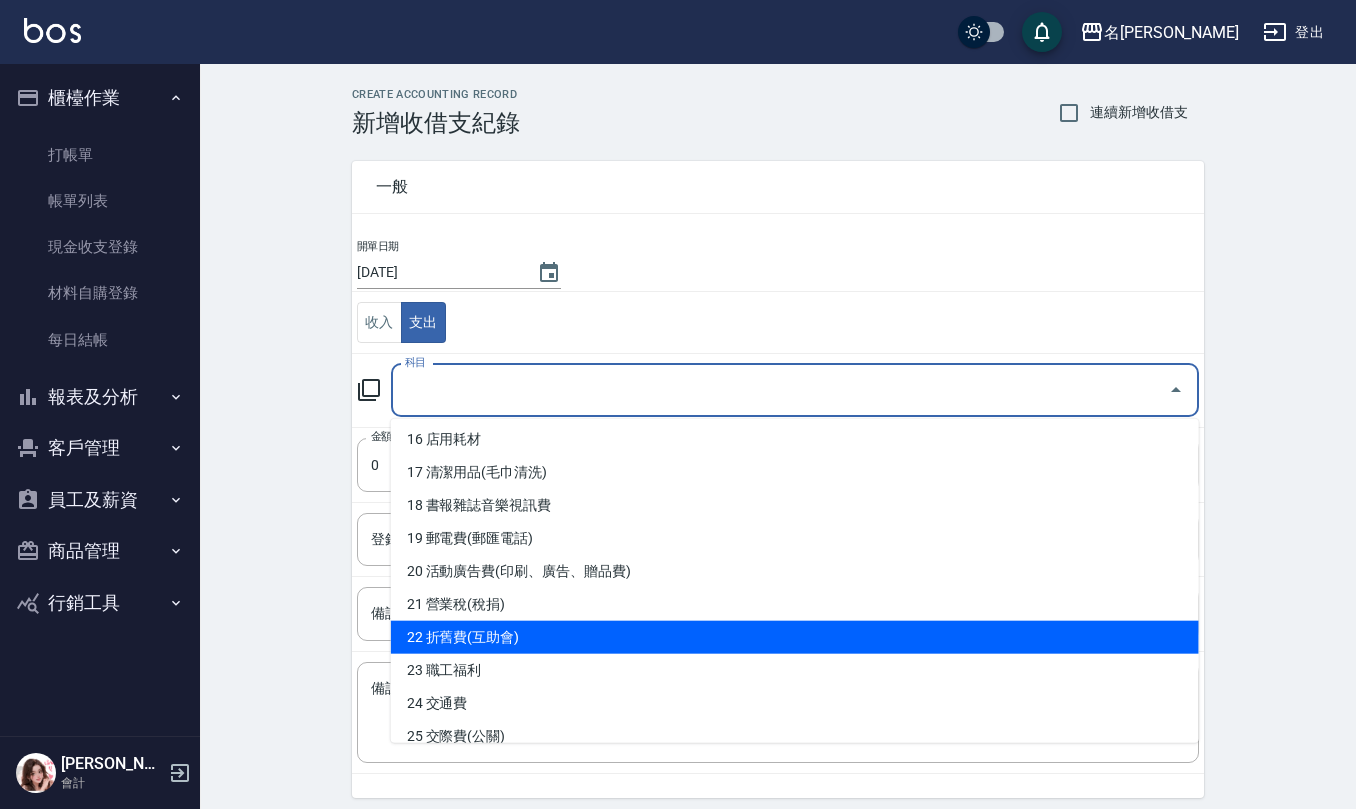 scroll, scrollTop: 533, scrollLeft: 0, axis: vertical 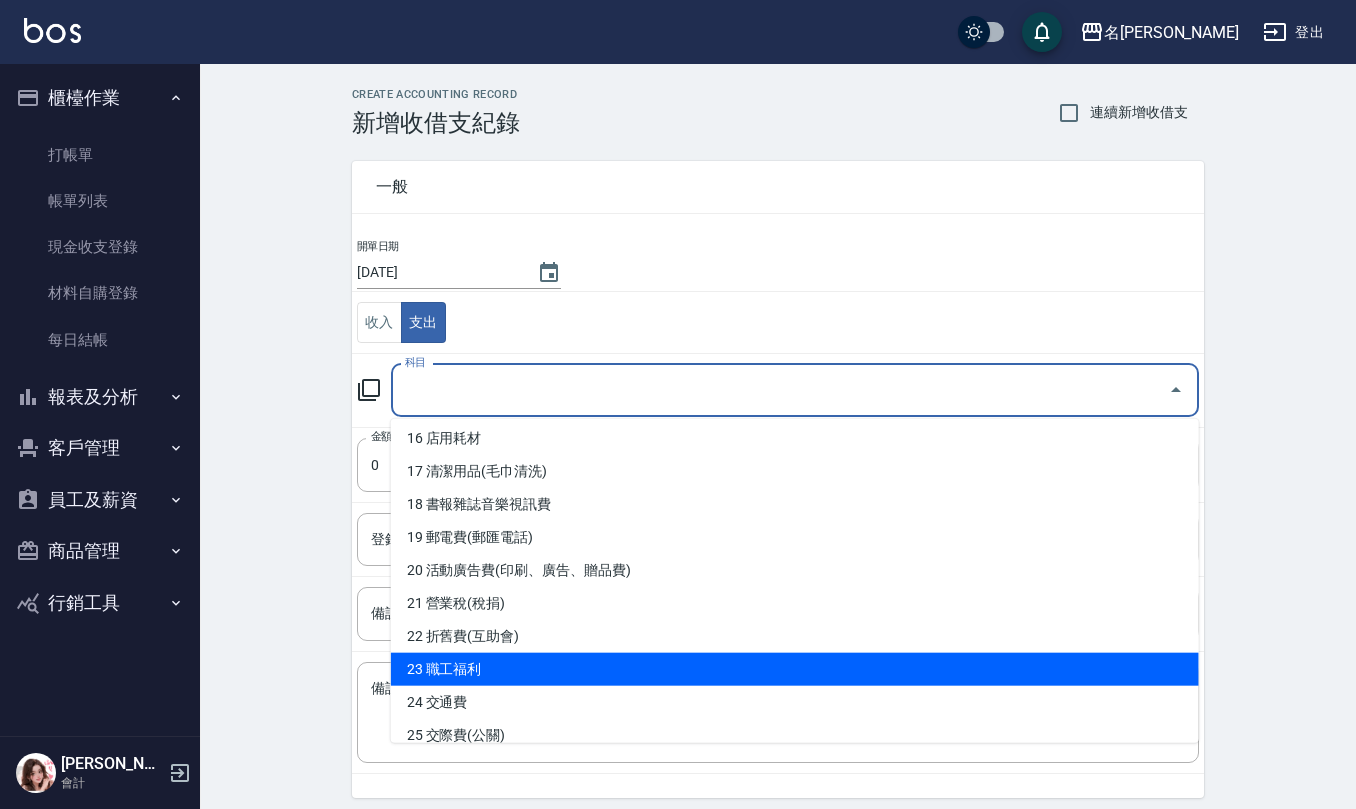 click on "23 職工福利" at bounding box center (795, 669) 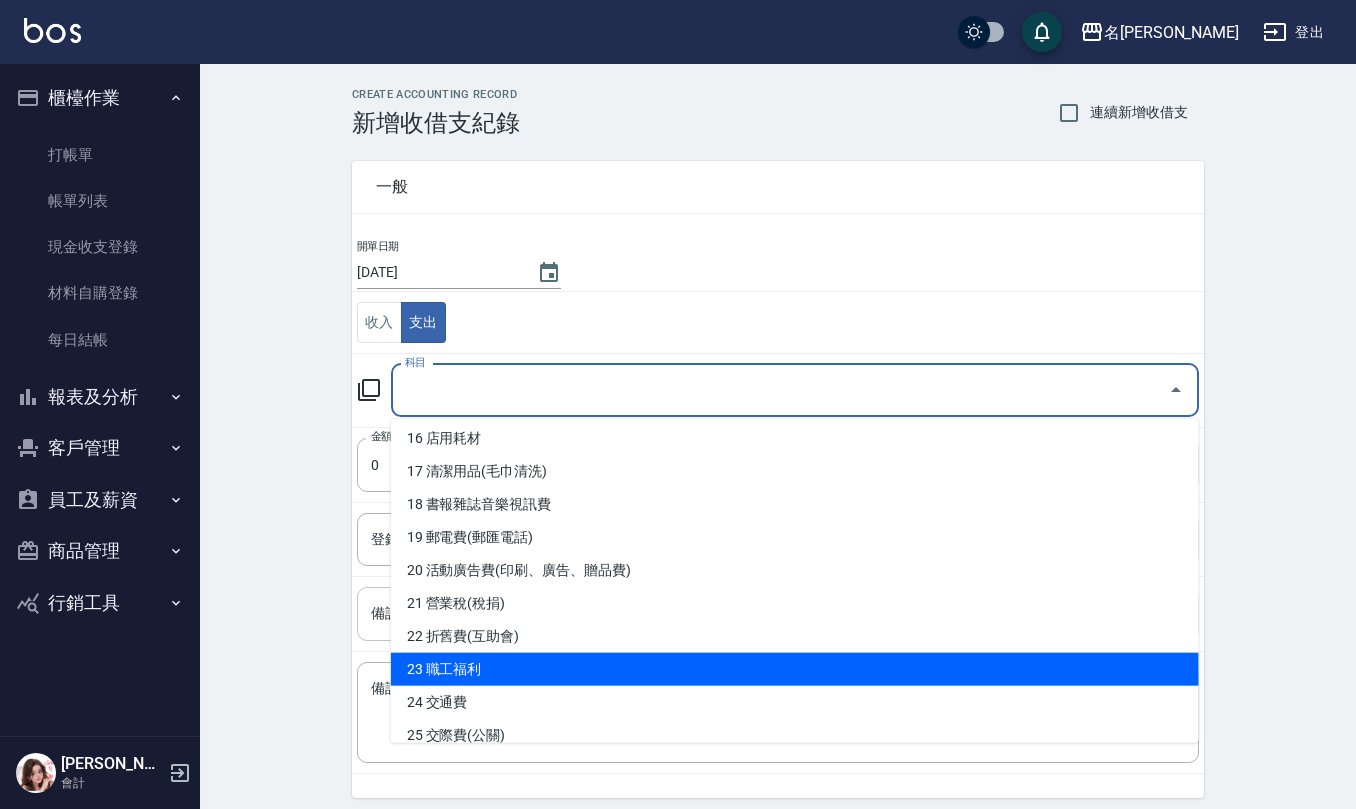type on "23 職工福利" 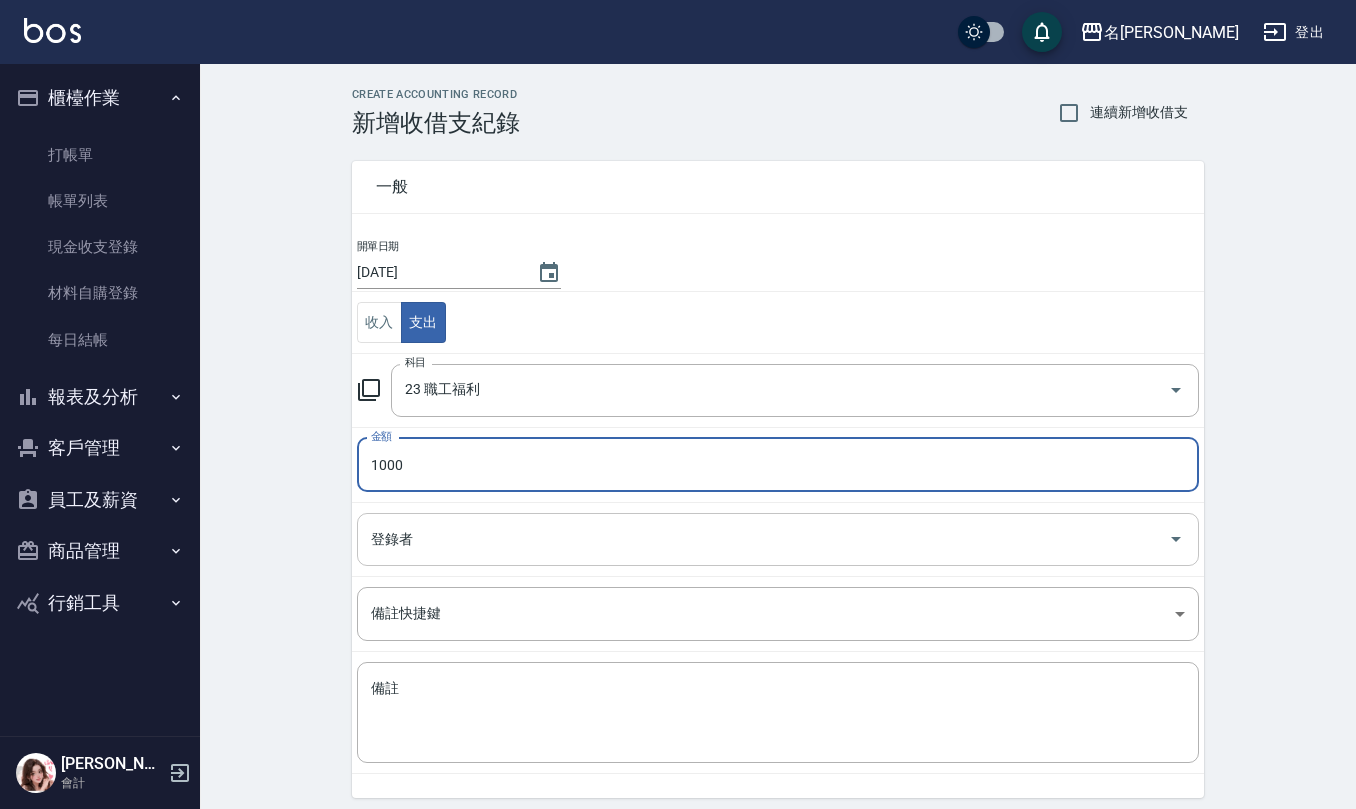 type on "1000" 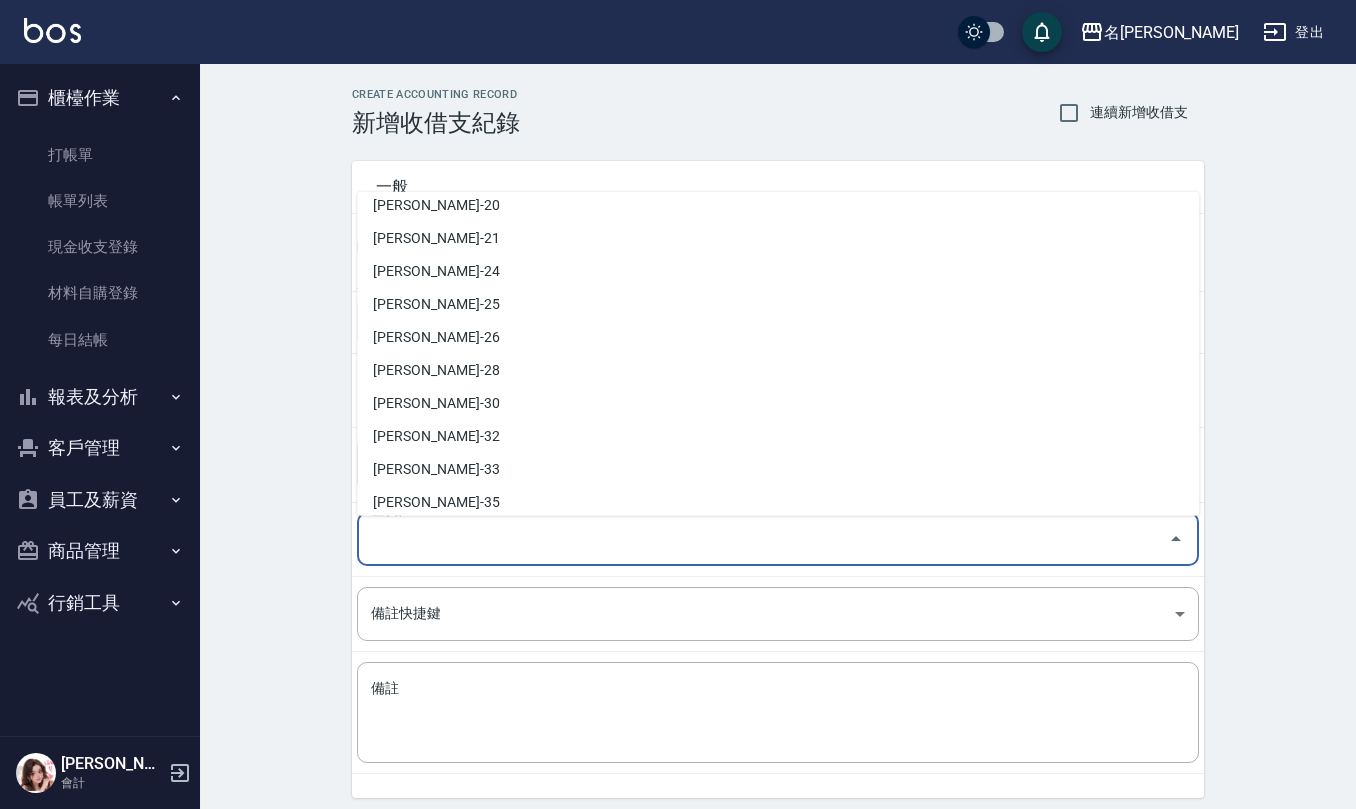 scroll, scrollTop: 846, scrollLeft: 0, axis: vertical 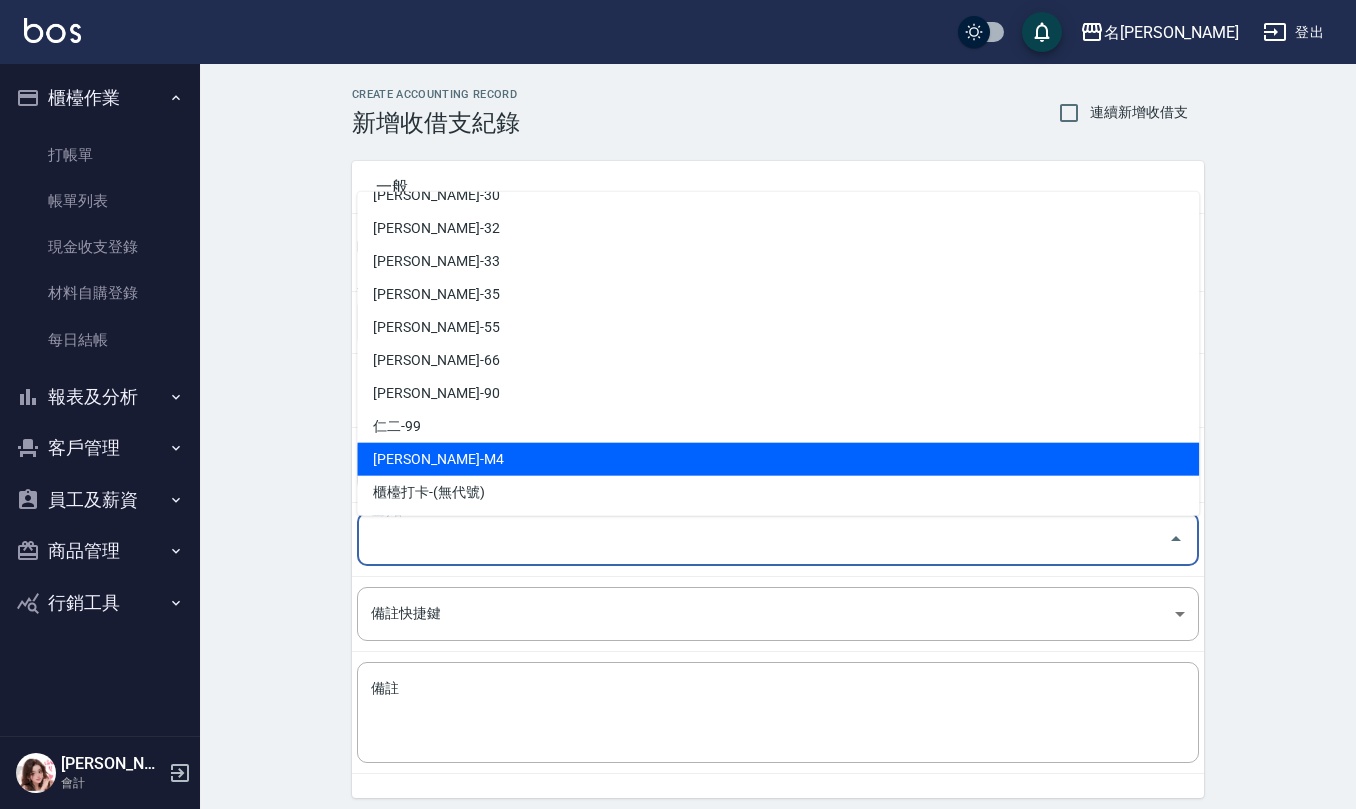 click on "[PERSON_NAME]-M4" at bounding box center (778, 459) 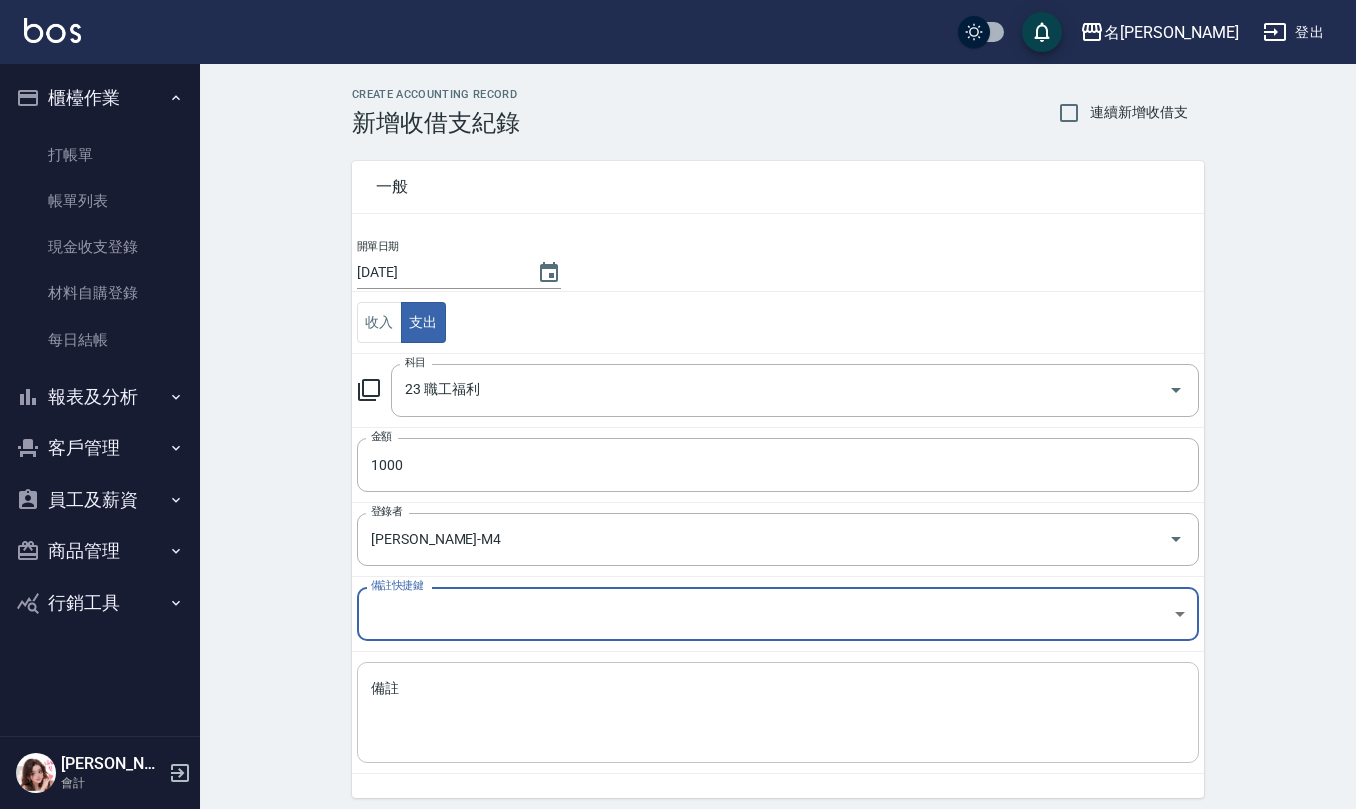 click on "備註" at bounding box center [778, 713] 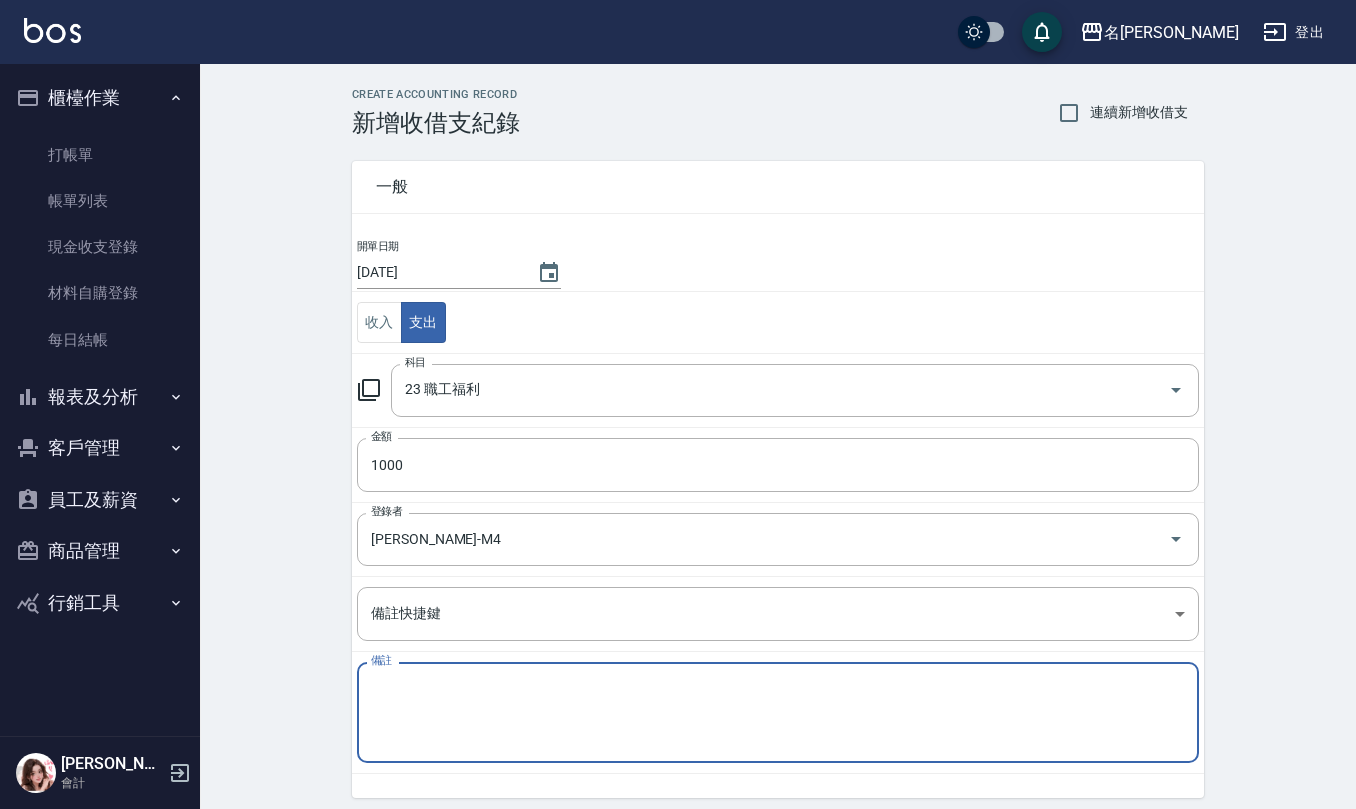 paste on "[PERSON_NAME]介紹費(3/15)5月份" 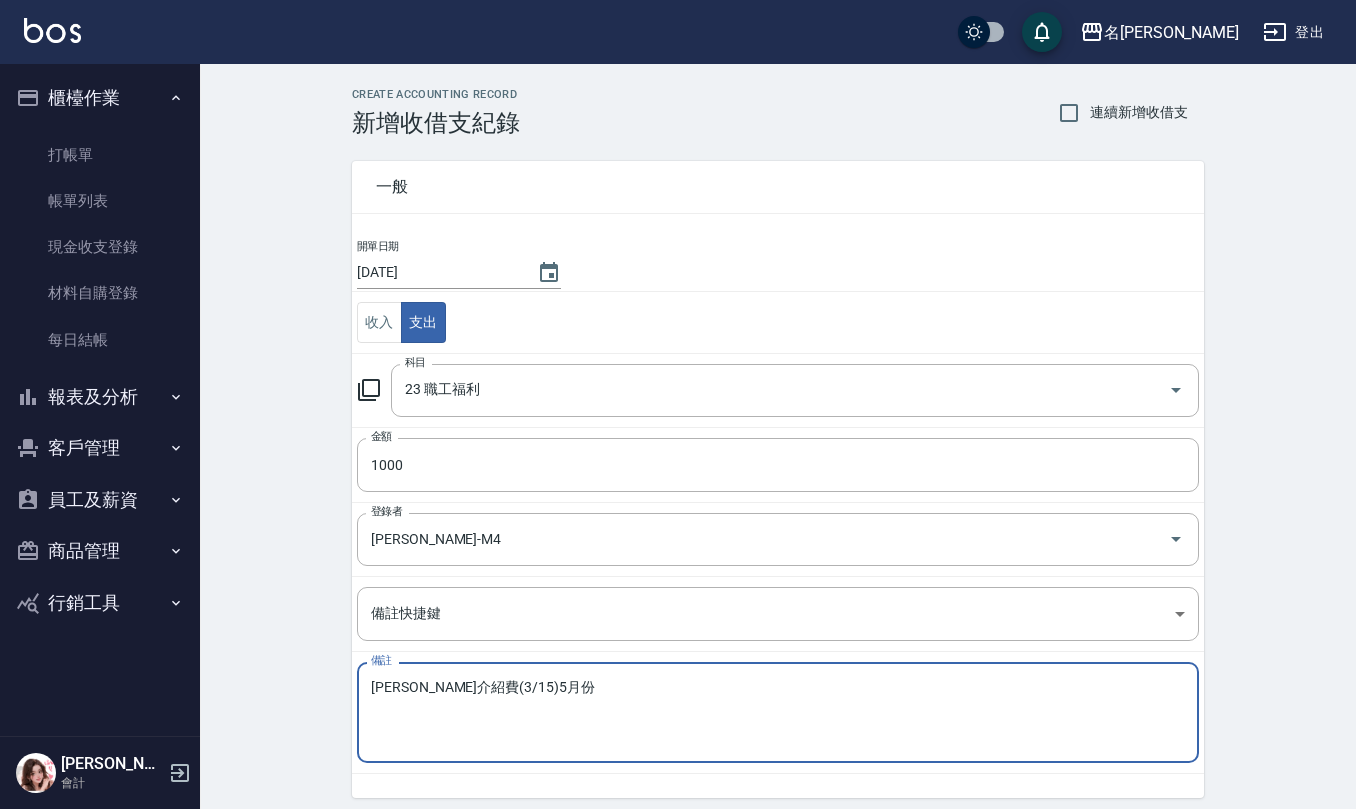 click on "[PERSON_NAME]介紹費(3/15)5月份" at bounding box center (778, 713) 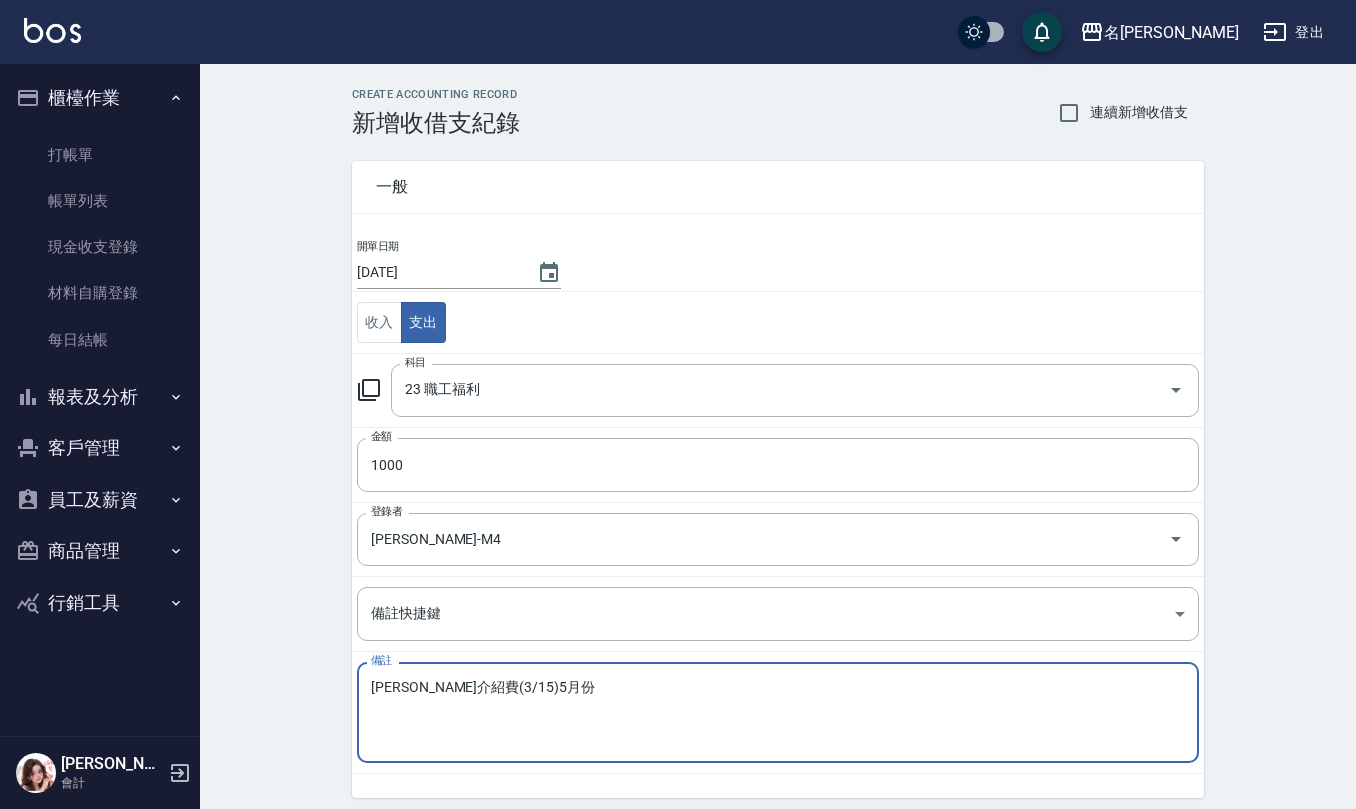click on "[PERSON_NAME]介紹費(3/15)5月份" at bounding box center [778, 713] 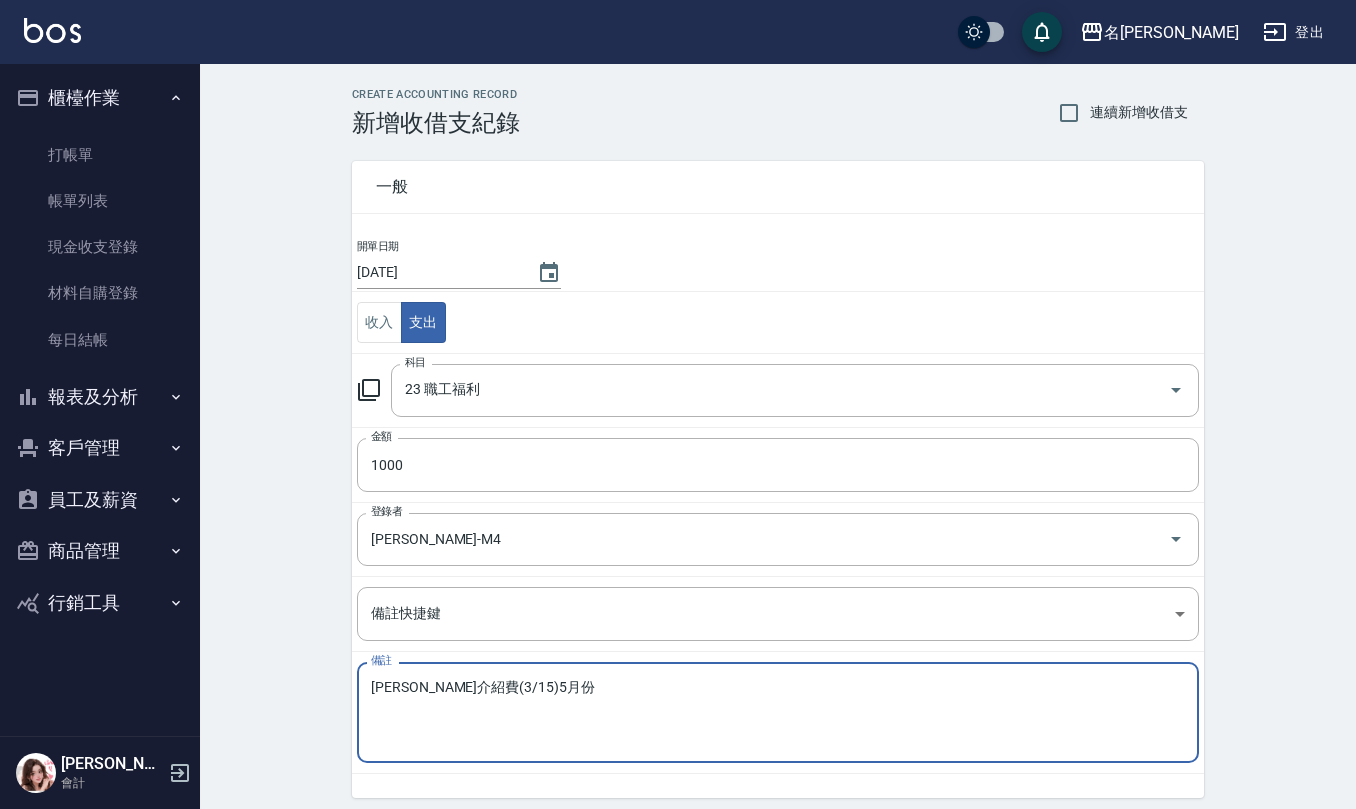 click on "[PERSON_NAME]介紹費(3/15)5月份" at bounding box center (778, 713) 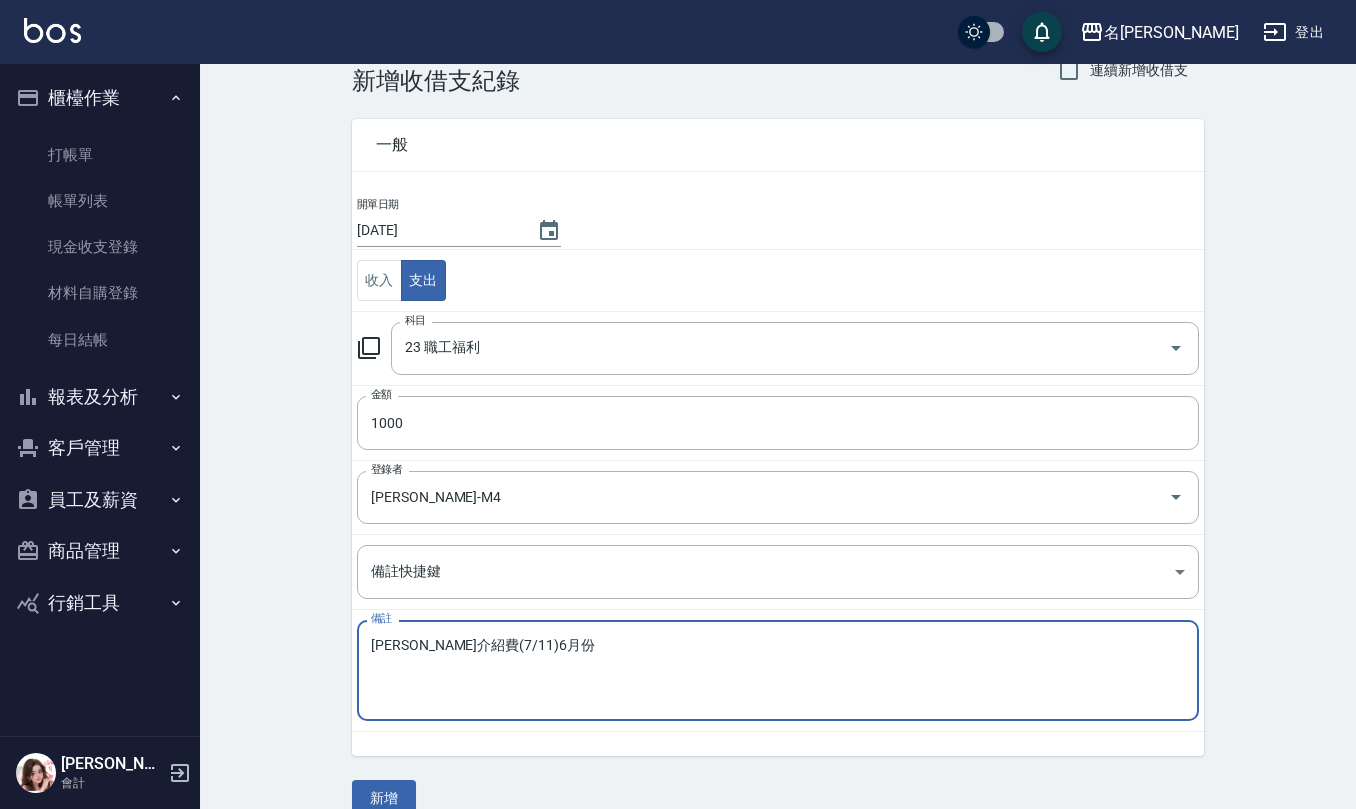 scroll, scrollTop: 76, scrollLeft: 0, axis: vertical 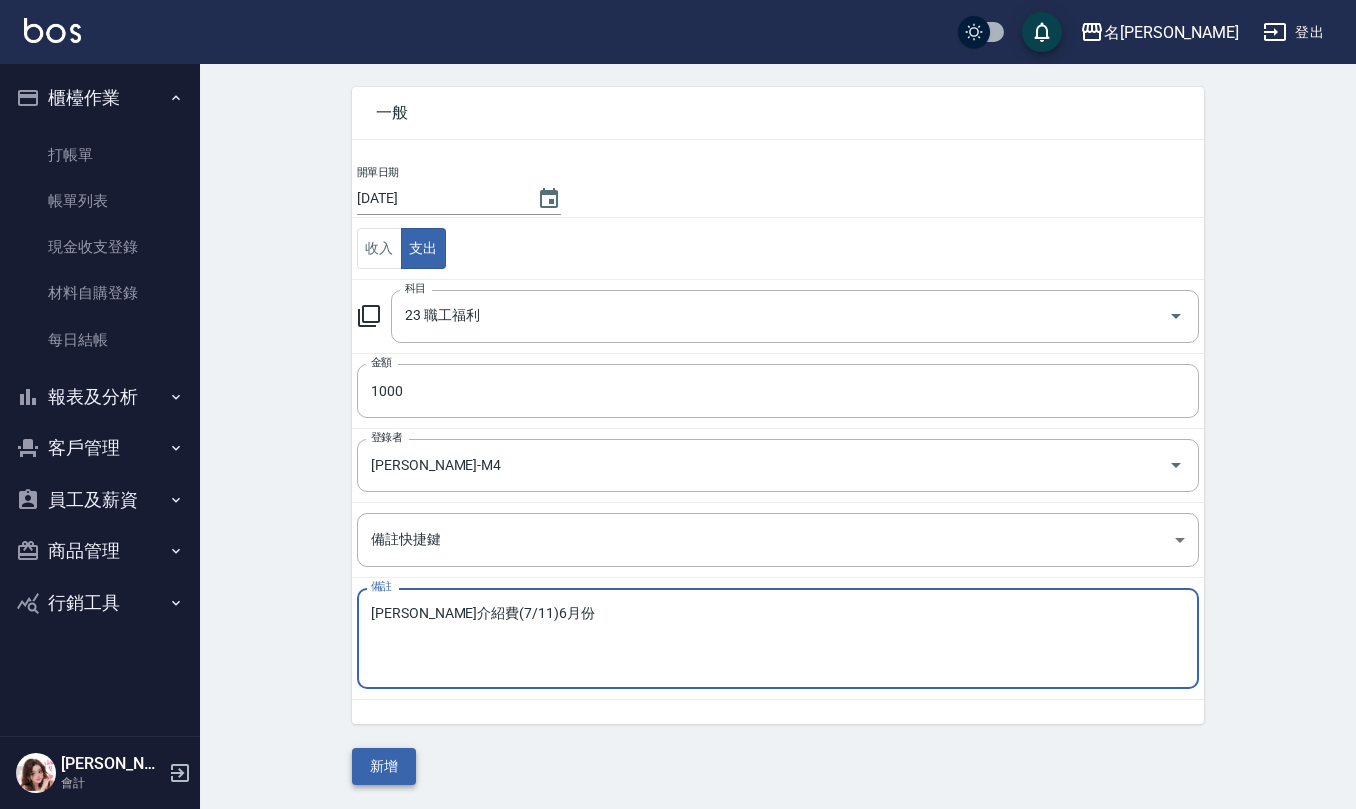 type on "[PERSON_NAME]介紹費(7/11)6月份" 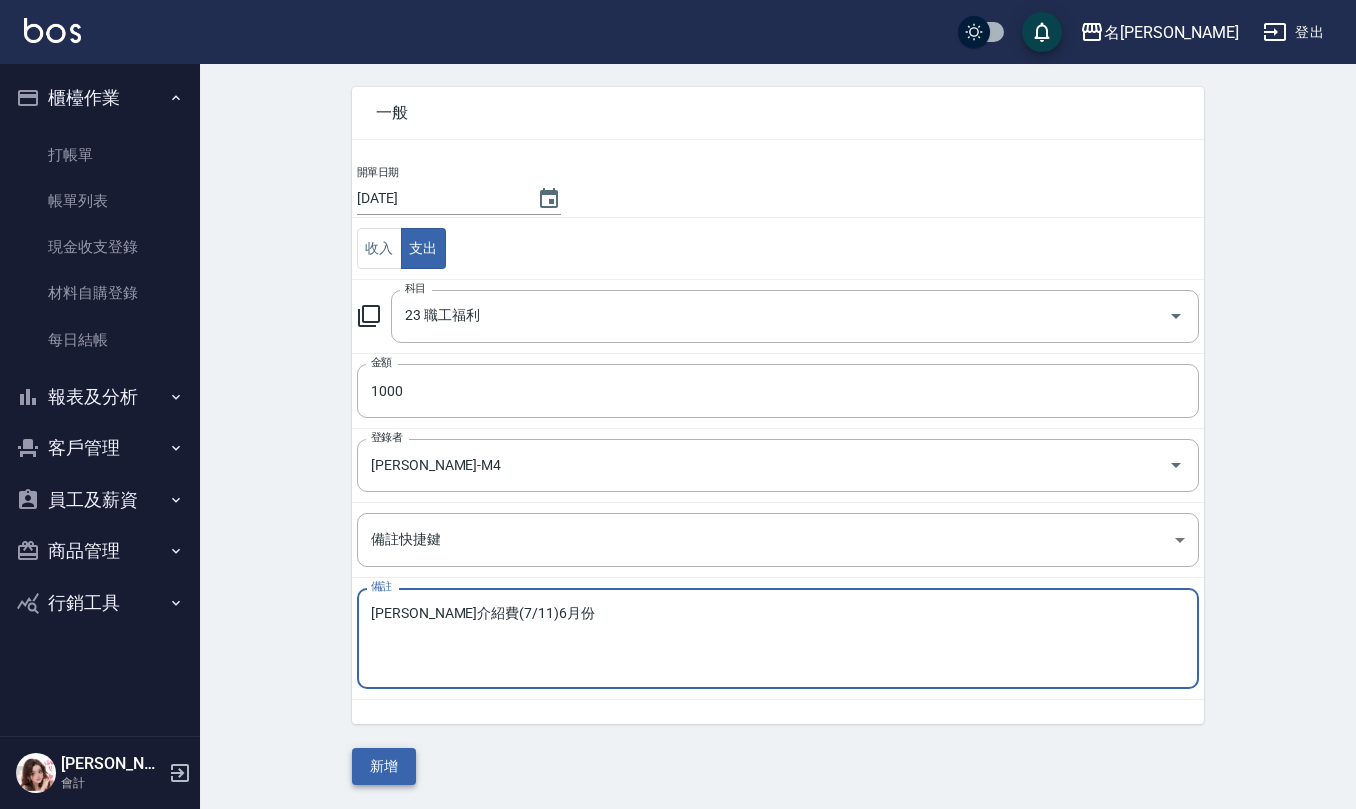 click on "新增" at bounding box center (384, 766) 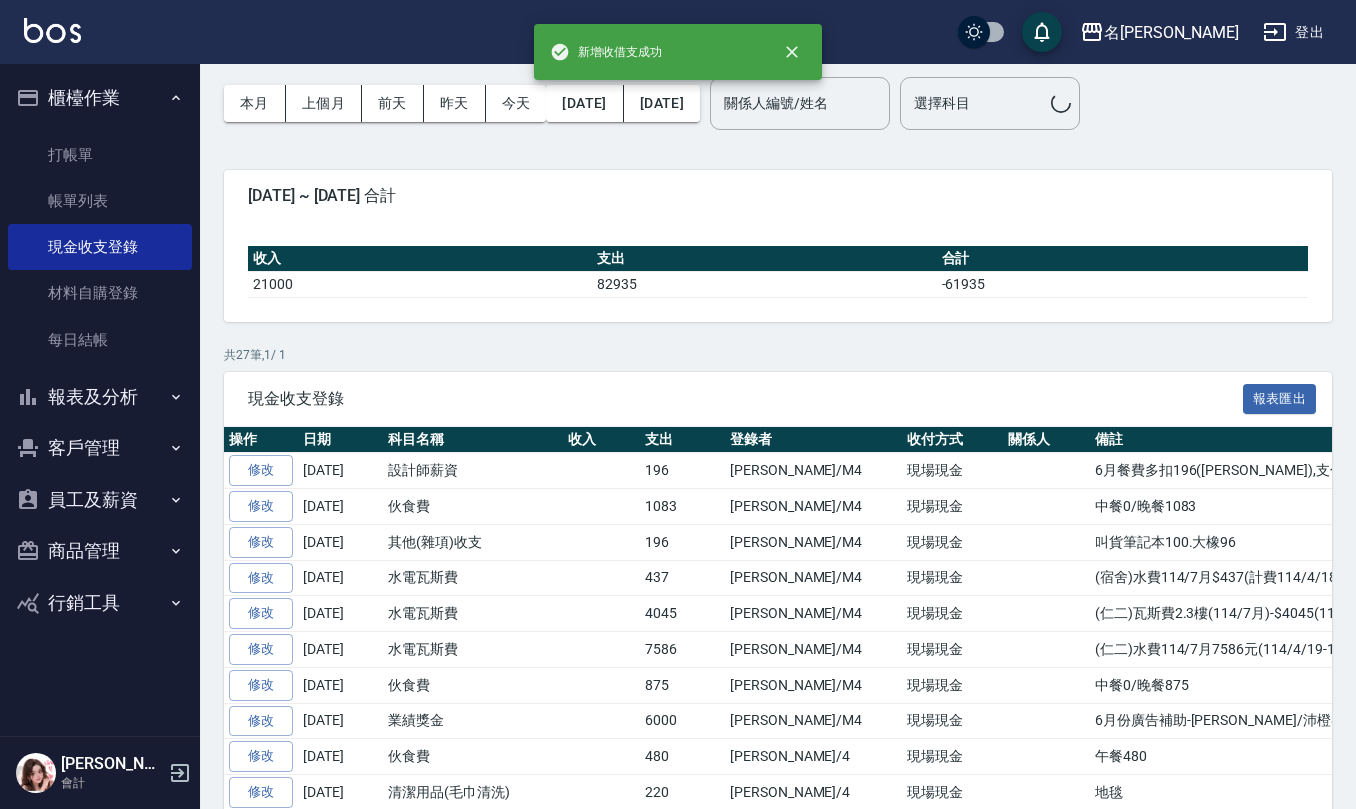 scroll, scrollTop: 0, scrollLeft: 0, axis: both 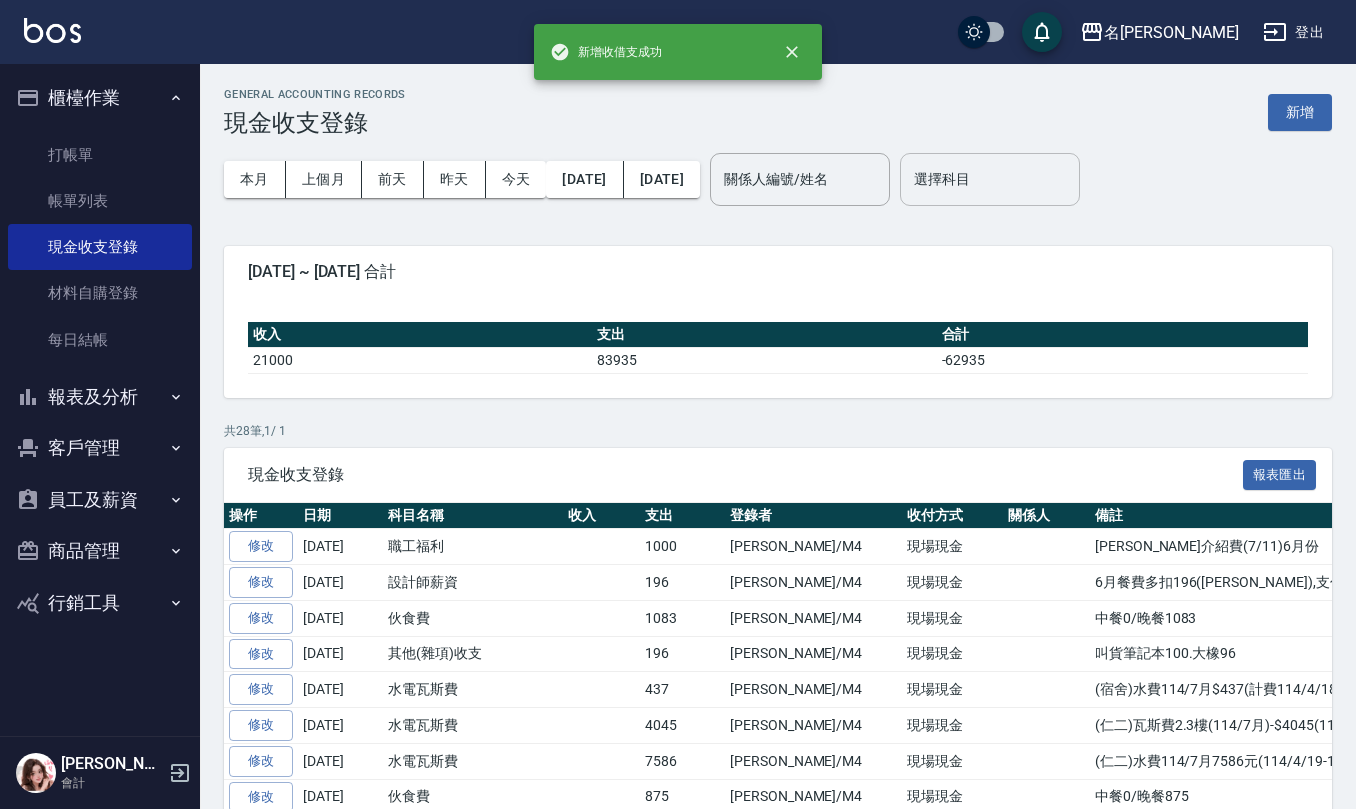click on "選擇科目" at bounding box center (990, 179) 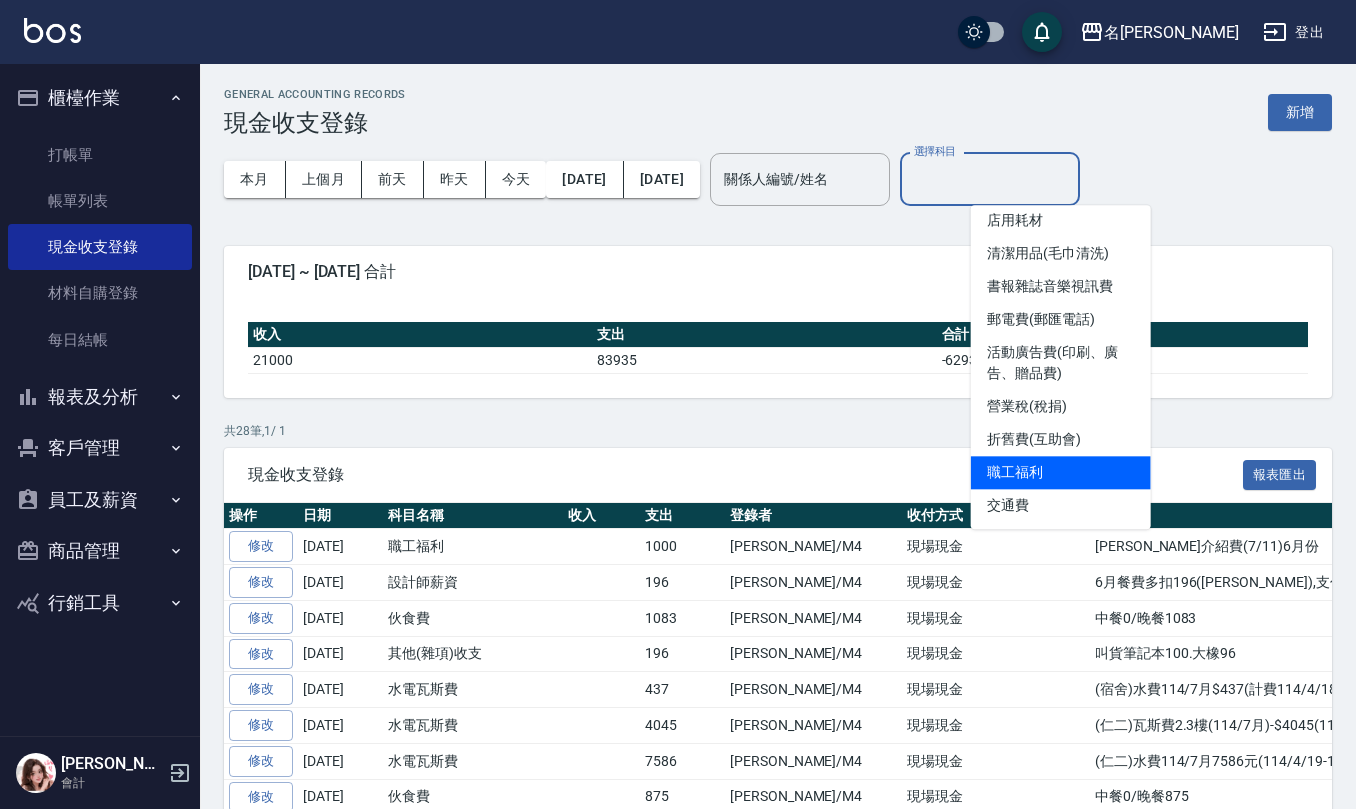 scroll, scrollTop: 666, scrollLeft: 0, axis: vertical 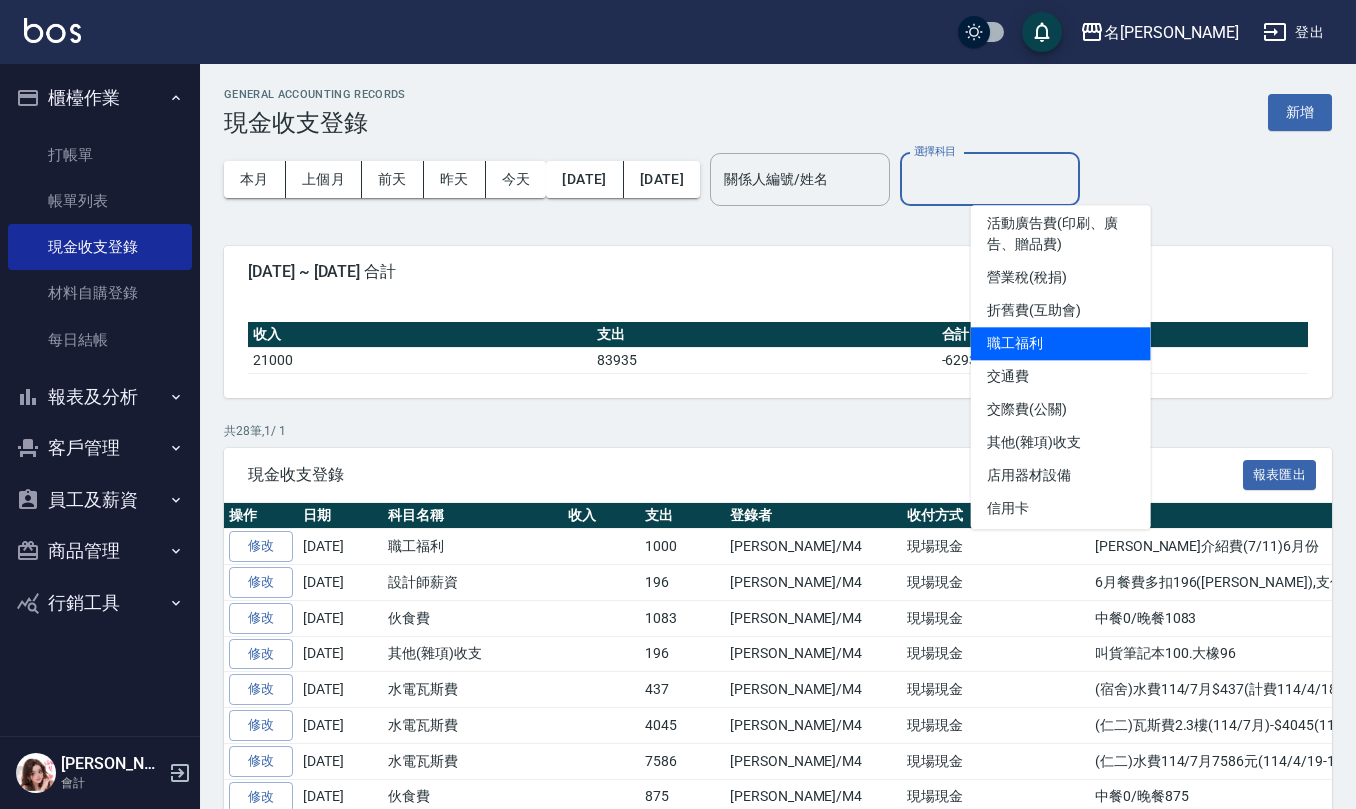 click on "職工福利" at bounding box center (1061, 343) 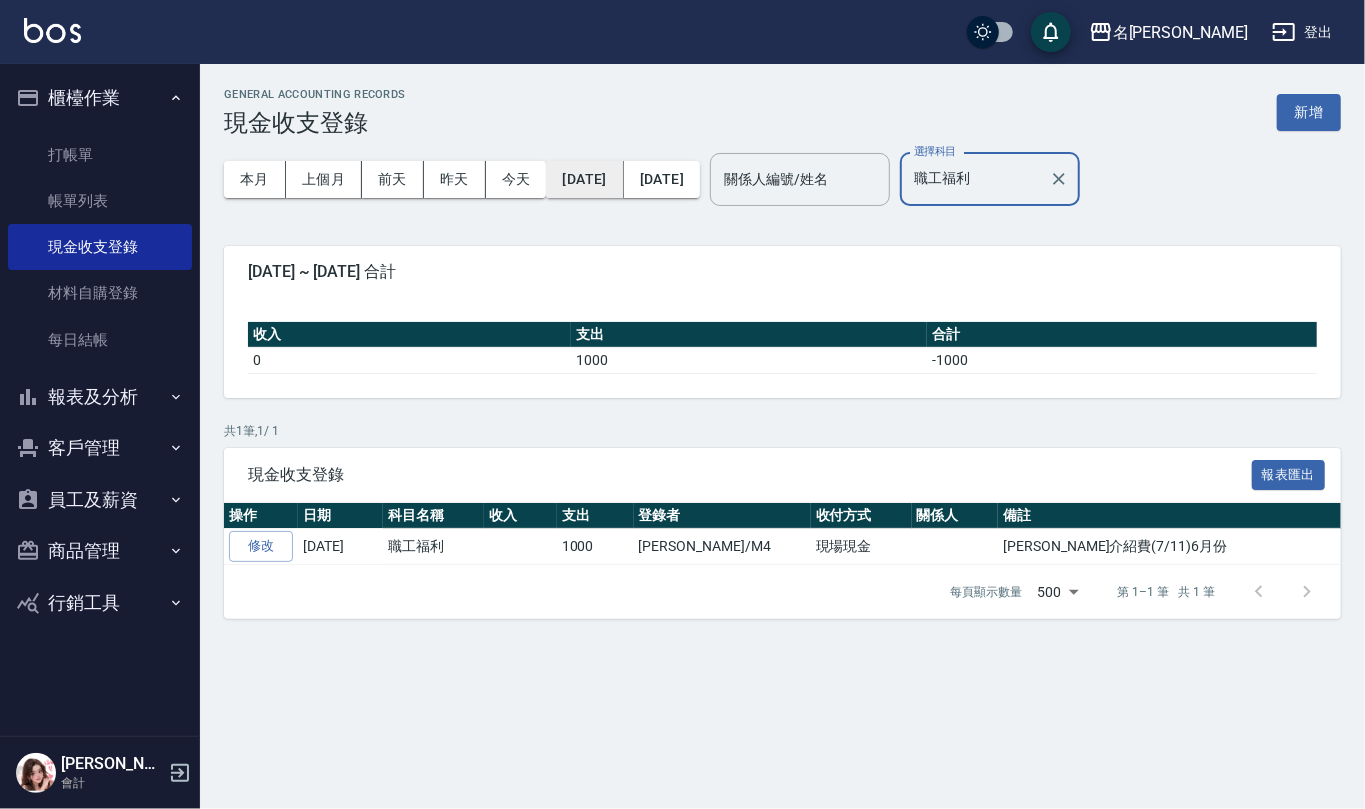 click on "[DATE]" at bounding box center (584, 179) 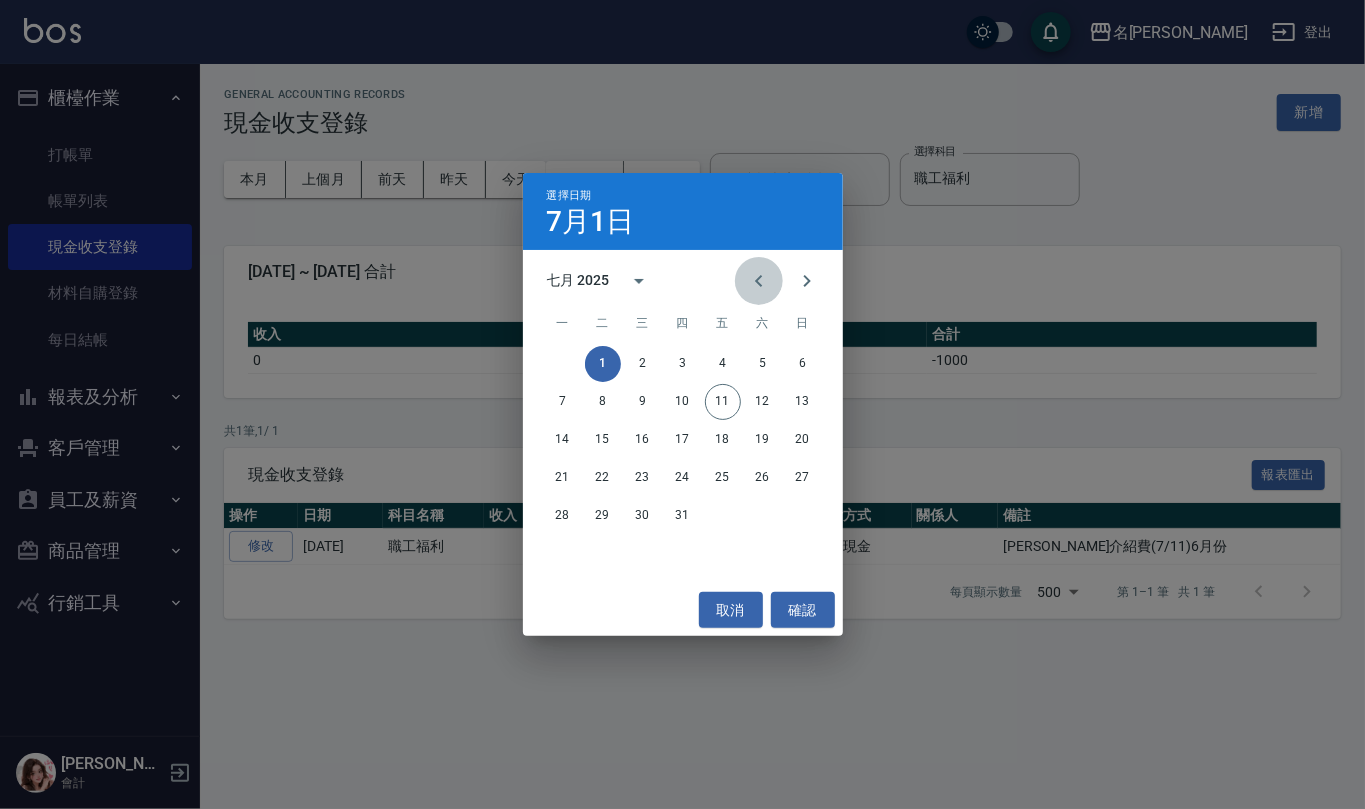 click 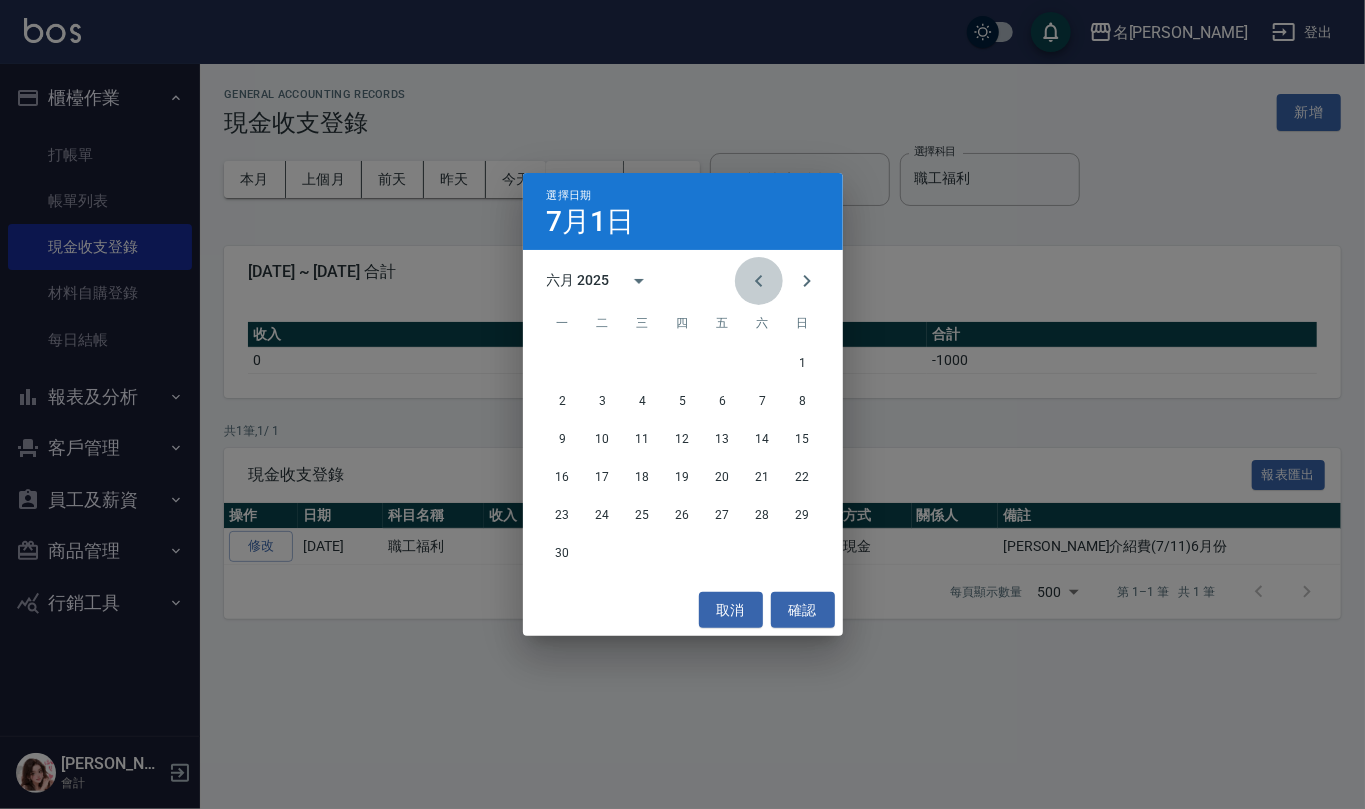 click 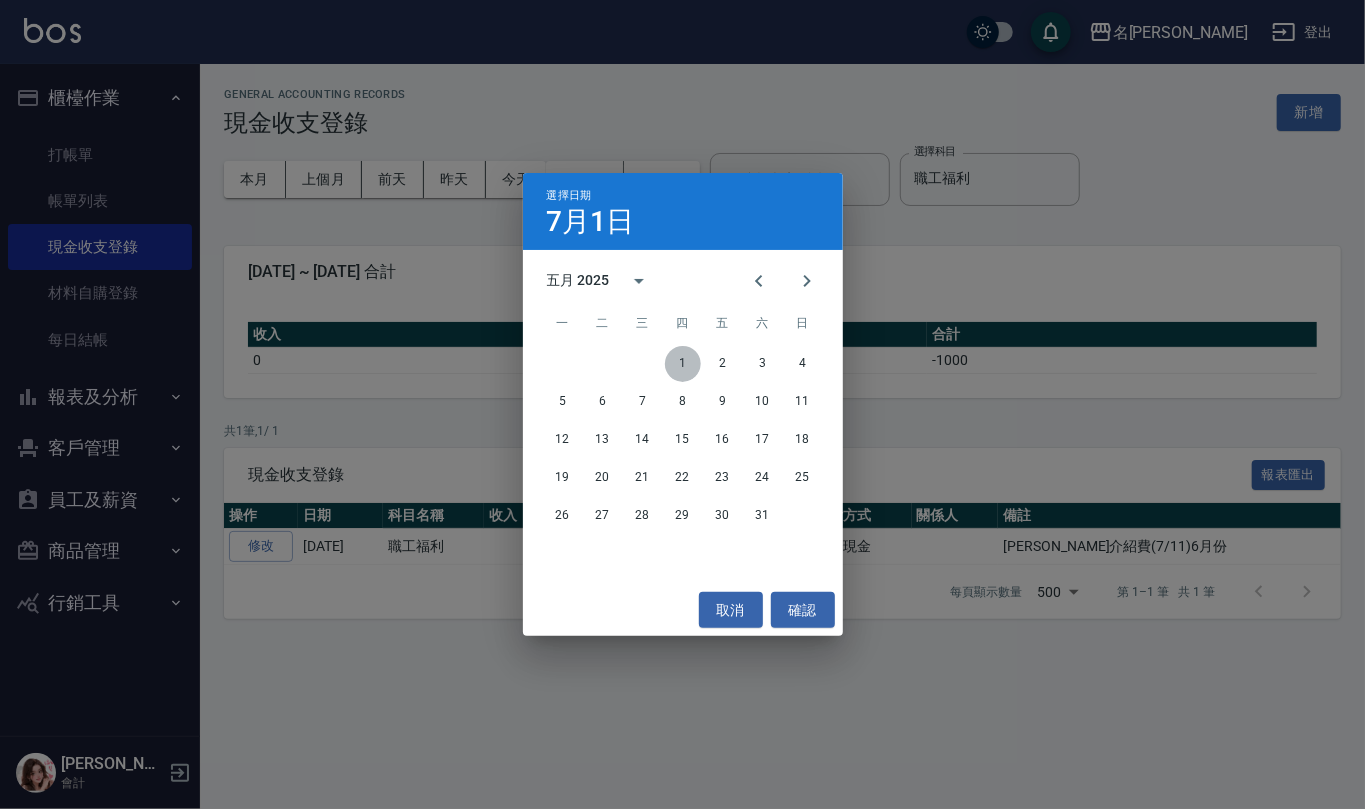 click on "1" at bounding box center [683, 364] 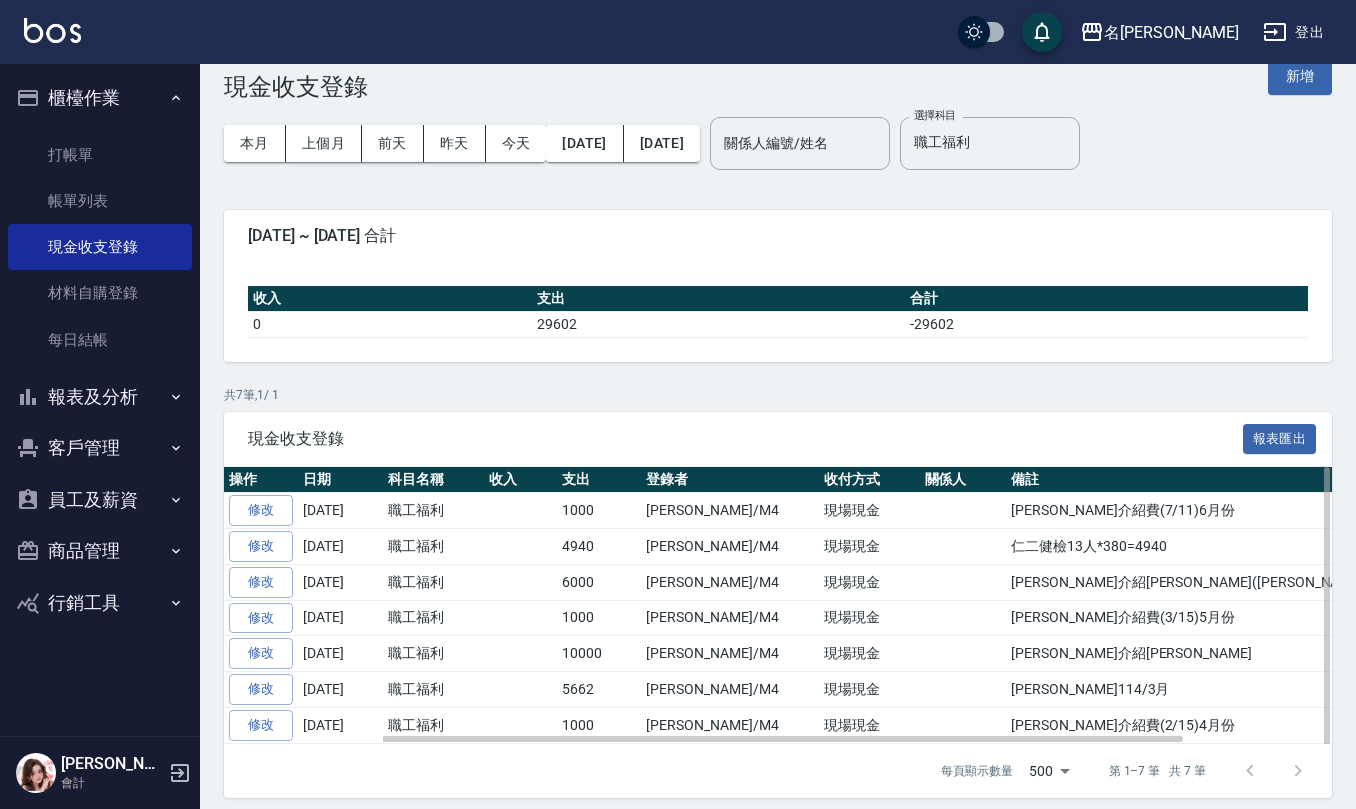 scroll, scrollTop: 56, scrollLeft: 0, axis: vertical 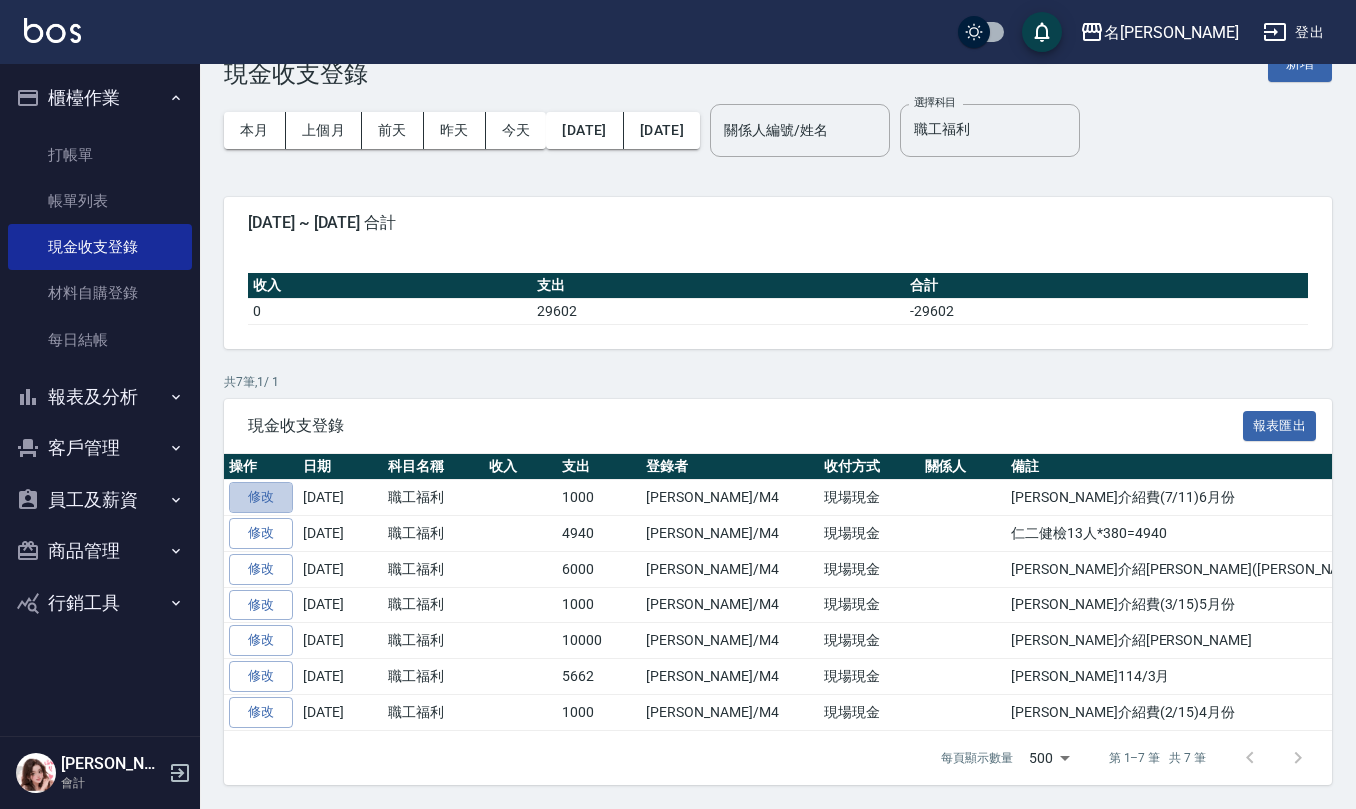 click on "修改" at bounding box center (261, 497) 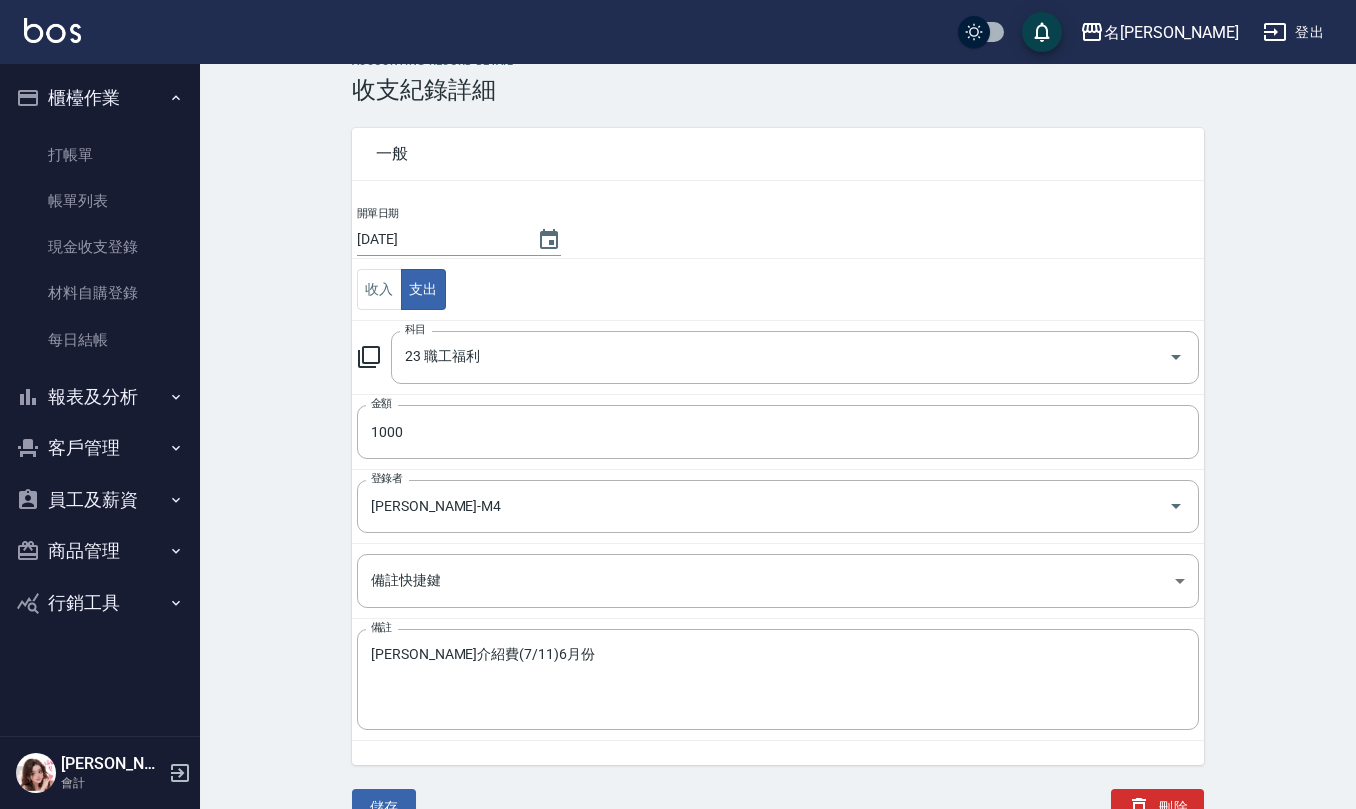 scroll, scrollTop: 52, scrollLeft: 0, axis: vertical 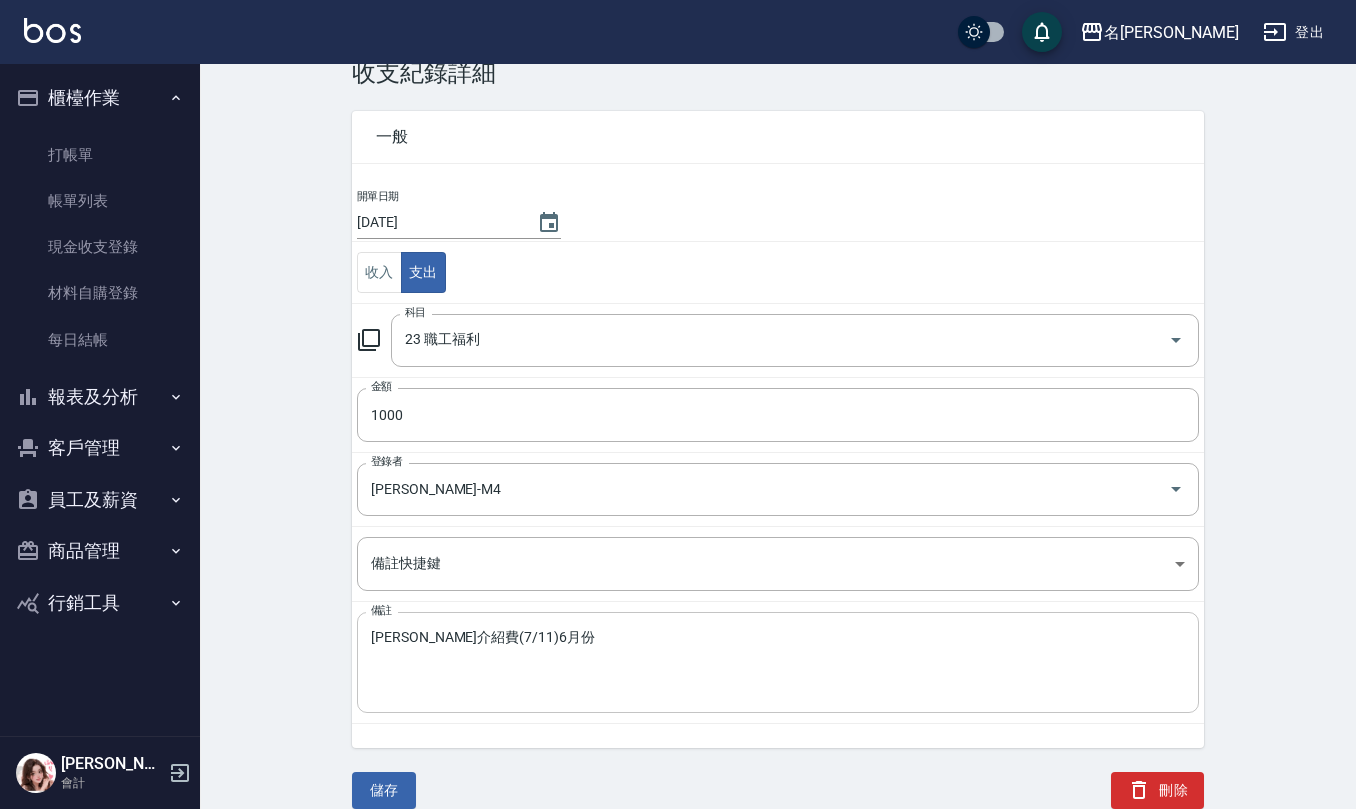 drag, startPoint x: 456, startPoint y: 637, endPoint x: 473, endPoint y: 637, distance: 17 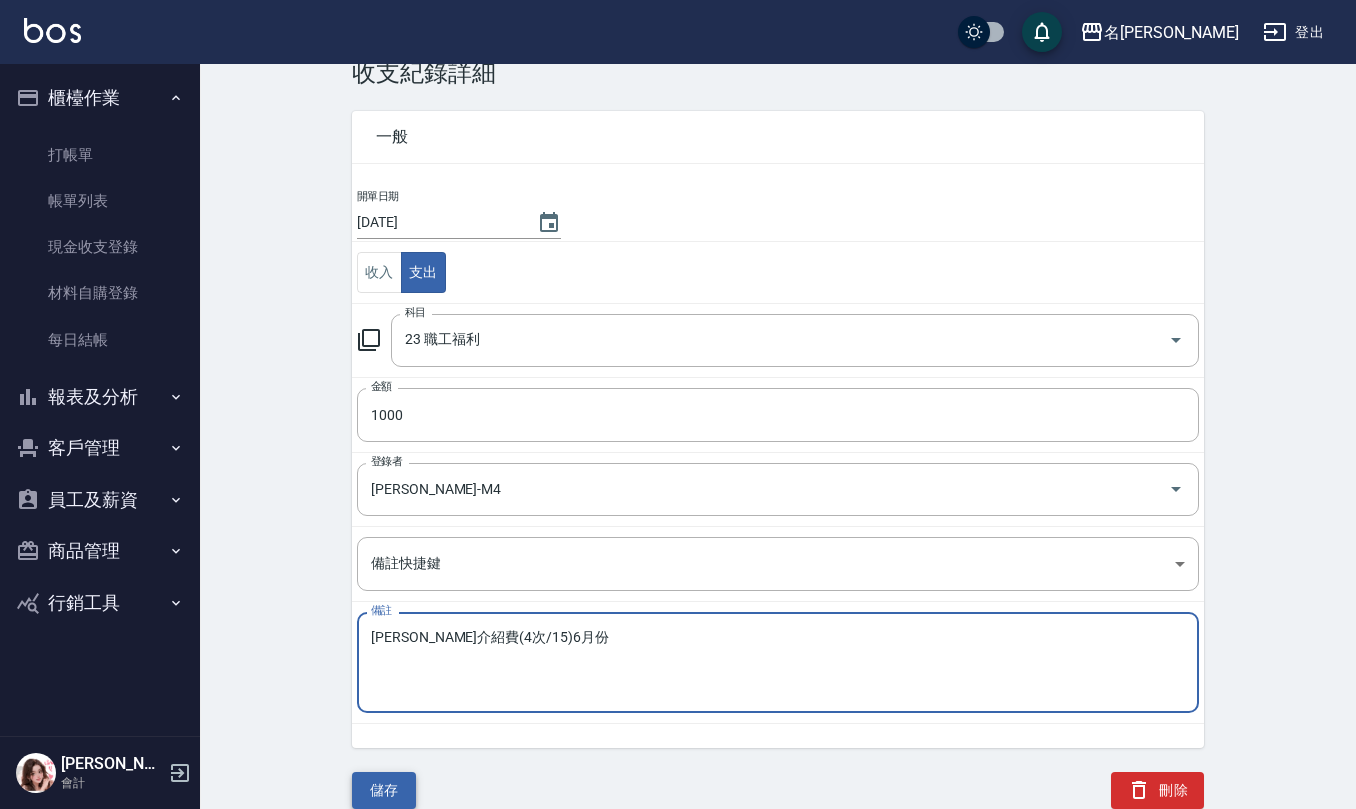 type on "[PERSON_NAME]介紹費(4次/15)6月份" 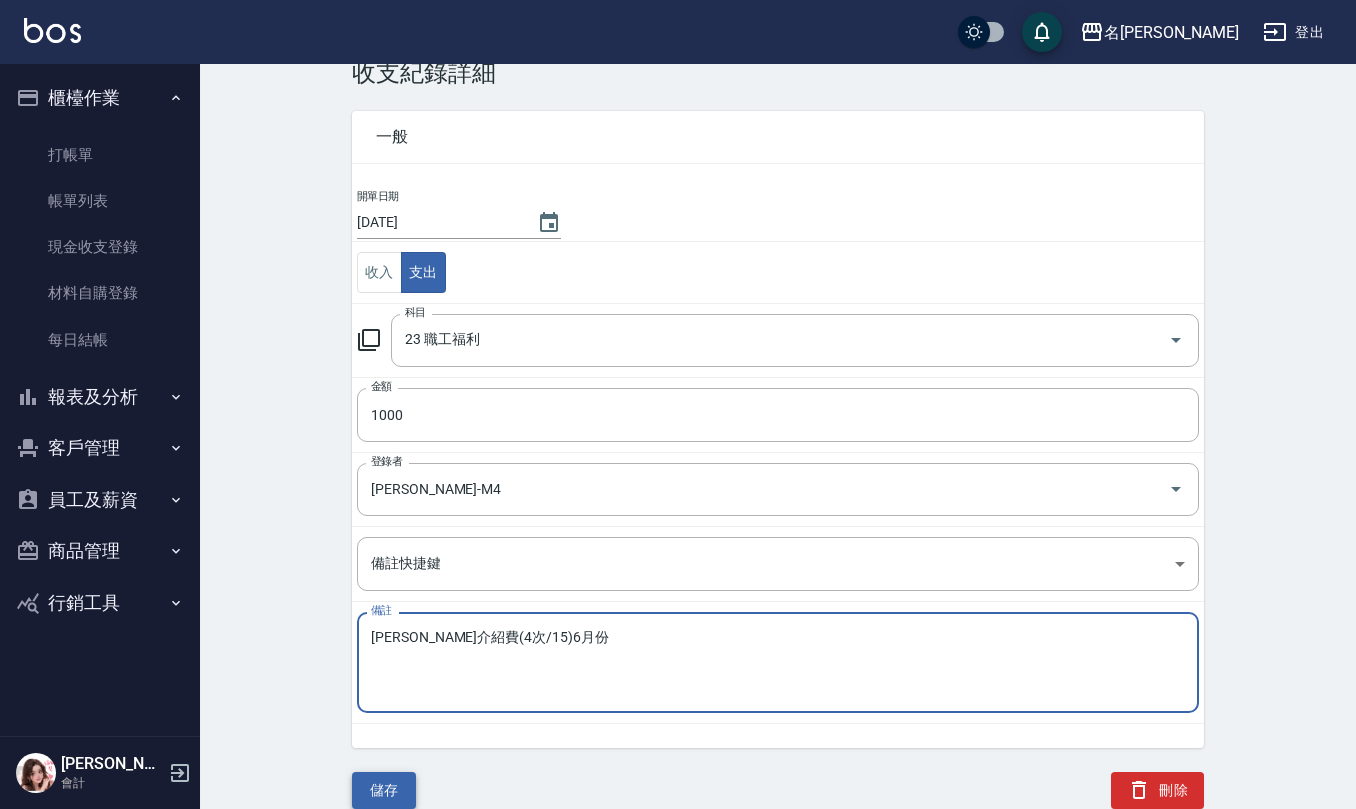 click on "儲存" at bounding box center [384, 790] 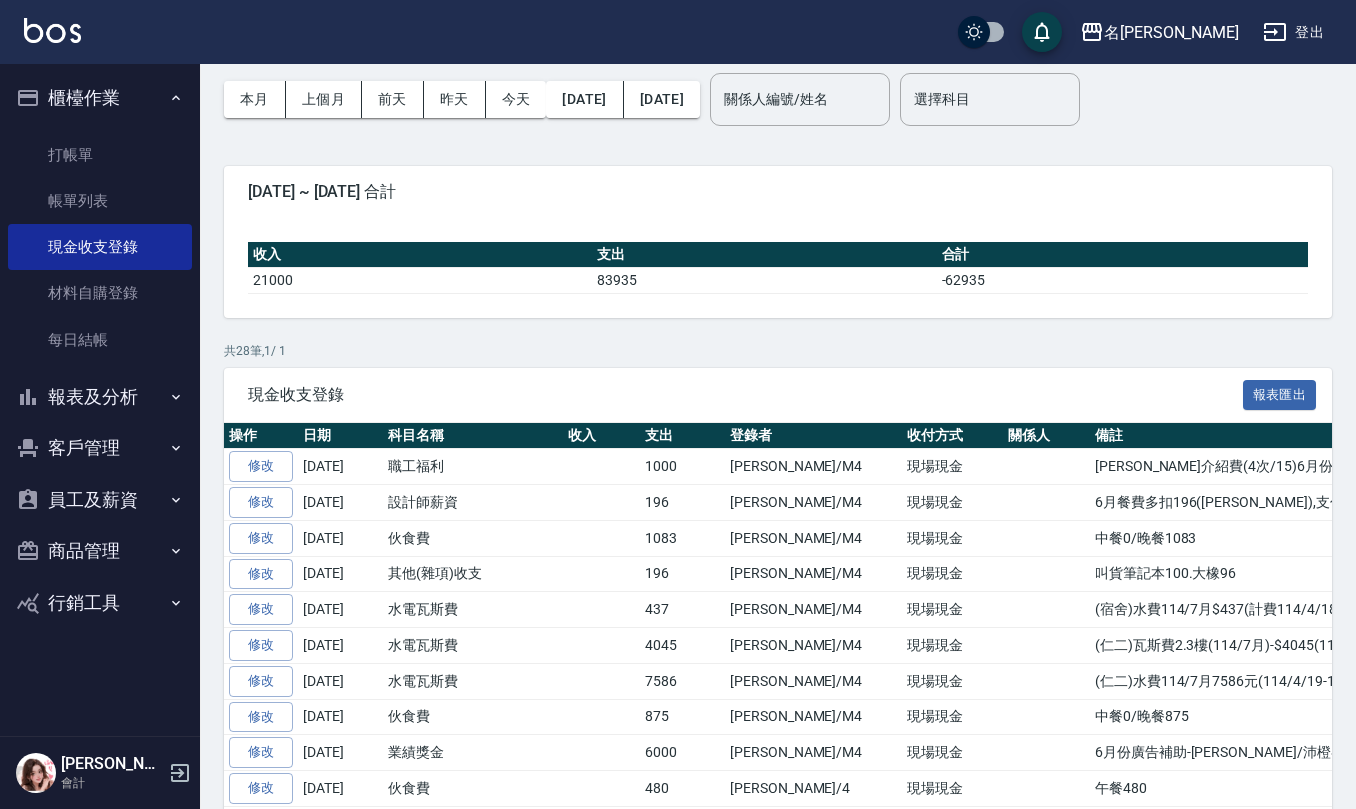 scroll, scrollTop: 0, scrollLeft: 0, axis: both 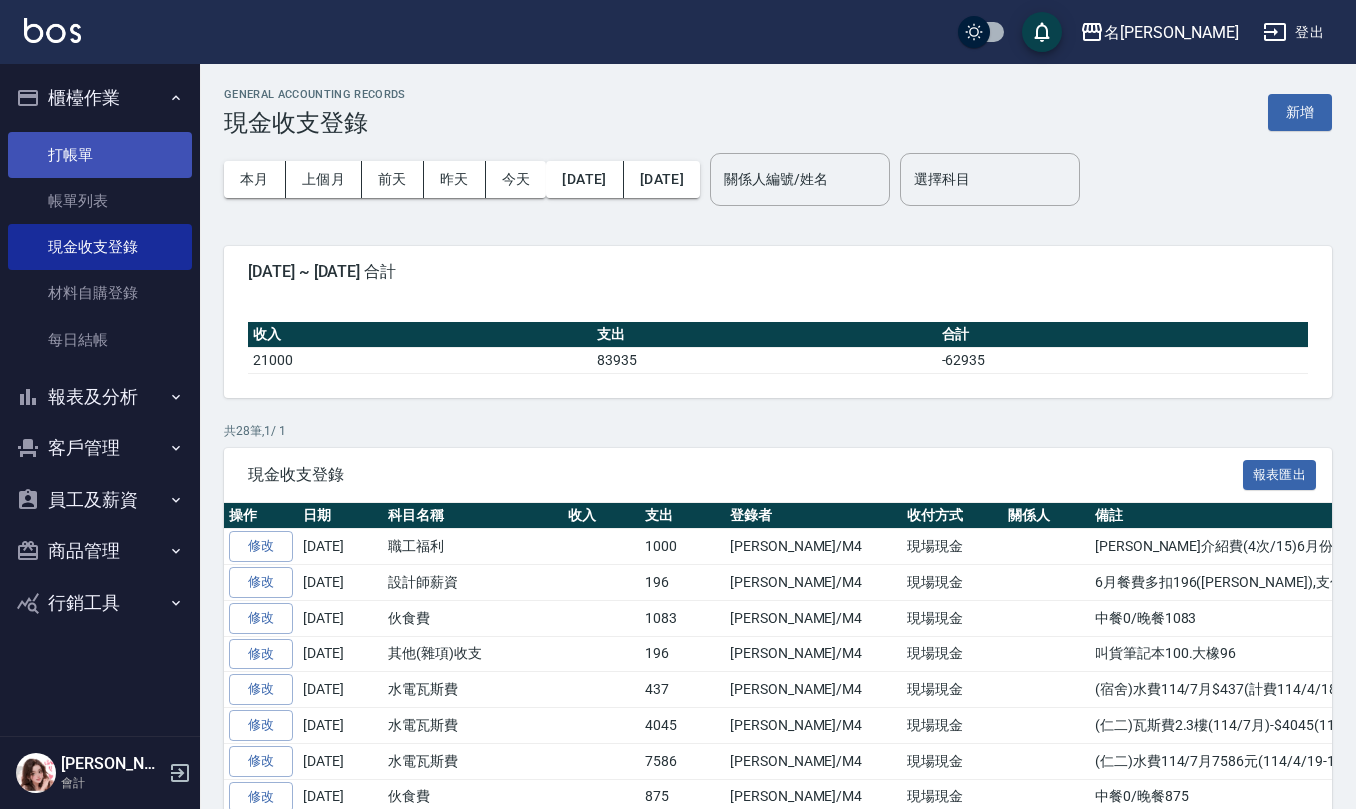 click on "打帳單" at bounding box center [100, 155] 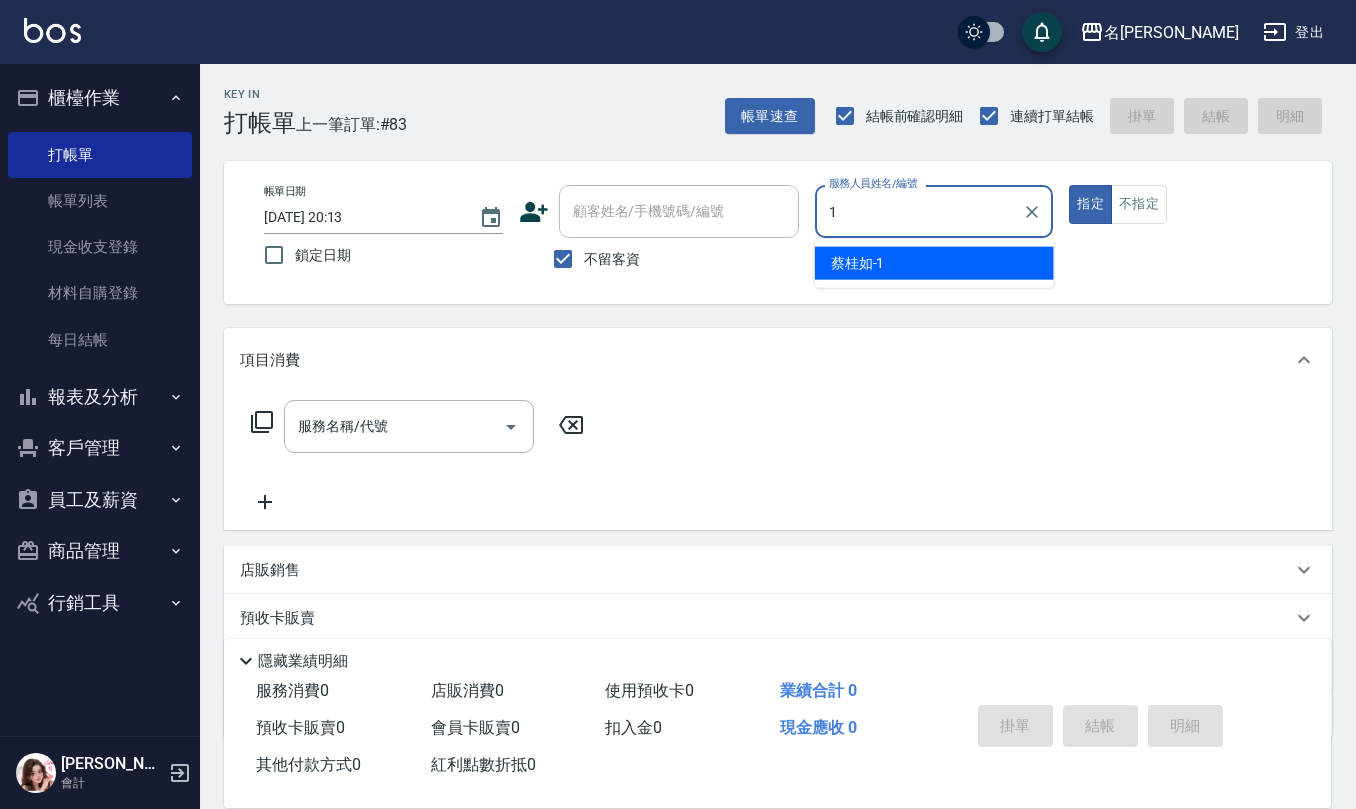 type on "[PERSON_NAME]1" 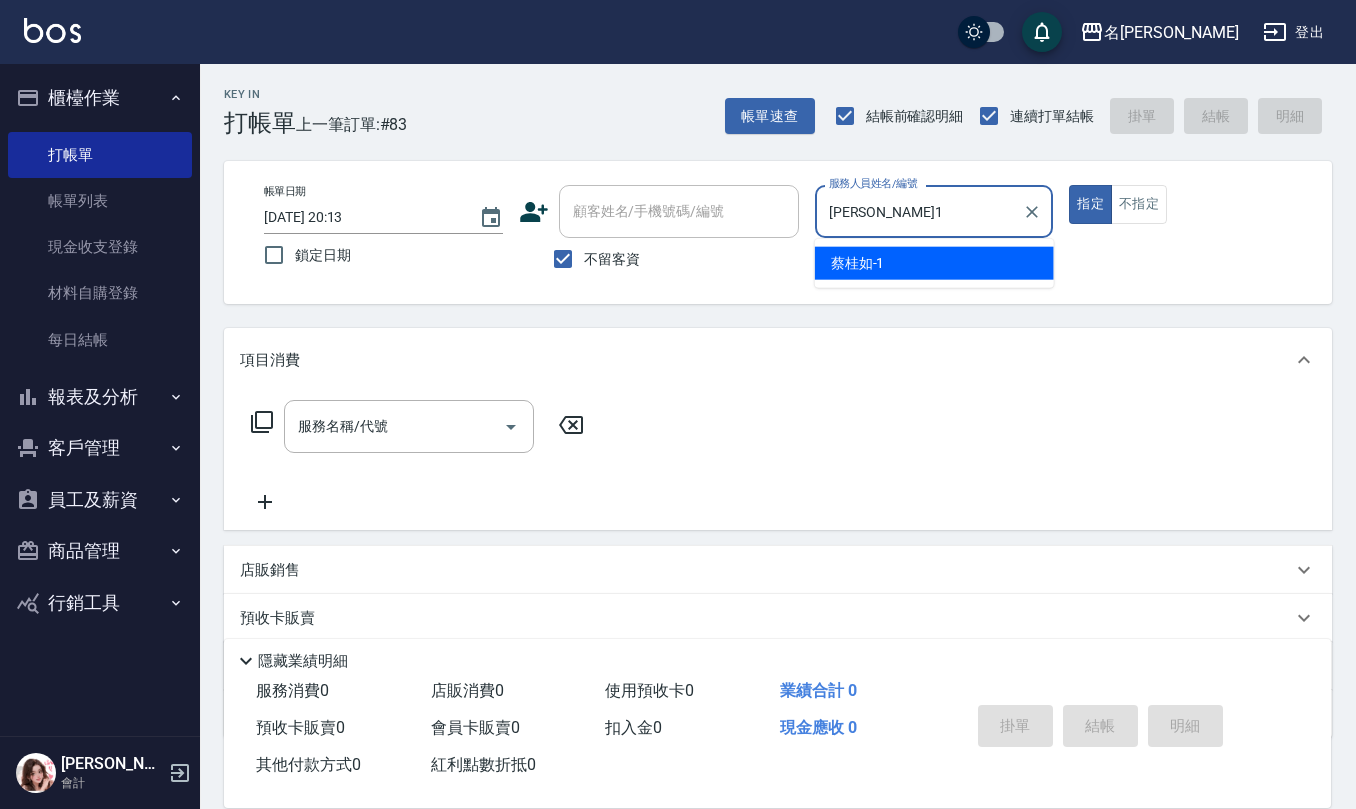 type on "true" 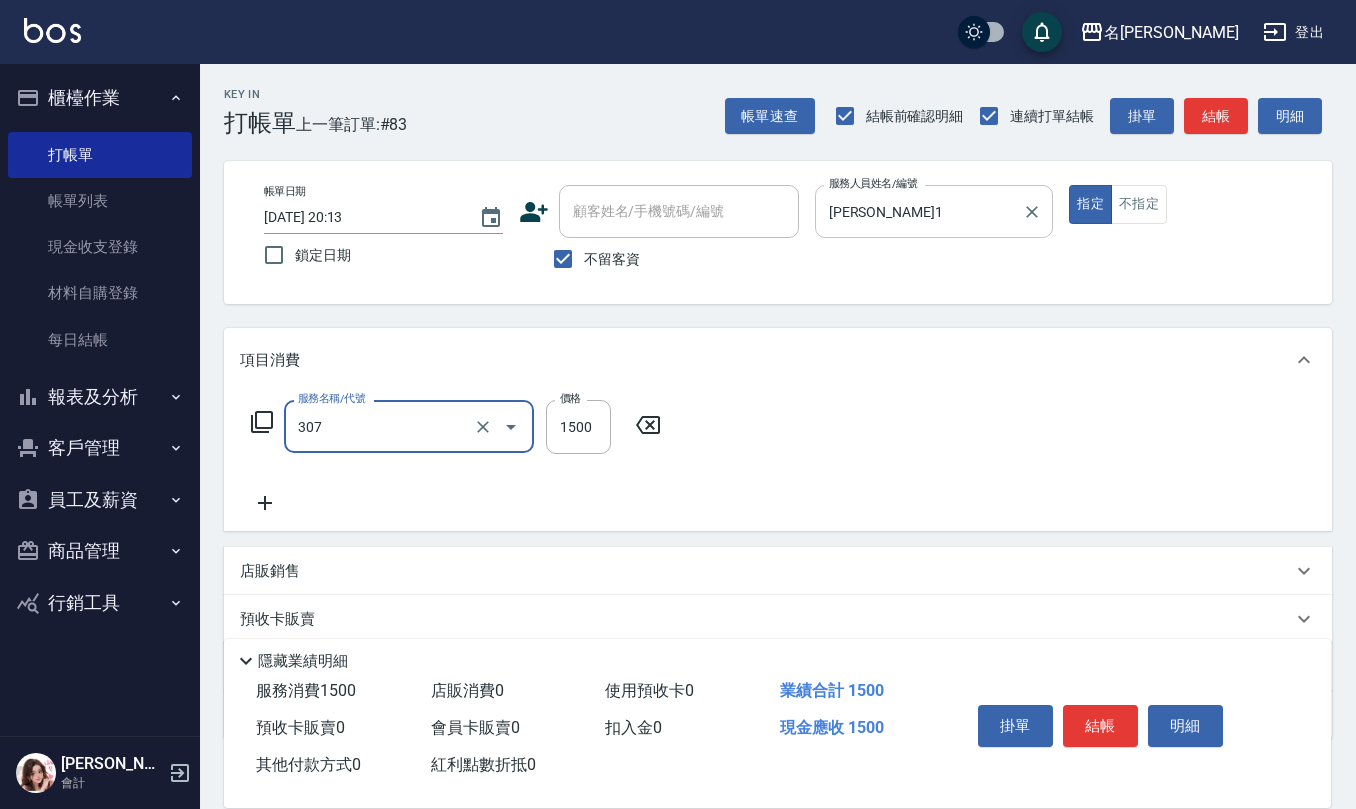 type on "EF麥拉寧燙髮1500(307)" 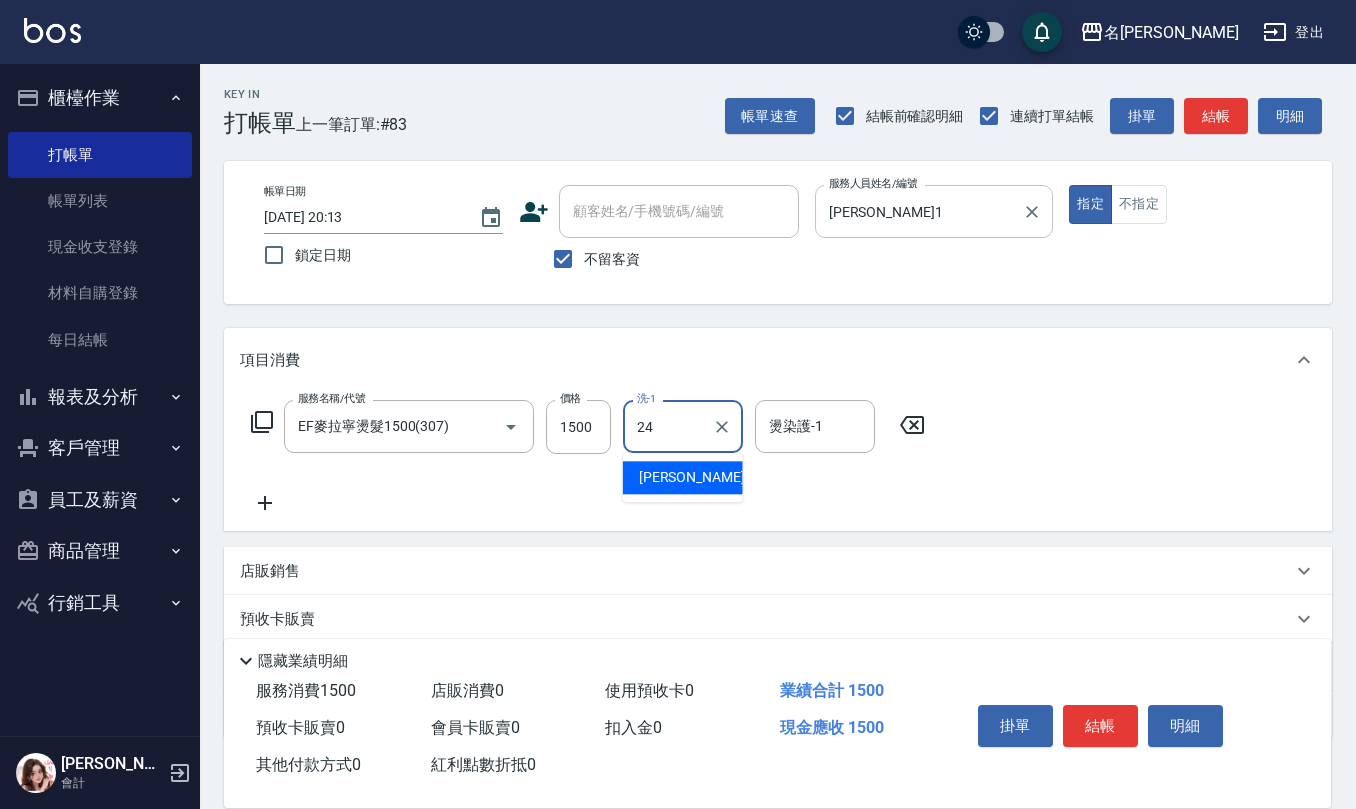 type on "[PERSON_NAME]-24" 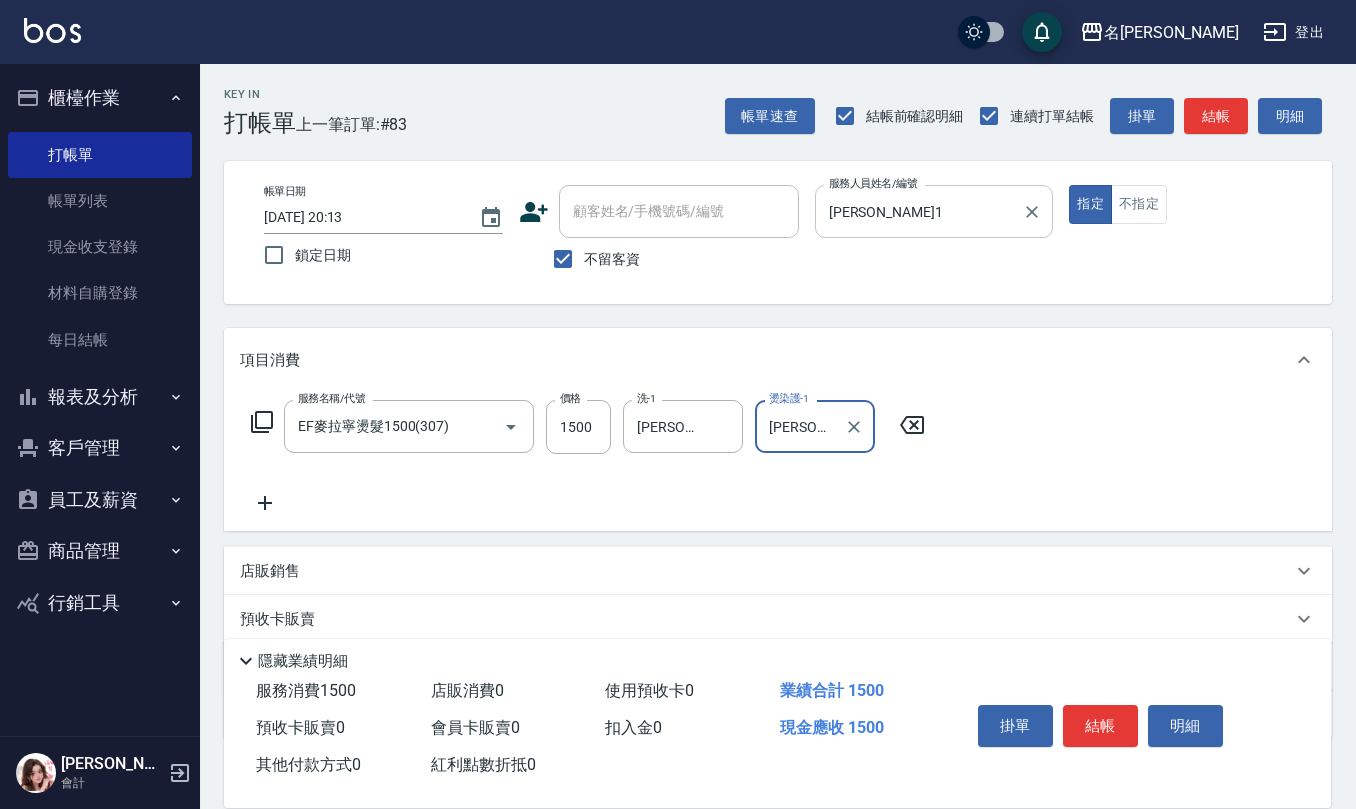 type on "[PERSON_NAME]-24" 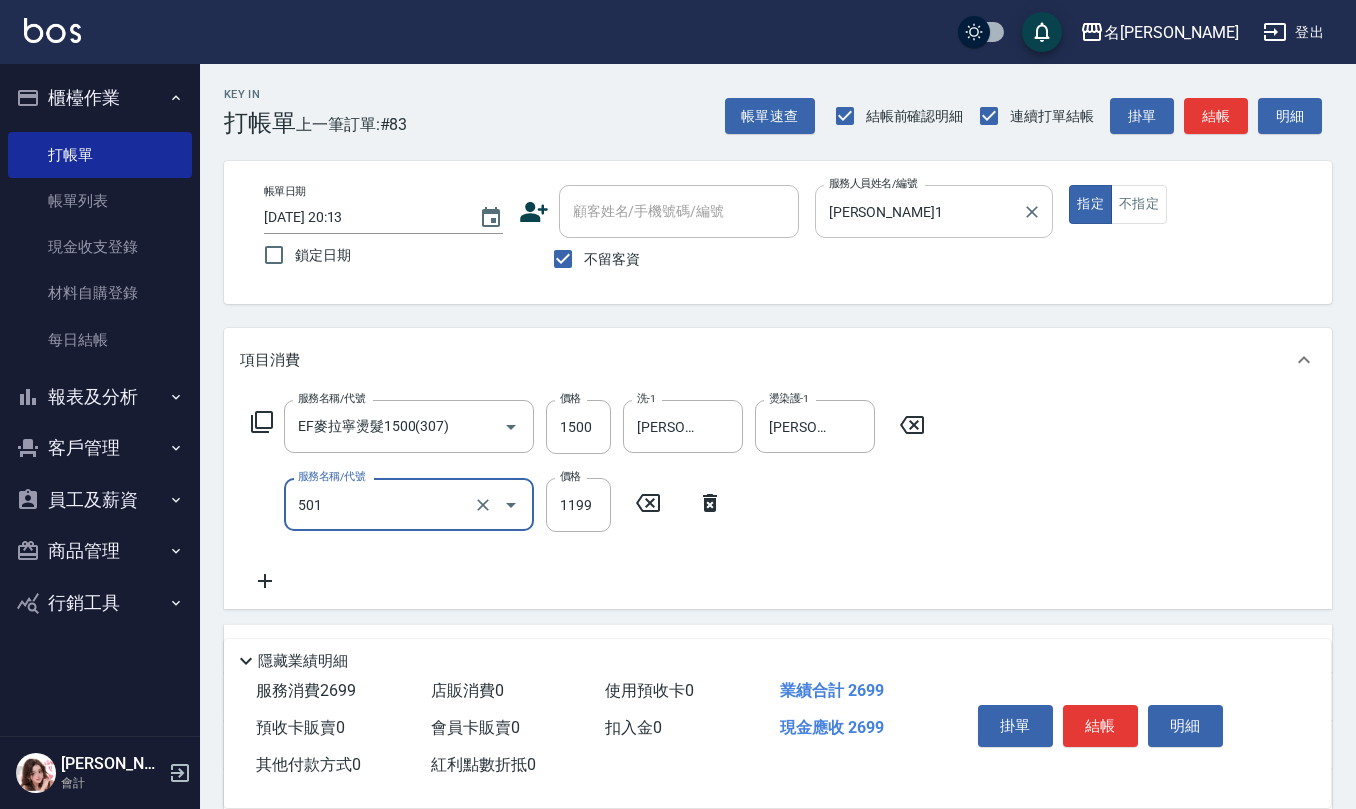 type on "染髮(501)" 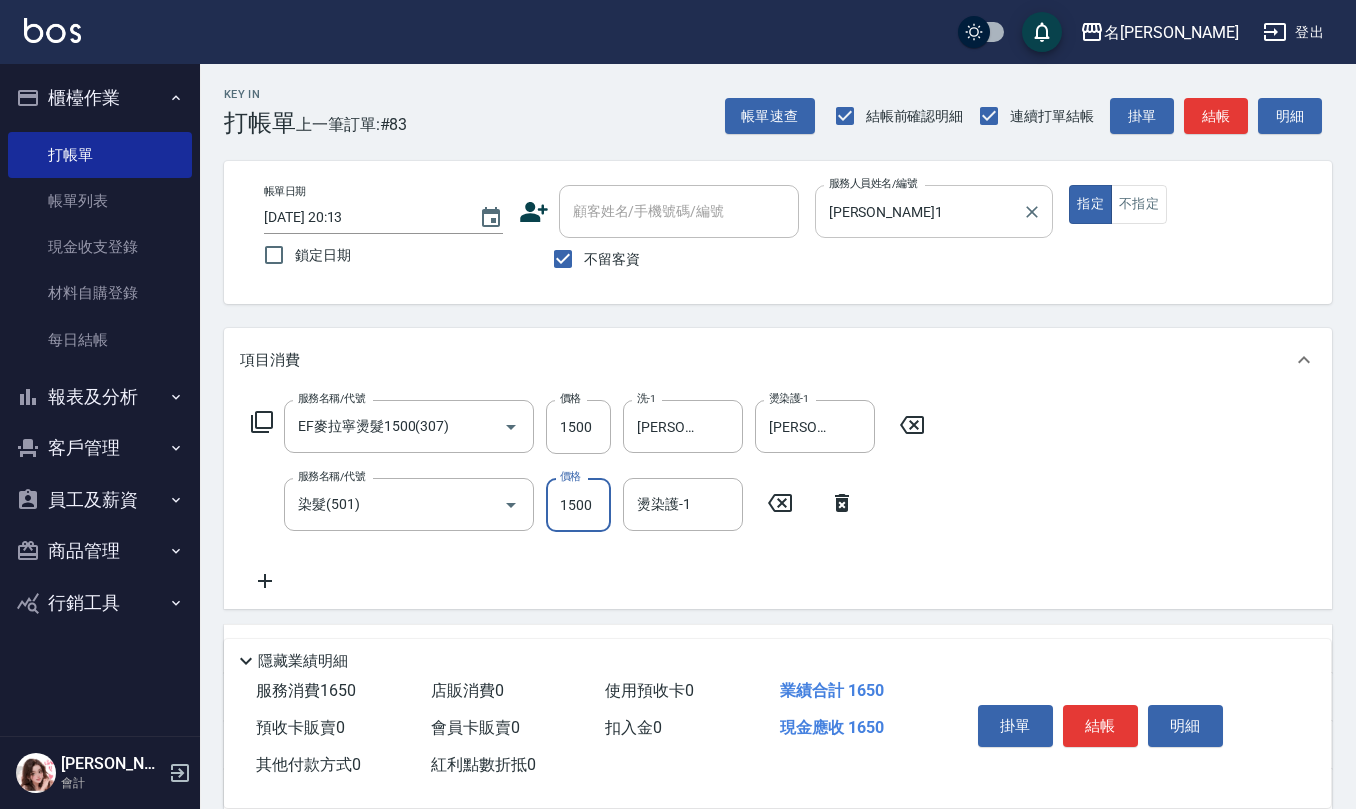 type on "1500" 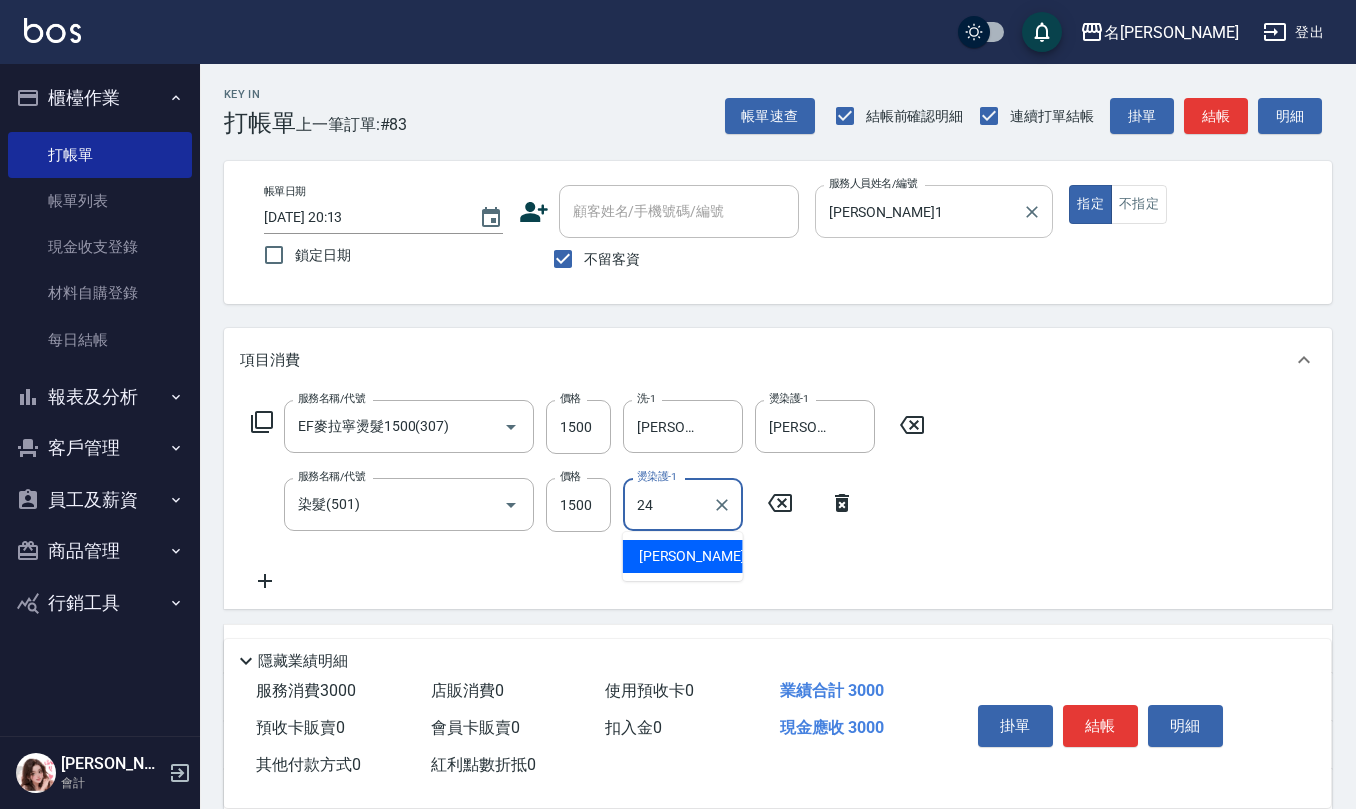 type on "[PERSON_NAME]-24" 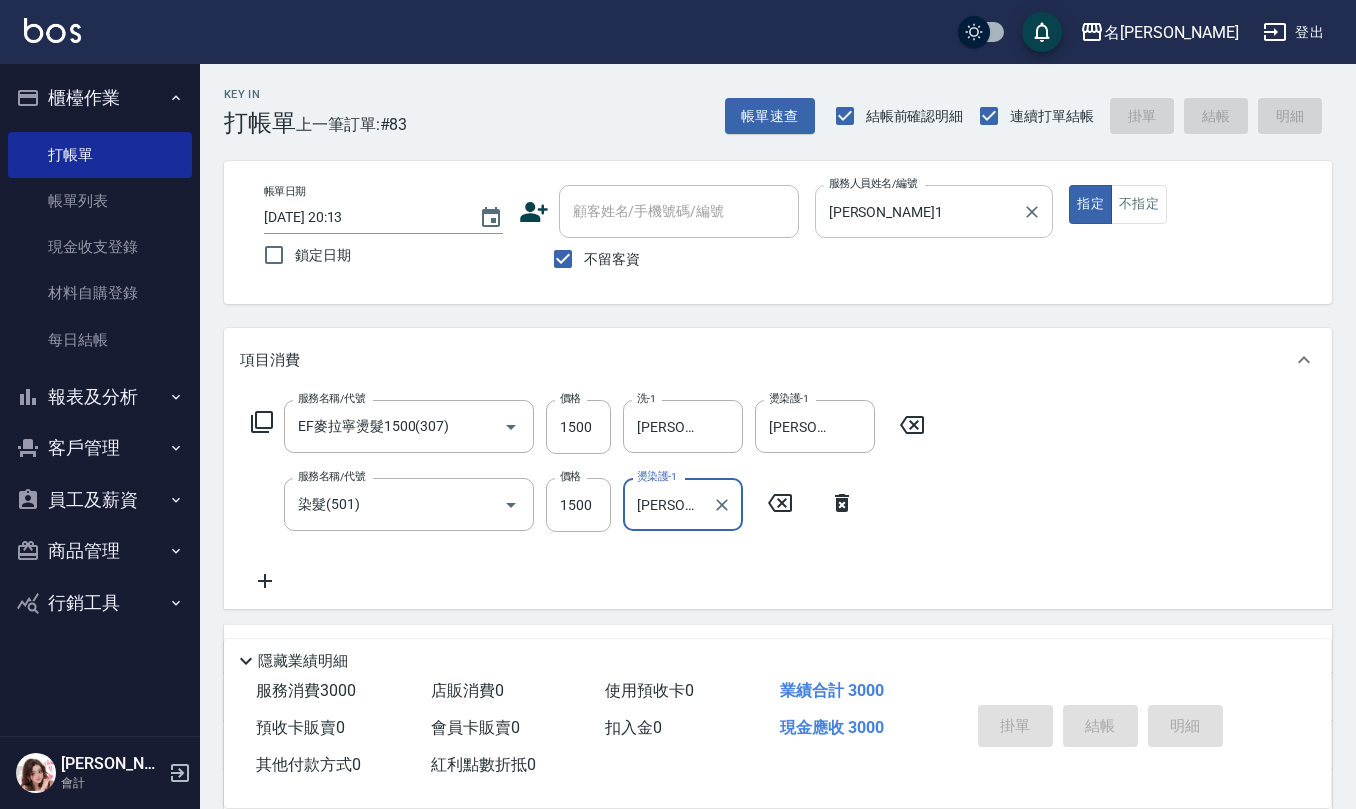 type 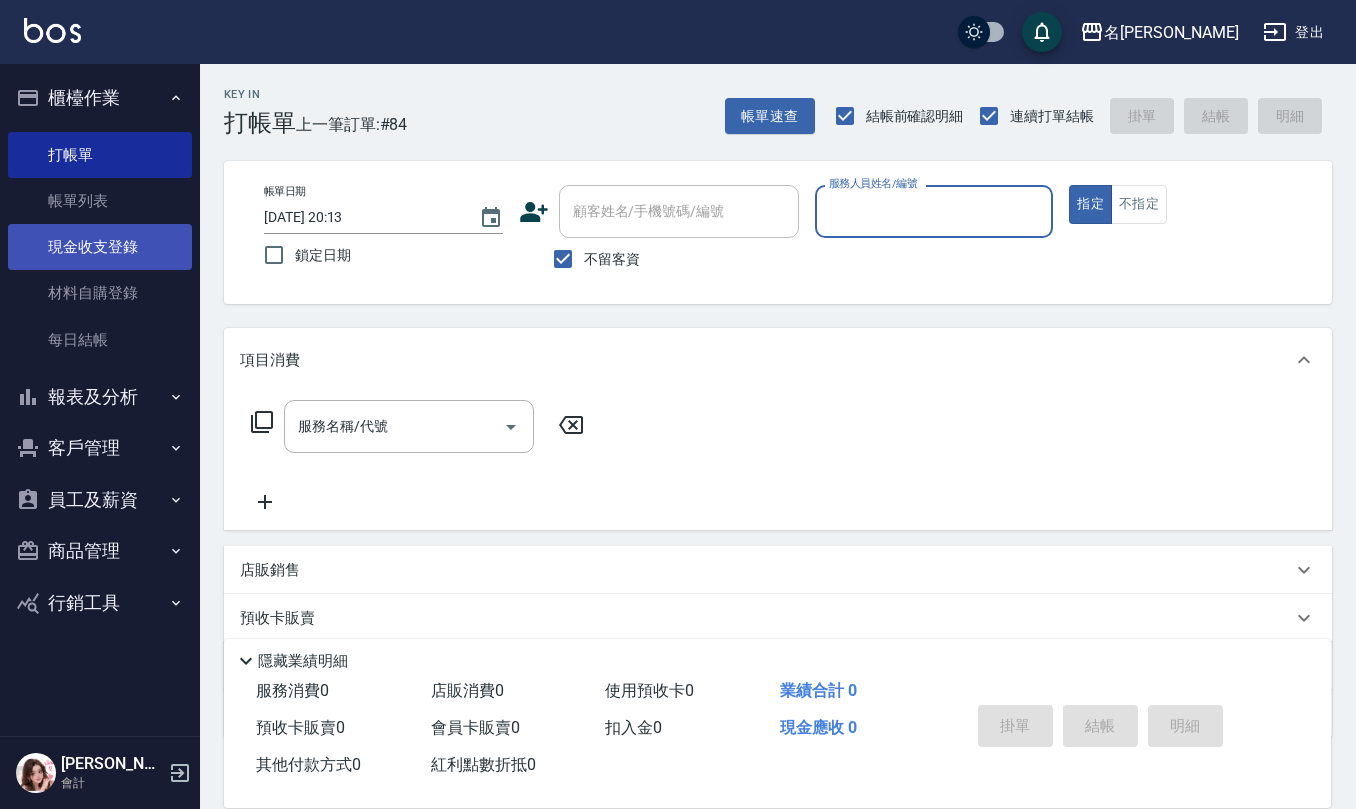 click on "現金收支登錄" at bounding box center [100, 247] 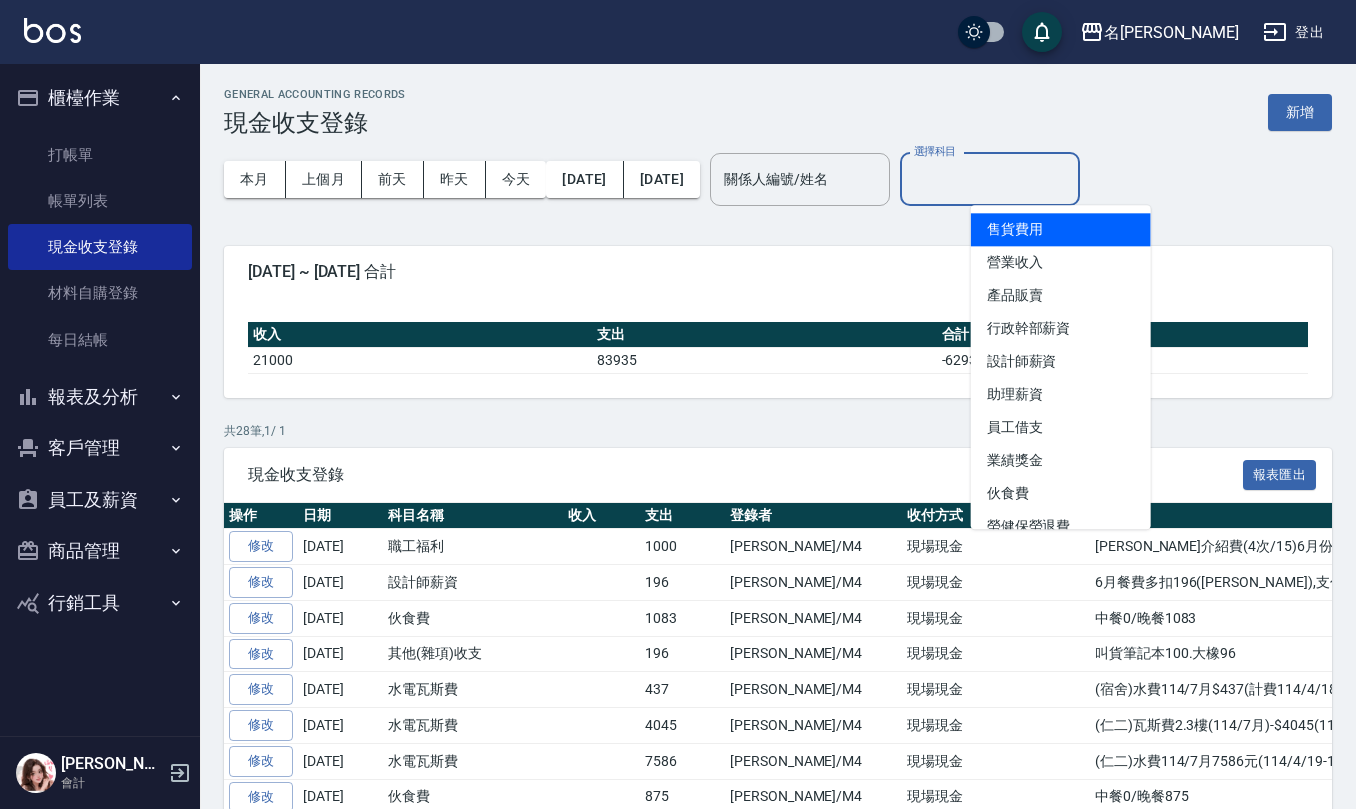 click on "選擇科目" at bounding box center (990, 179) 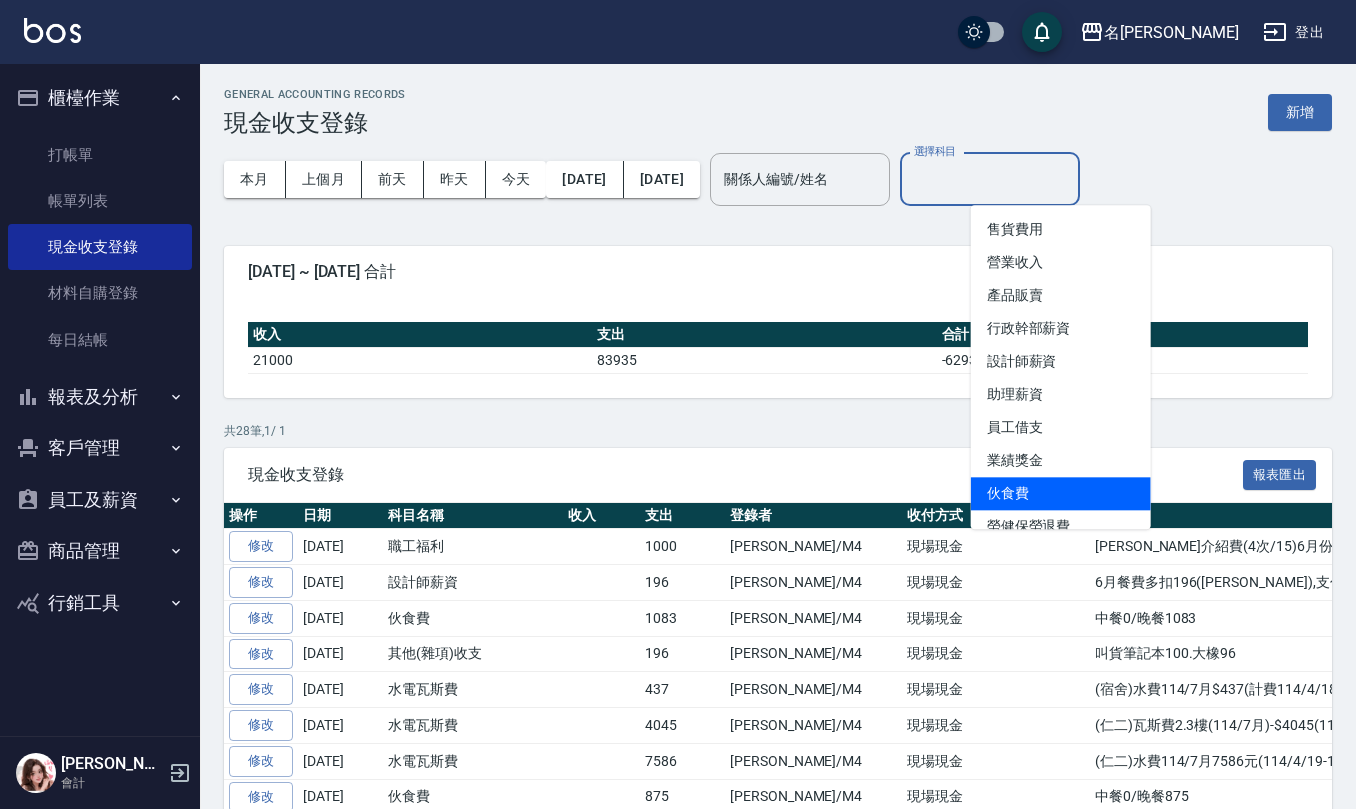 click on "伙食費" at bounding box center (1061, 493) 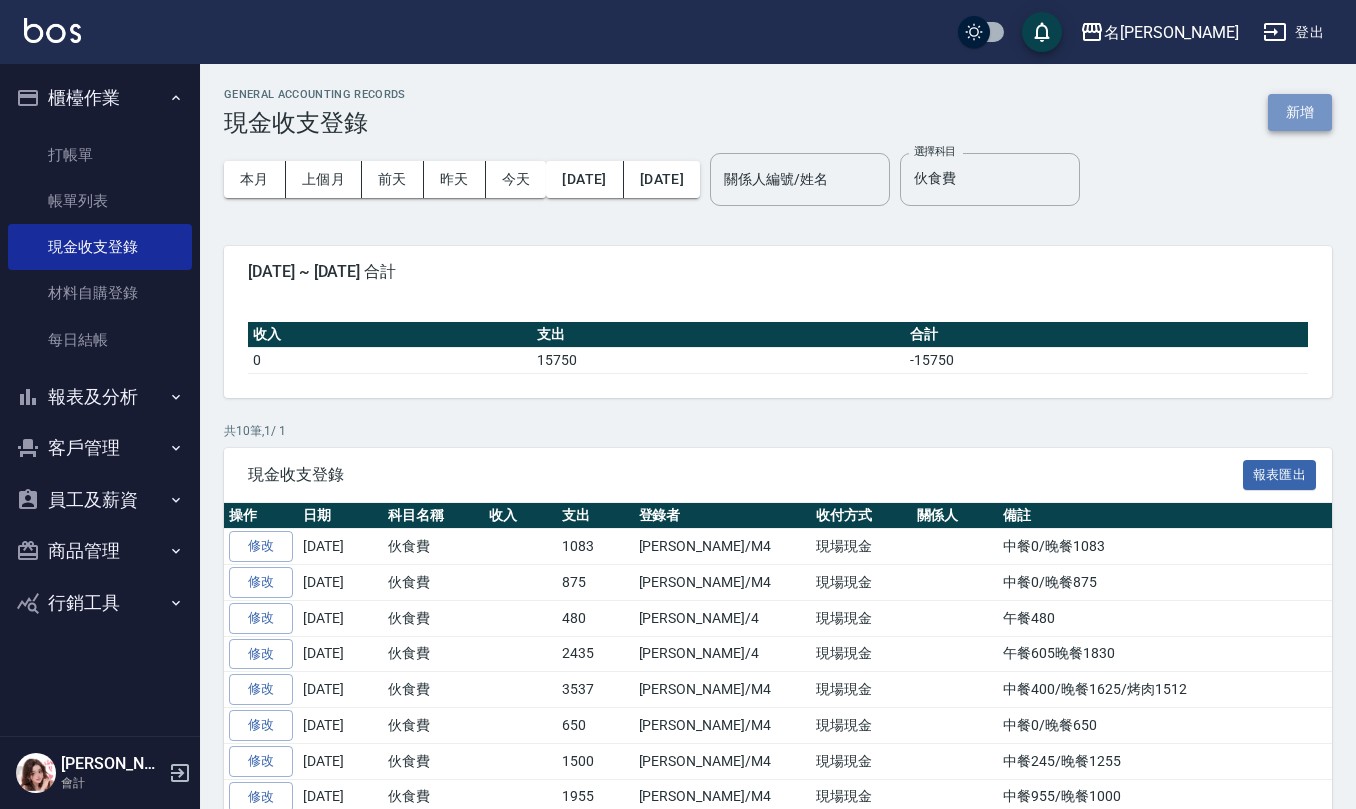 click on "新增" at bounding box center [1300, 112] 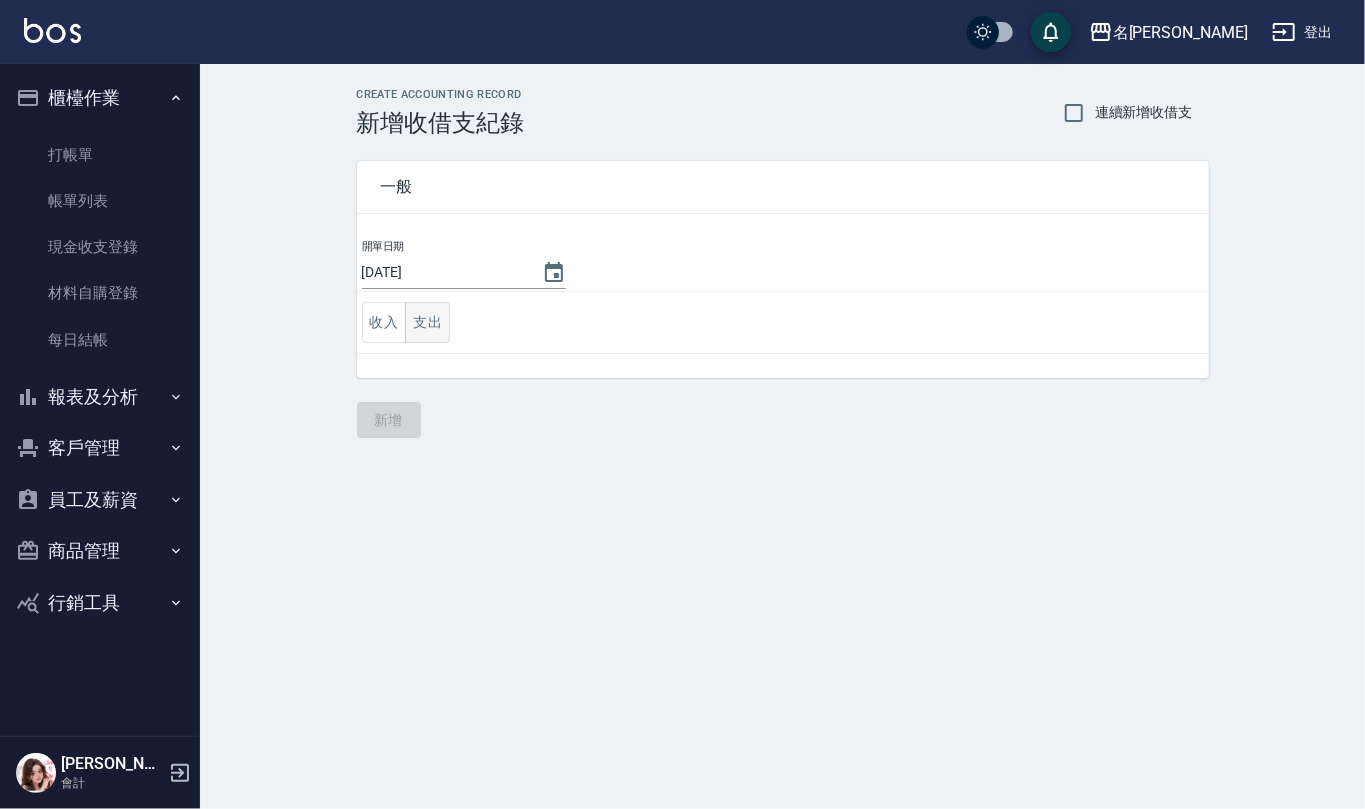 click on "支出" at bounding box center (427, 322) 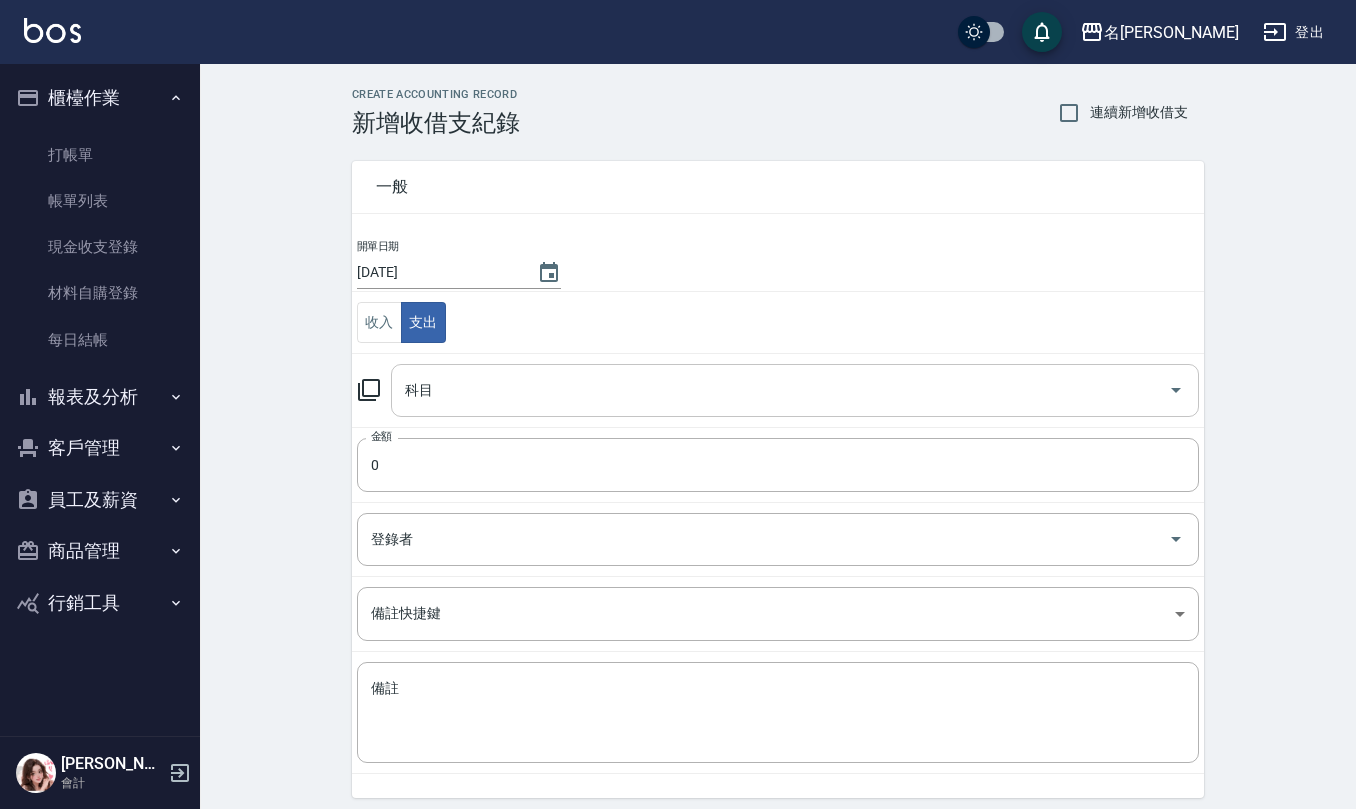 click on "科目" at bounding box center (780, 390) 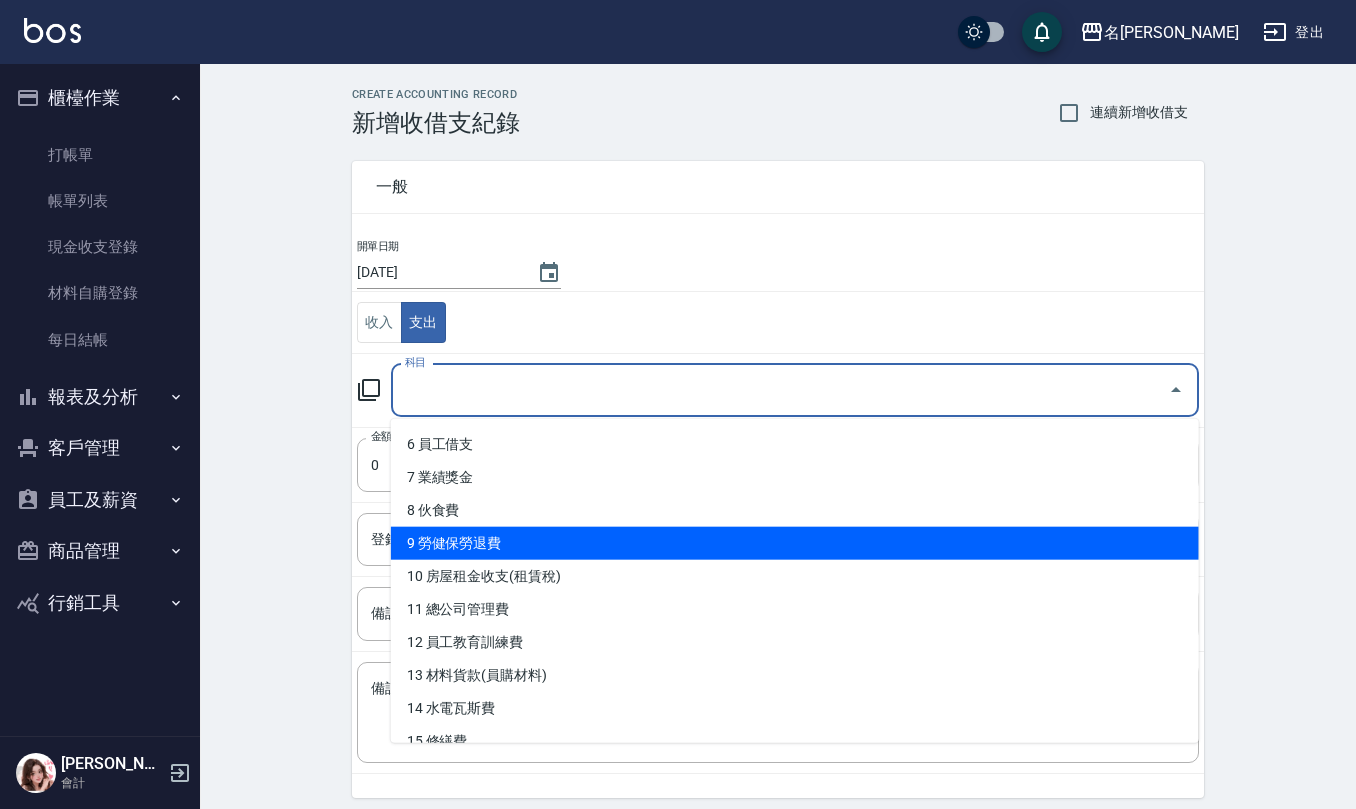 scroll, scrollTop: 133, scrollLeft: 0, axis: vertical 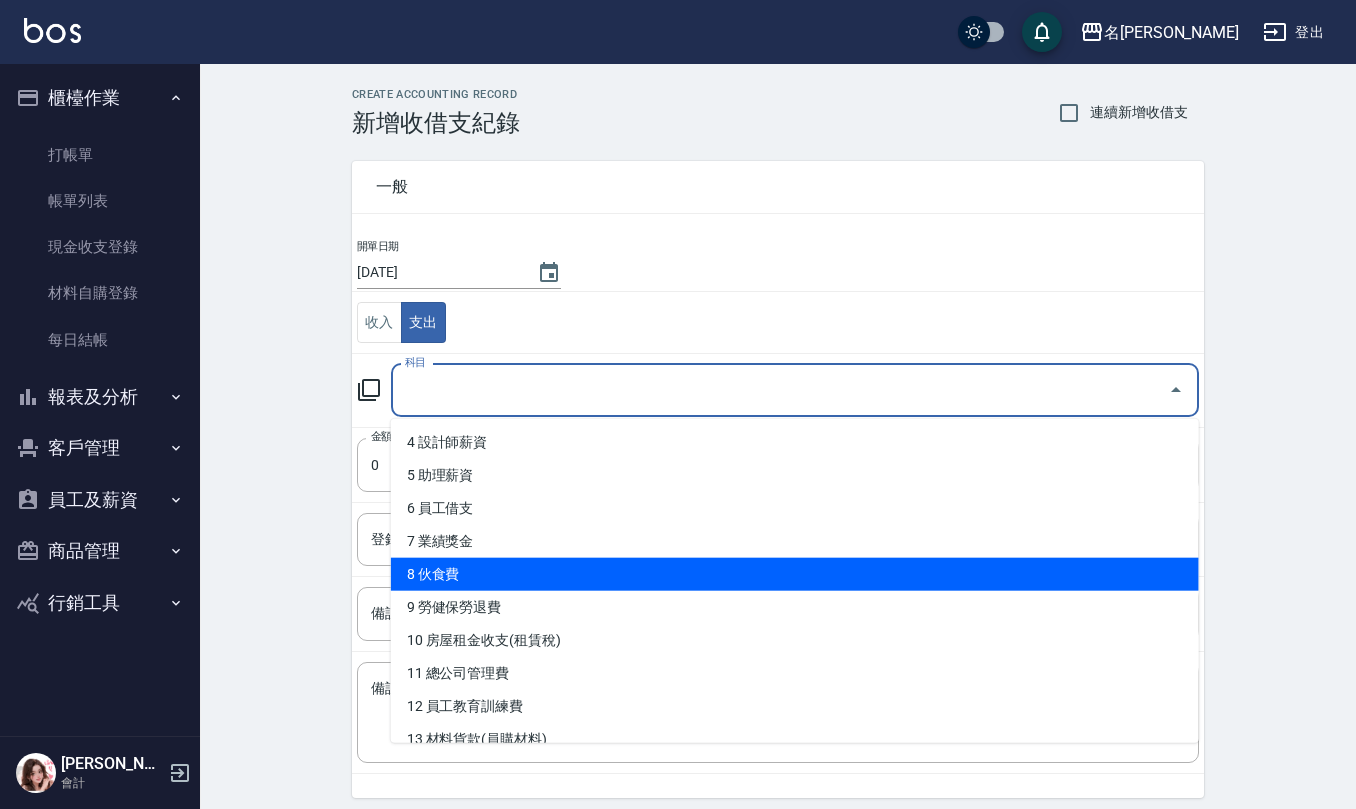 click on "8 伙食費" at bounding box center (795, 574) 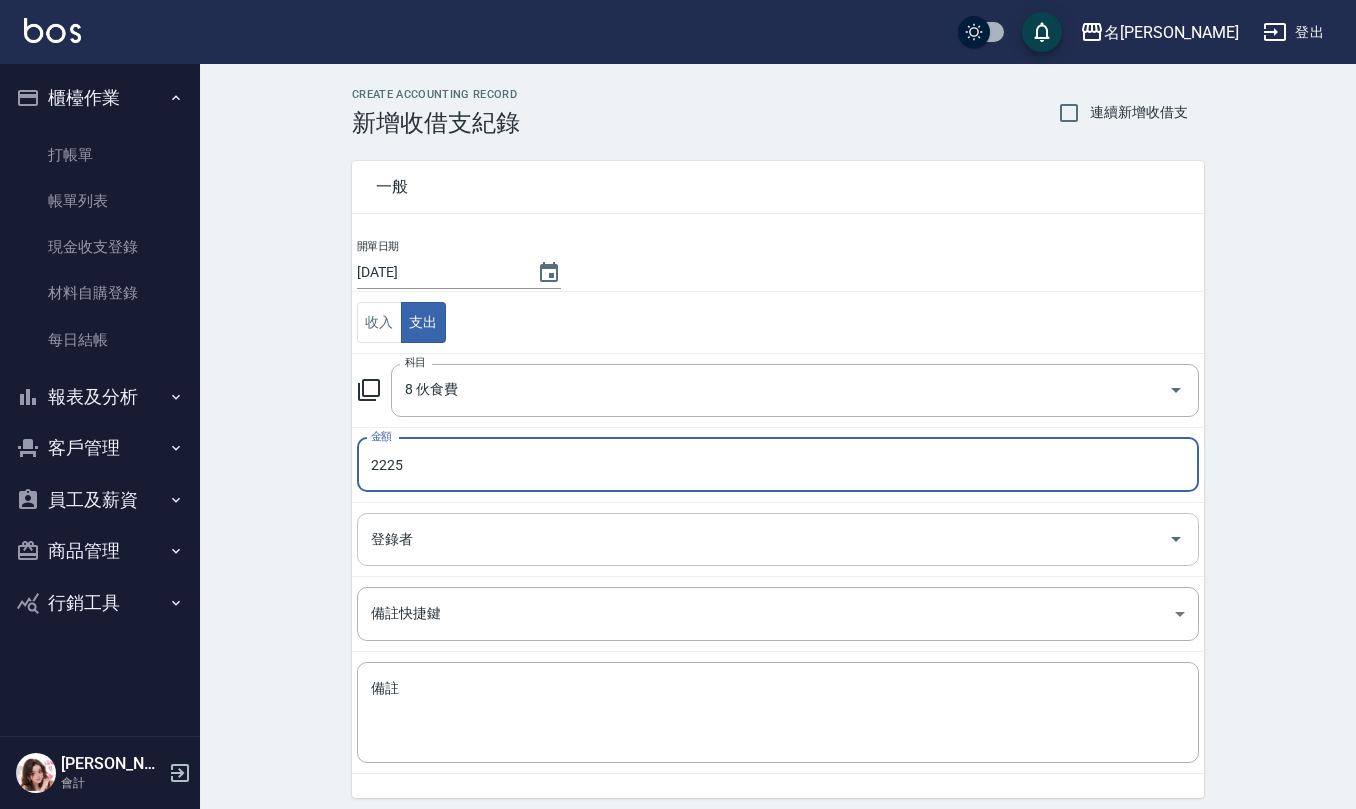 click on "登錄者" at bounding box center [778, 539] 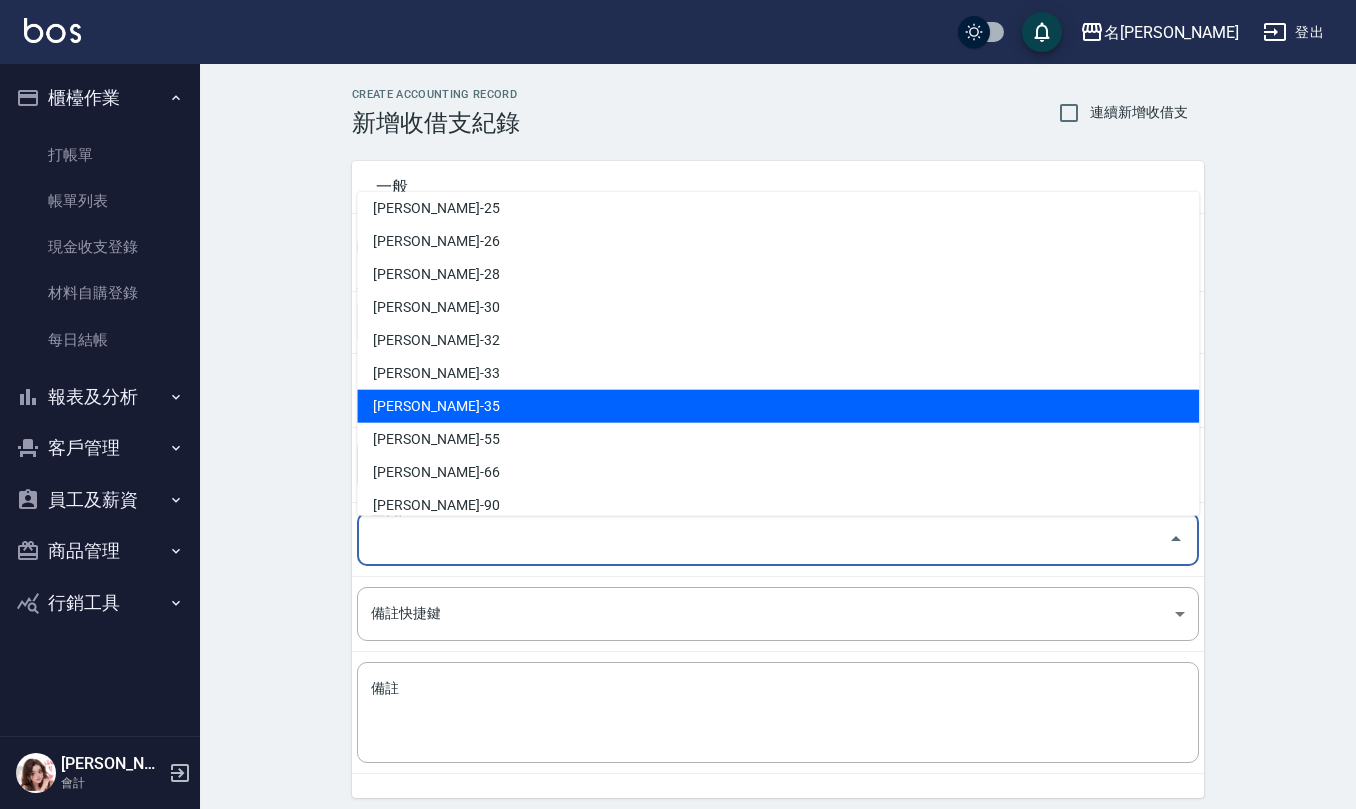 scroll, scrollTop: 846, scrollLeft: 0, axis: vertical 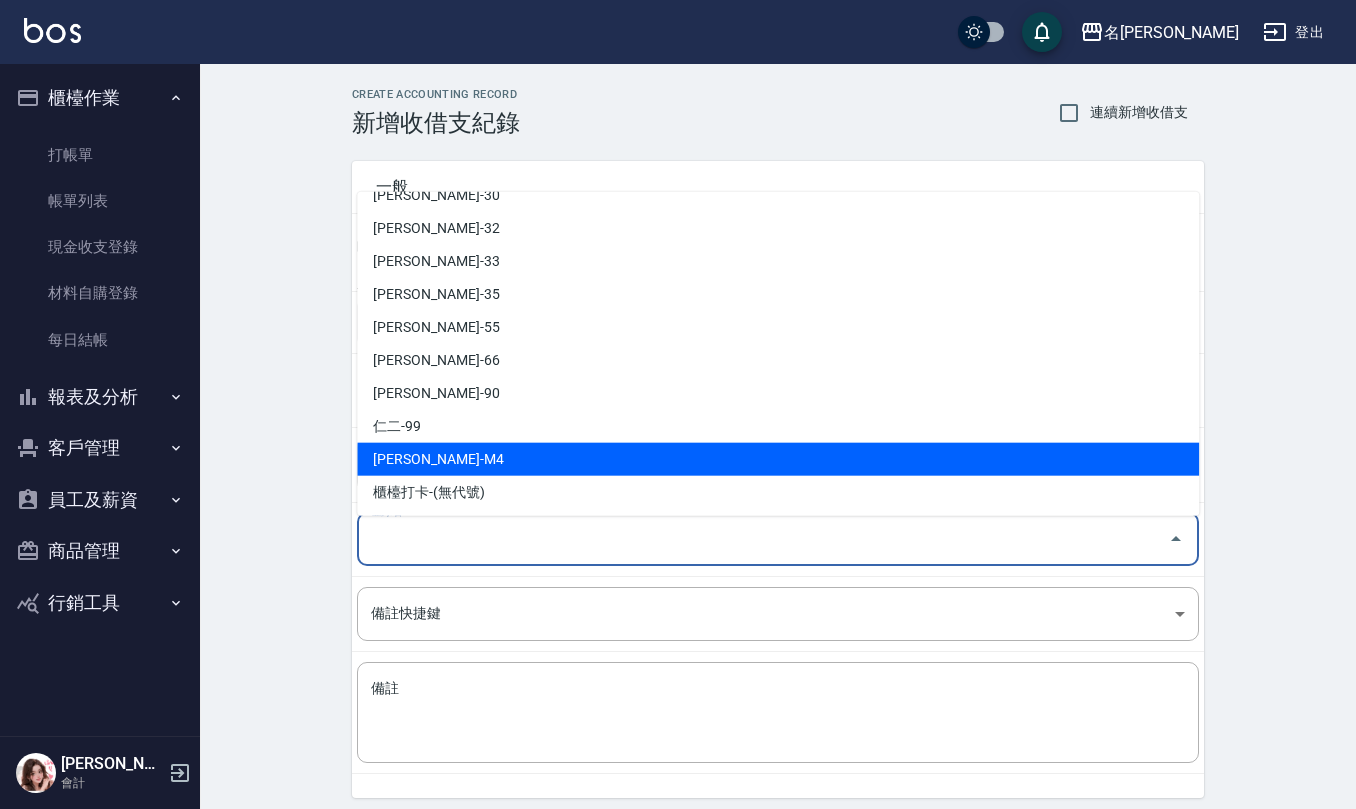 click on "[PERSON_NAME]-M4" at bounding box center (778, 459) 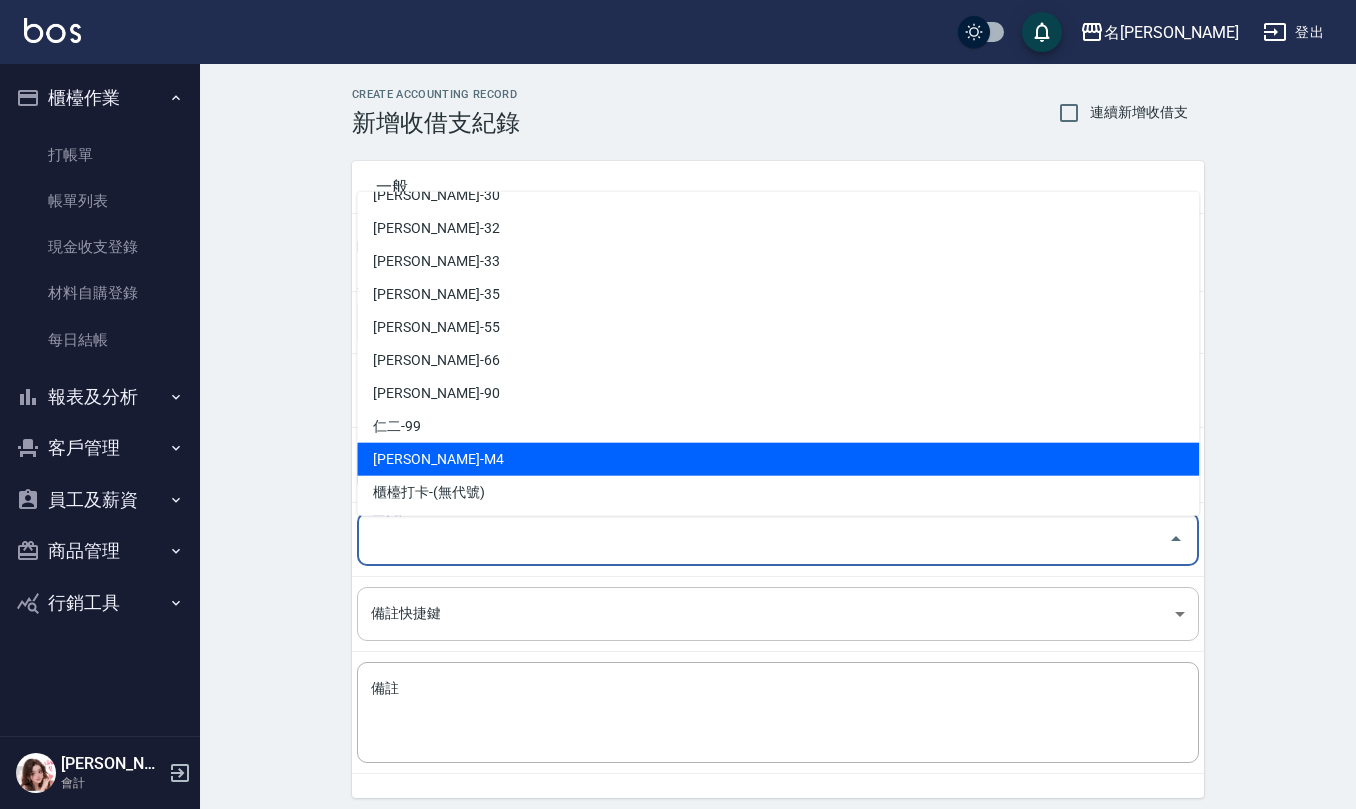 type on "[PERSON_NAME]-M4" 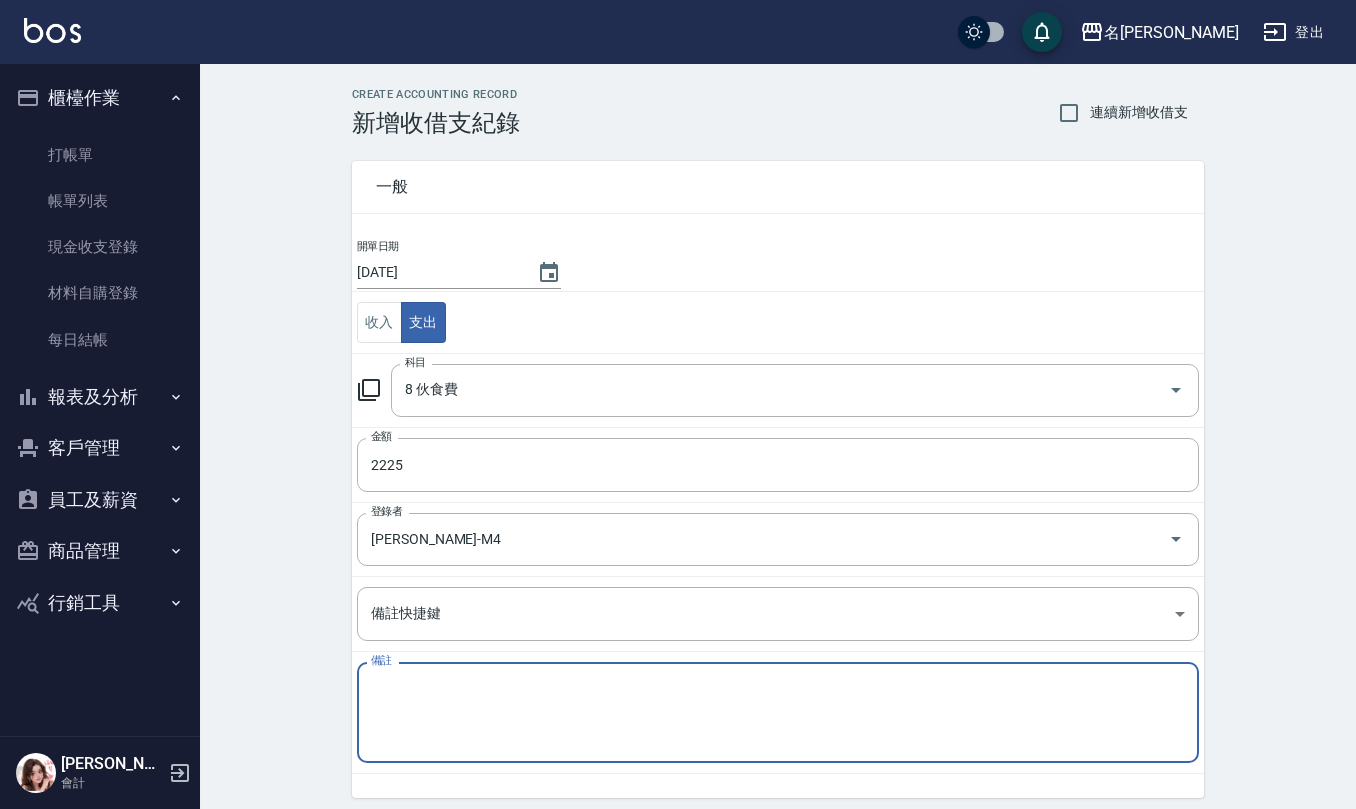 click on "備註" at bounding box center [778, 713] 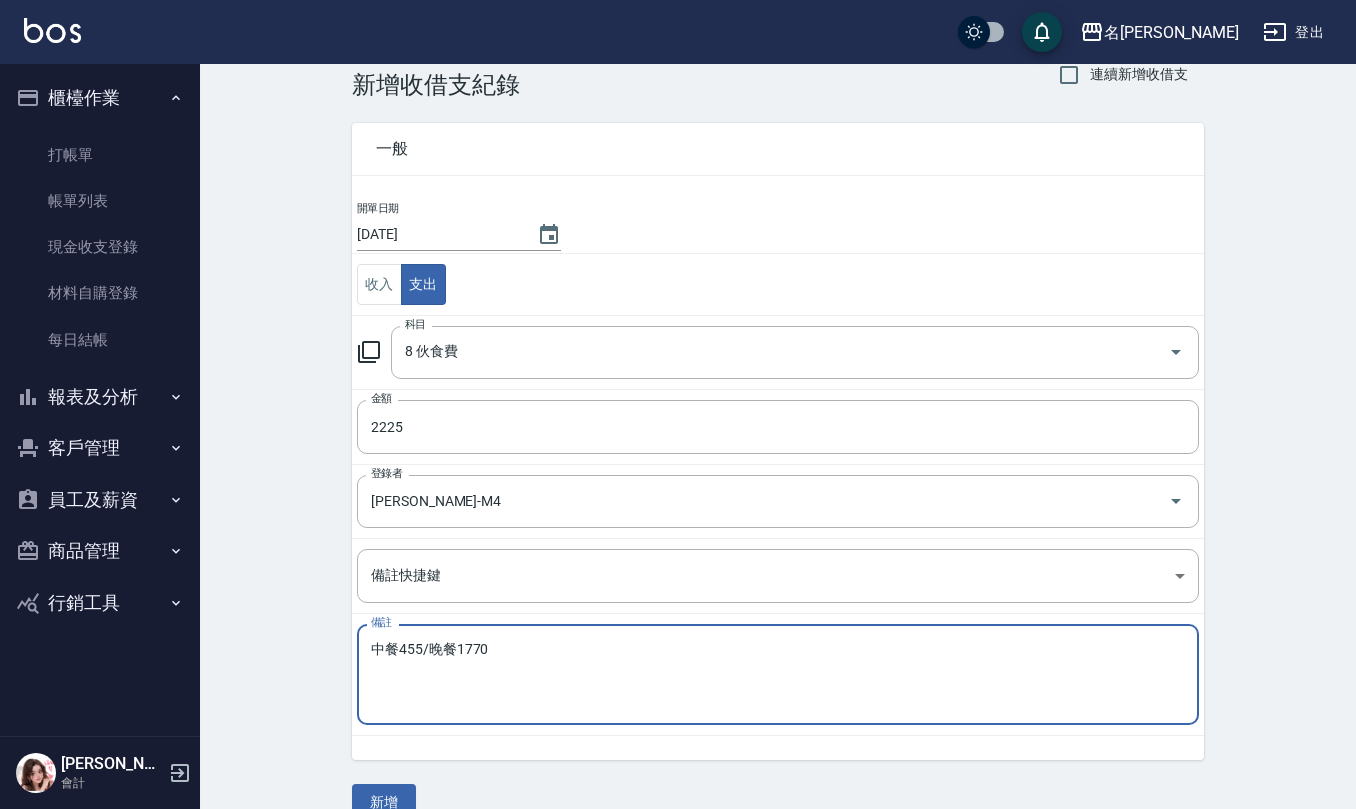 scroll, scrollTop: 76, scrollLeft: 0, axis: vertical 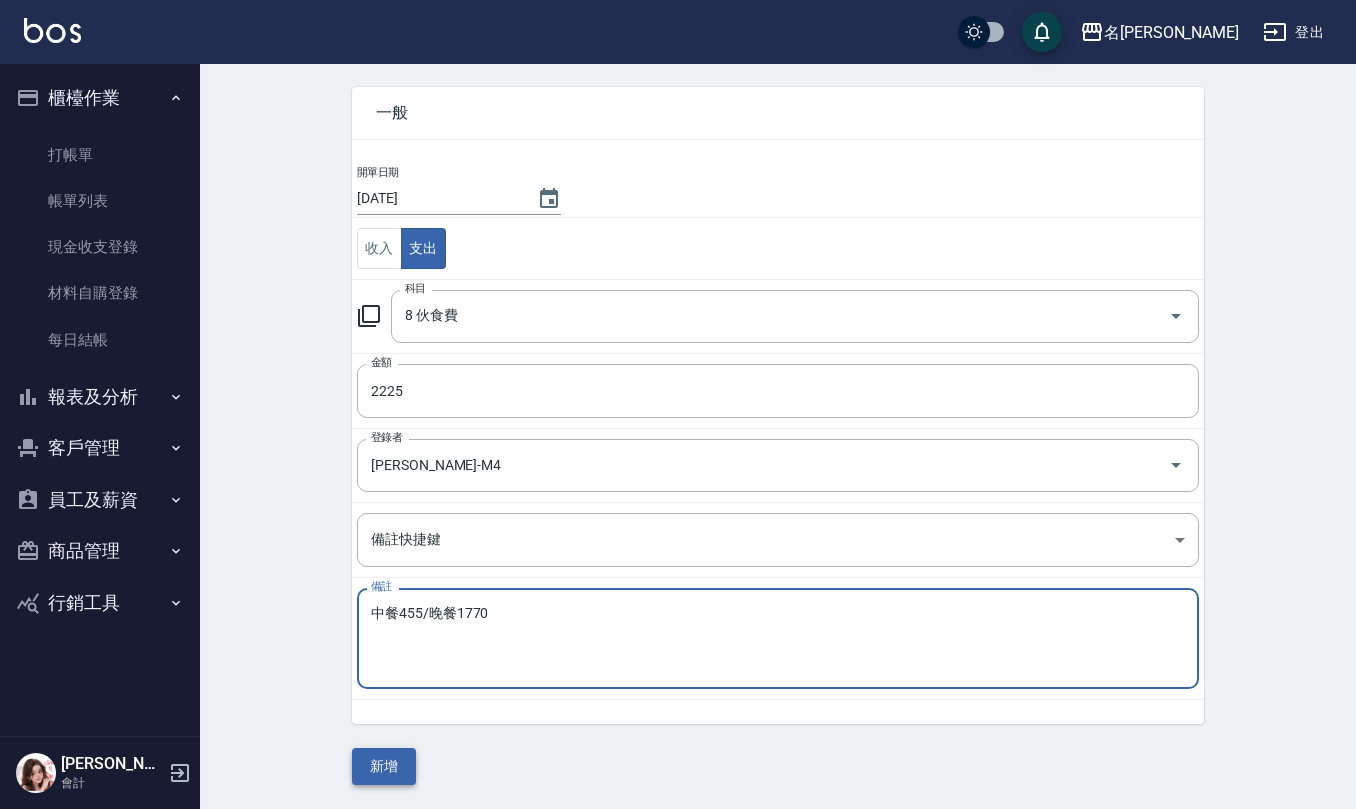 type on "中餐455/晚餐1770" 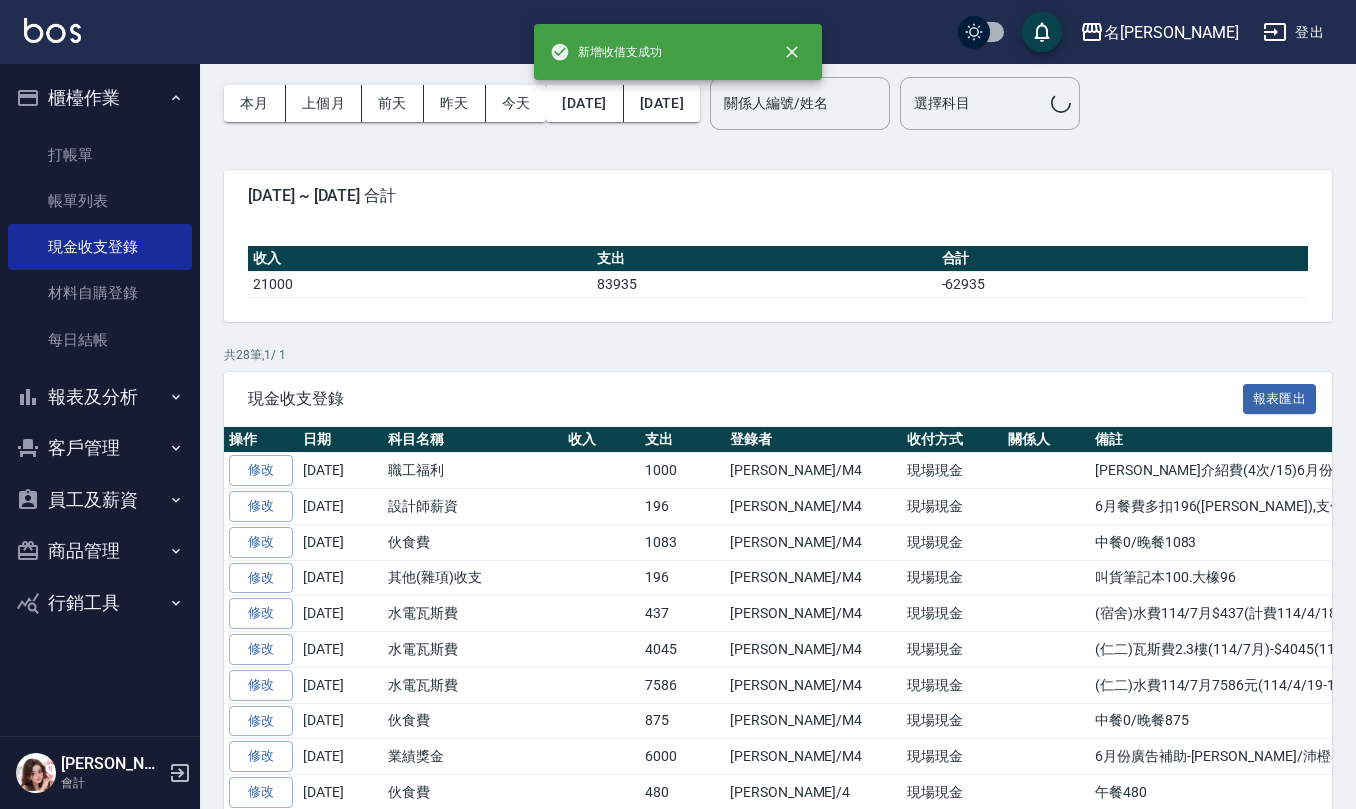 scroll, scrollTop: 0, scrollLeft: 0, axis: both 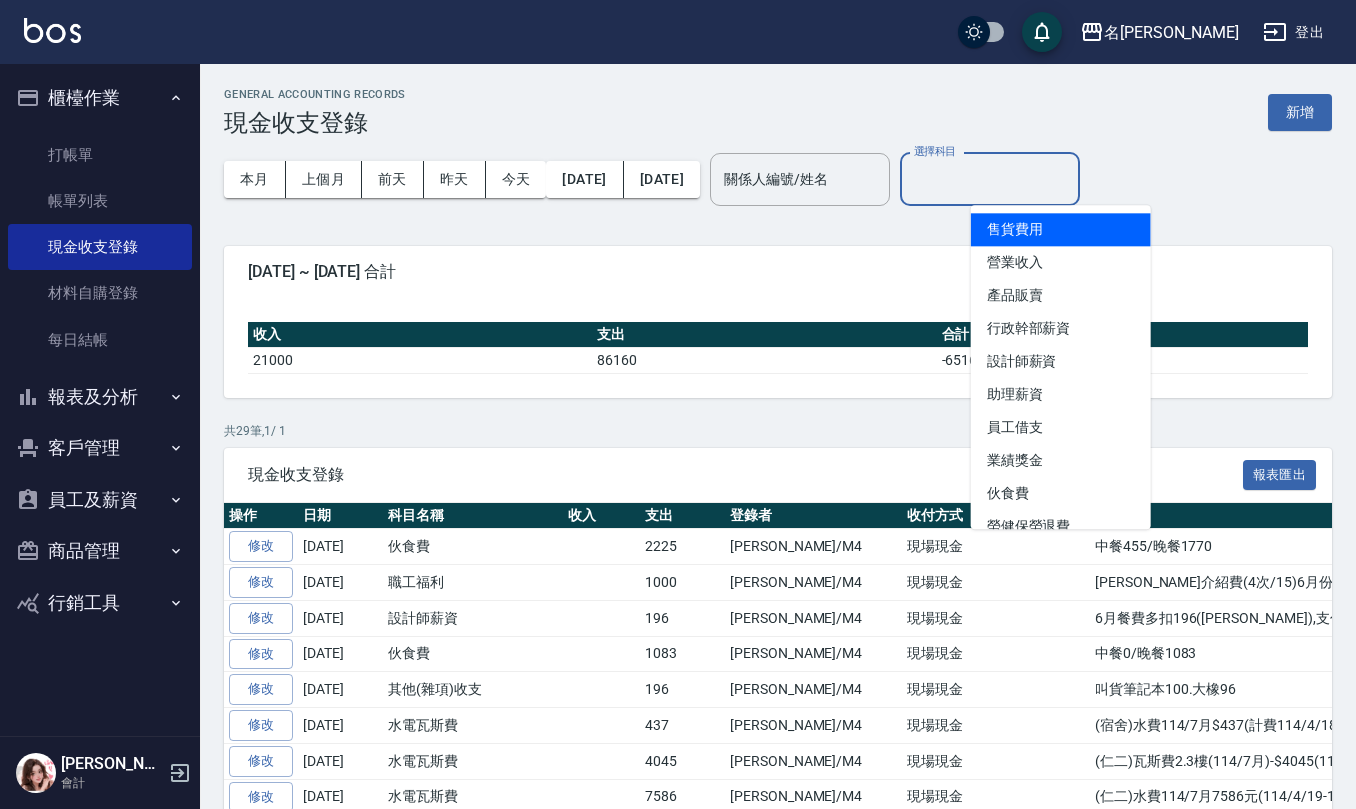 click on "選擇科目" at bounding box center (990, 179) 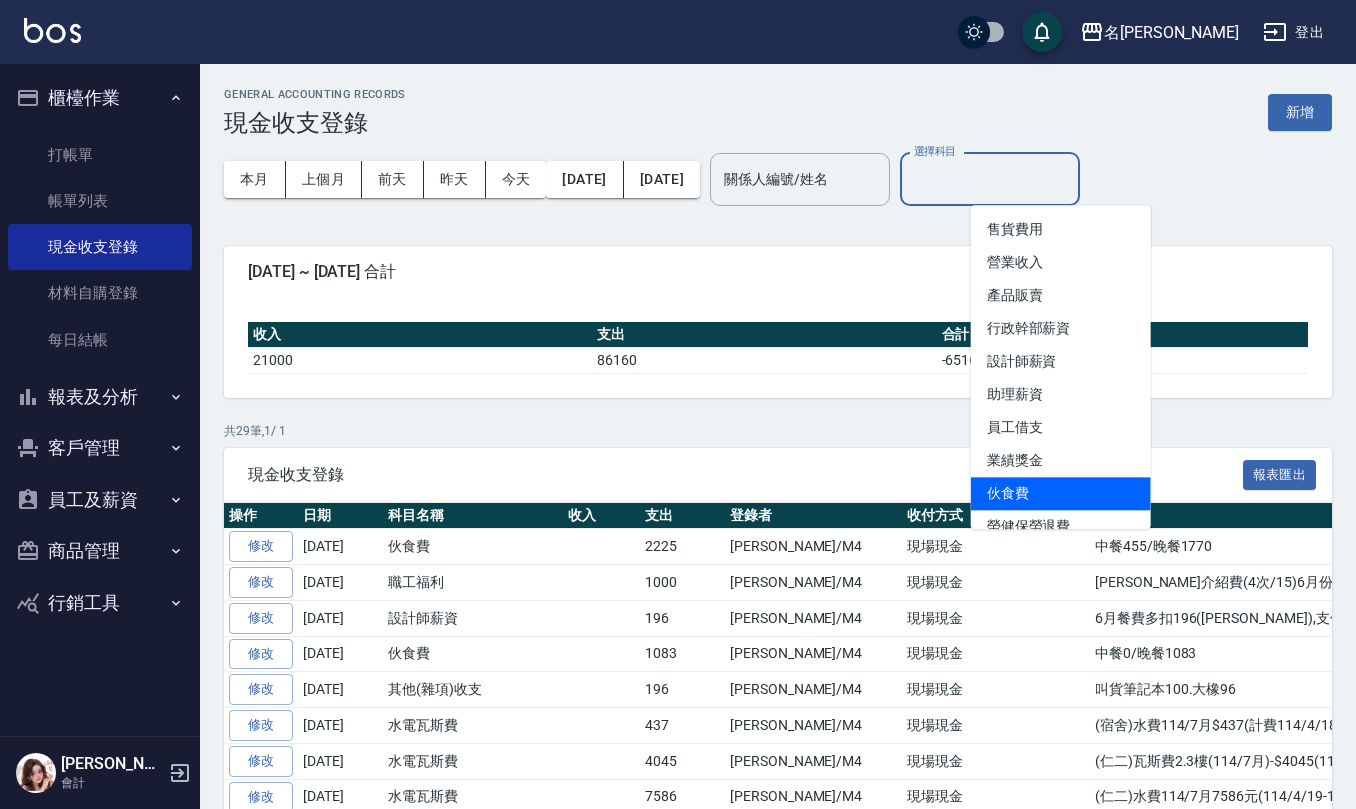 click on "伙食費" at bounding box center [1061, 493] 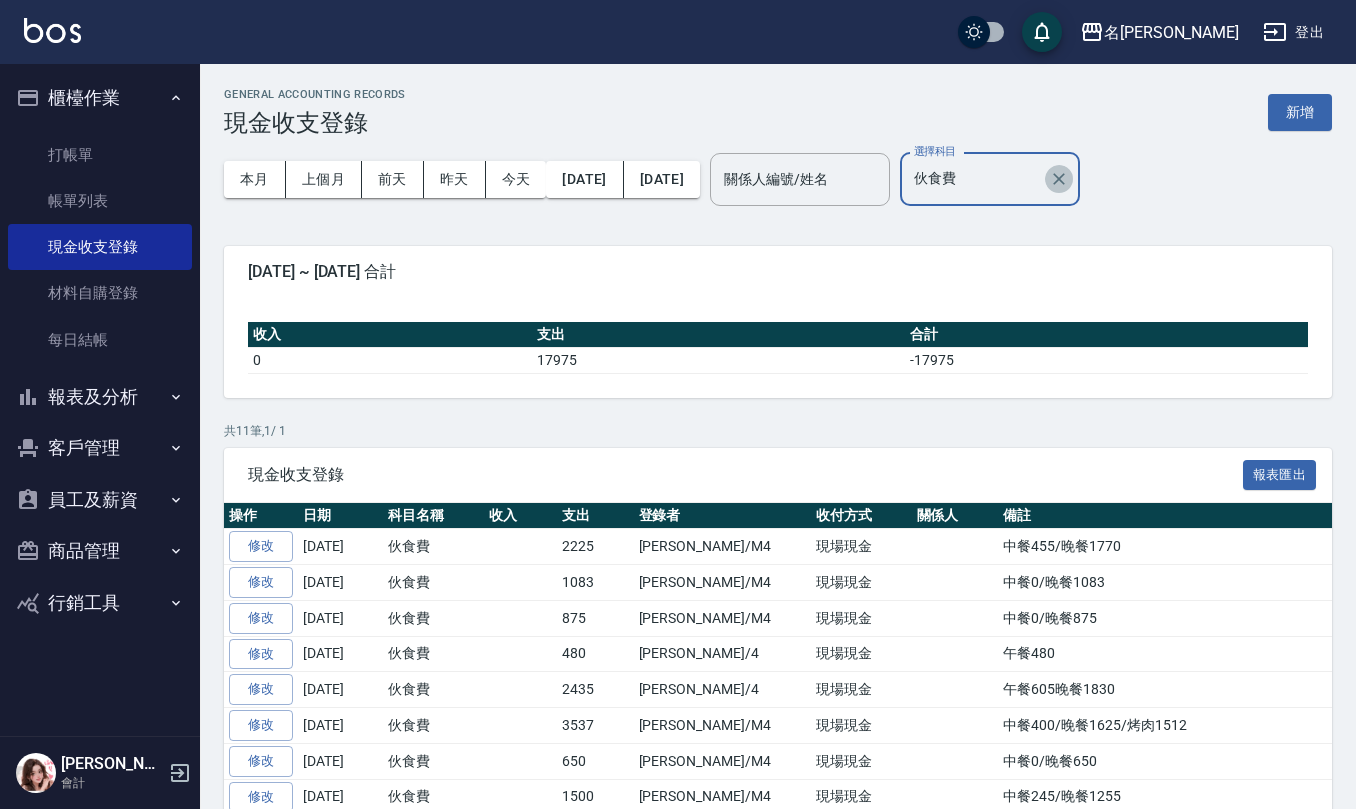 click 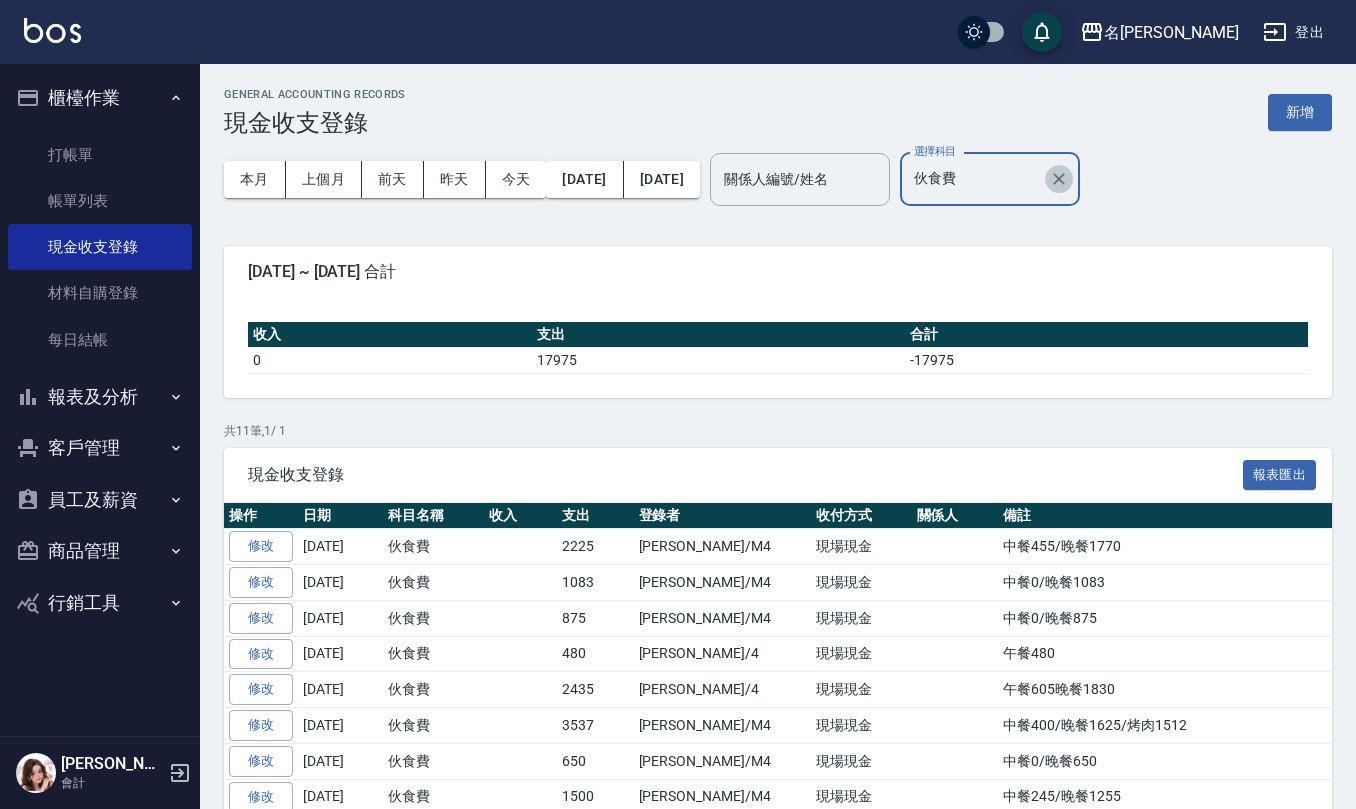 type 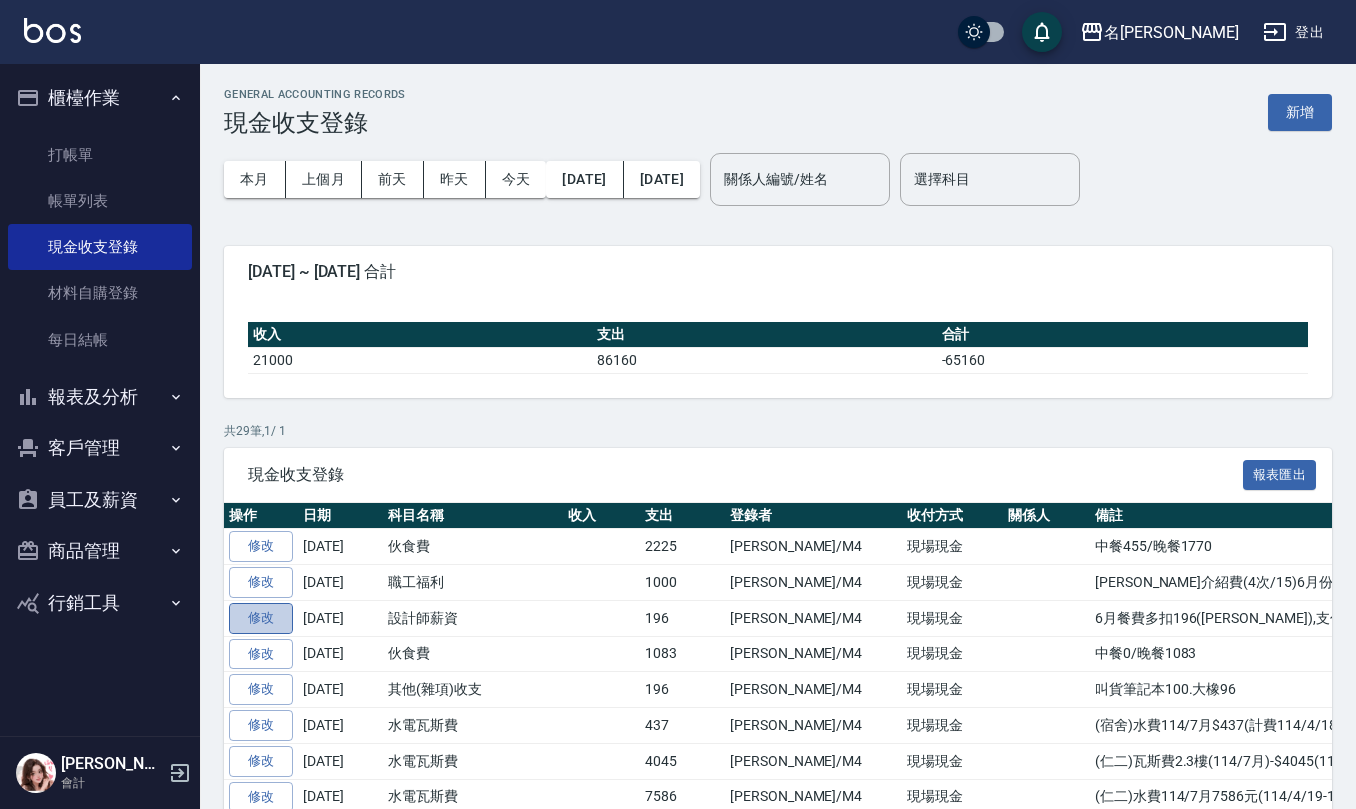 click on "修改" at bounding box center [261, 618] 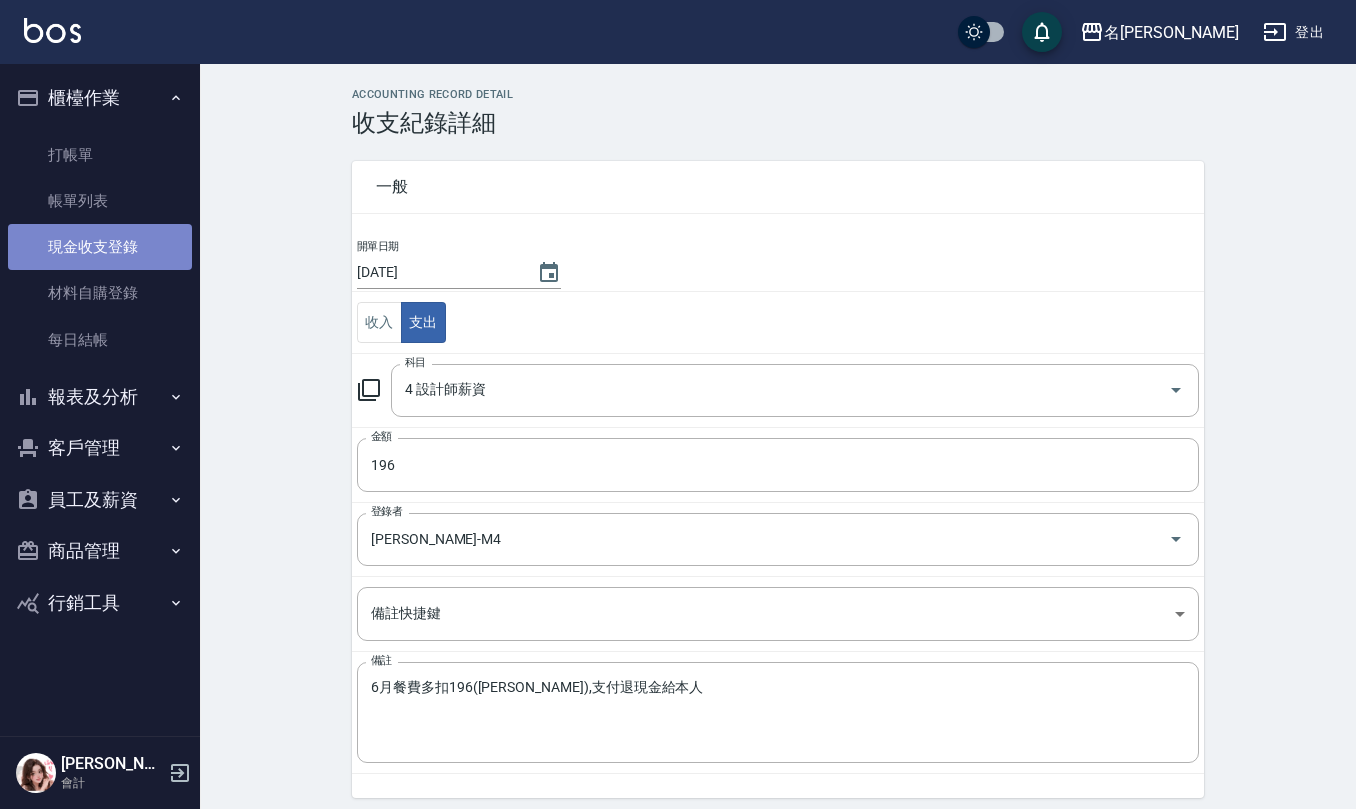 click on "現金收支登錄" at bounding box center (100, 247) 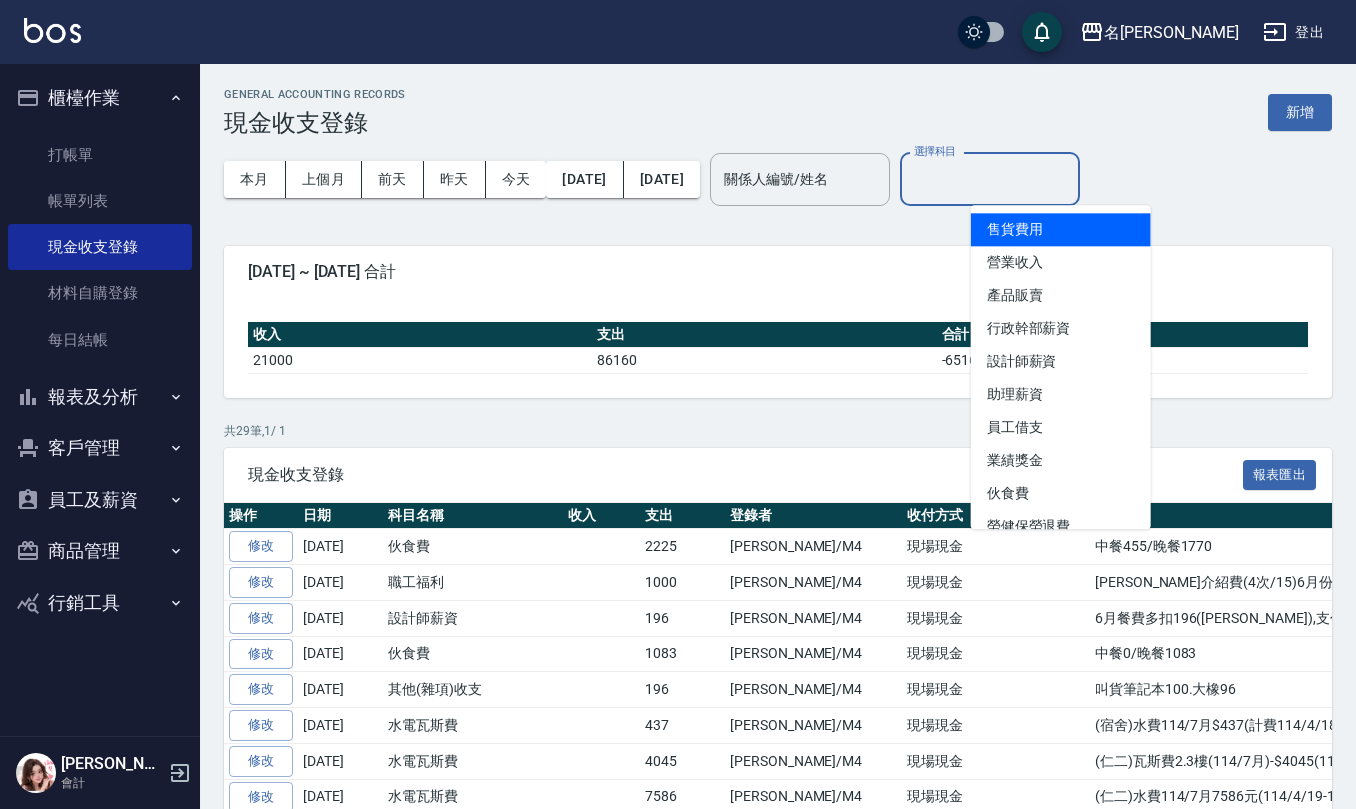 click on "選擇科目" at bounding box center [990, 179] 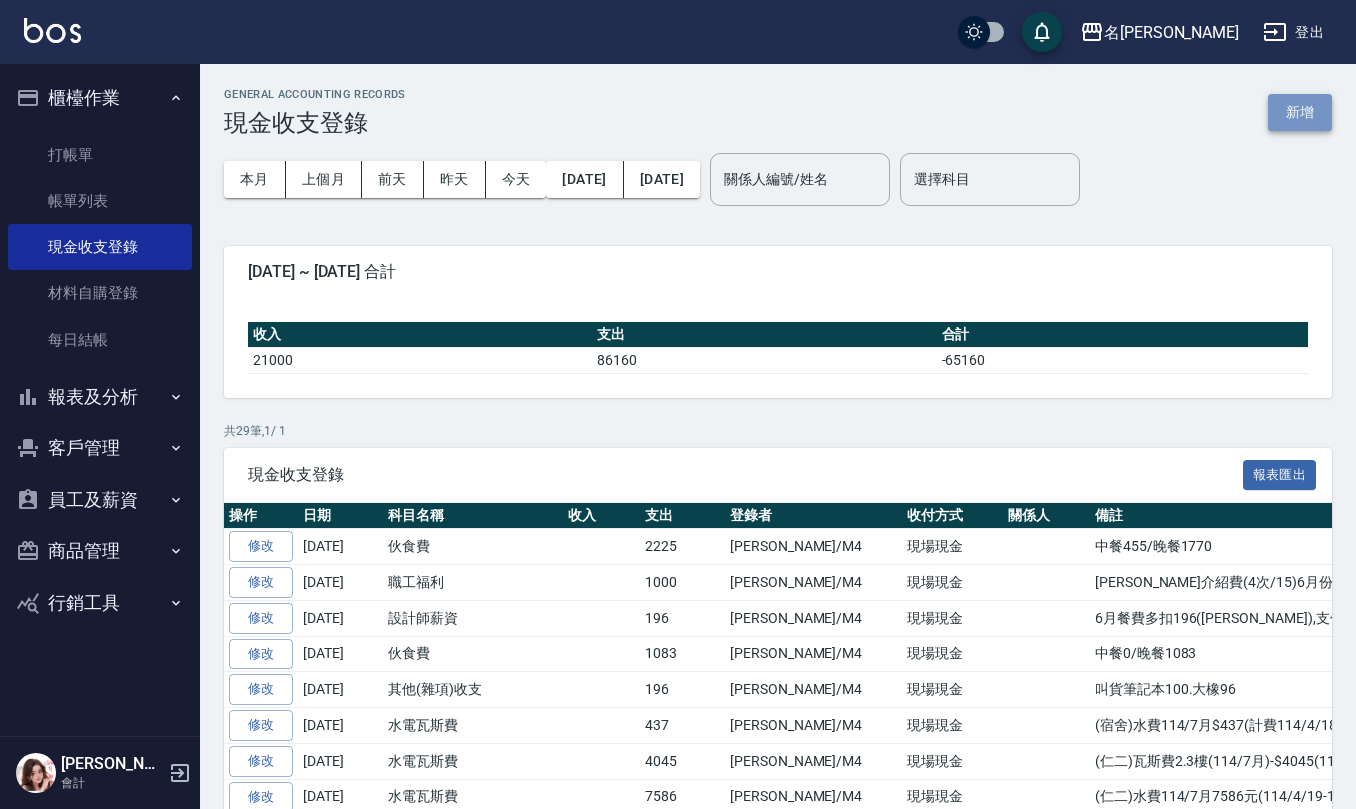 click on "新增" at bounding box center (1300, 112) 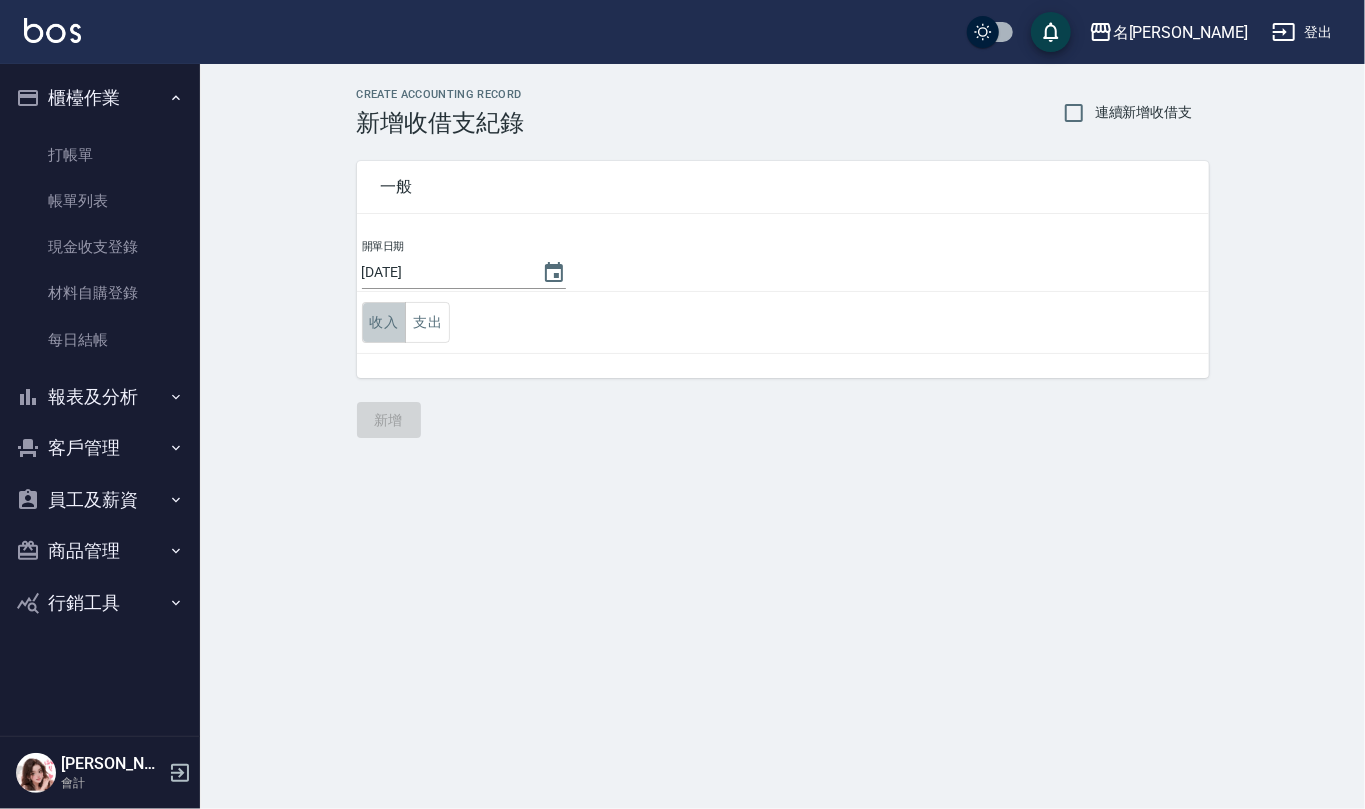 click on "收入" at bounding box center [384, 322] 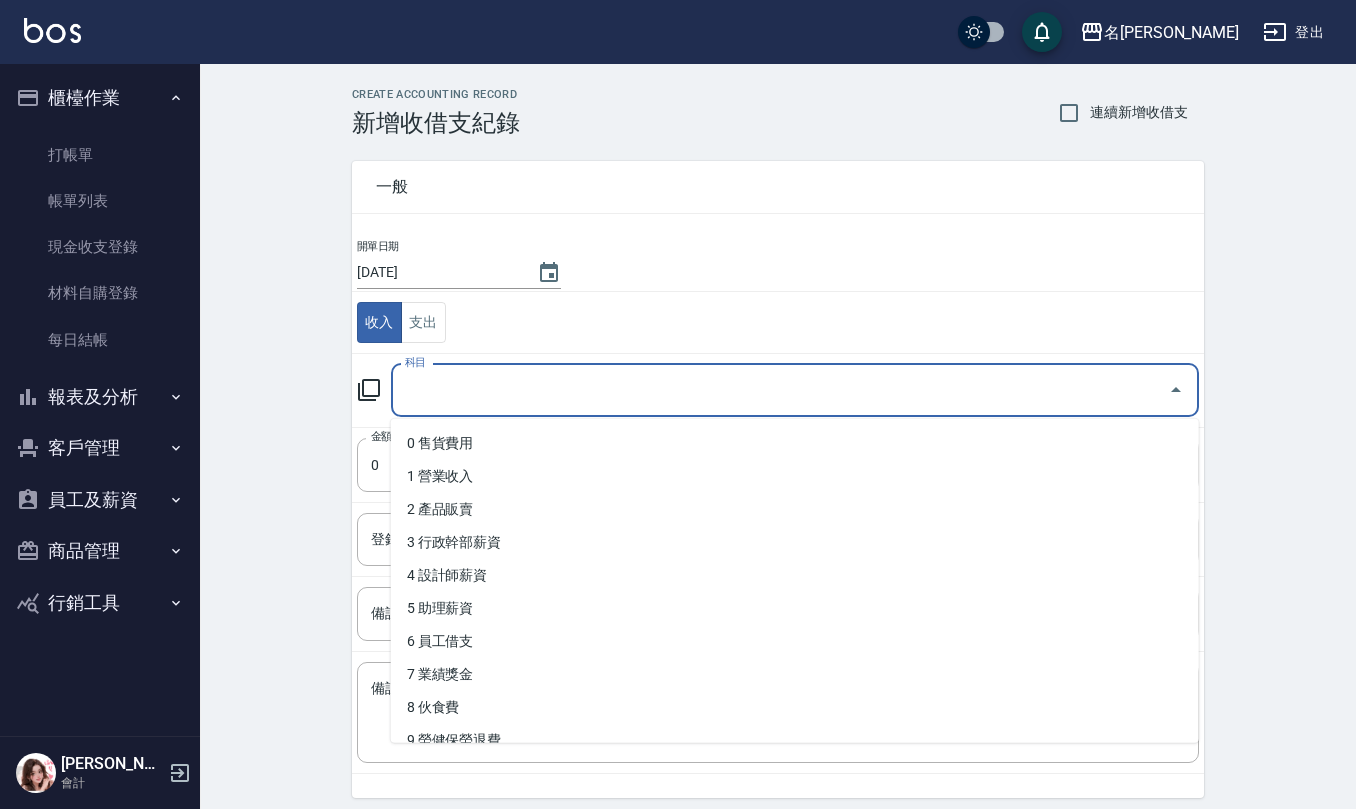 click on "科目" at bounding box center (780, 390) 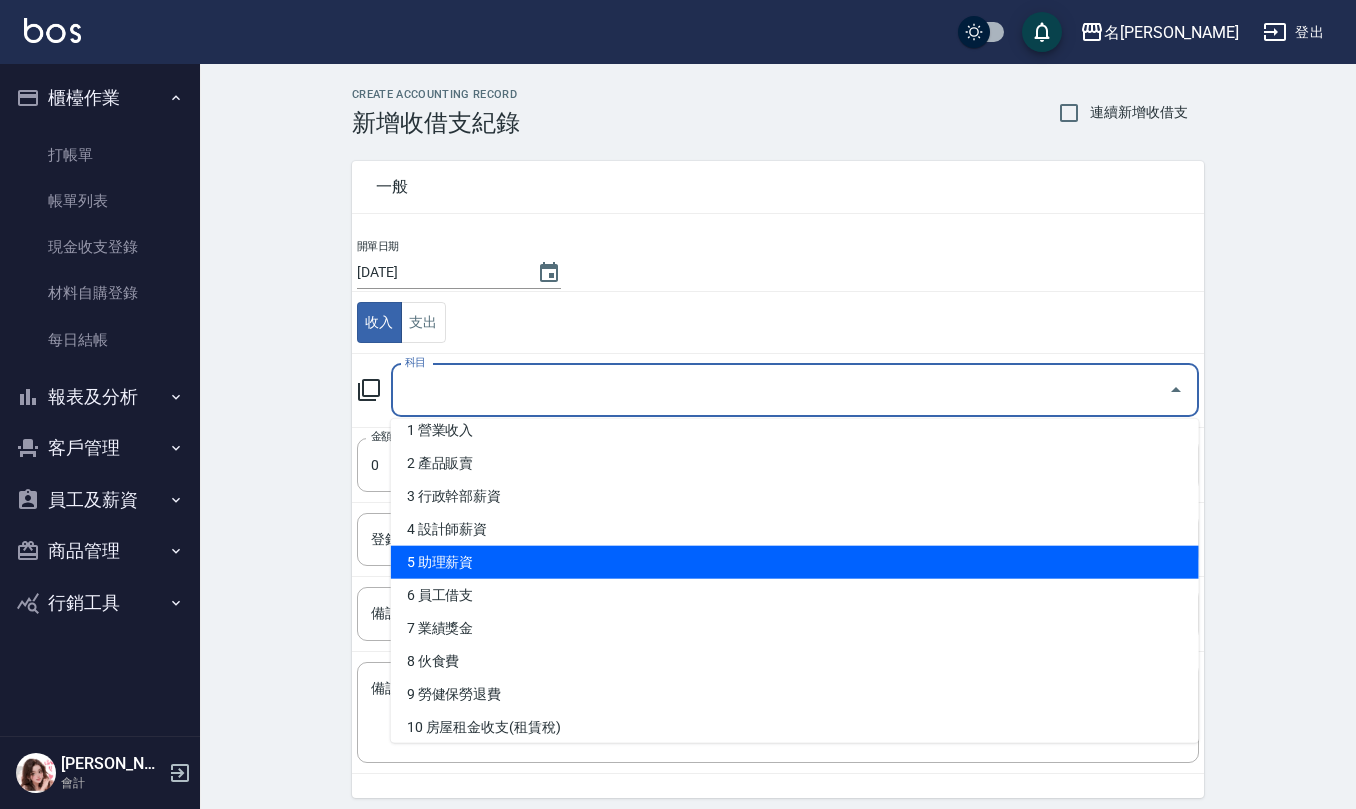 scroll, scrollTop: 0, scrollLeft: 0, axis: both 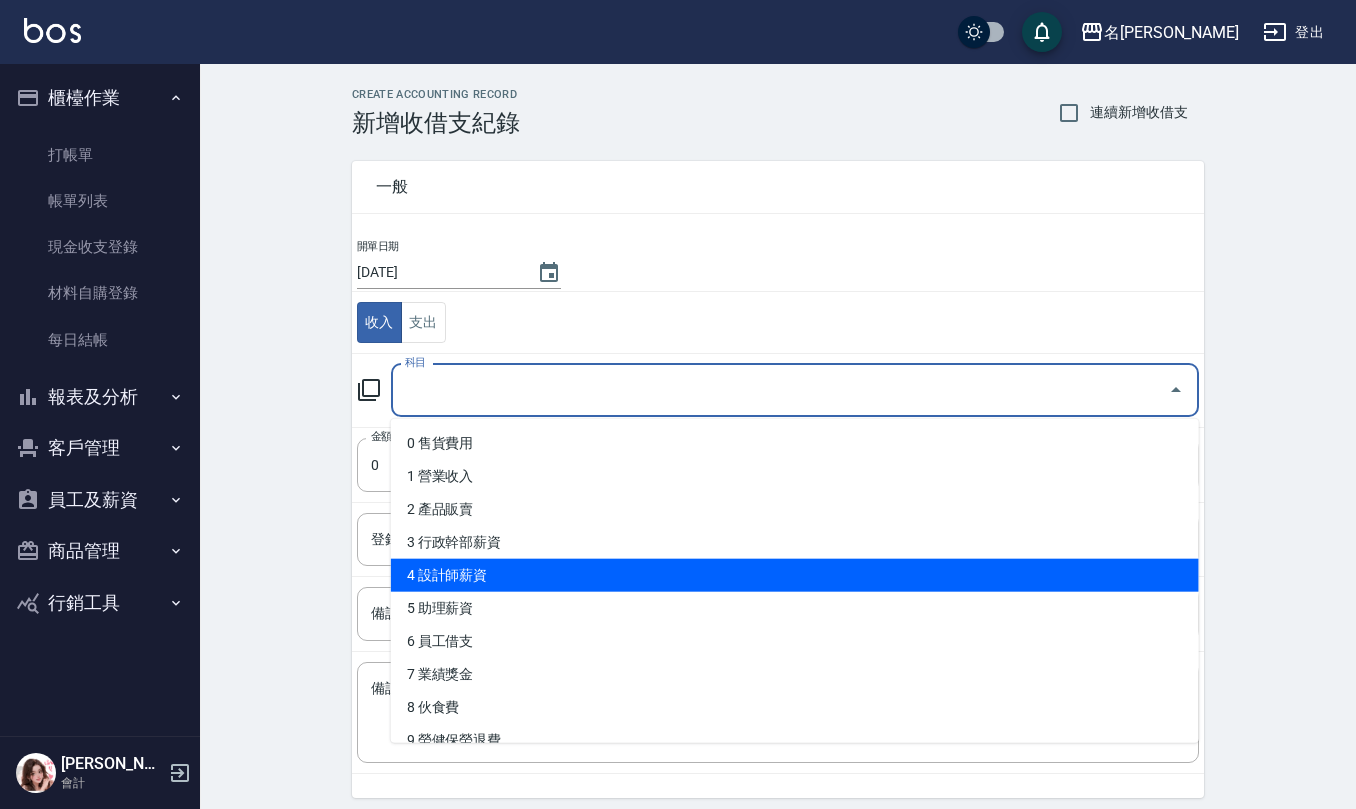 click on "4 設計師薪資" at bounding box center (795, 575) 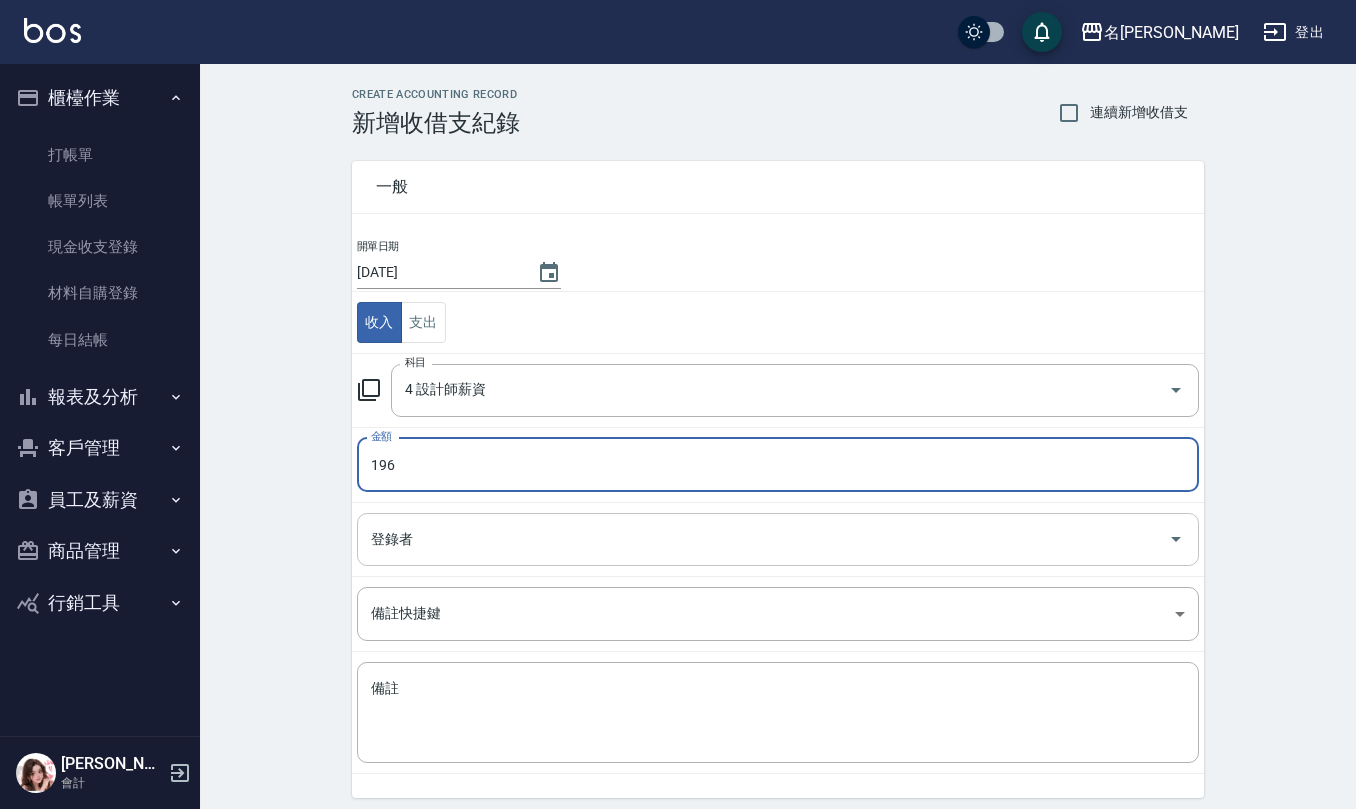 type on "196" 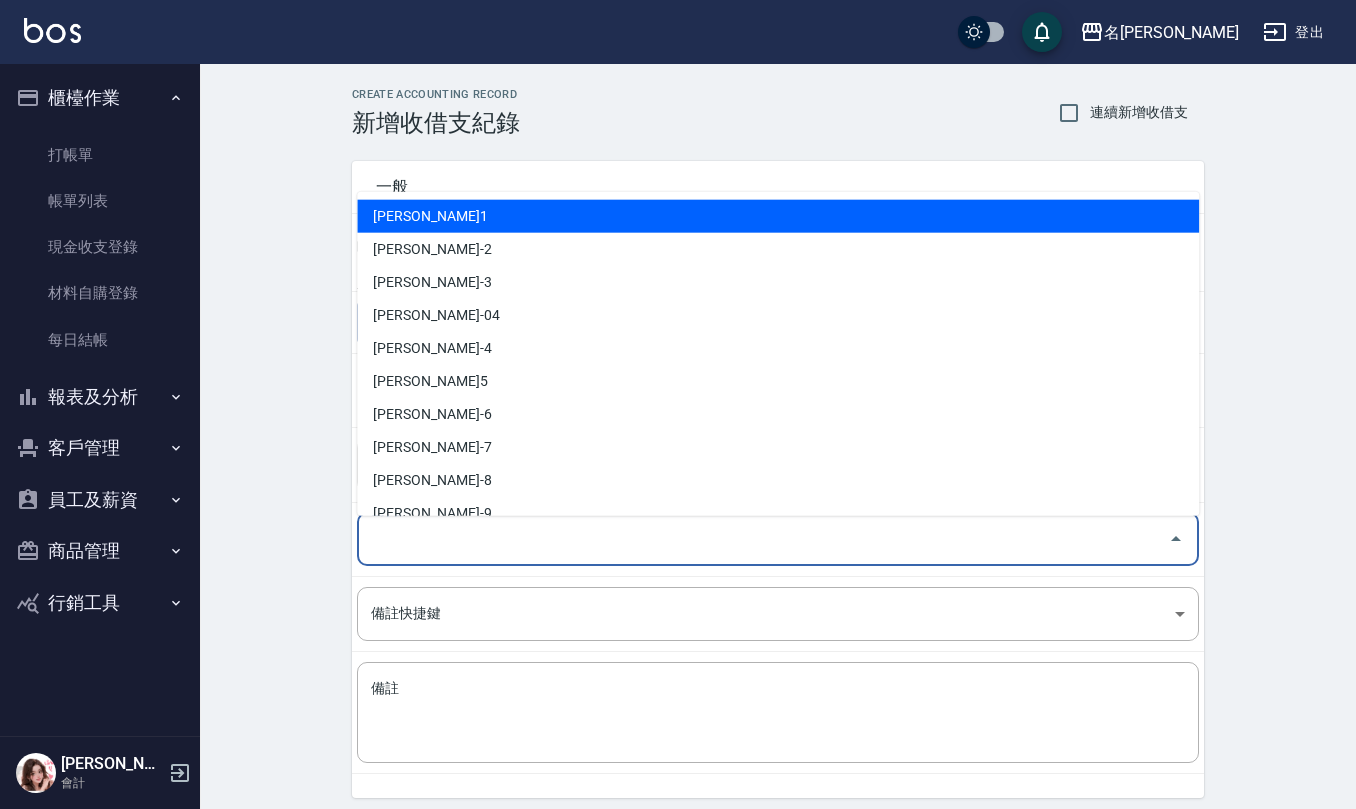 click on "登錄者" at bounding box center (763, 539) 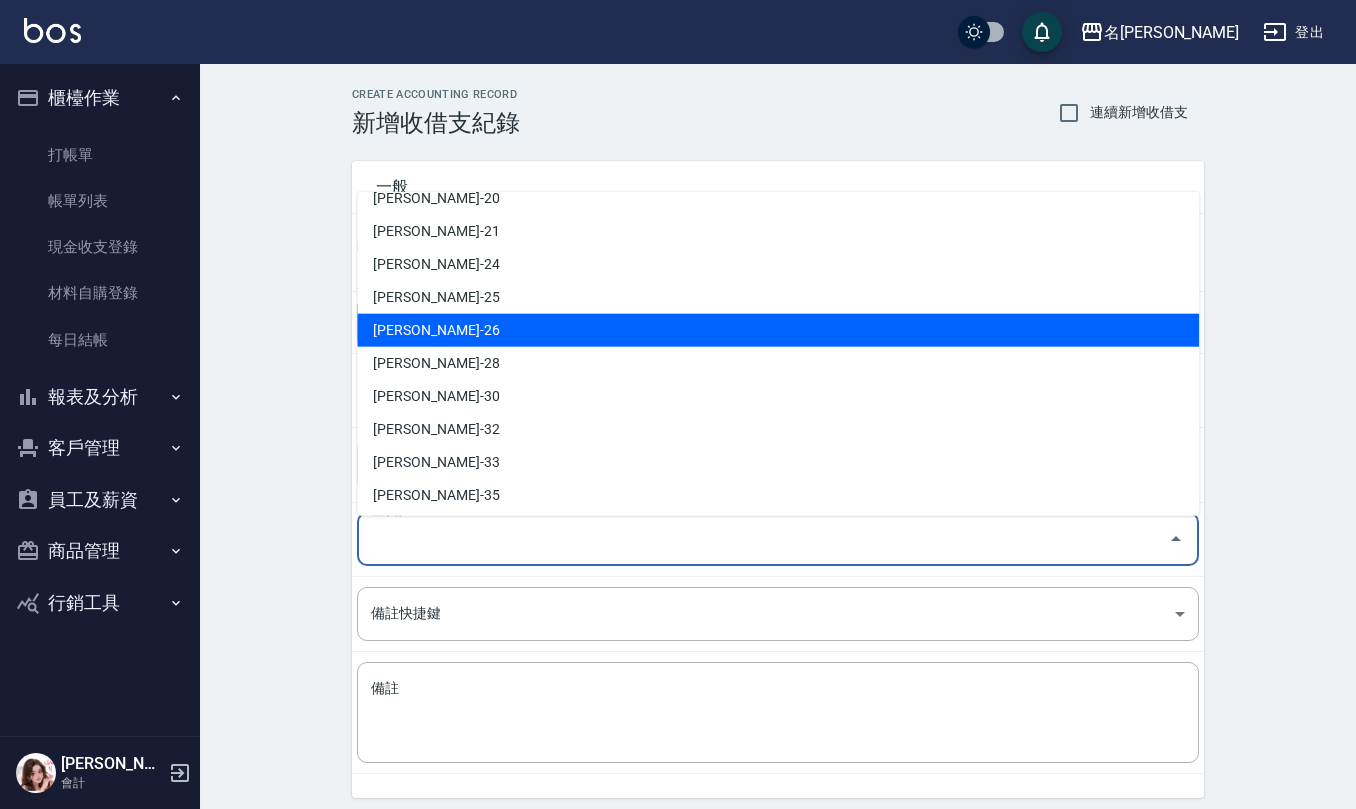 scroll, scrollTop: 846, scrollLeft: 0, axis: vertical 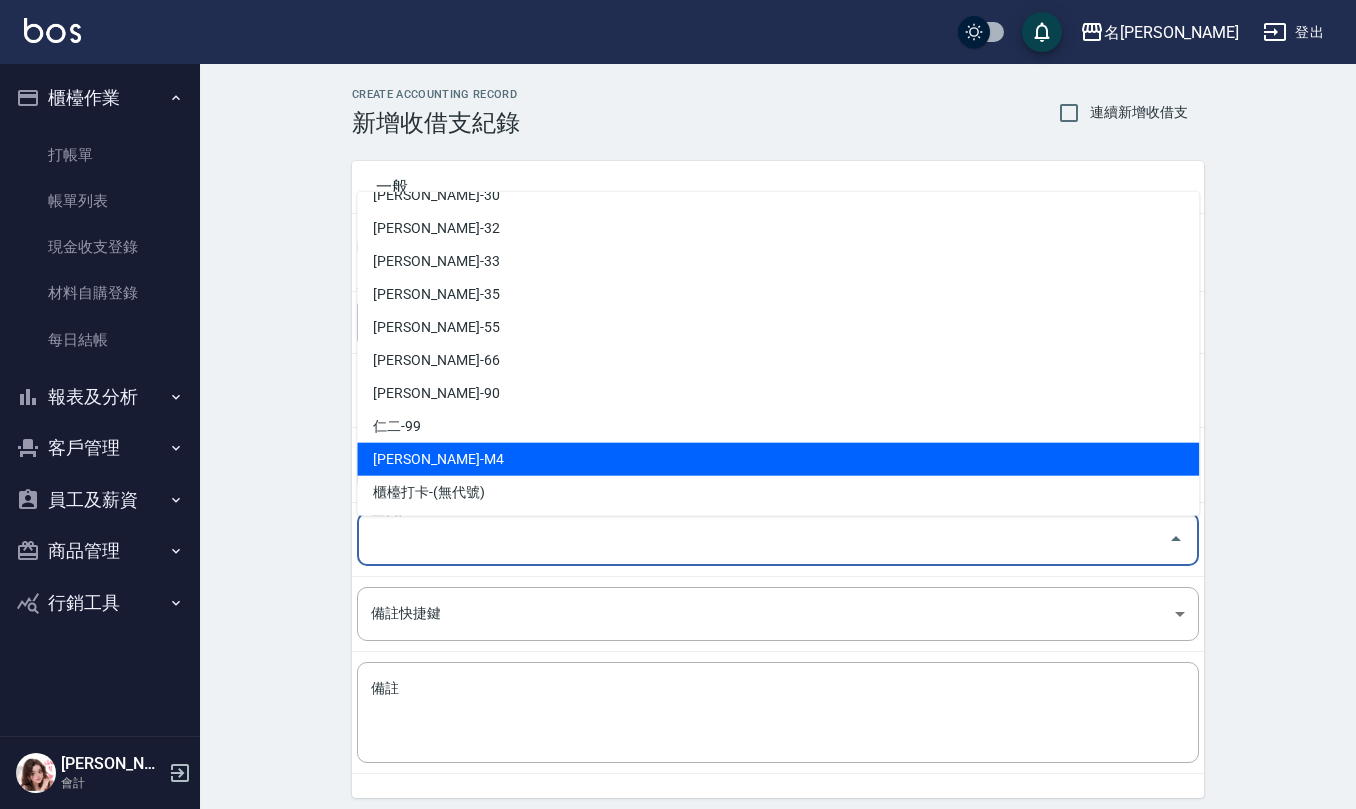 click on "[PERSON_NAME]-M4" at bounding box center (778, 459) 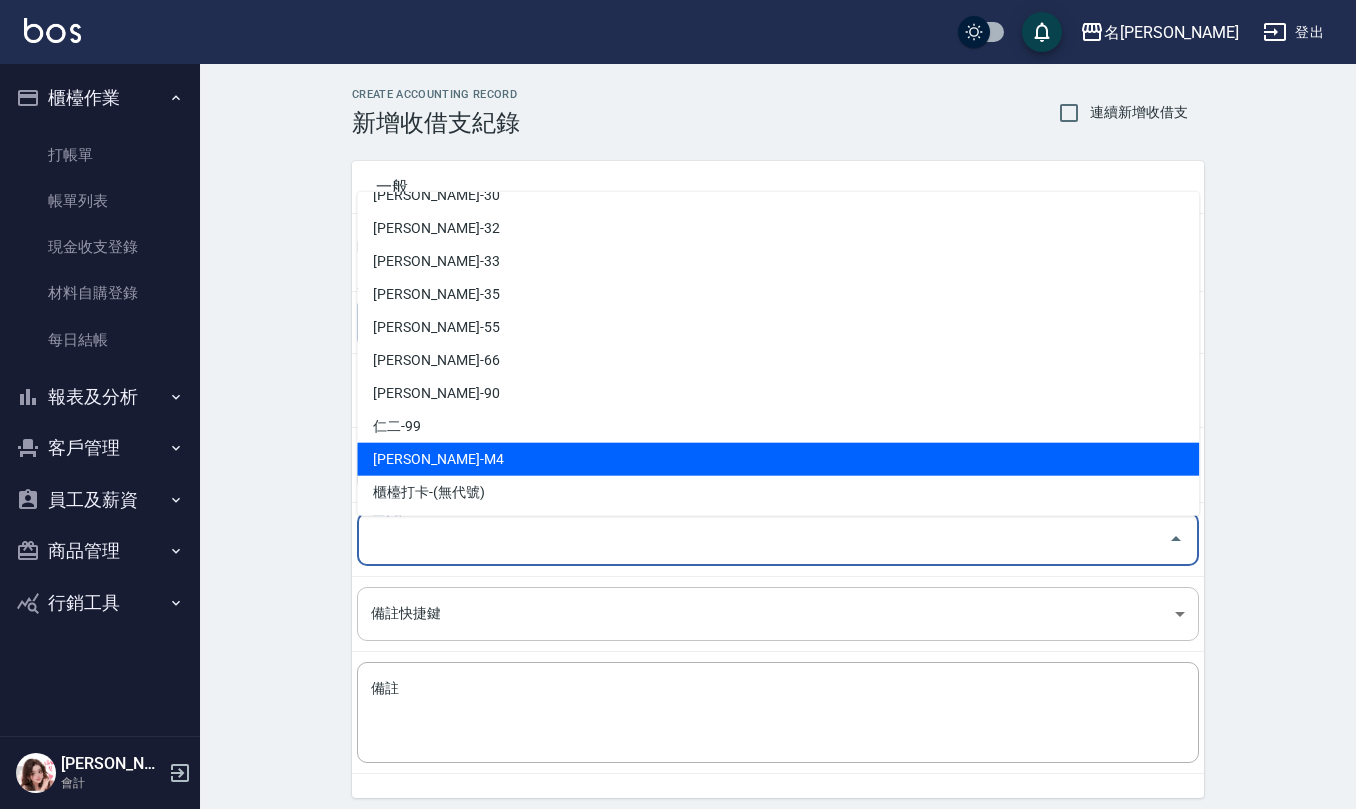 type on "[PERSON_NAME]-M4" 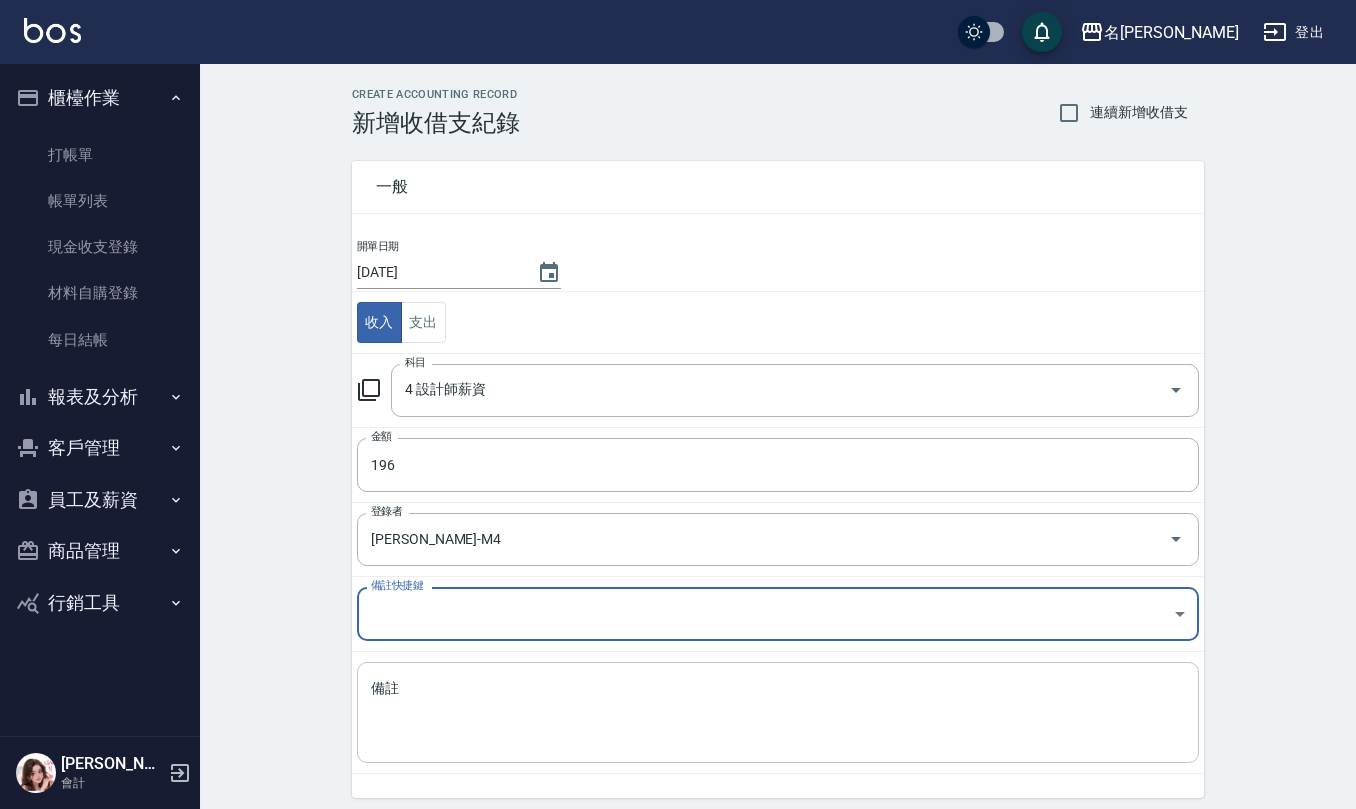 click on "備註" at bounding box center [778, 713] 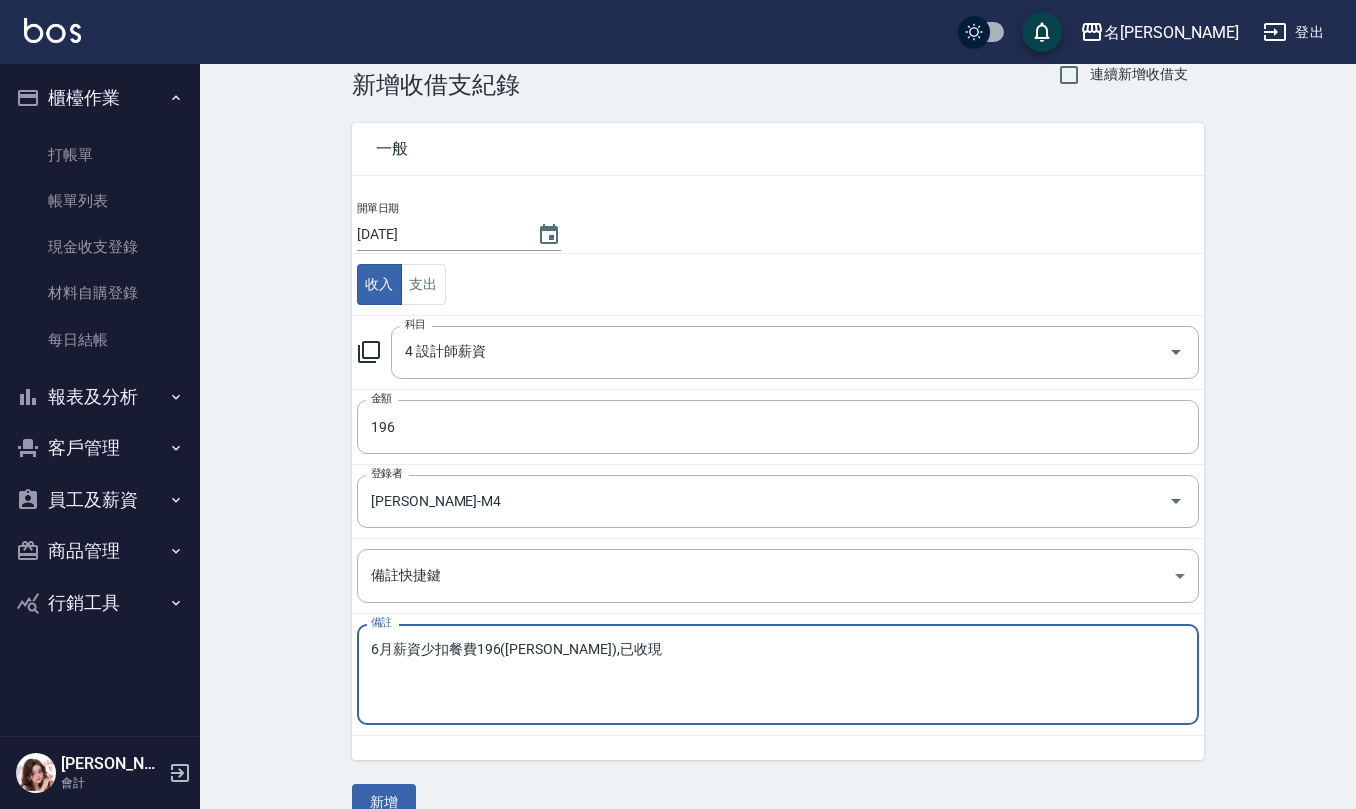scroll, scrollTop: 76, scrollLeft: 0, axis: vertical 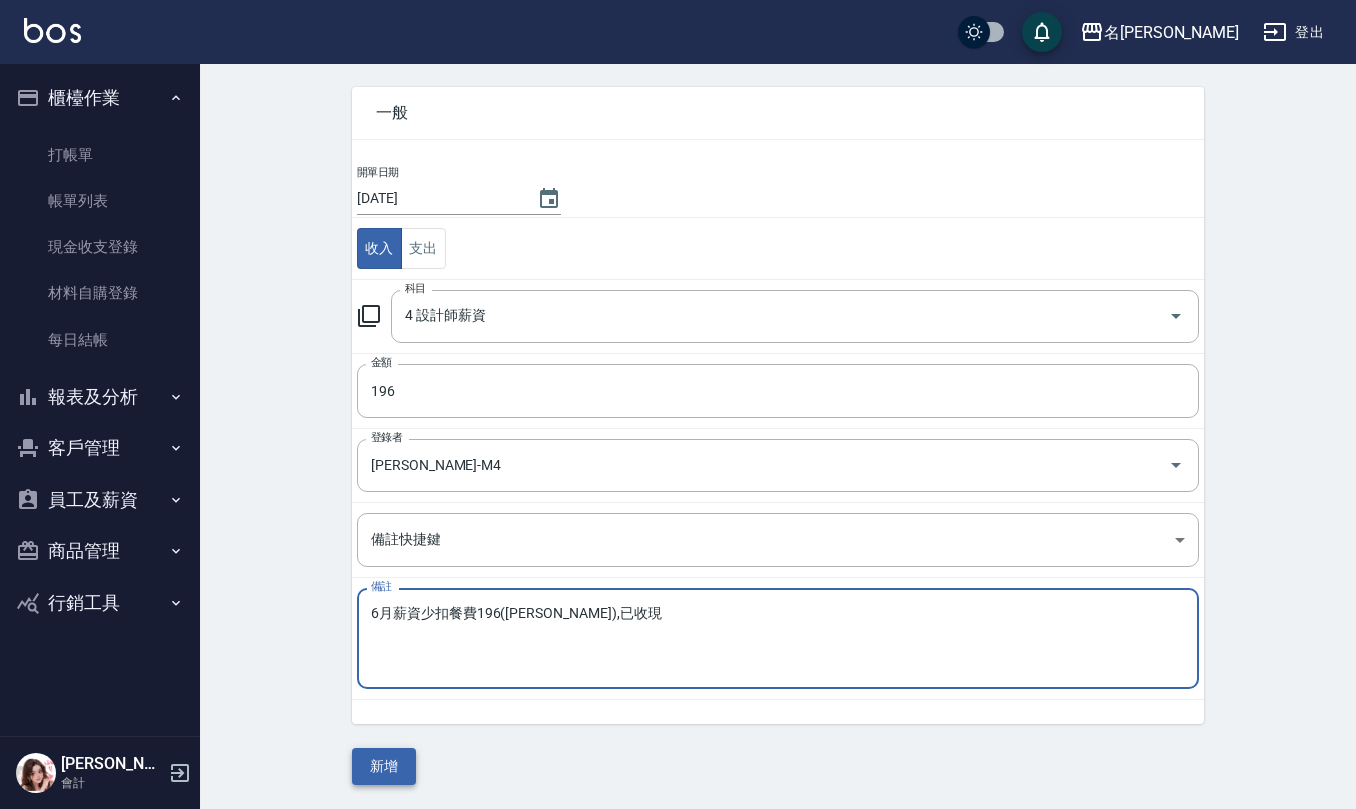 type on "6月薪資少扣餐費196([PERSON_NAME]),已收現" 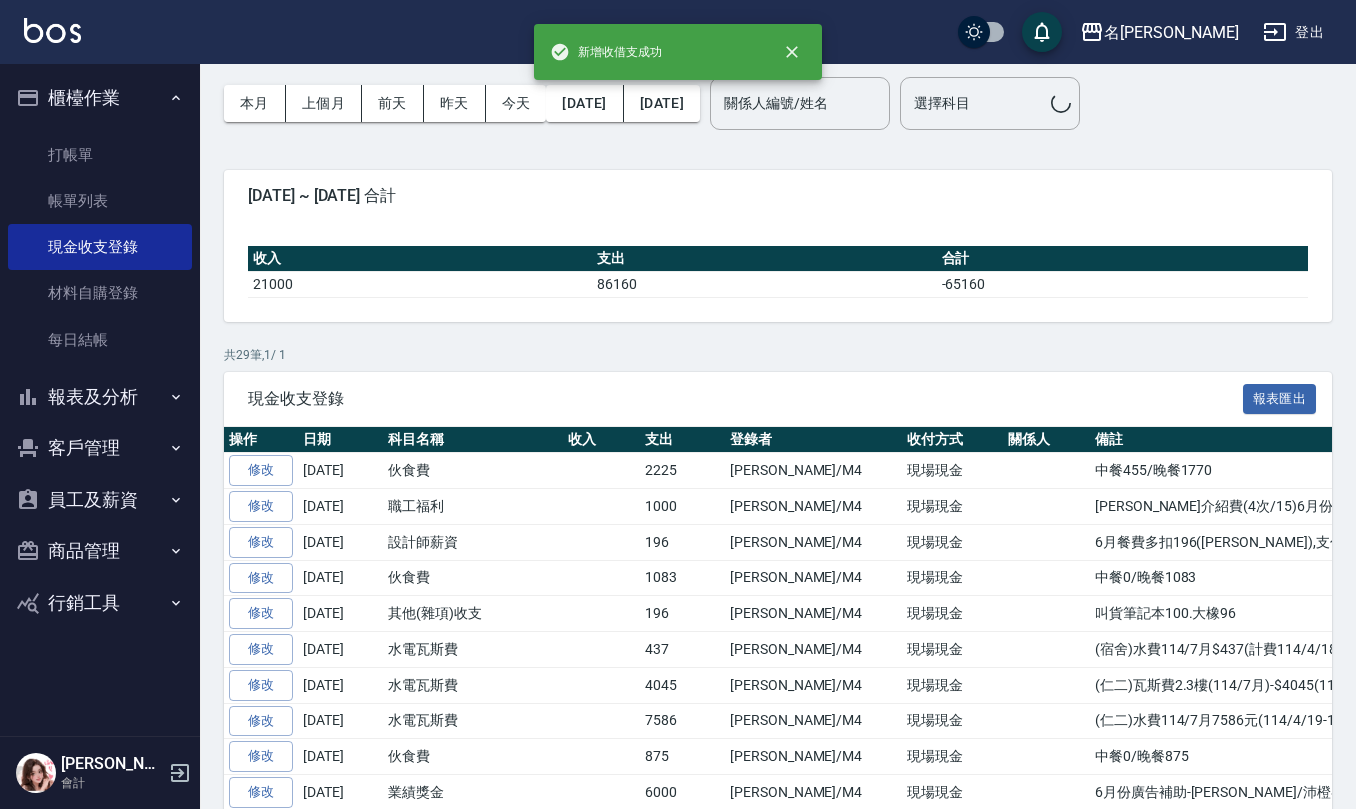 scroll, scrollTop: 0, scrollLeft: 0, axis: both 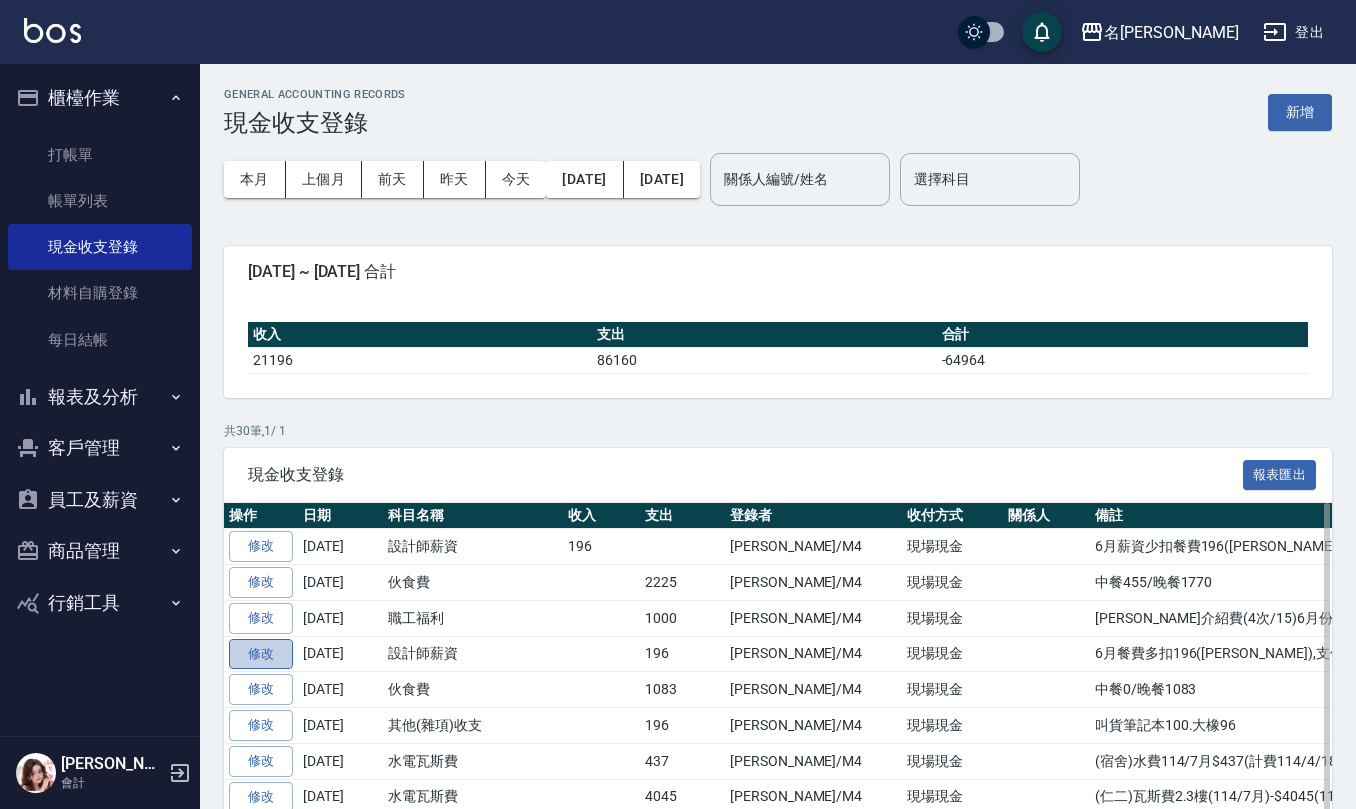 click on "修改" at bounding box center (261, 654) 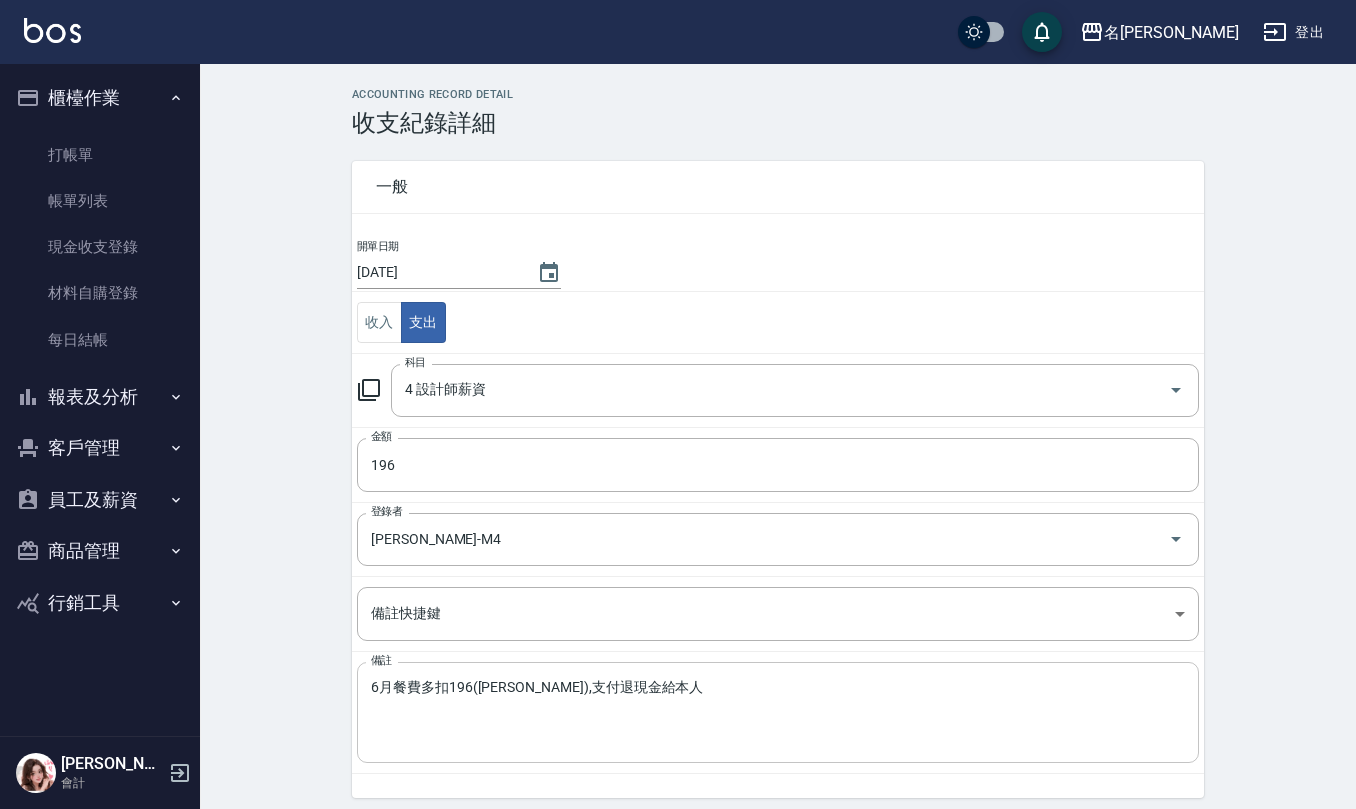 click on "6月餐費多扣196([PERSON_NAME]),支付退現金給本人" at bounding box center [778, 713] 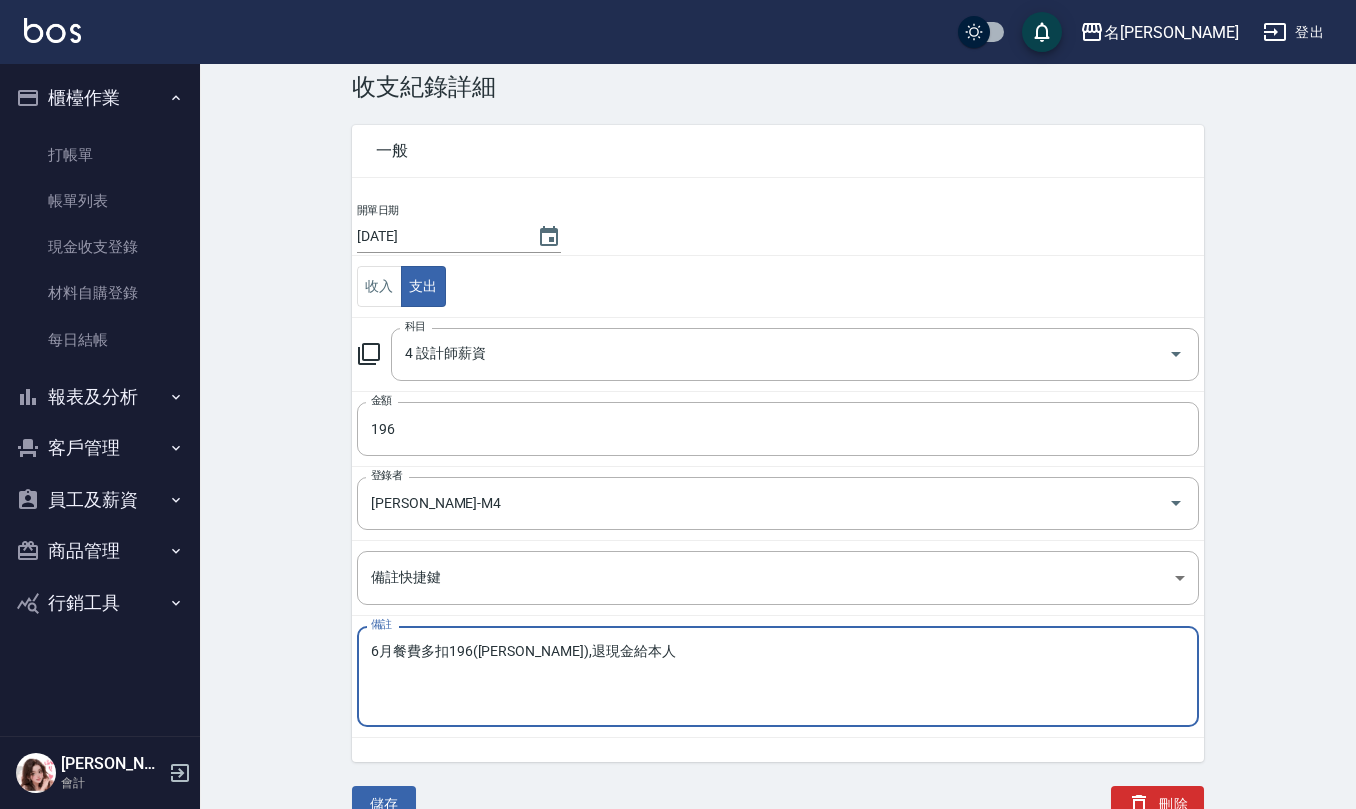 scroll, scrollTop: 52, scrollLeft: 0, axis: vertical 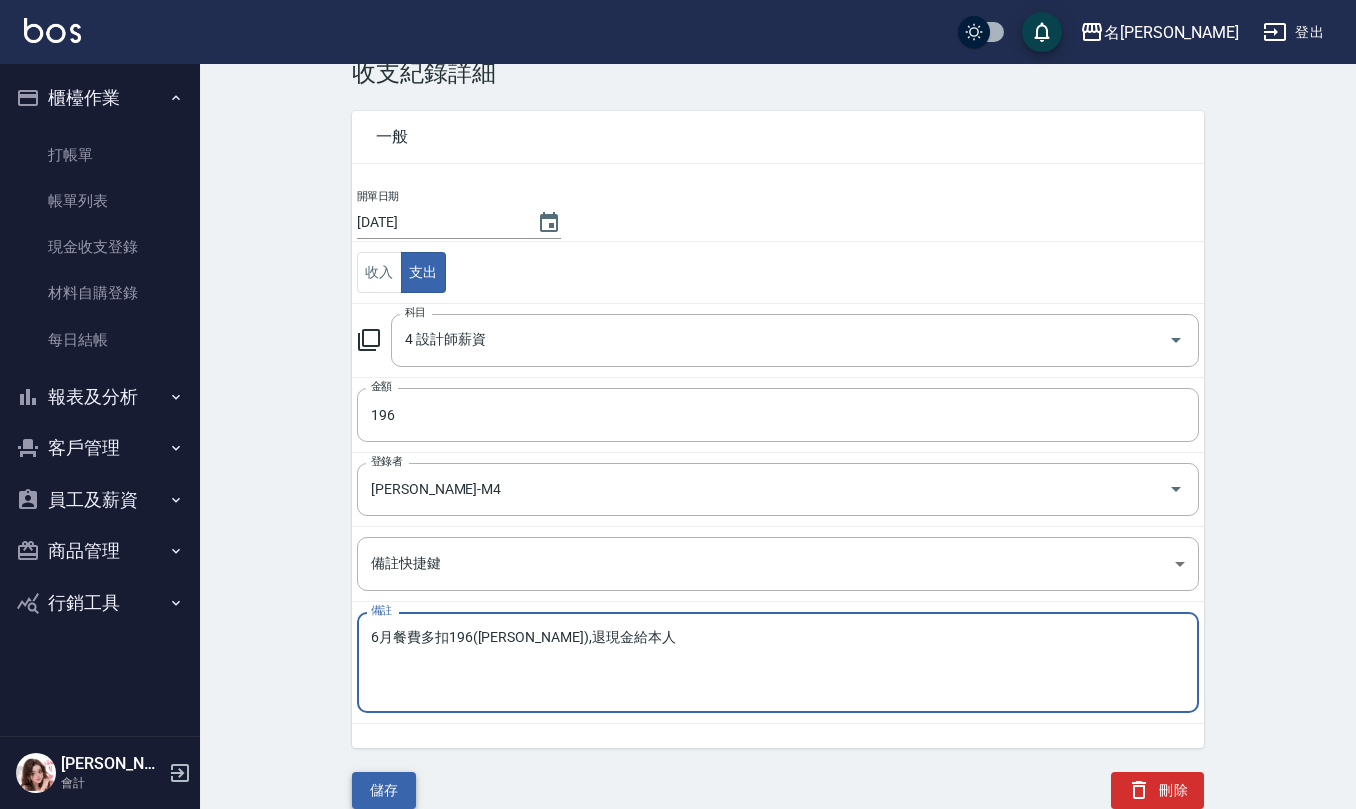 type on "6月餐費多扣196([PERSON_NAME]),退現金給本人" 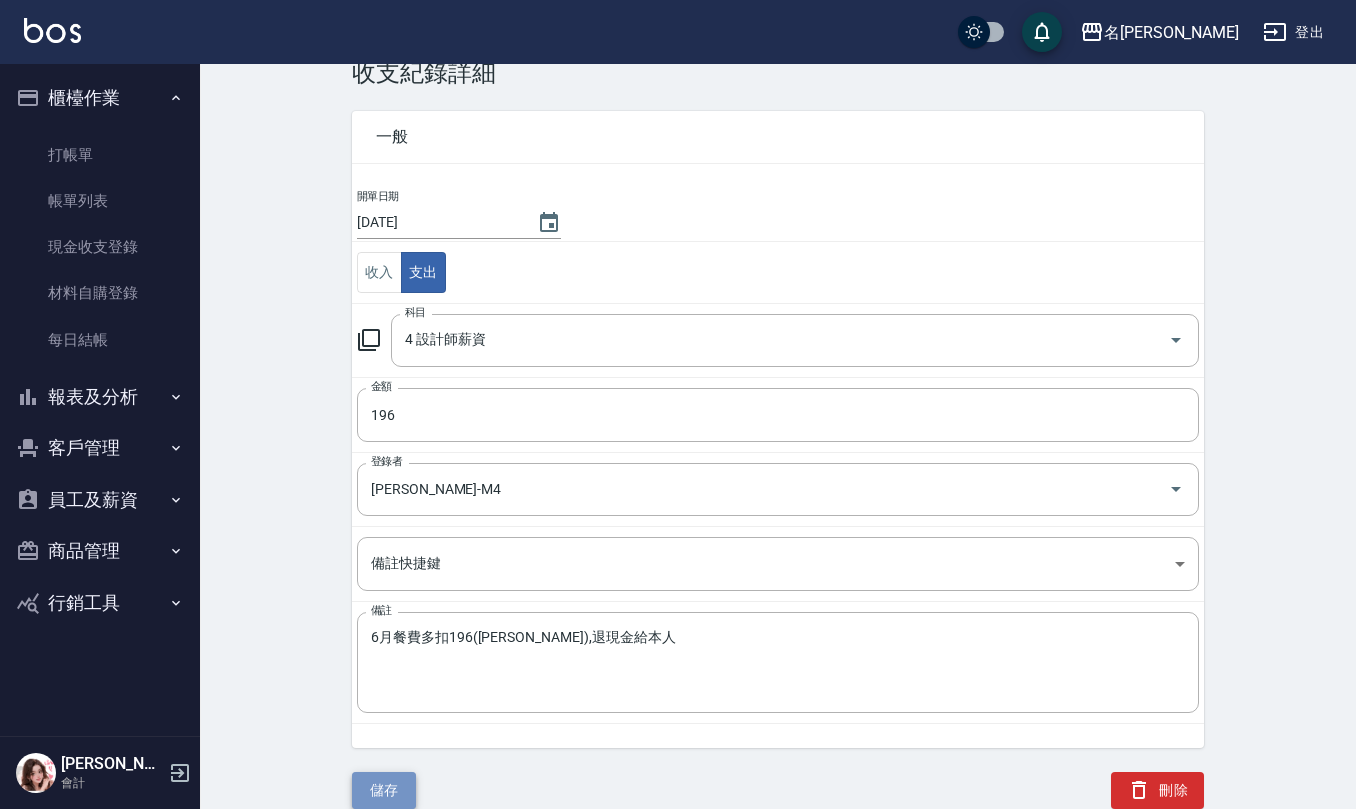 click on "儲存" at bounding box center (384, 790) 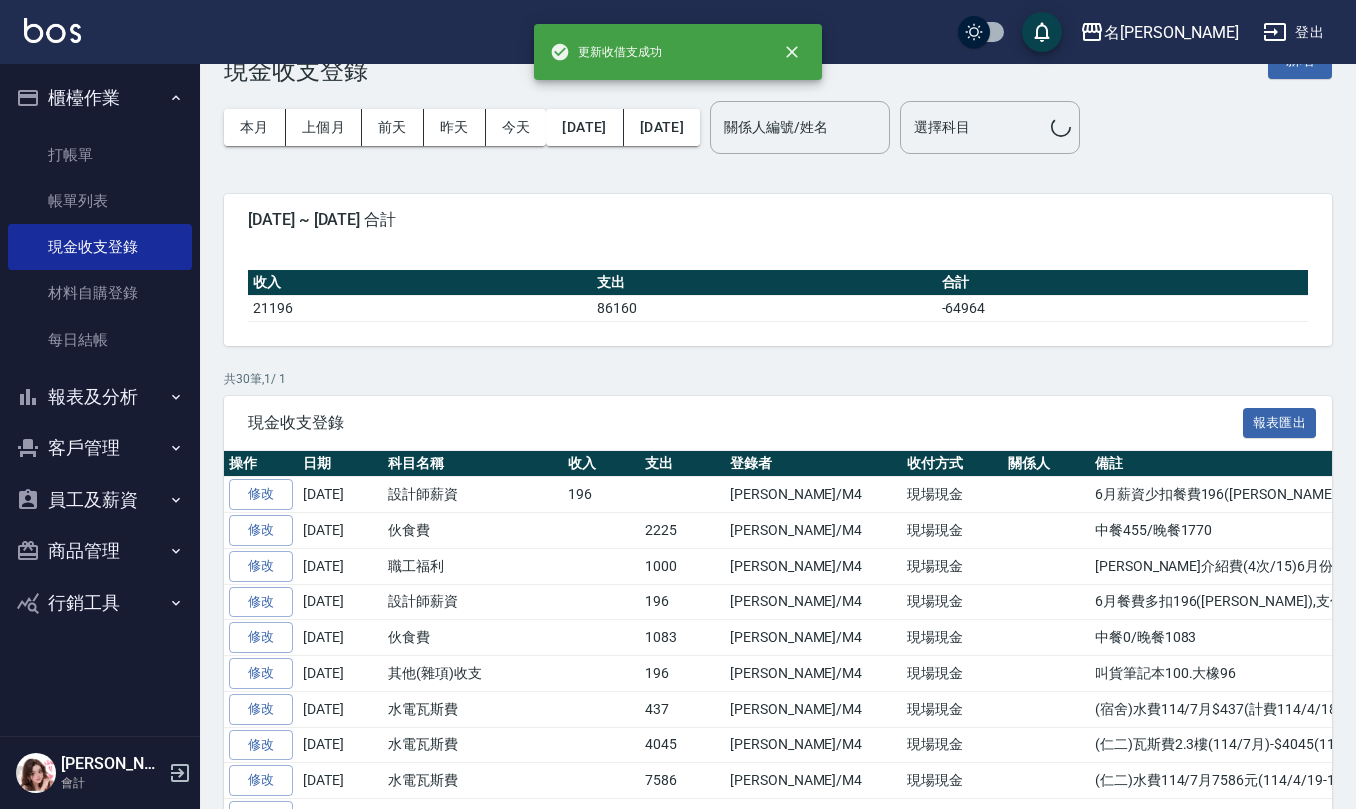 scroll, scrollTop: 0, scrollLeft: 0, axis: both 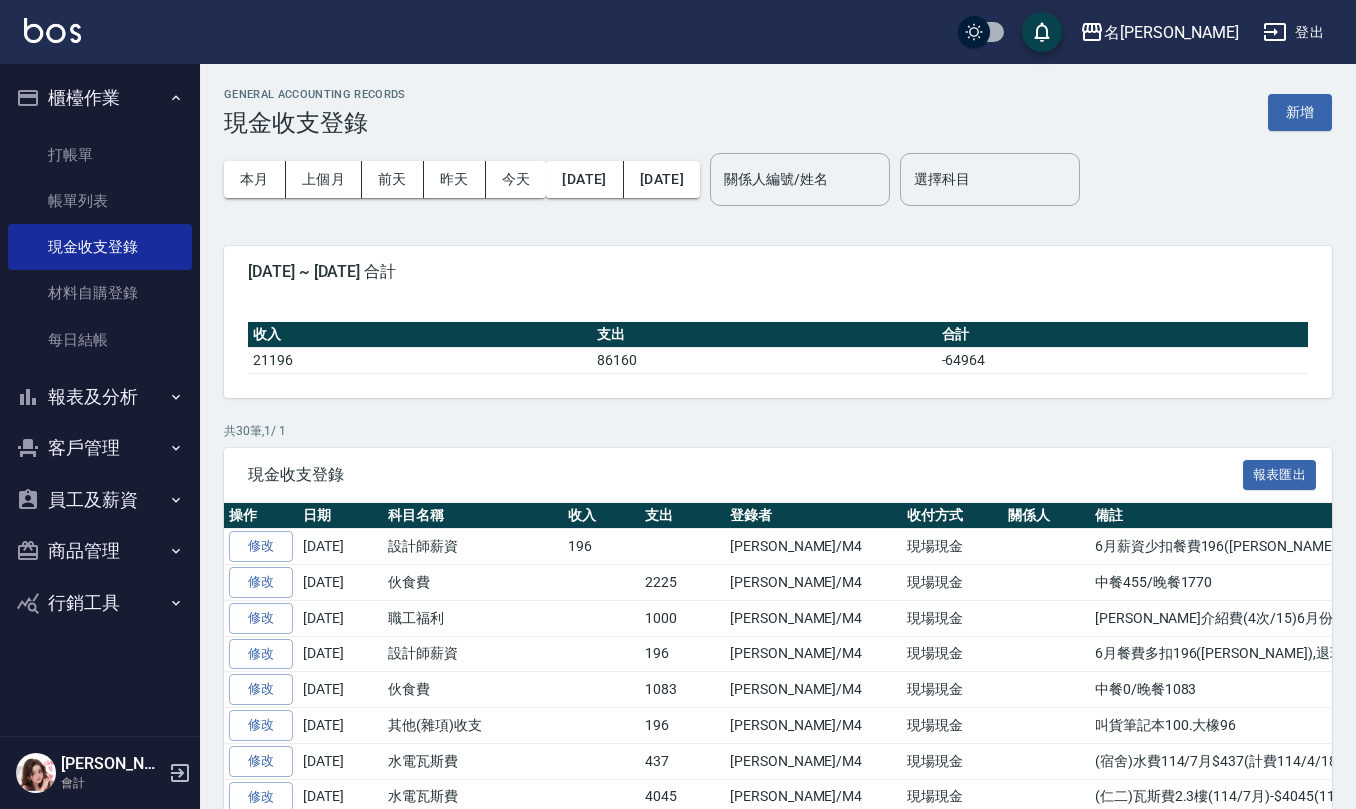 click on "報表及分析" at bounding box center (100, 397) 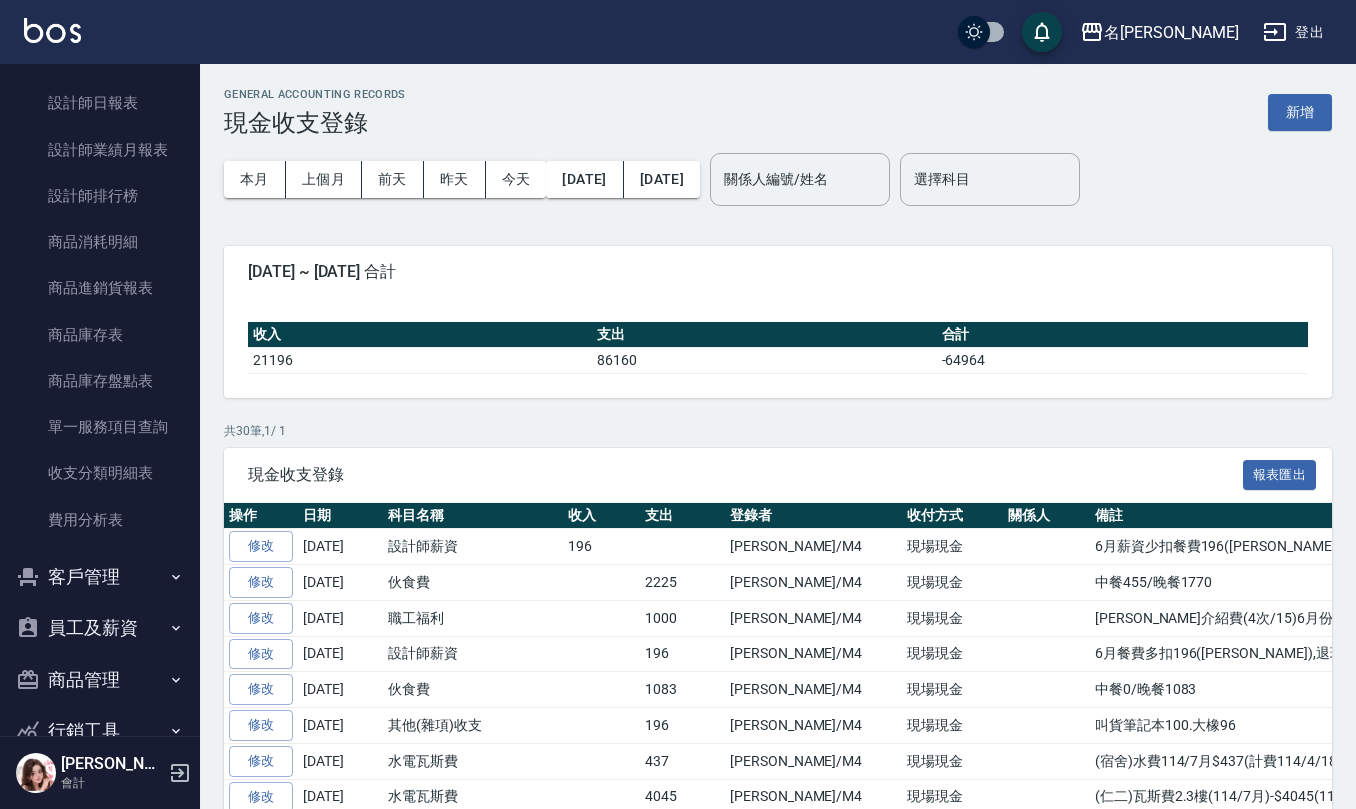 scroll, scrollTop: 765, scrollLeft: 0, axis: vertical 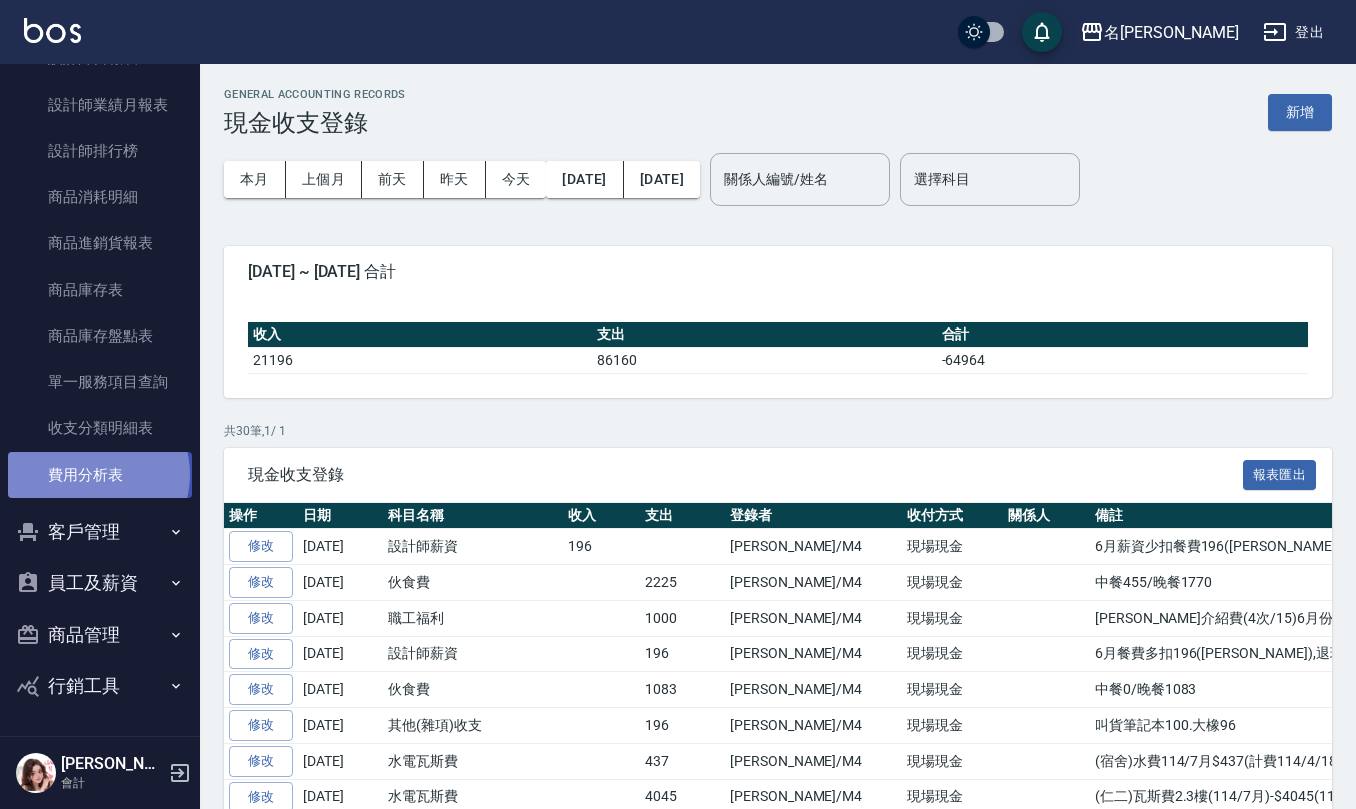 click on "費用分析表" at bounding box center [100, 475] 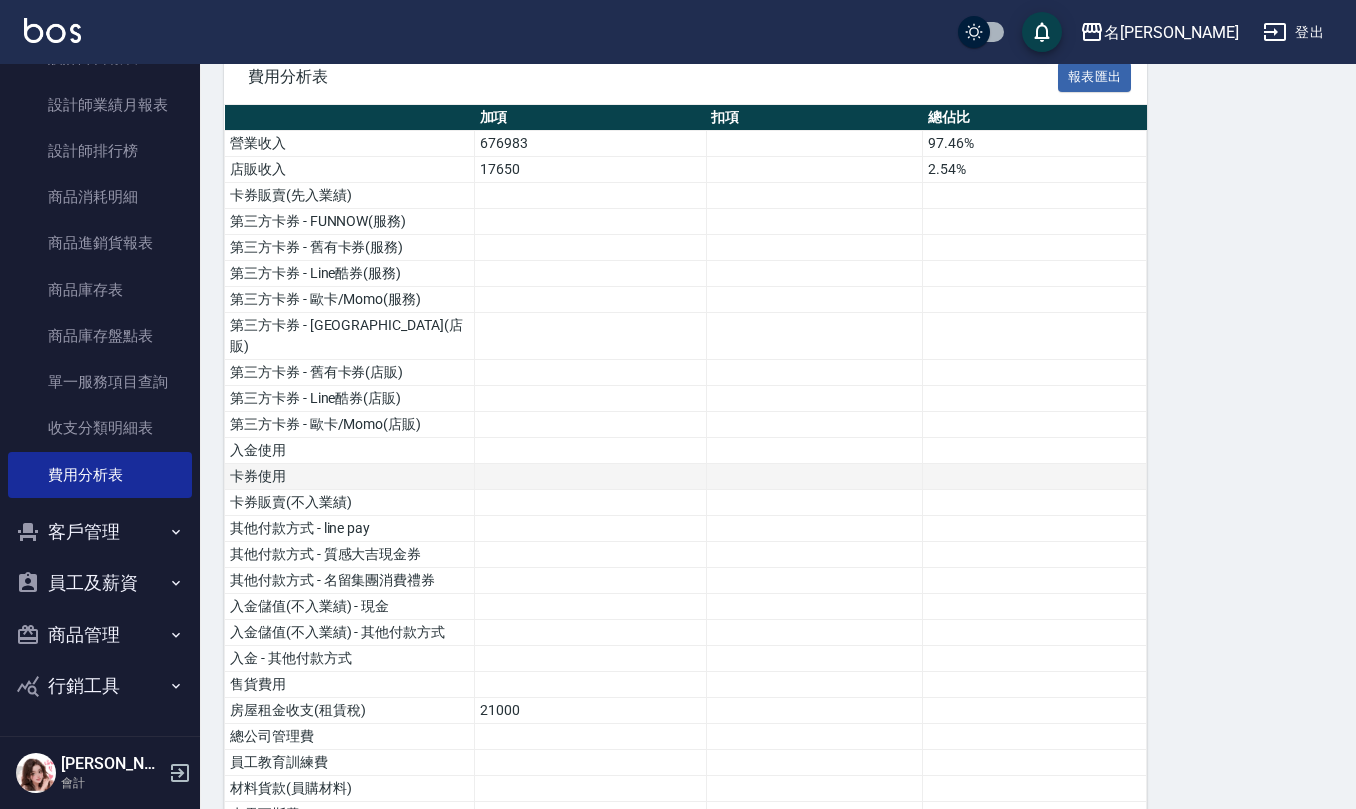 scroll, scrollTop: 0, scrollLeft: 0, axis: both 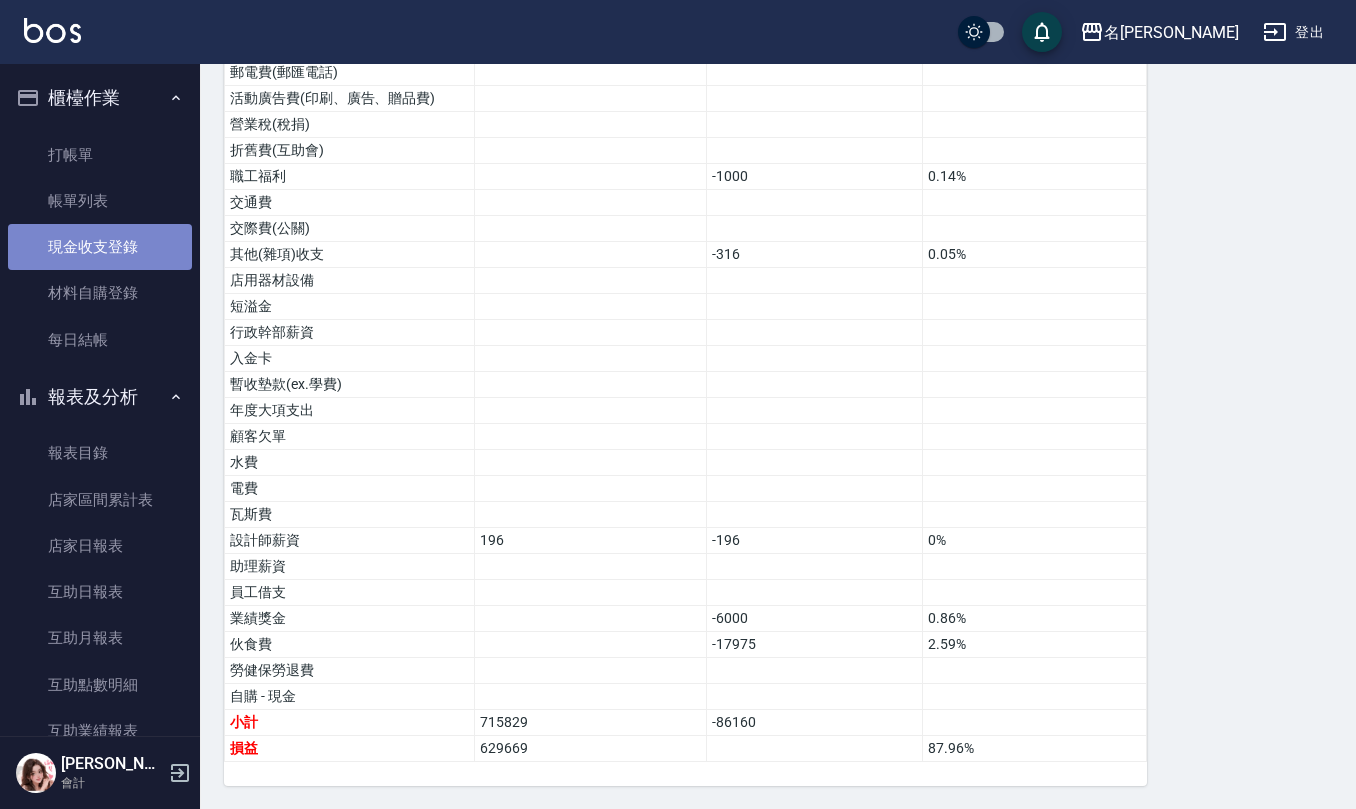 click on "現金收支登錄" at bounding box center [100, 247] 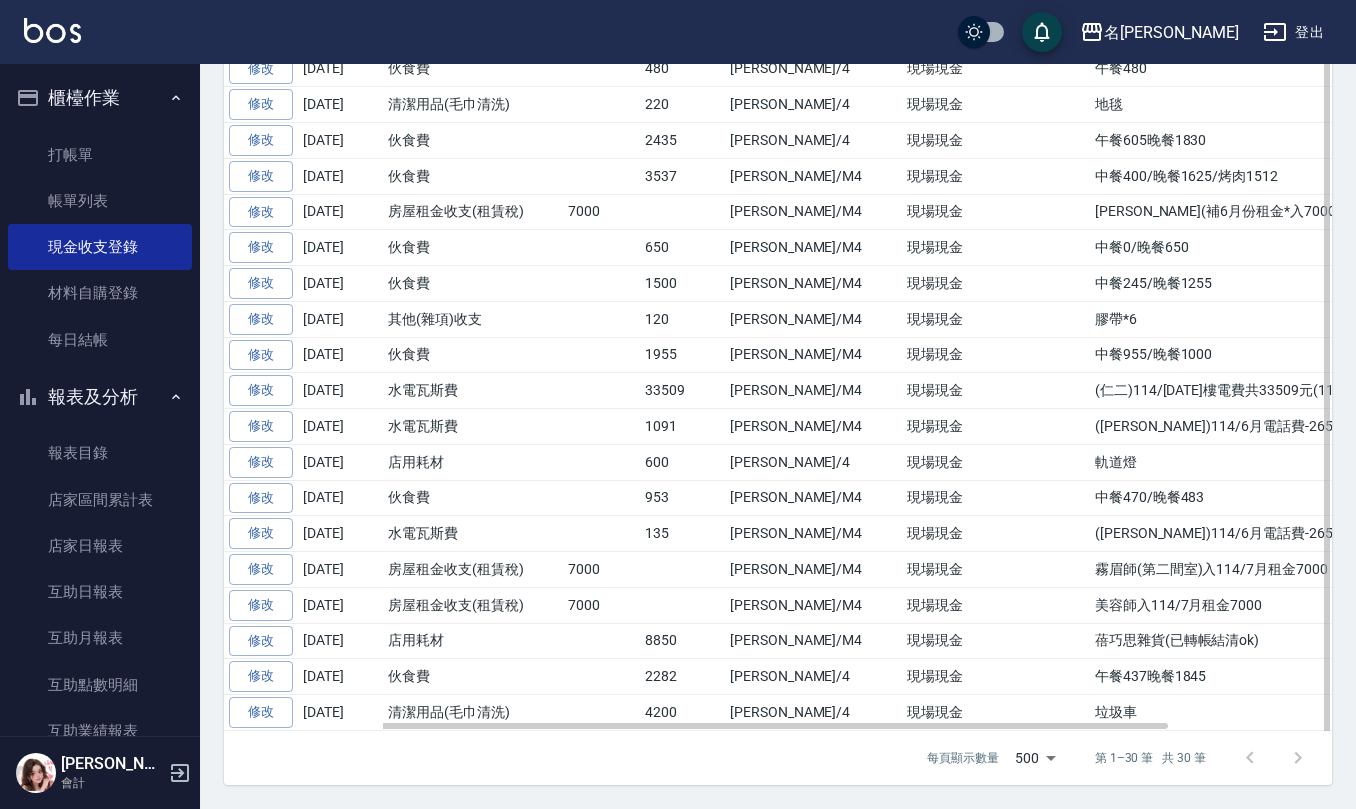 scroll, scrollTop: 0, scrollLeft: 0, axis: both 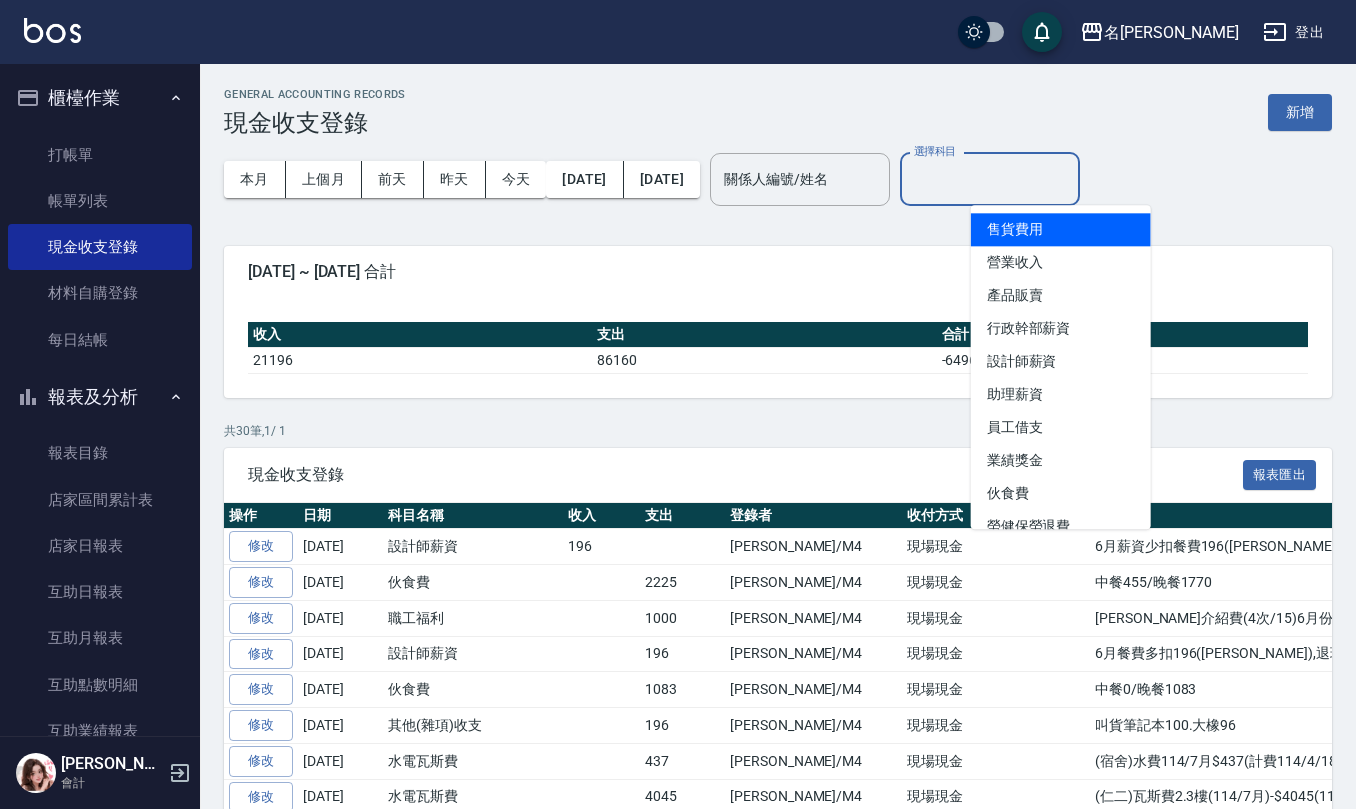 click on "選擇科目" at bounding box center [990, 179] 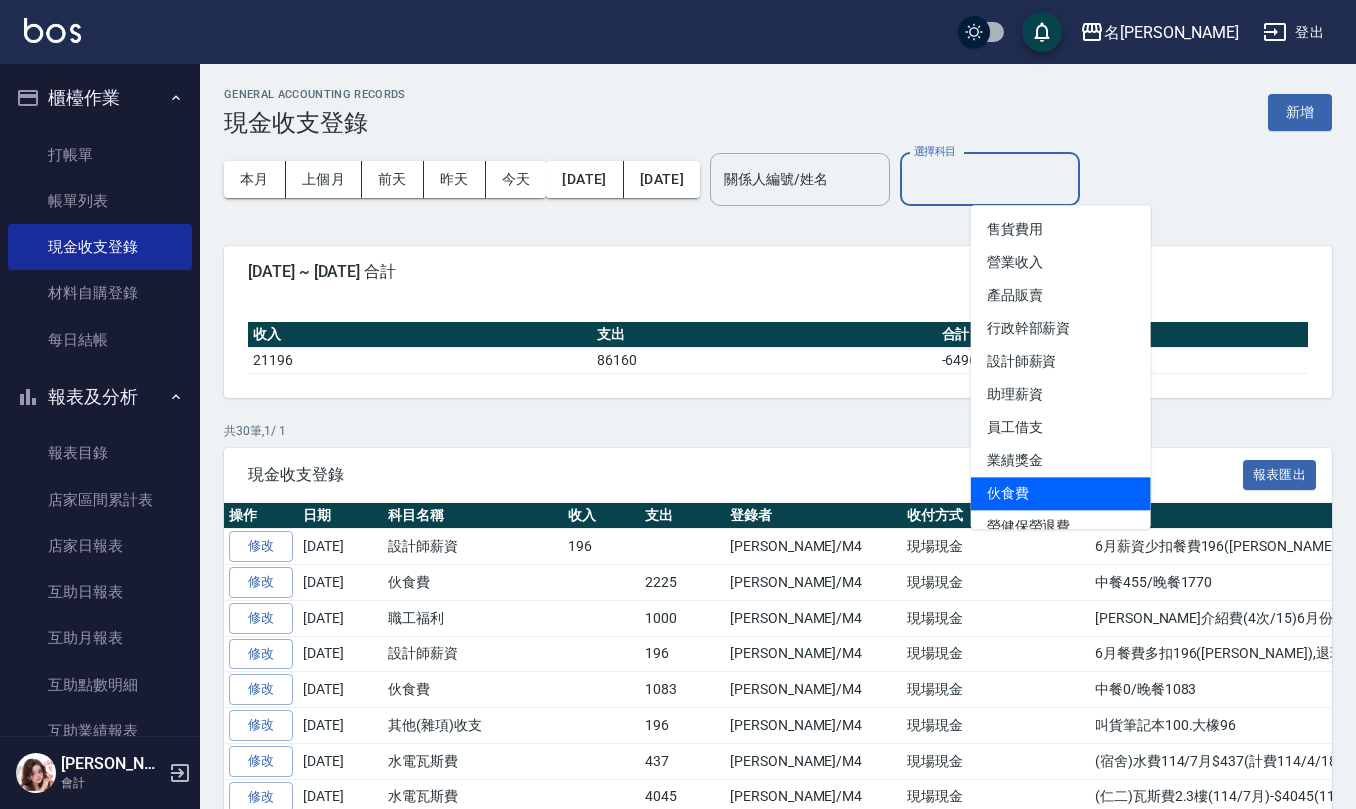 click on "伙食費" at bounding box center (1061, 493) 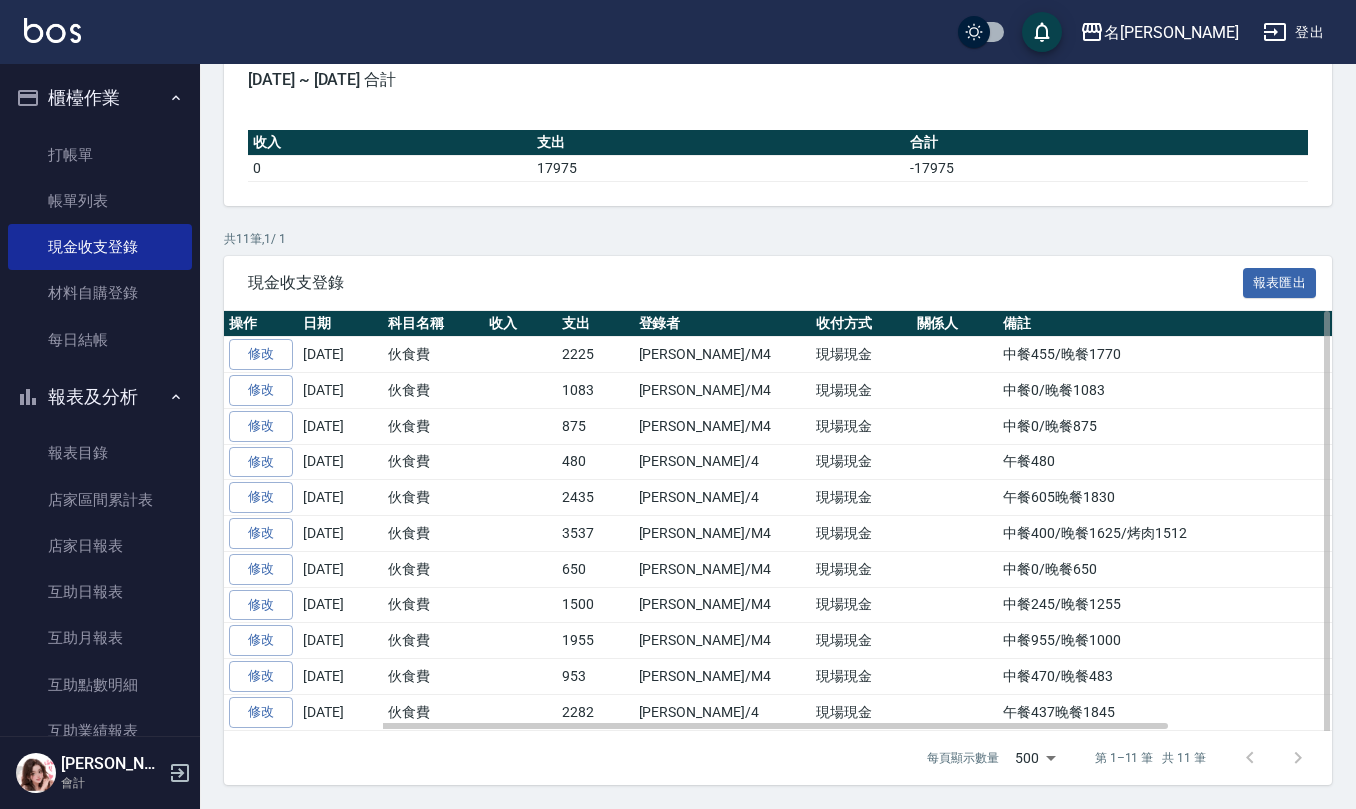 scroll, scrollTop: 204, scrollLeft: 0, axis: vertical 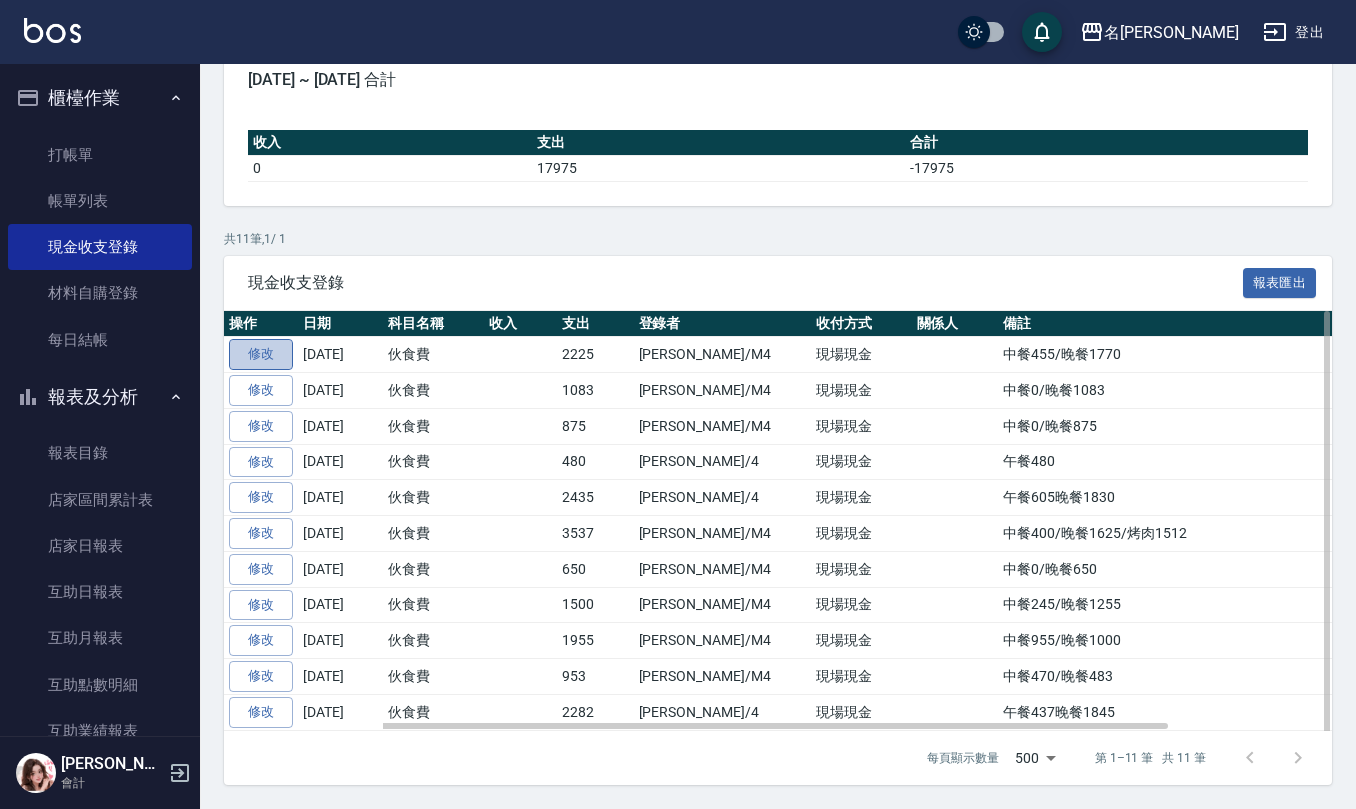 click on "修改" at bounding box center (261, 354) 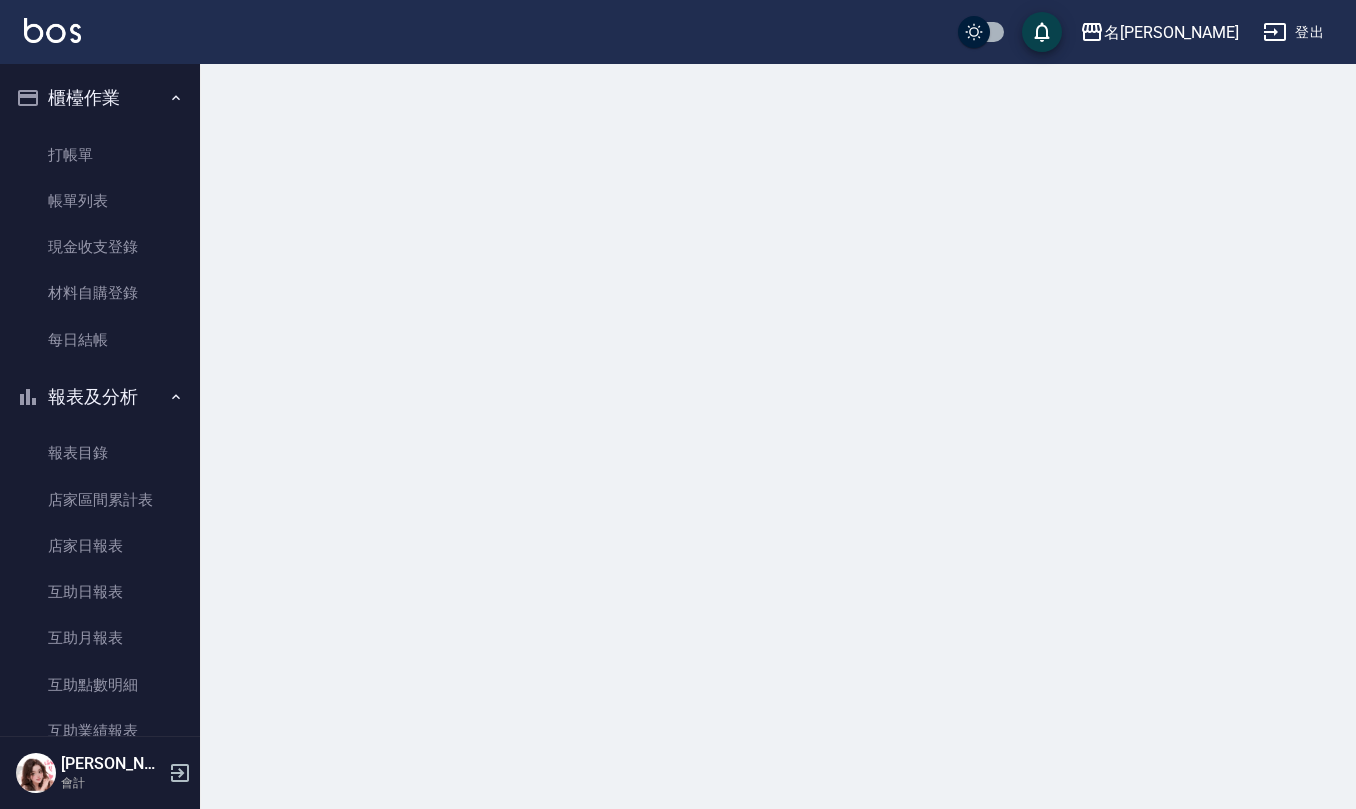 scroll, scrollTop: 0, scrollLeft: 0, axis: both 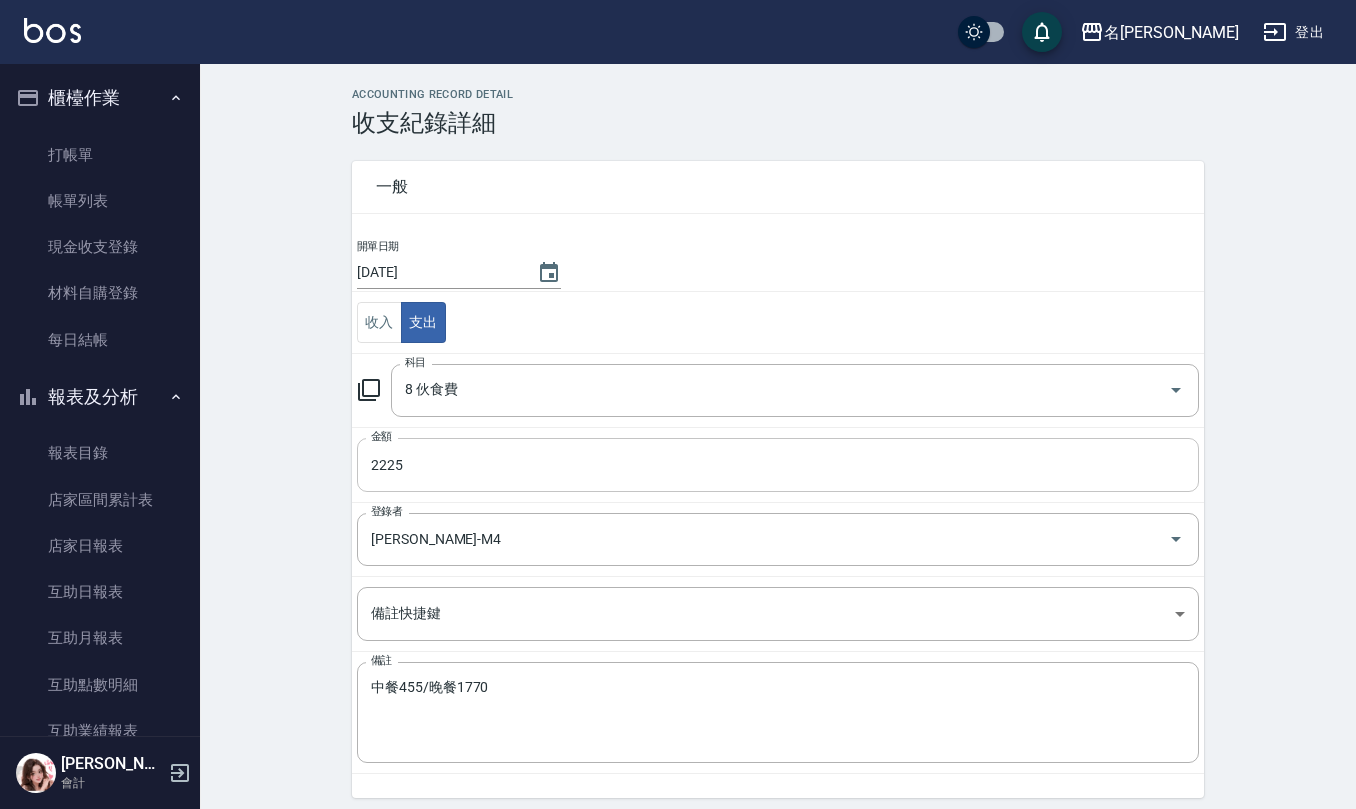 click on "2225" at bounding box center [778, 465] 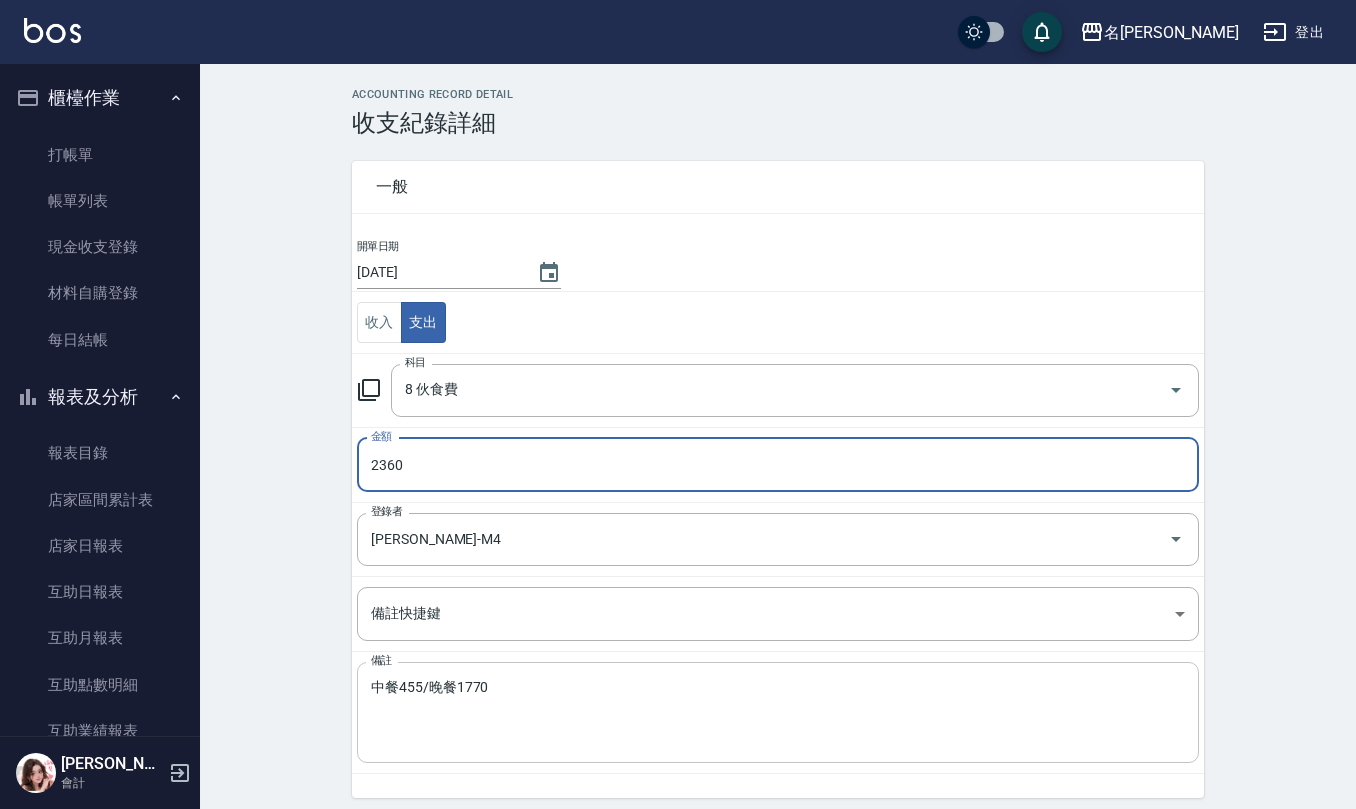 type on "2360" 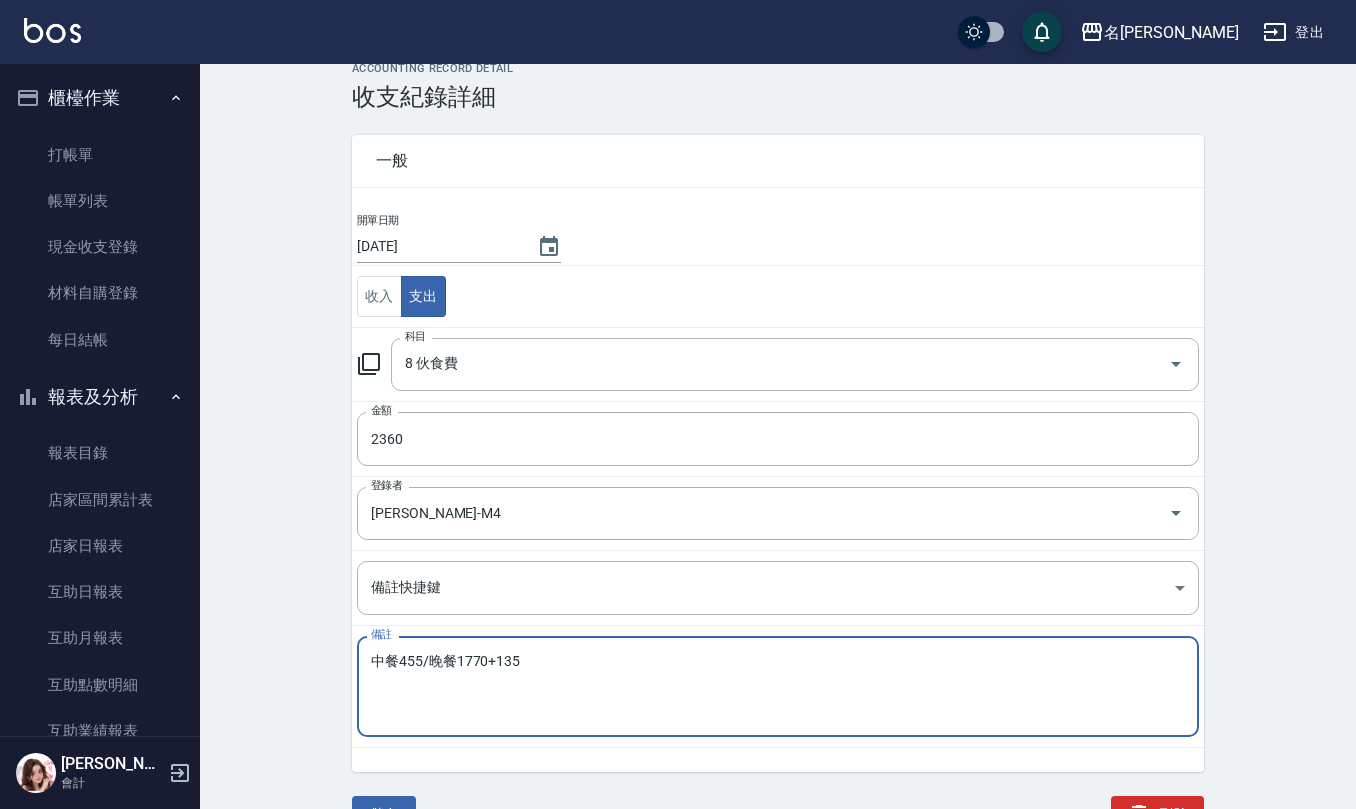 scroll, scrollTop: 52, scrollLeft: 0, axis: vertical 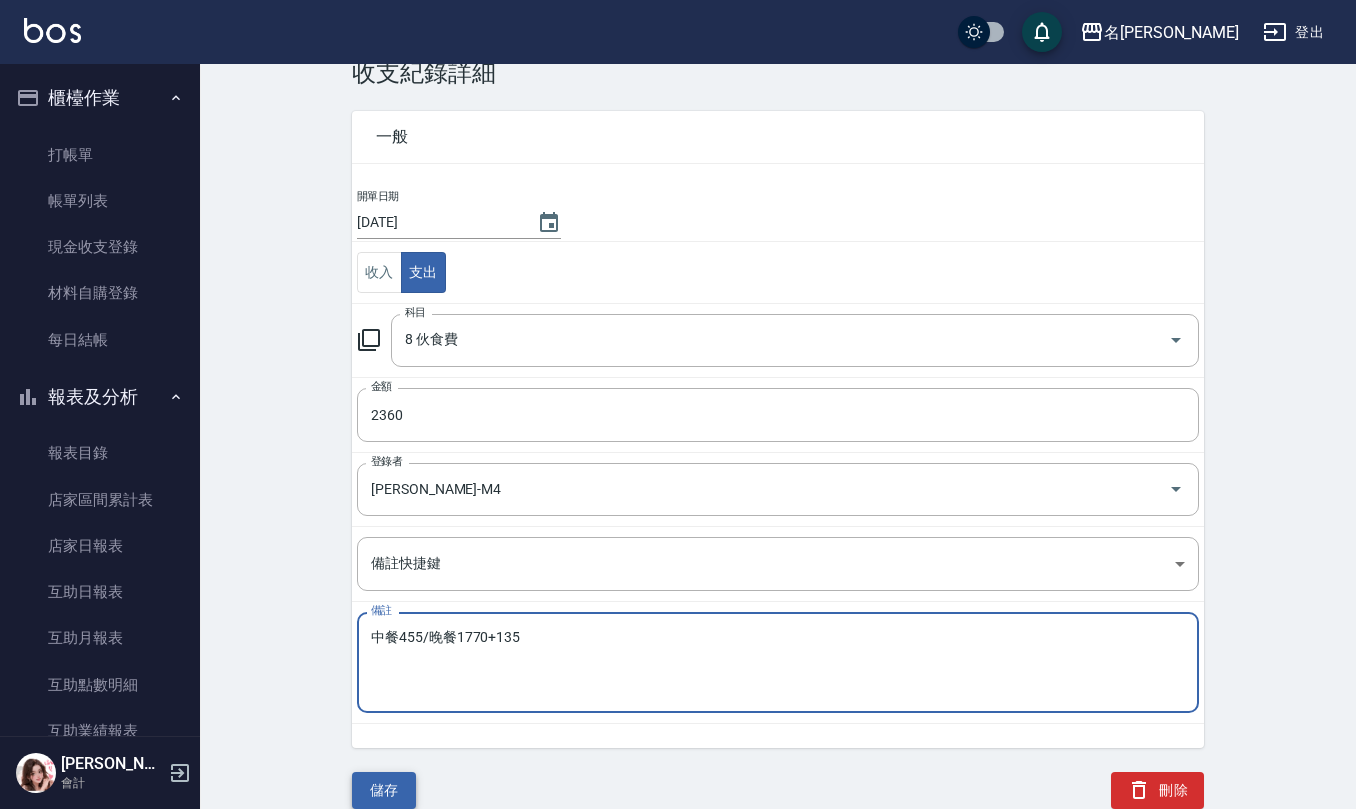 type on "中餐455/晚餐1770+135" 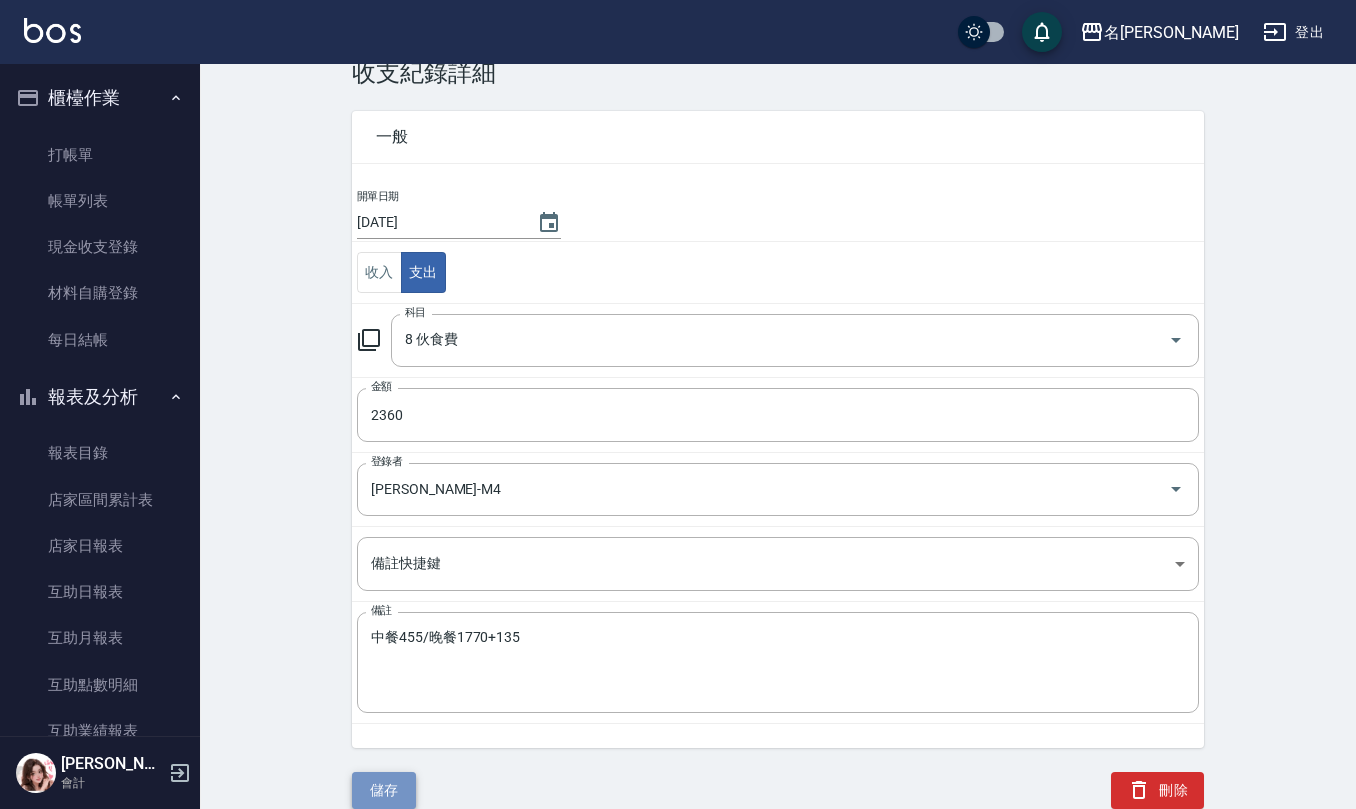 click on "儲存" at bounding box center [384, 790] 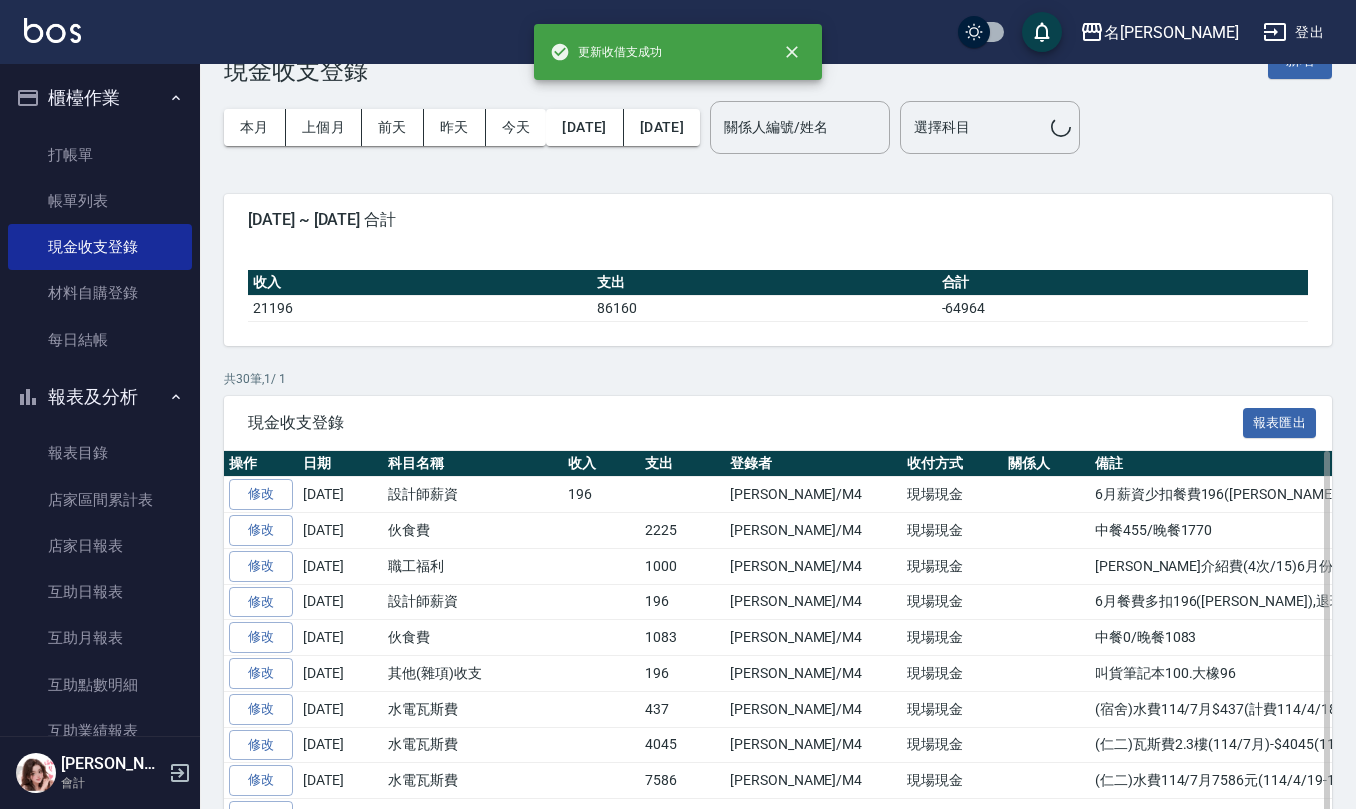 scroll, scrollTop: 0, scrollLeft: 0, axis: both 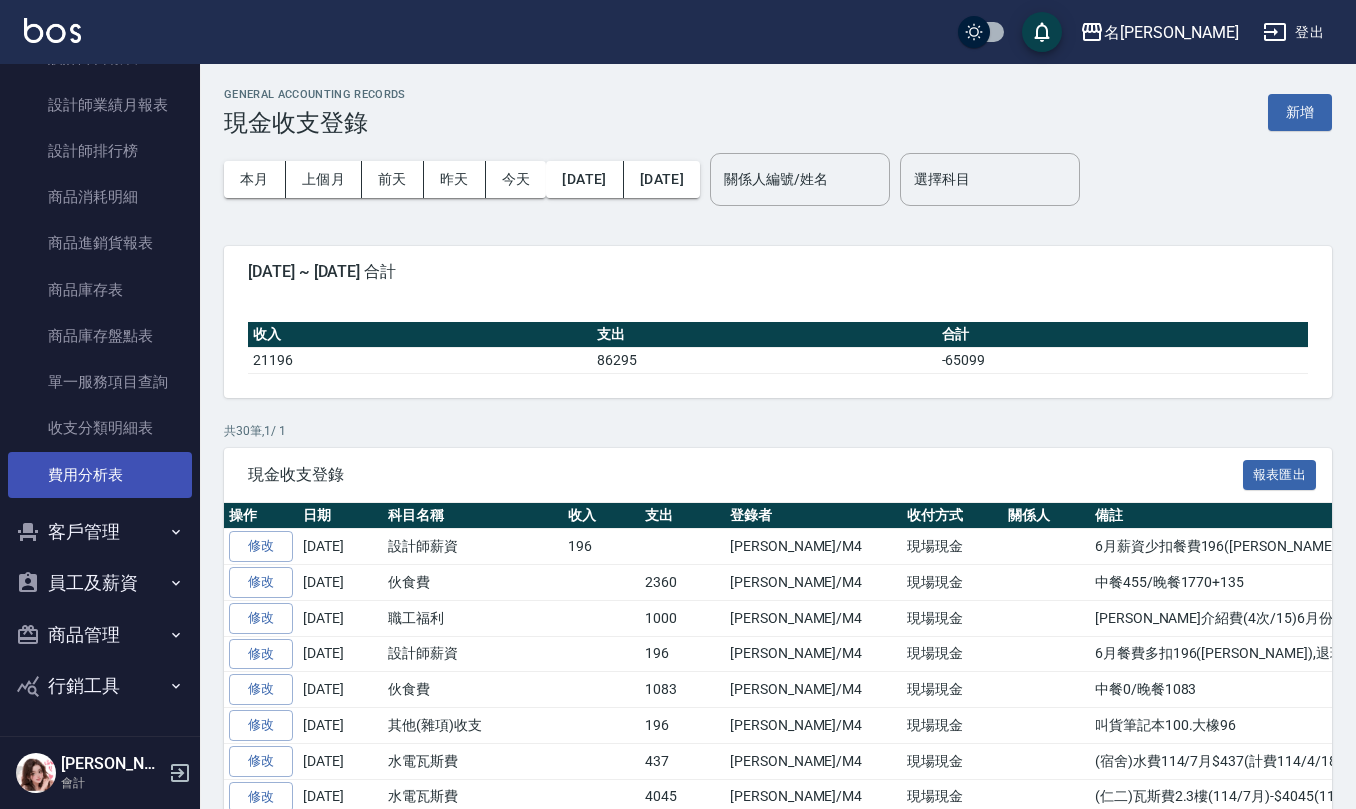 click on "費用分析表" at bounding box center (100, 475) 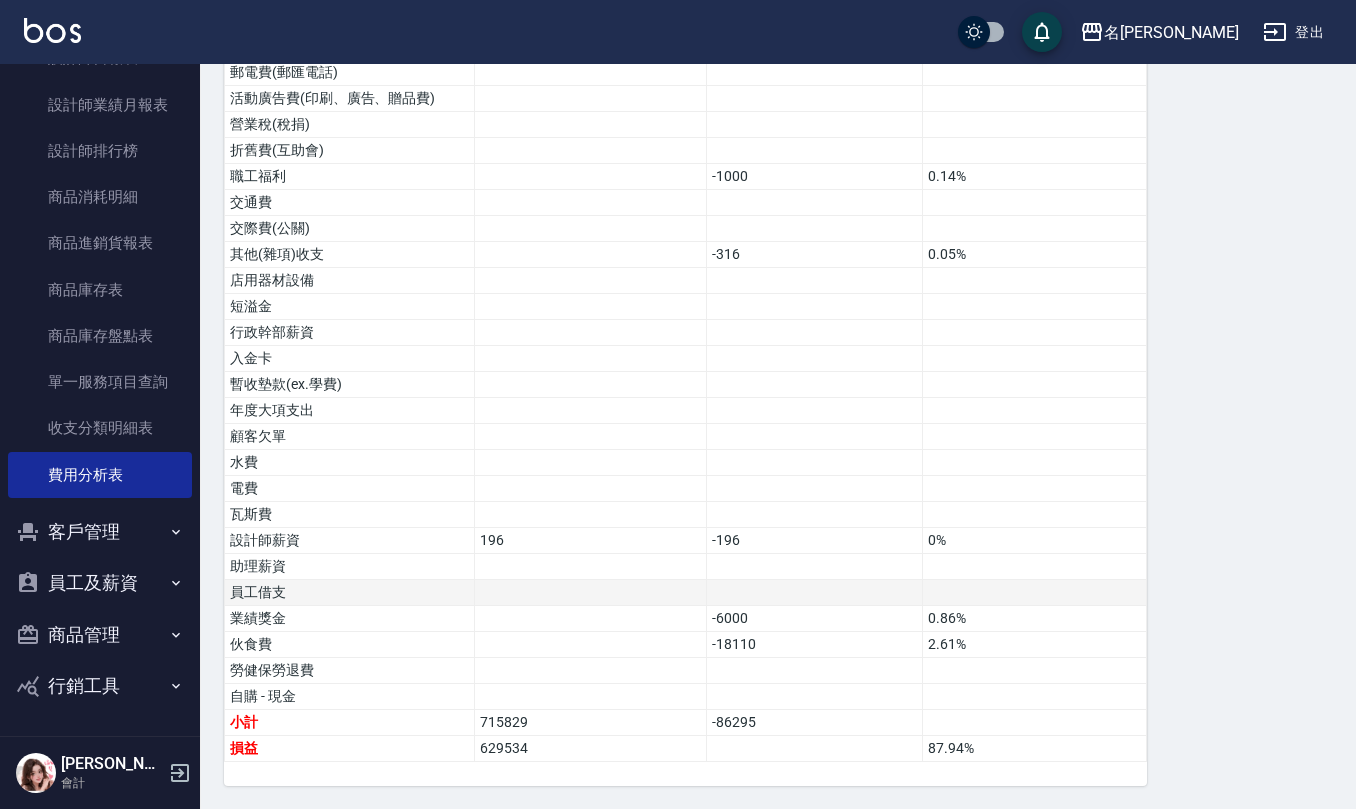 scroll, scrollTop: 1052, scrollLeft: 0, axis: vertical 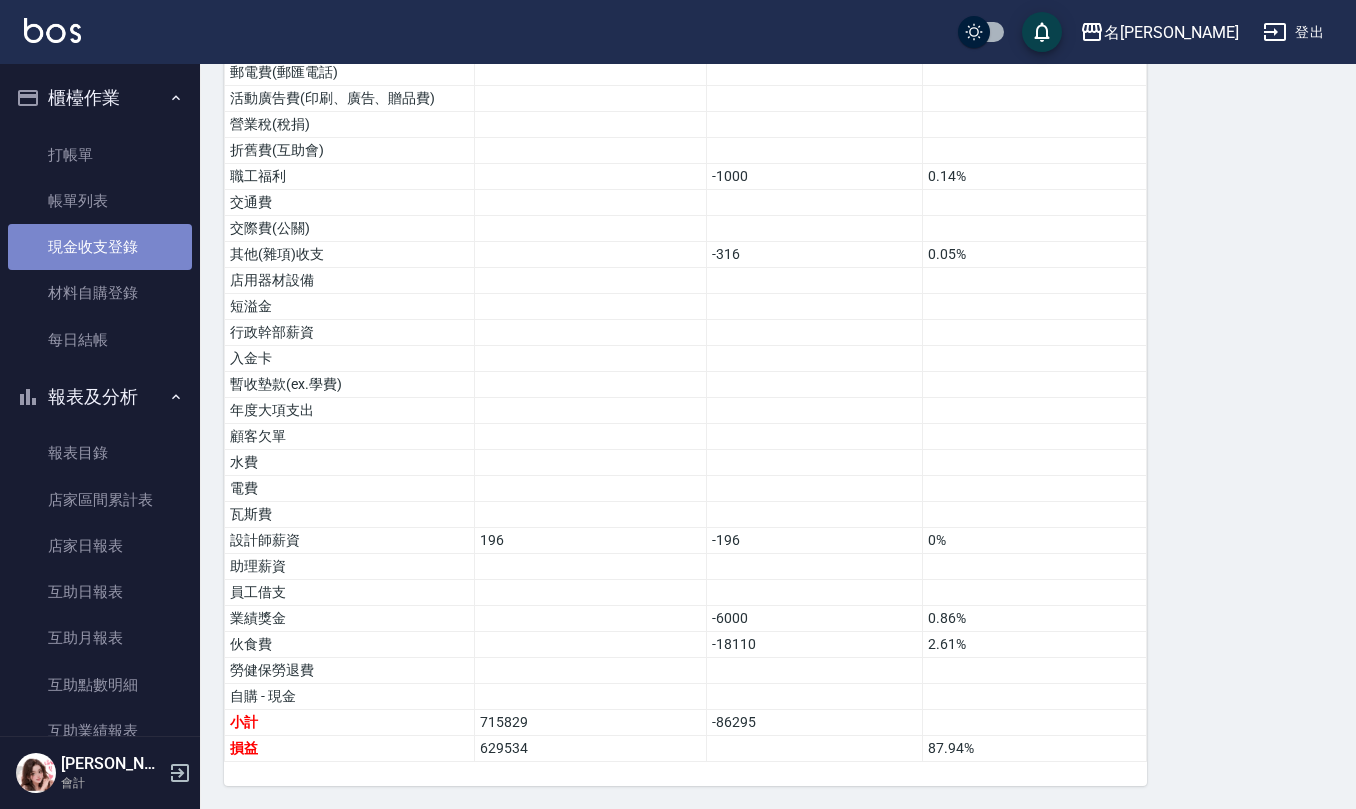 click on "現金收支登錄" at bounding box center [100, 247] 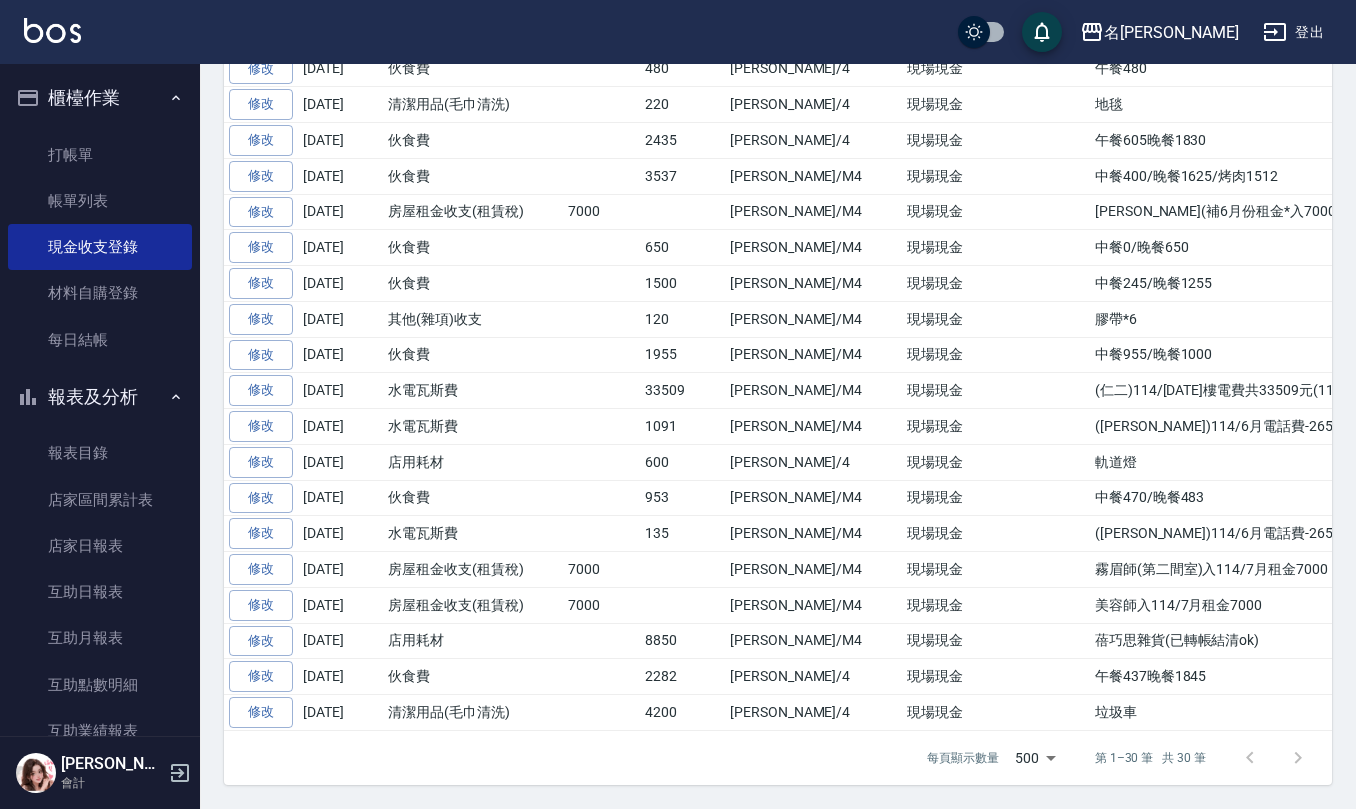 scroll, scrollTop: 0, scrollLeft: 0, axis: both 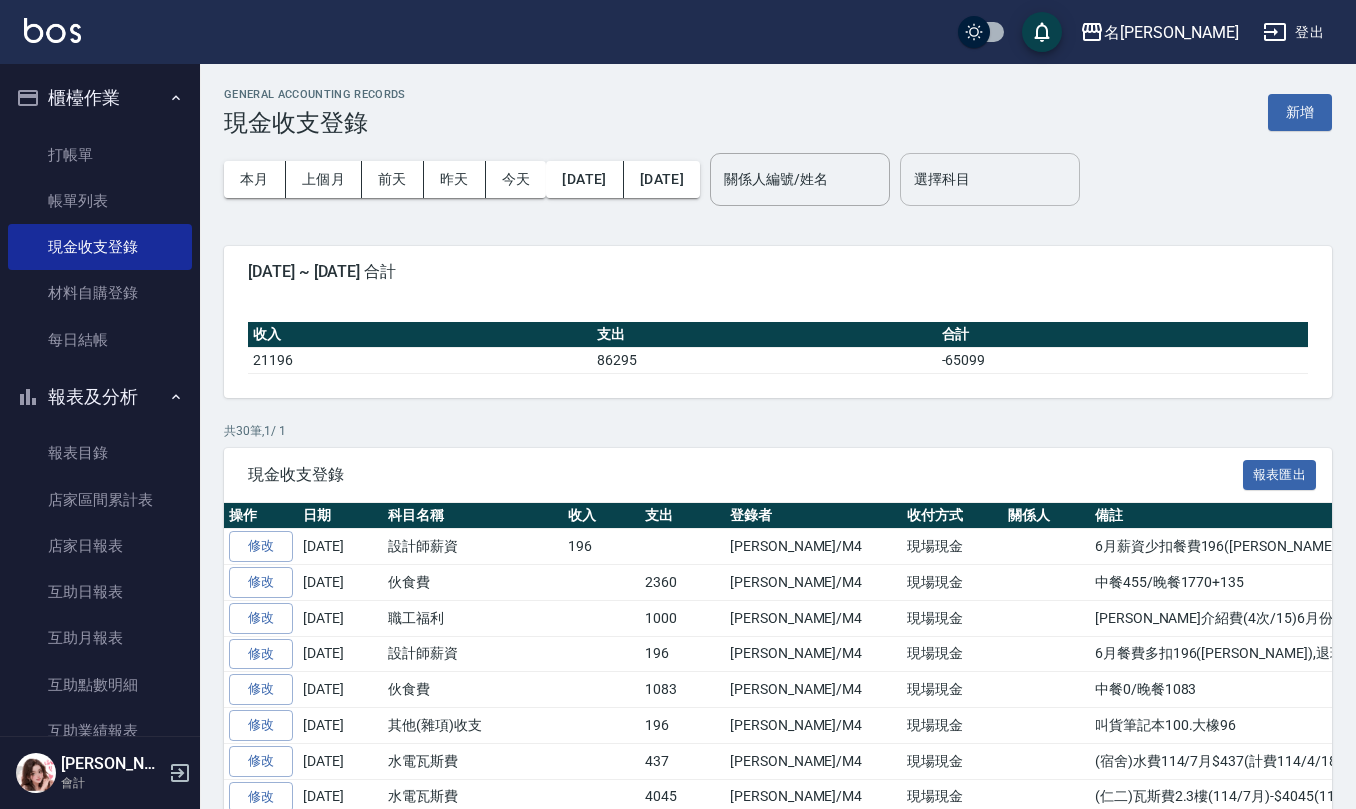 click on "選擇科目" at bounding box center (990, 179) 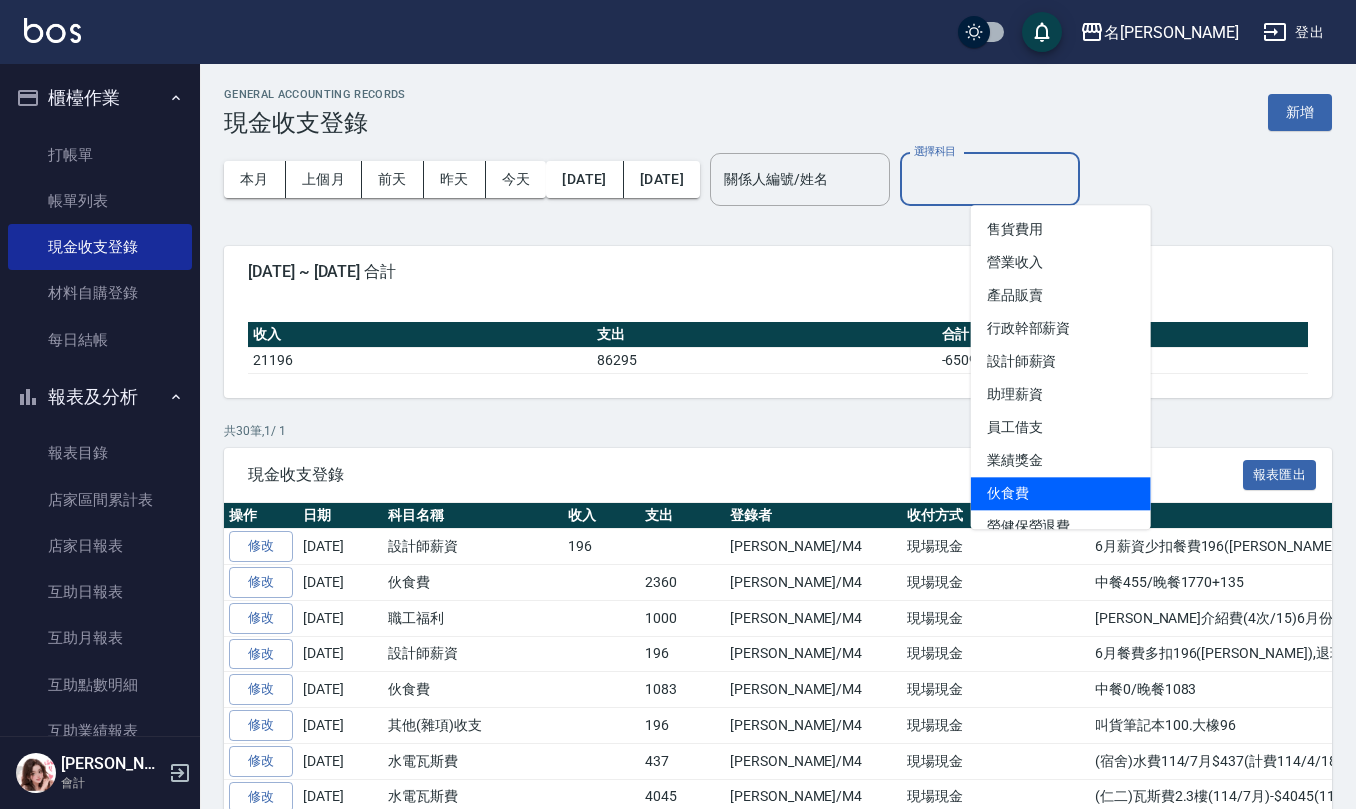 click on "伙食費" at bounding box center [1061, 493] 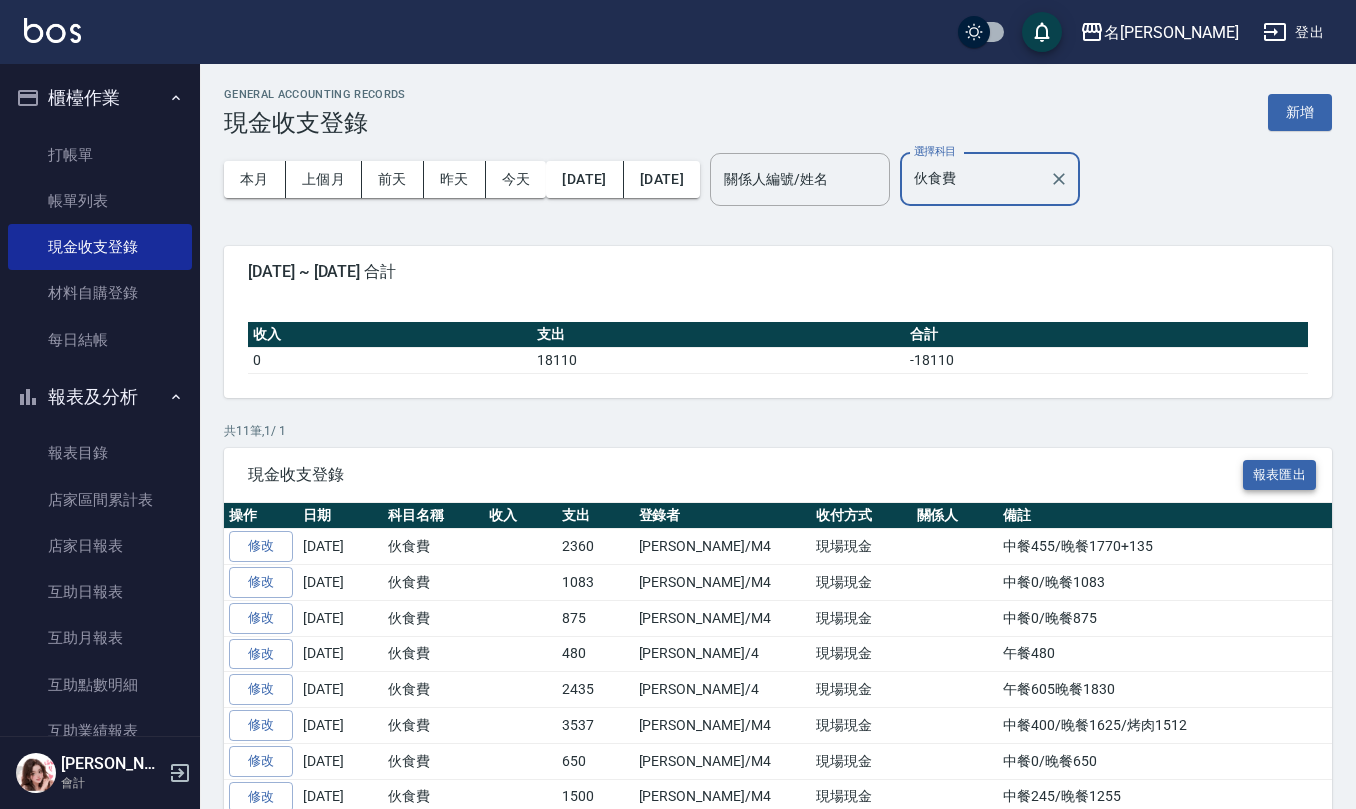 click on "報表匯出" at bounding box center (1280, 475) 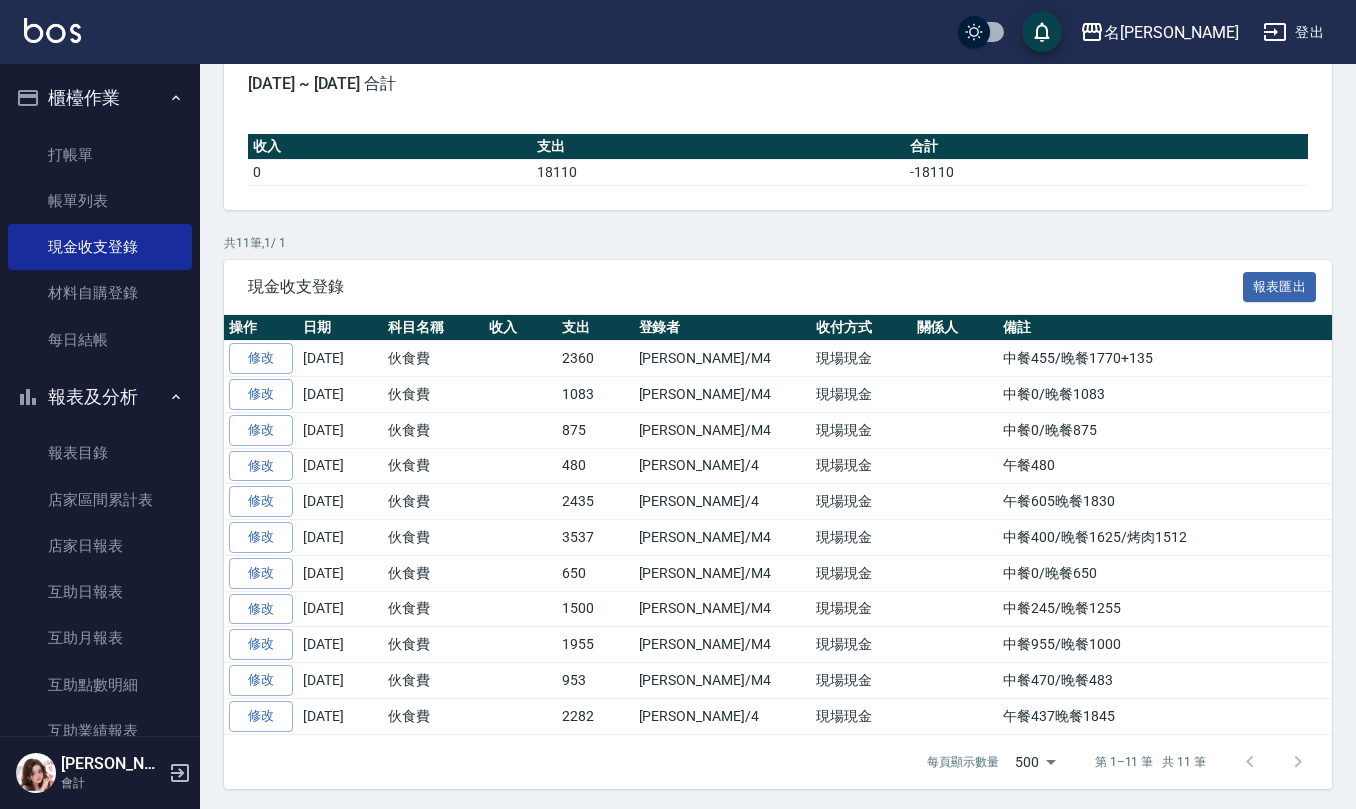 scroll, scrollTop: 204, scrollLeft: 0, axis: vertical 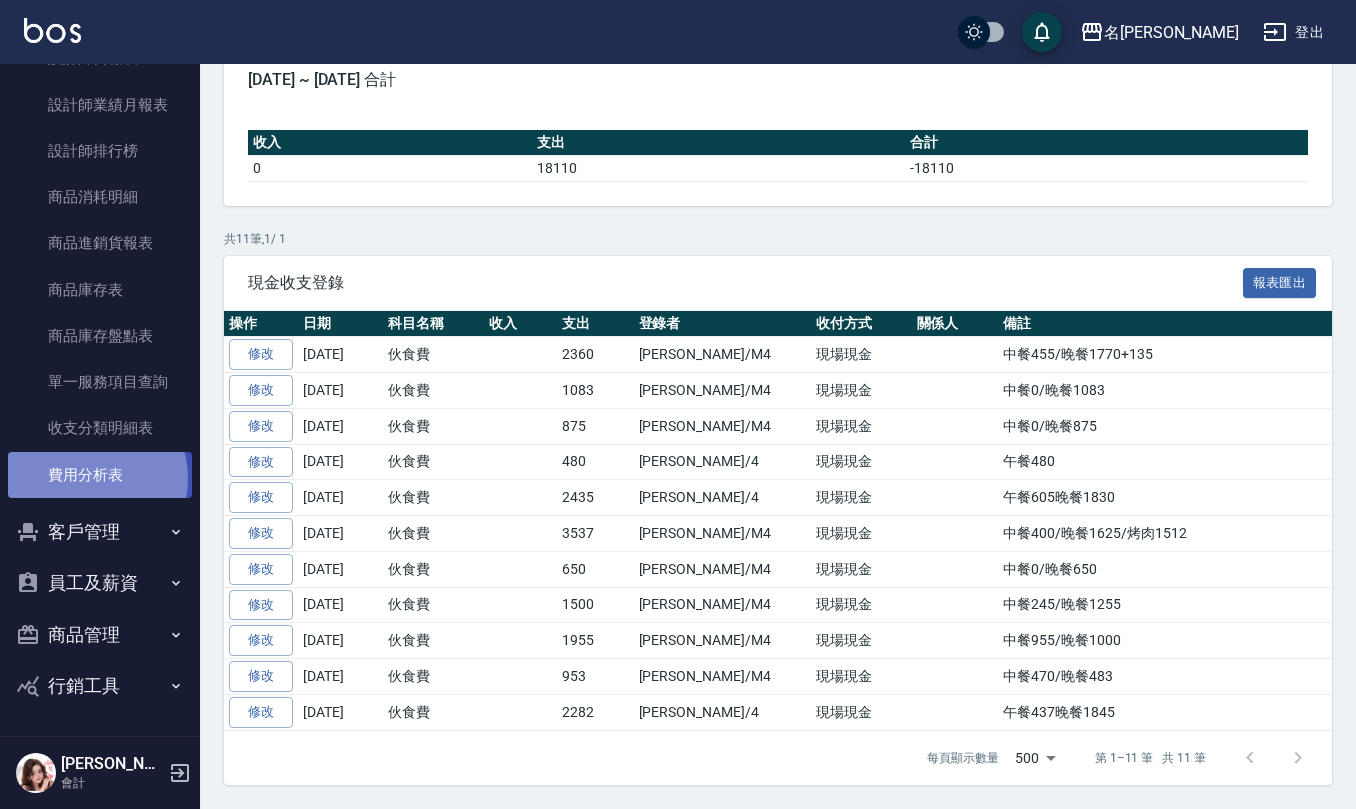 click on "費用分析表" at bounding box center [100, 475] 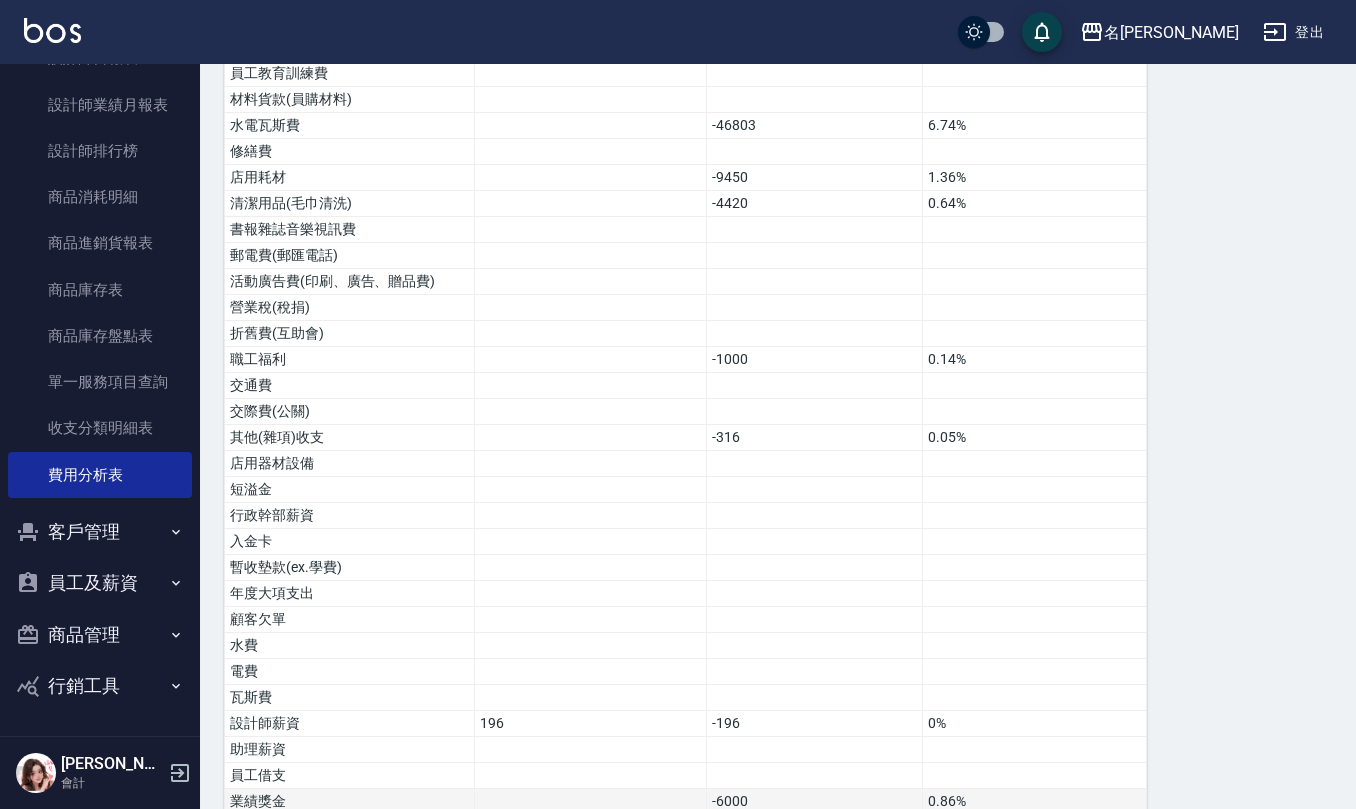 scroll, scrollTop: 1052, scrollLeft: 0, axis: vertical 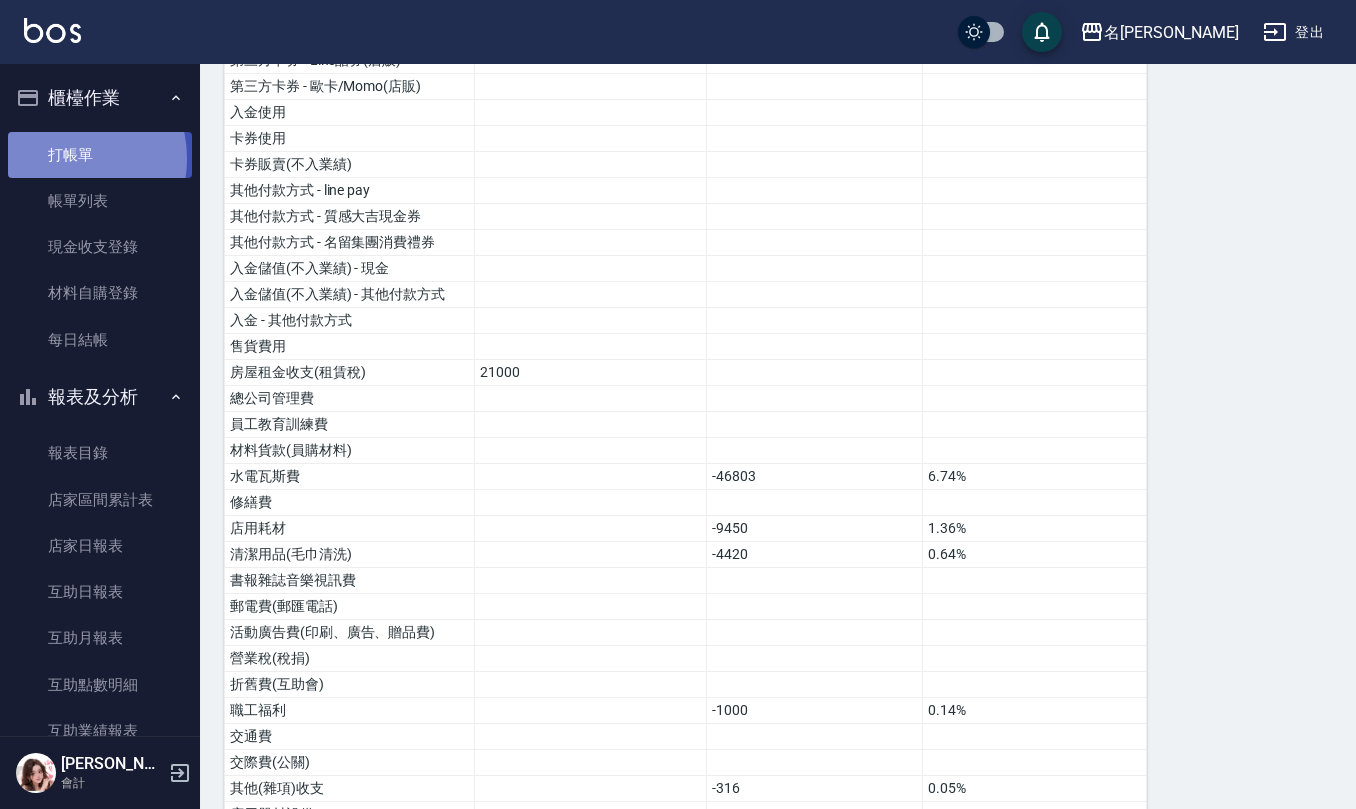 click on "打帳單" at bounding box center [100, 155] 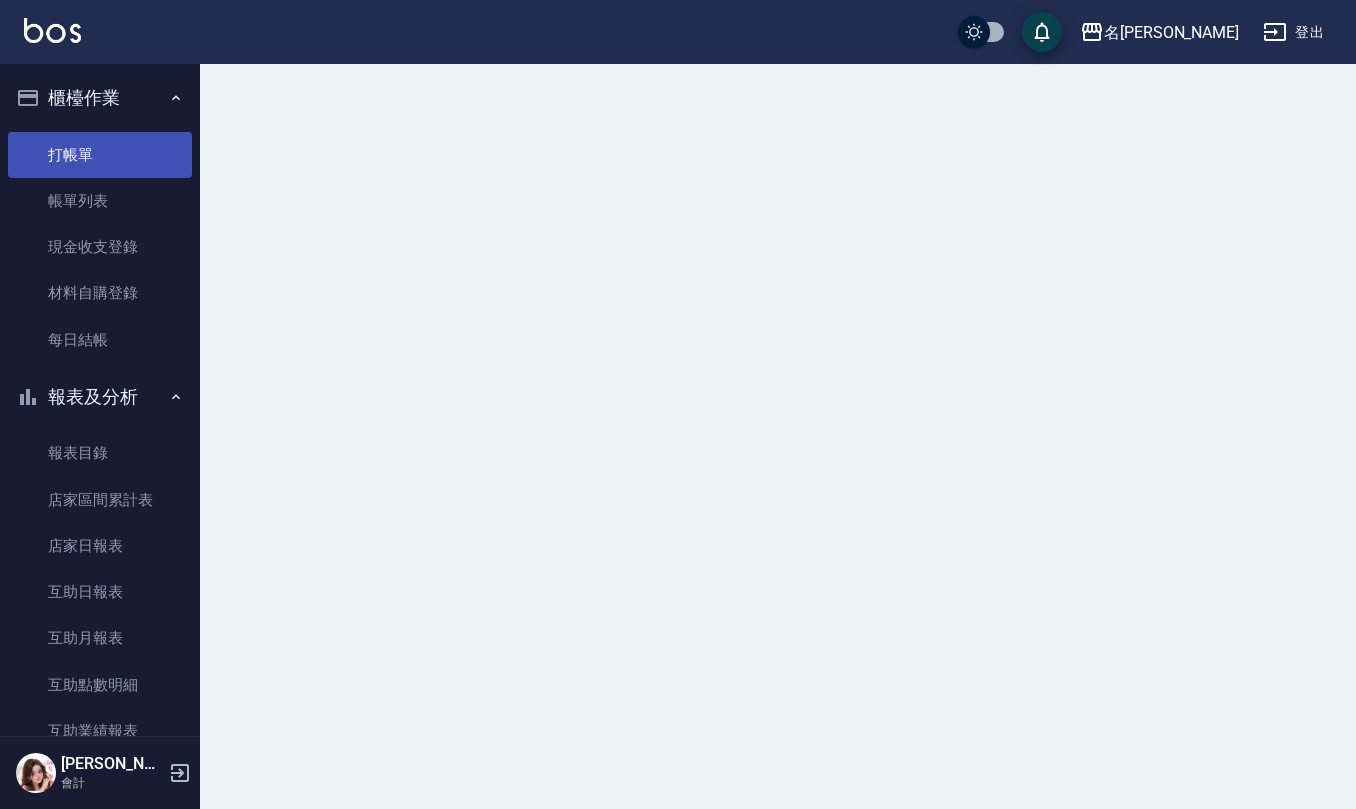 scroll, scrollTop: 0, scrollLeft: 0, axis: both 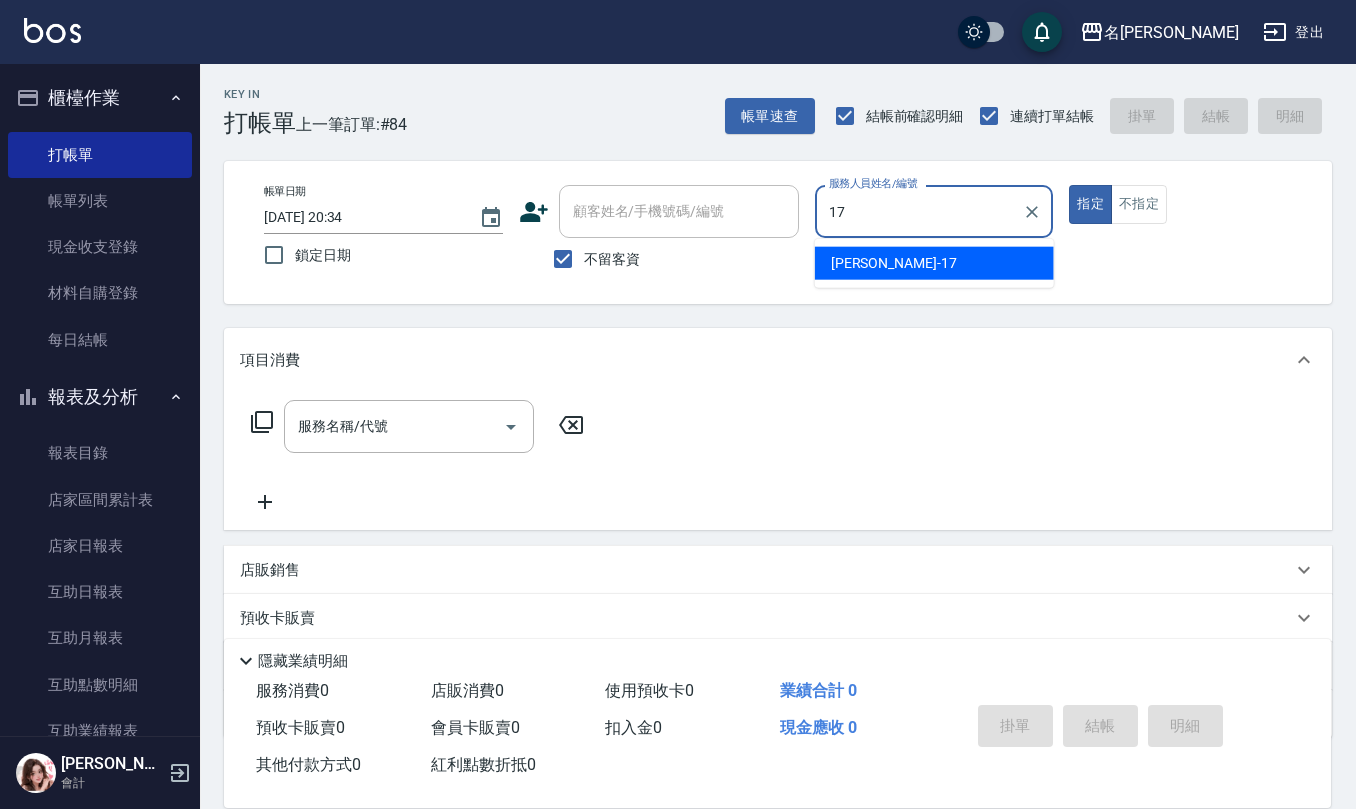 type on "[PERSON_NAME]-17" 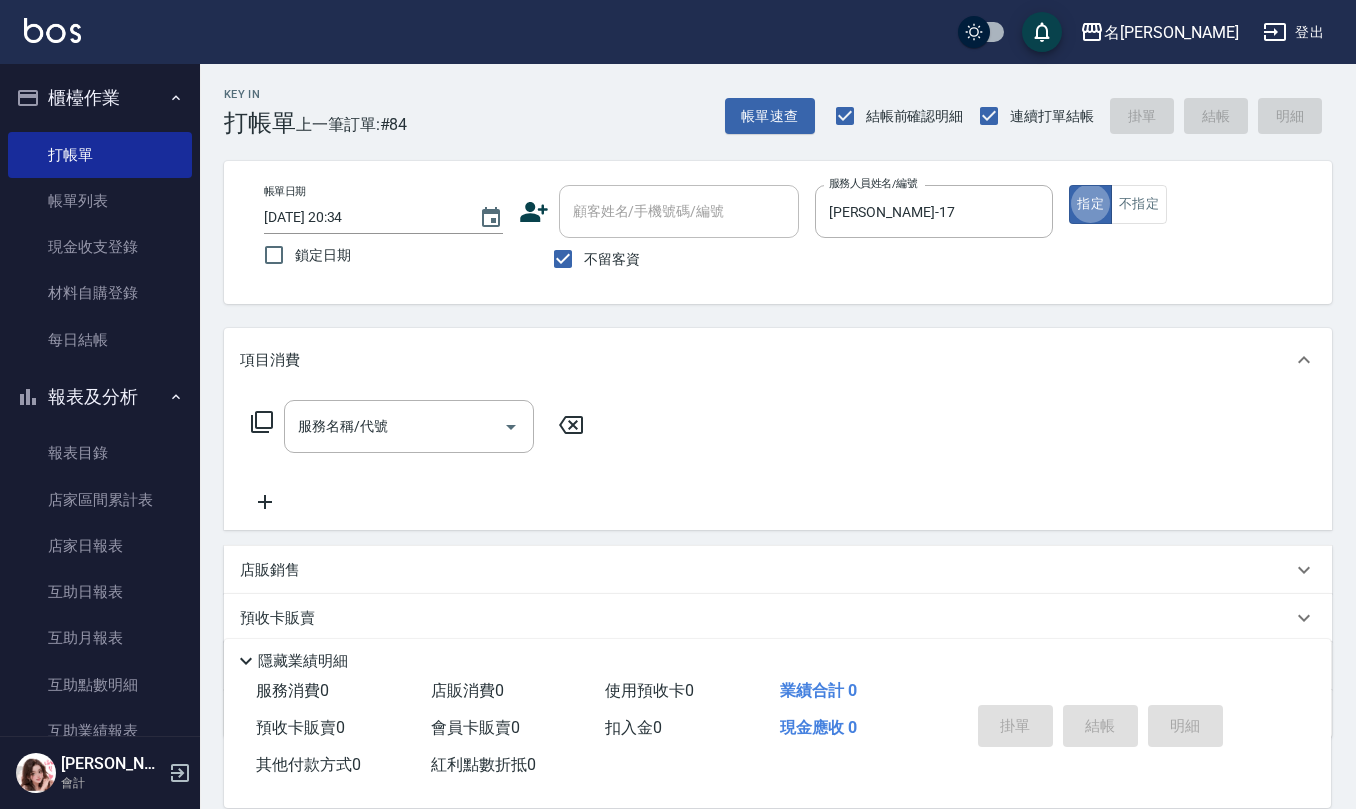 type on "true" 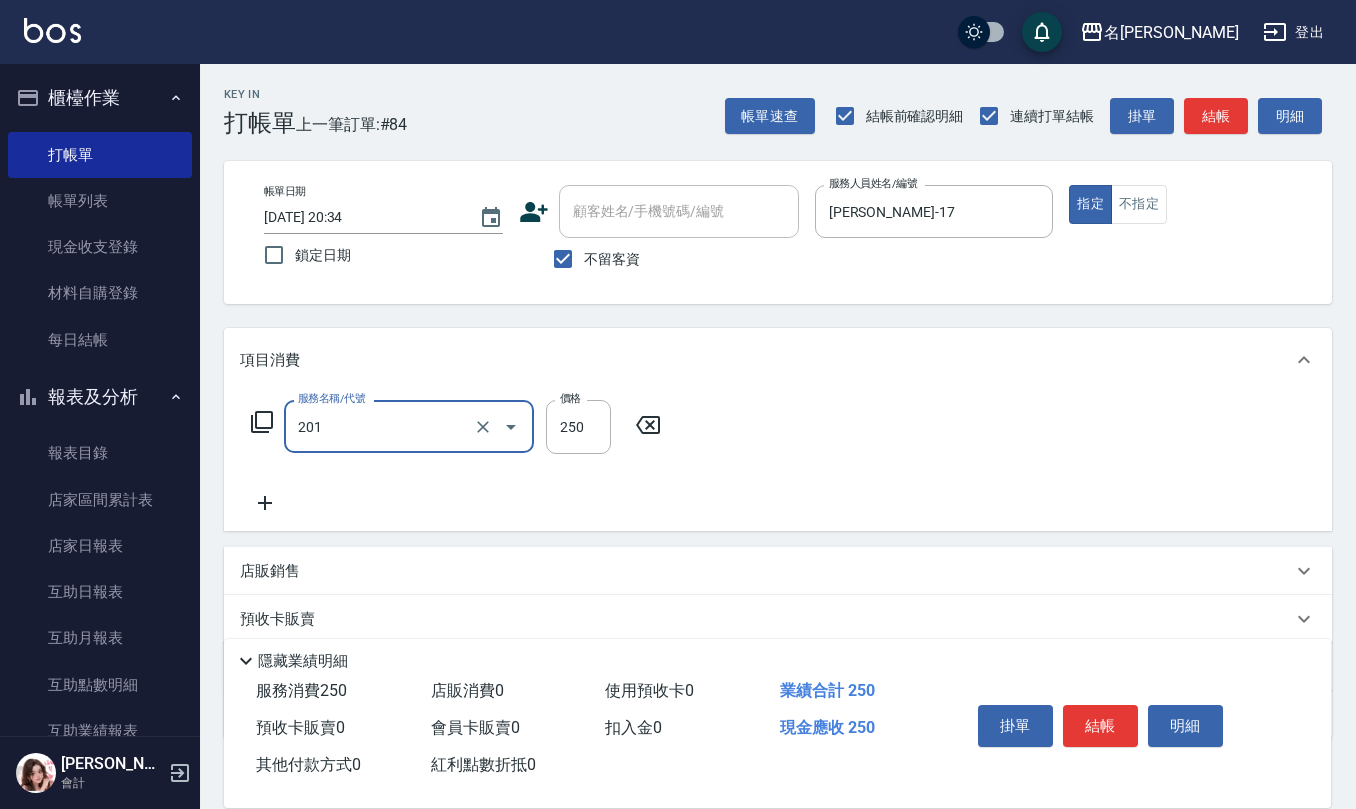type on "洗髮(201)" 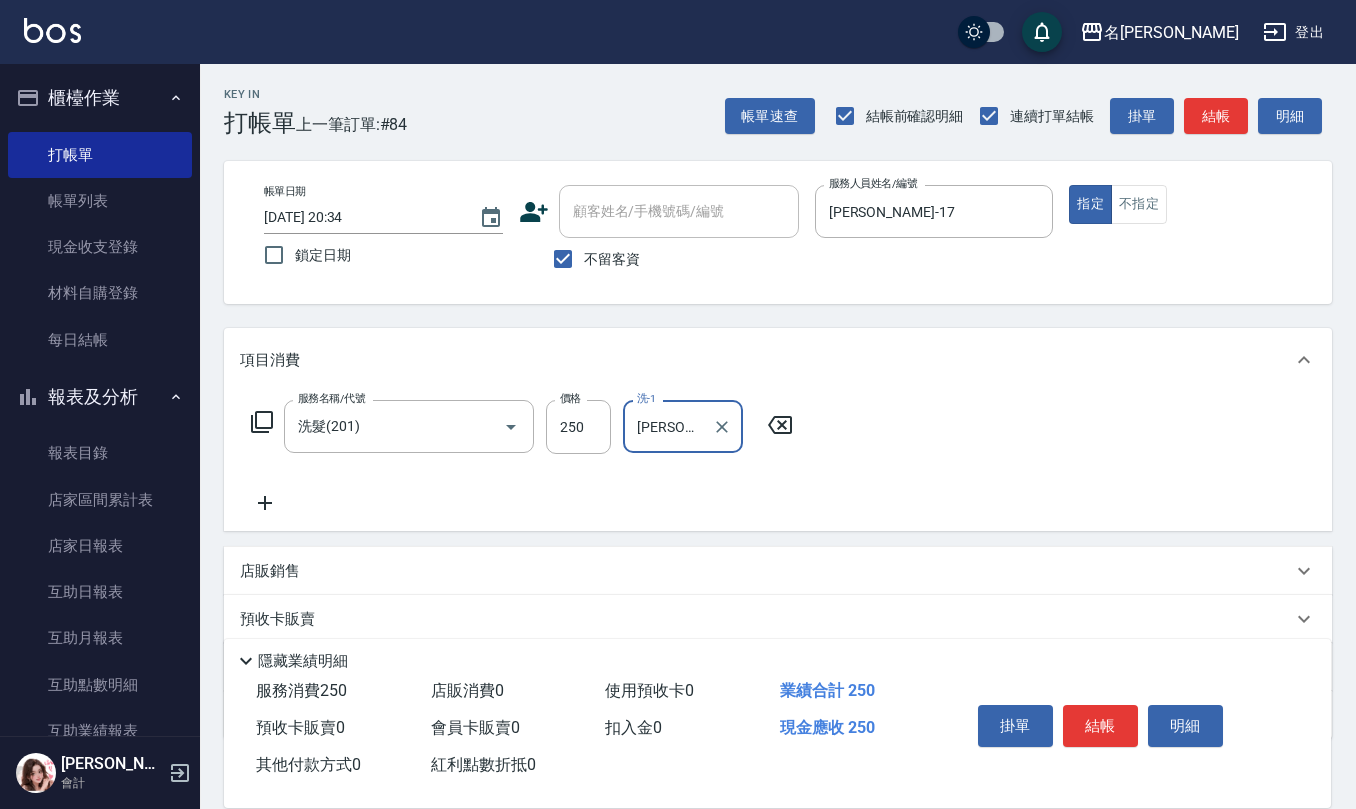 type on "[PERSON_NAME]-26" 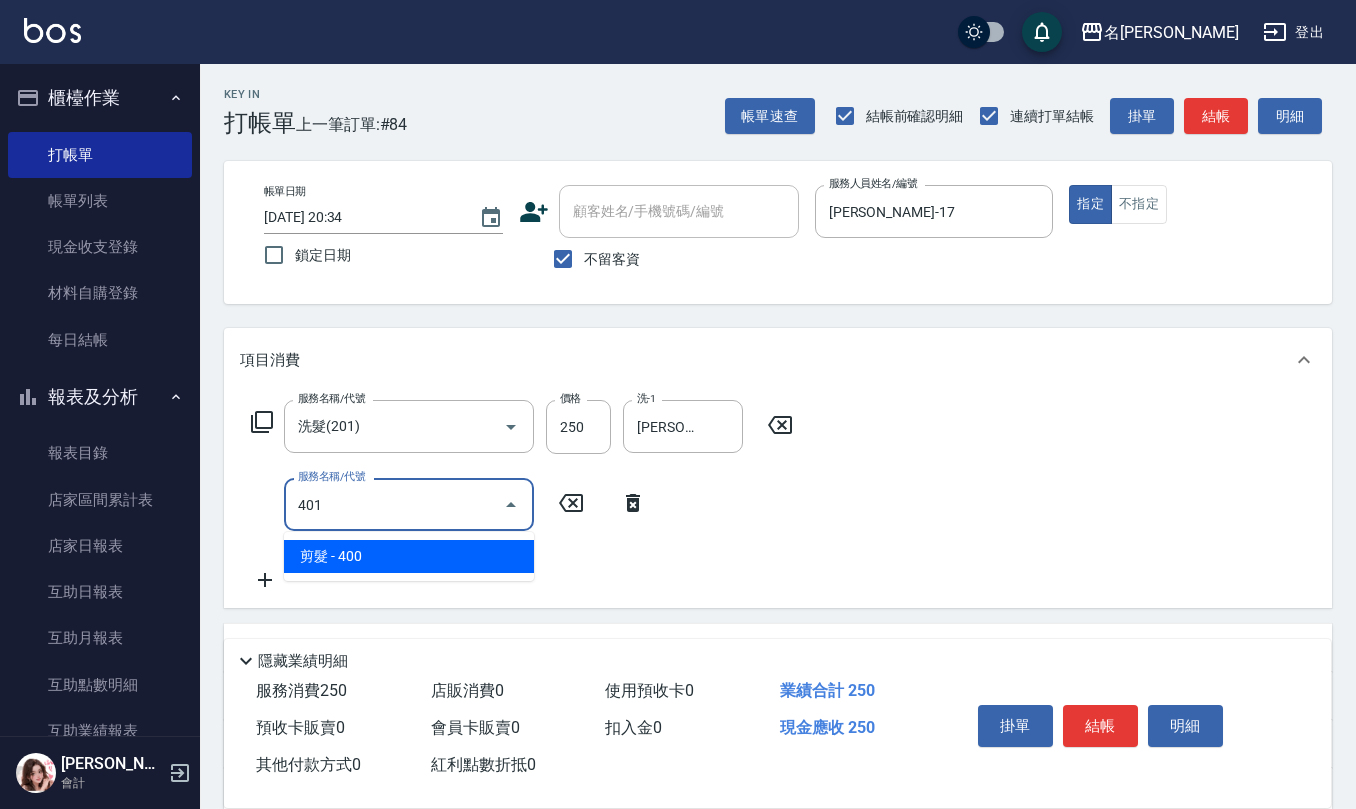 type on "剪髮(401)" 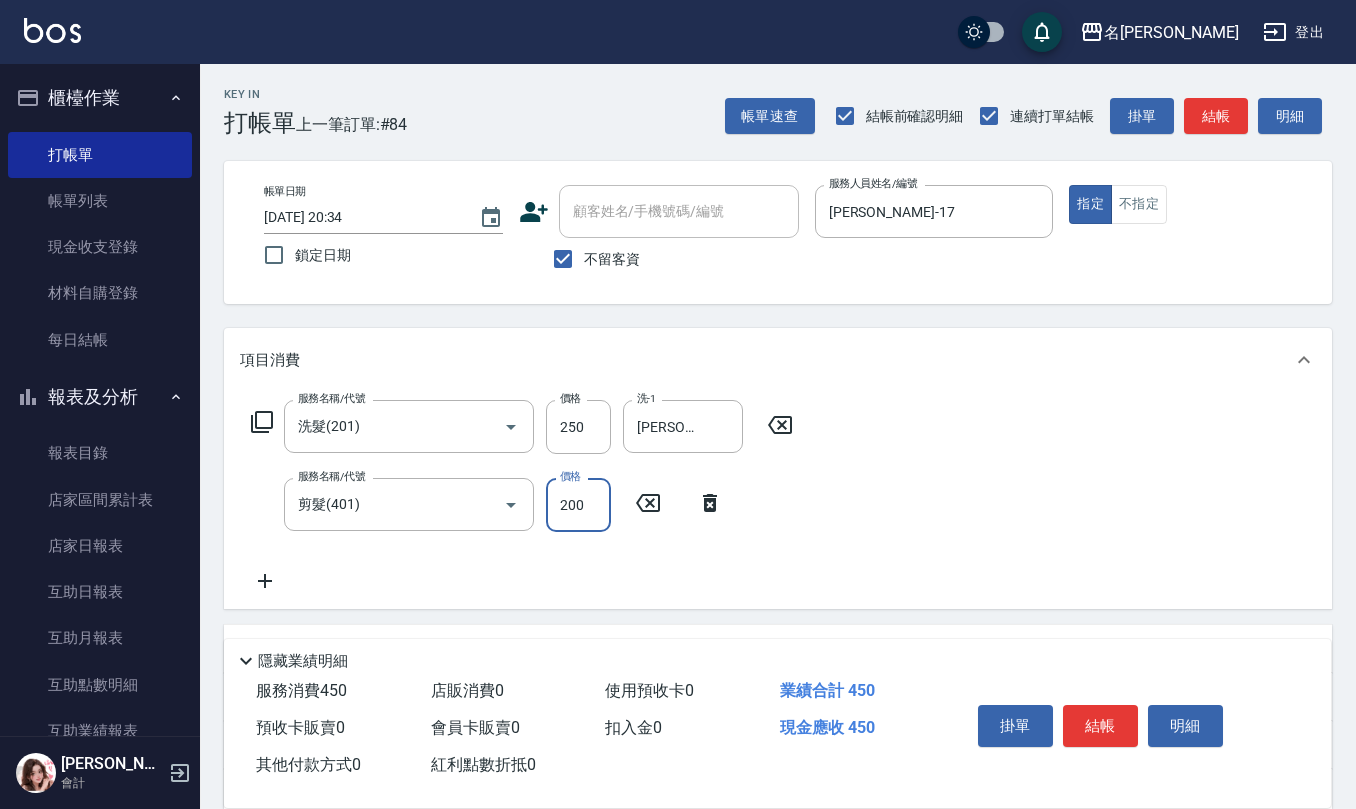 type on "200" 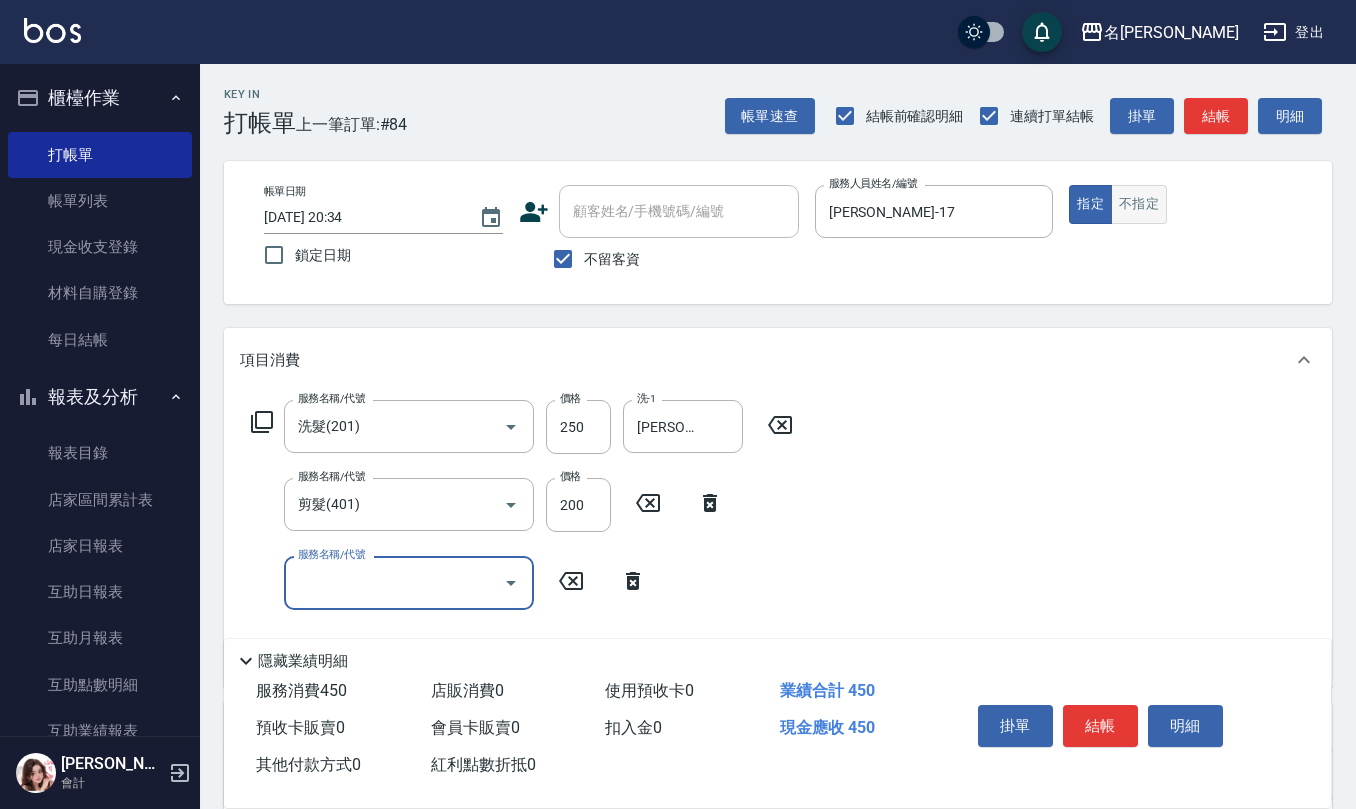 click on "不指定" at bounding box center [1139, 204] 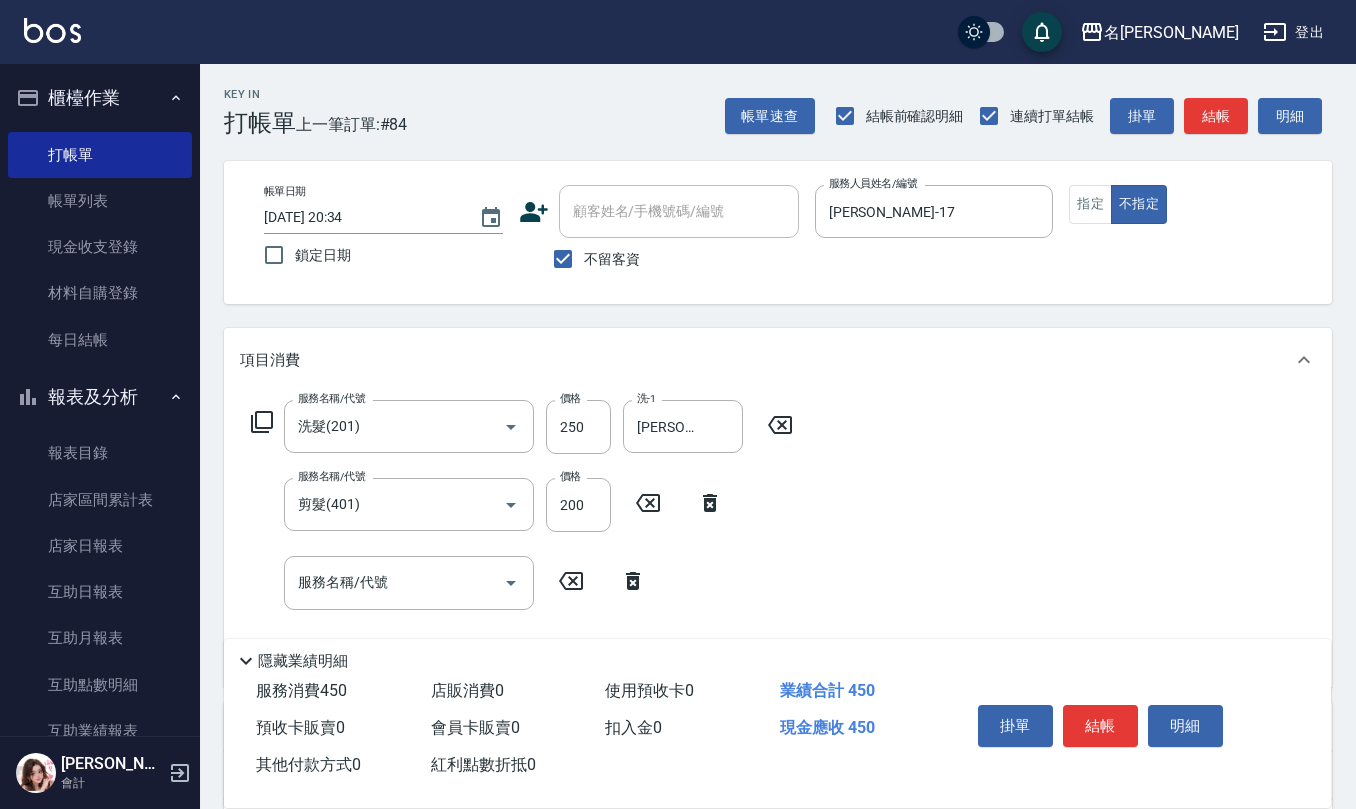 type on "false" 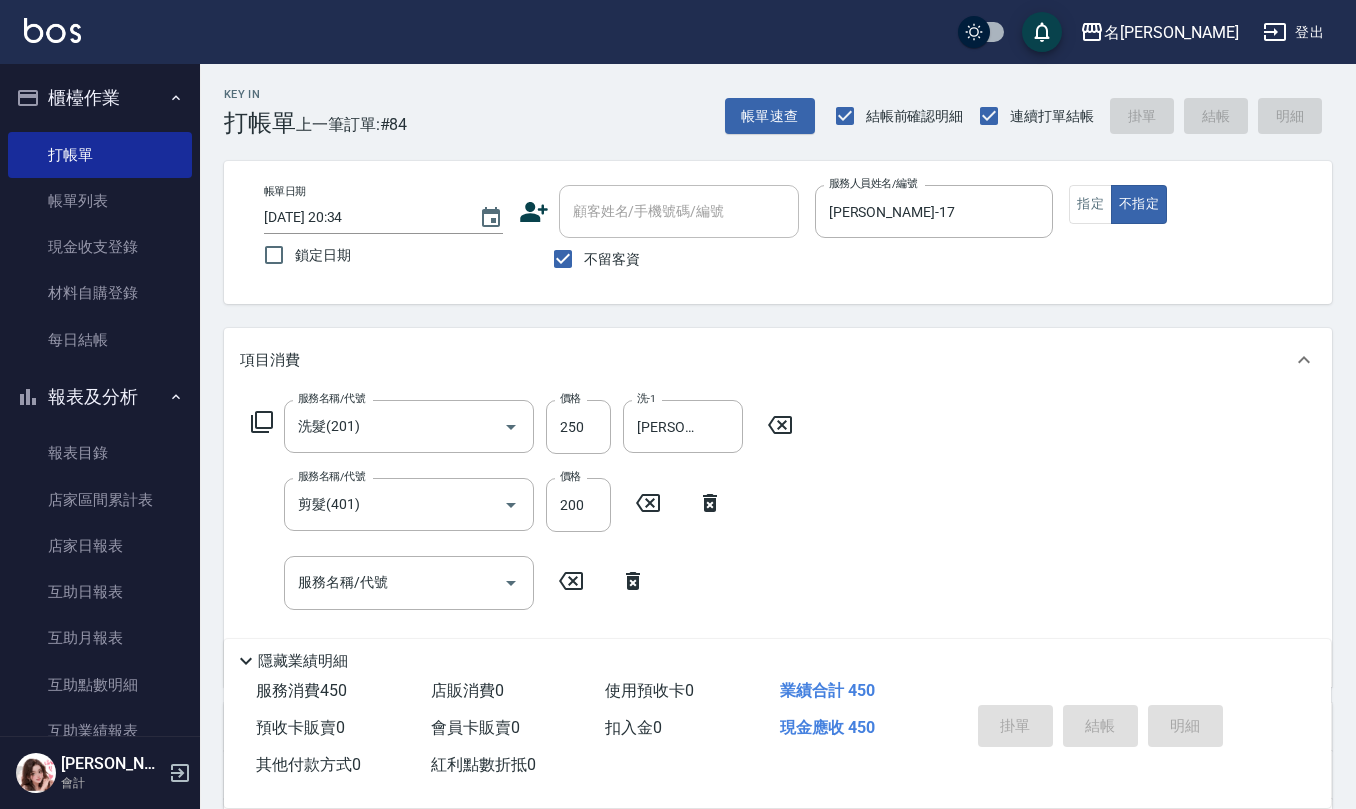 type on "[DATE] 20:35" 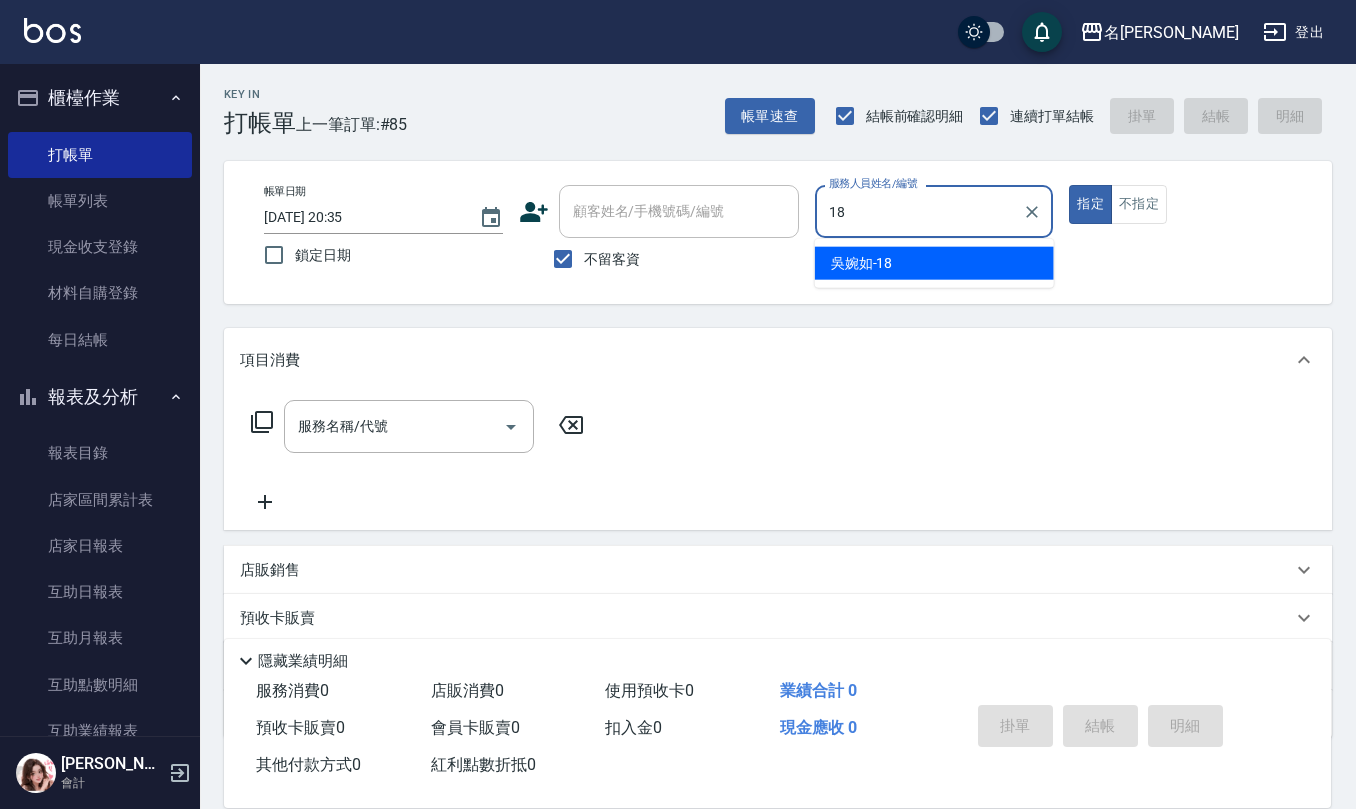 type on "[PERSON_NAME]-18" 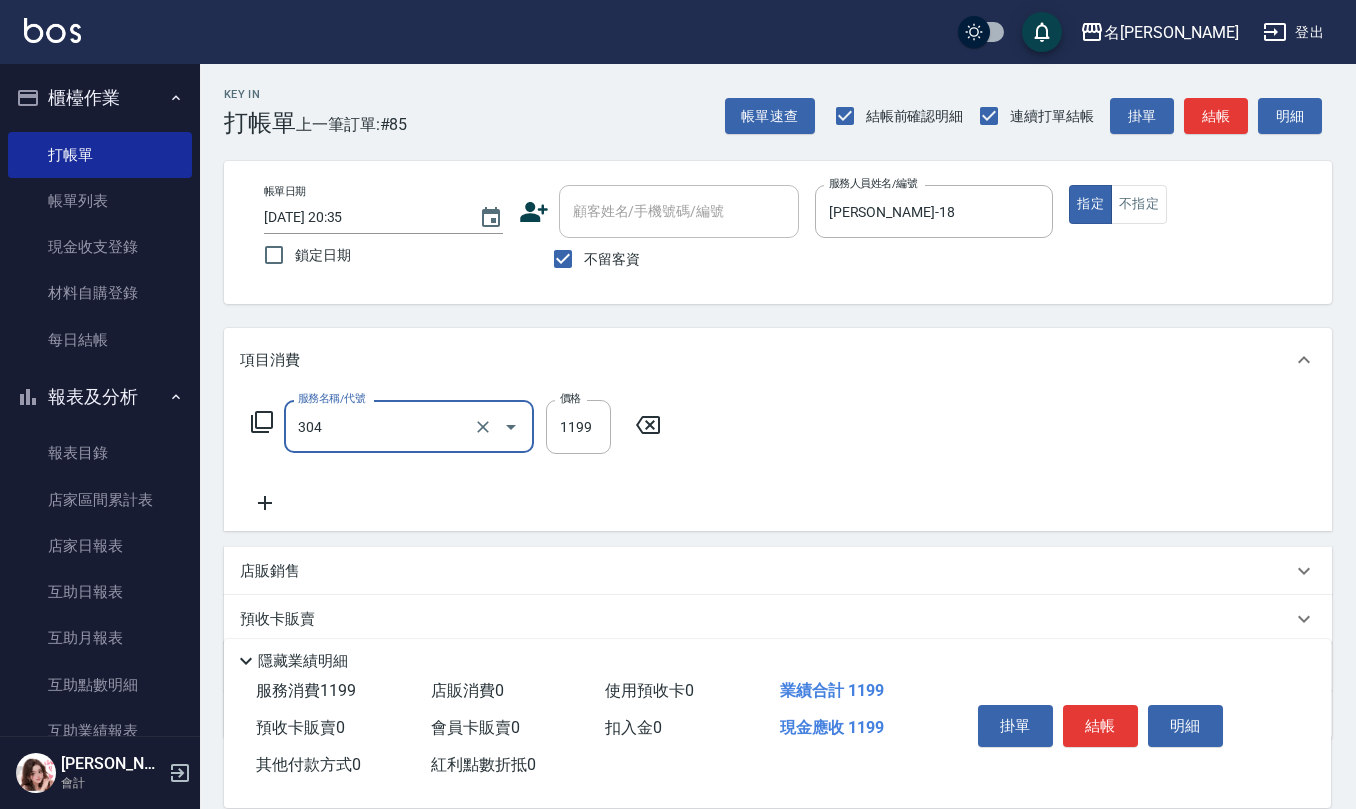 type on "離子燙(特價)(304)" 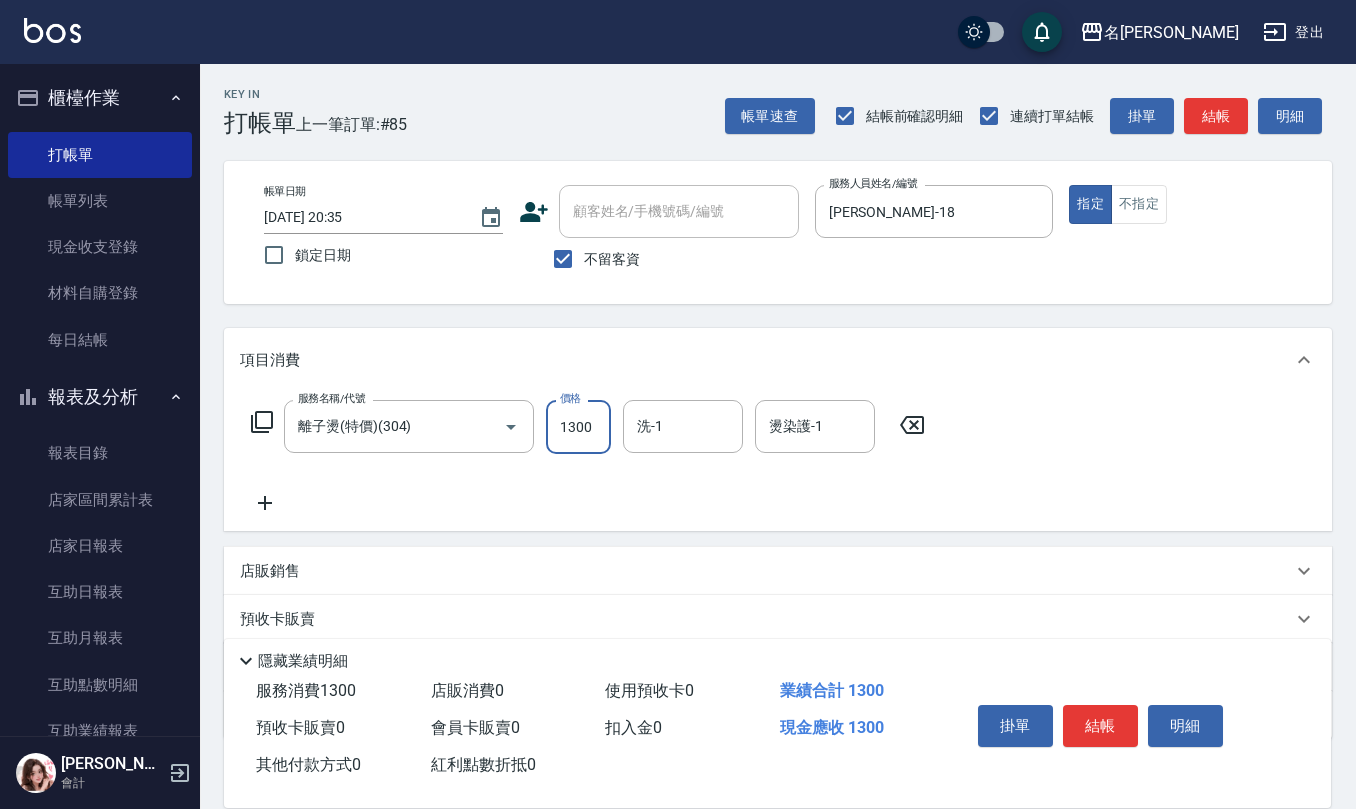 type on "1300" 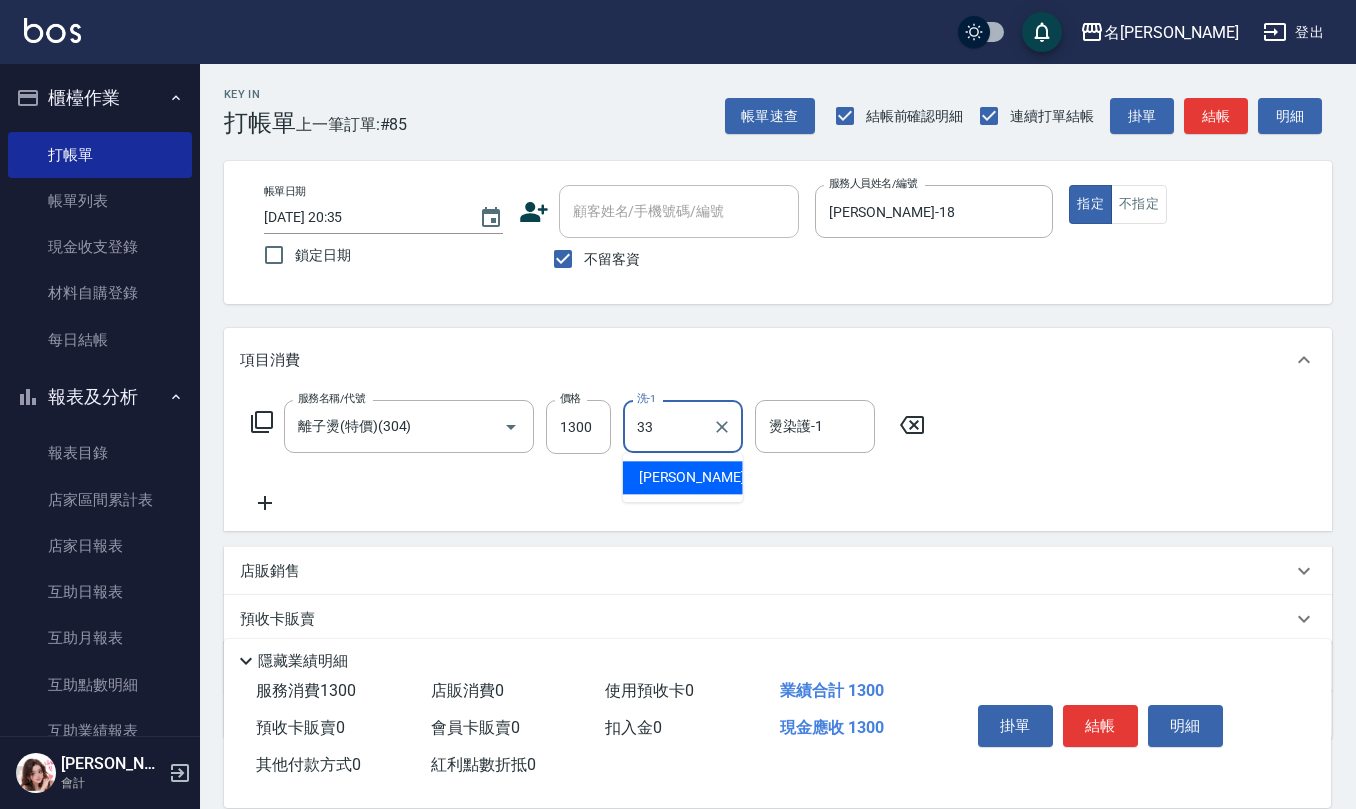 type on "[PERSON_NAME]-33" 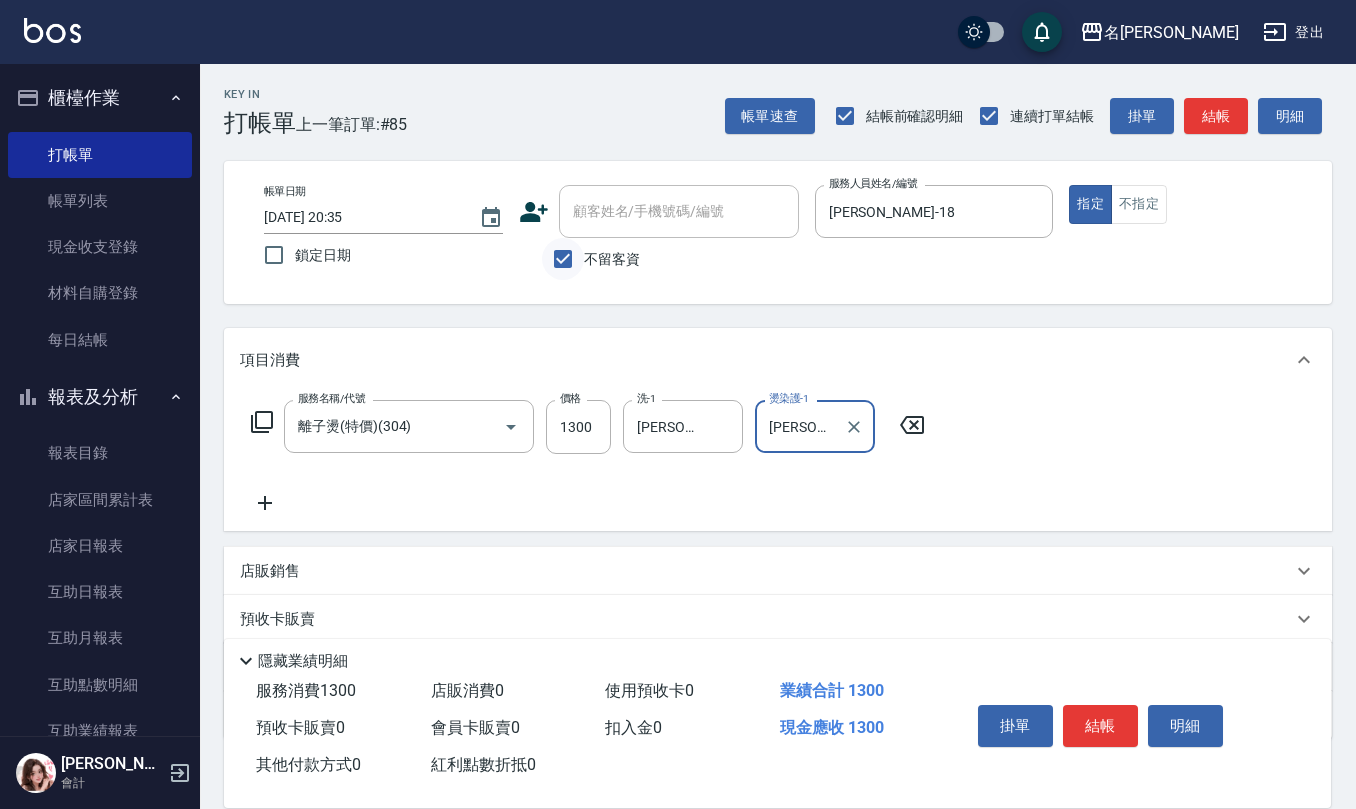 type on "[PERSON_NAME]-33" 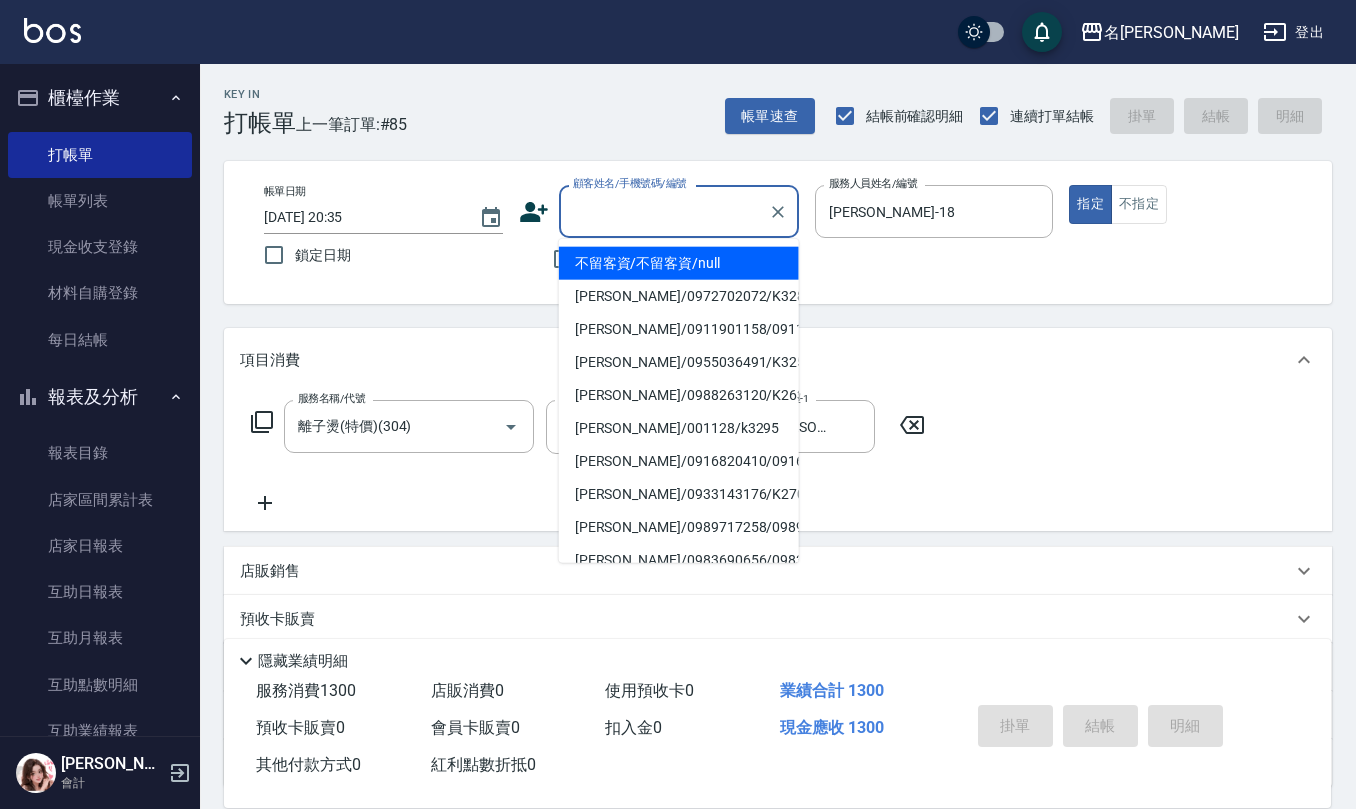 click on "顧客姓名/手機號碼/編號" at bounding box center (664, 211) 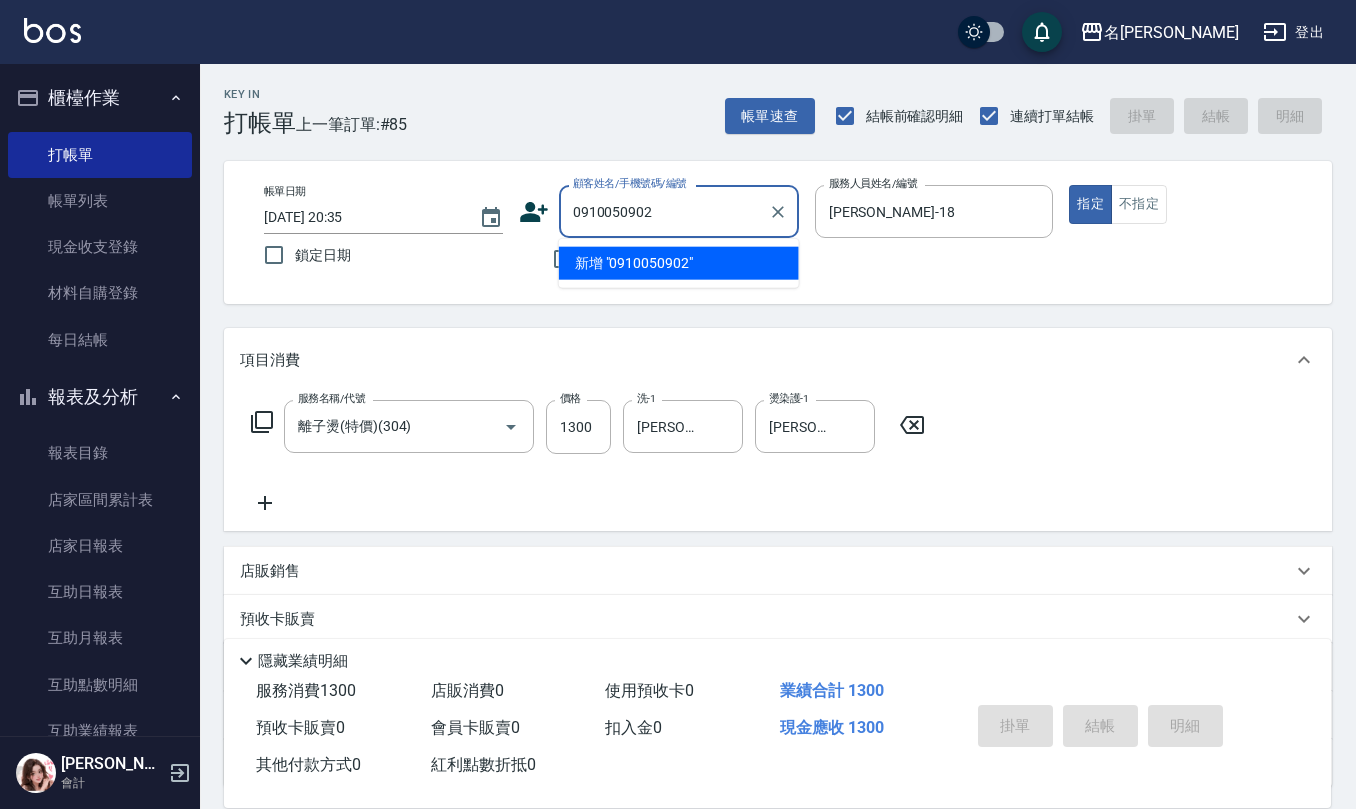 drag, startPoint x: 693, startPoint y: 205, endPoint x: 398, endPoint y: 204, distance: 295.0017 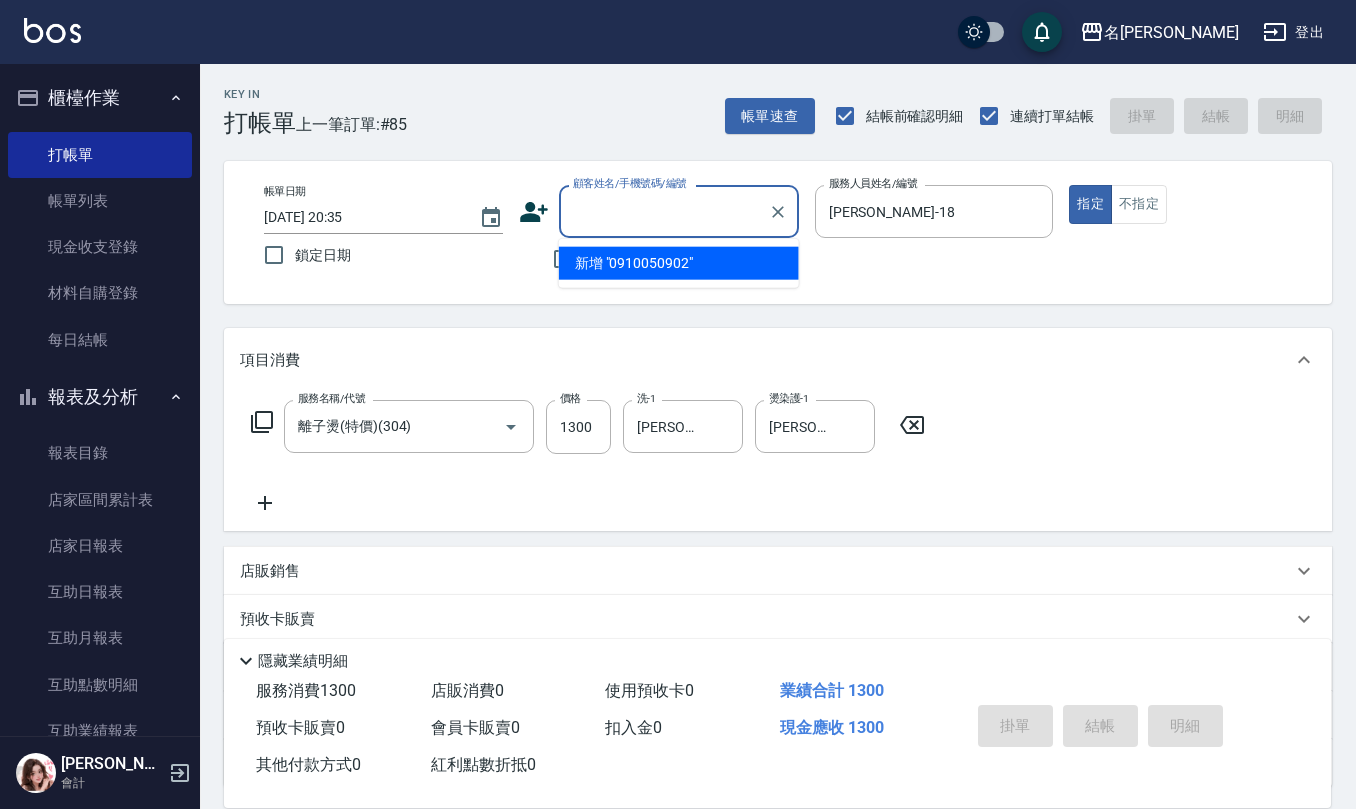 click 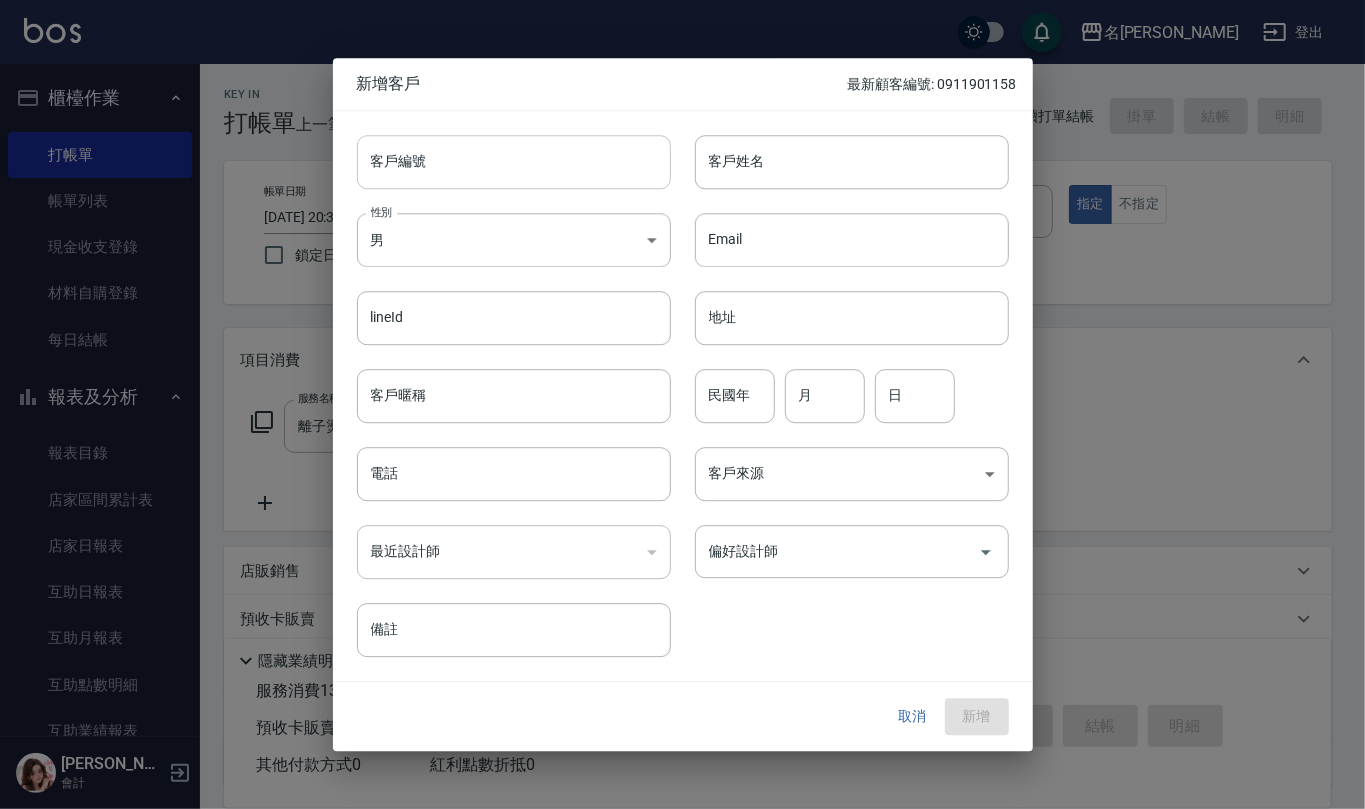 click on "客戶編號" at bounding box center [514, 162] 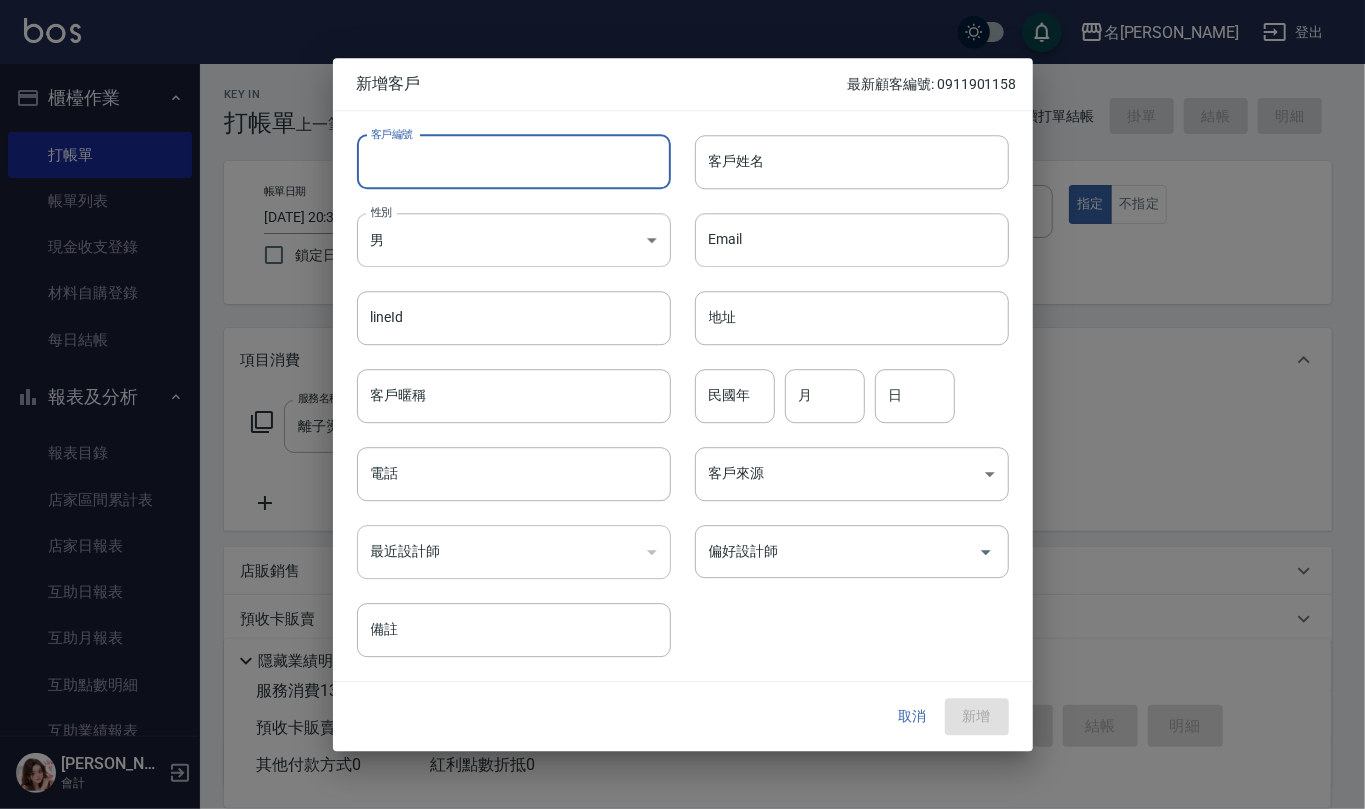 paste on "0910050902" 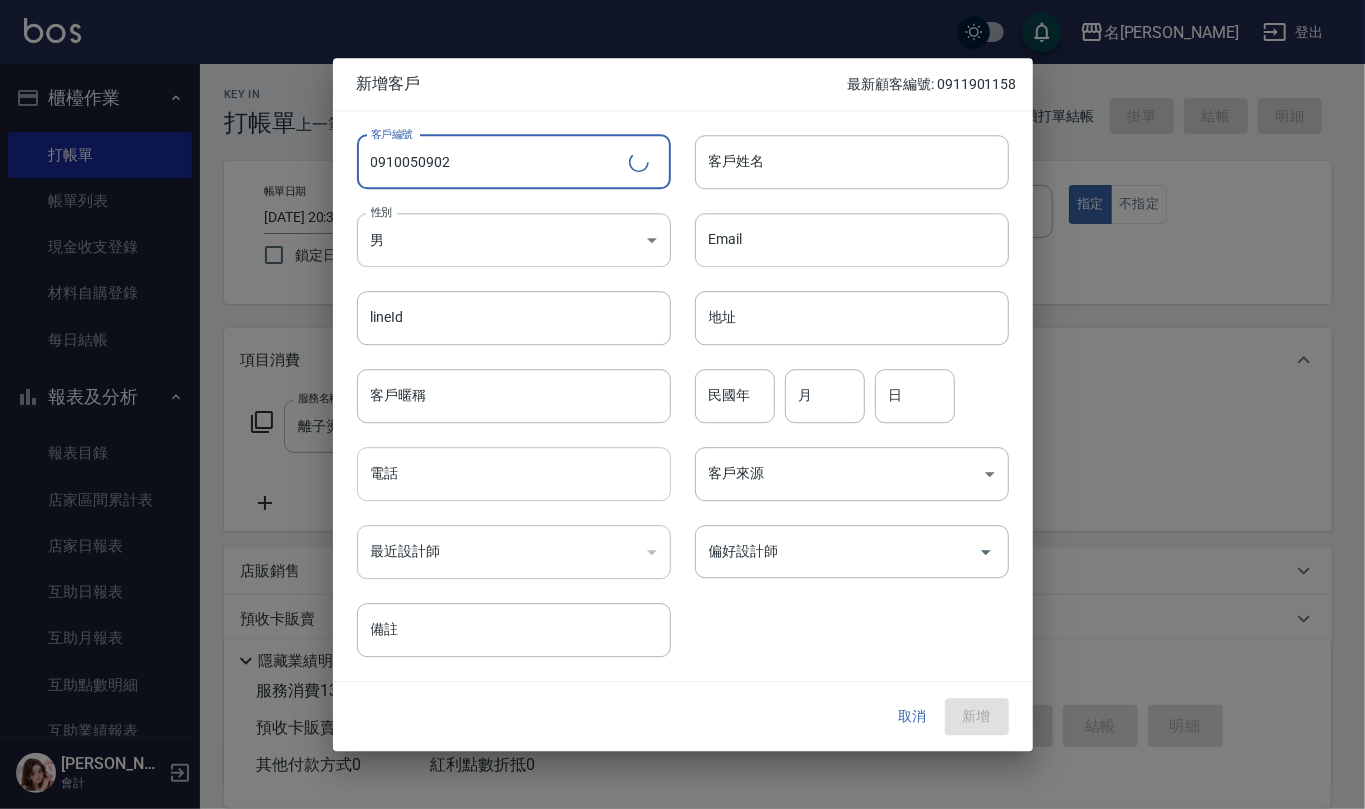 type on "0910050902" 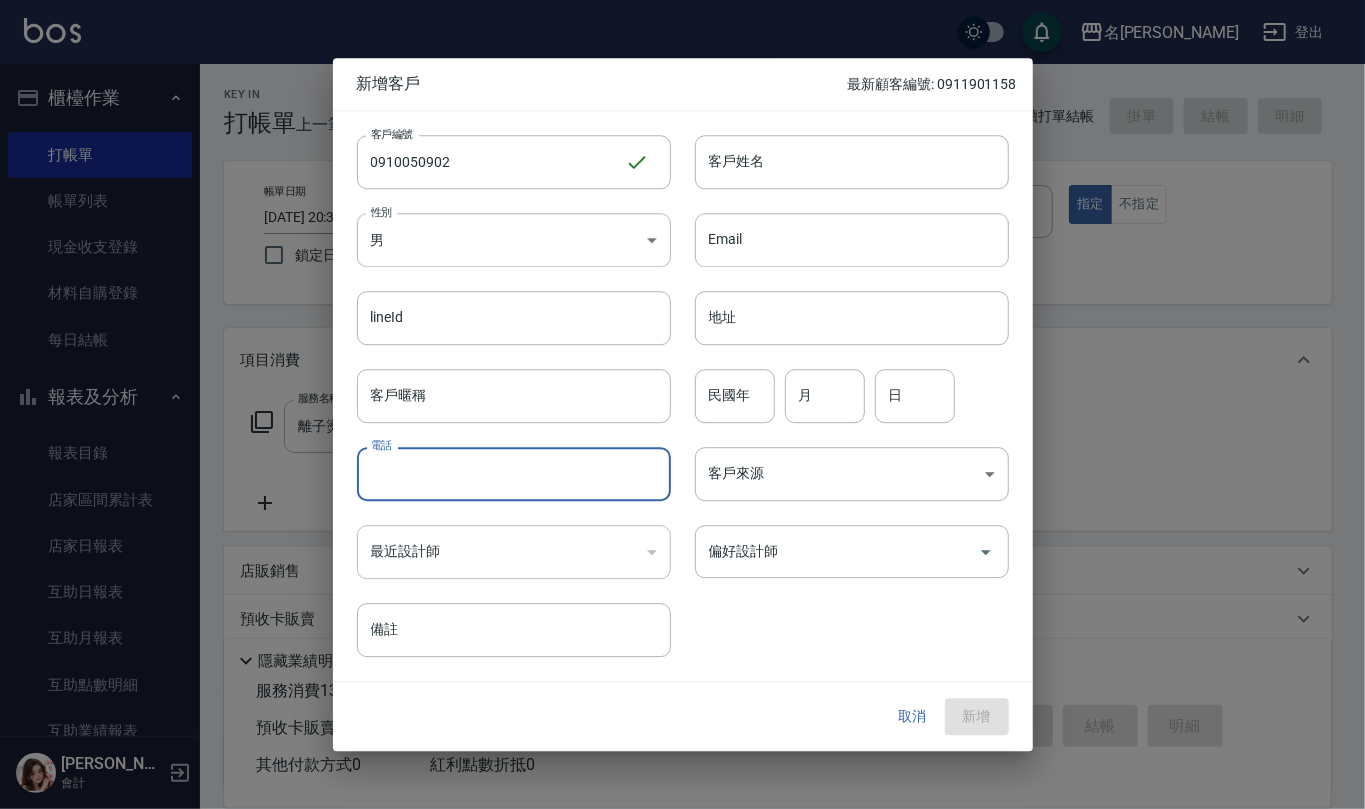 click on "電話" at bounding box center (514, 474) 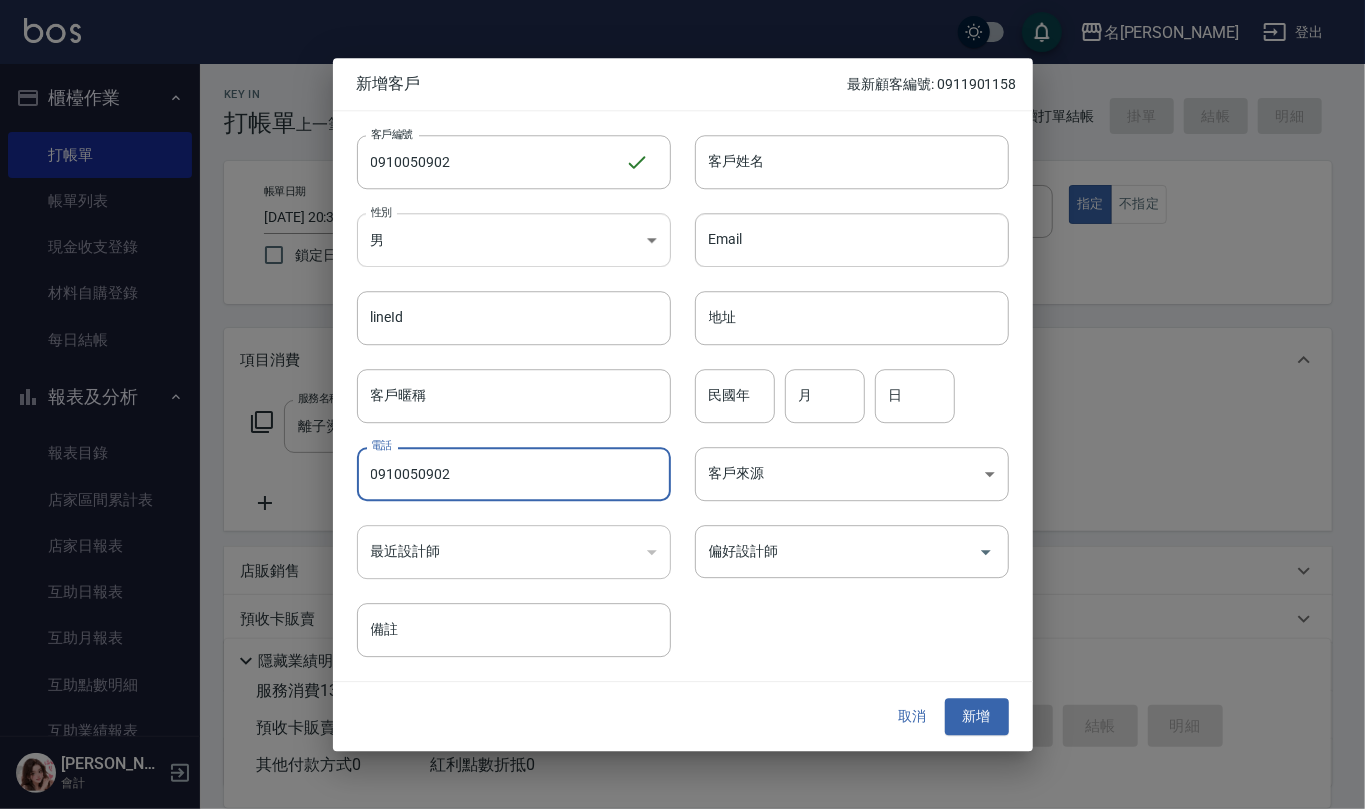 type on "0910050902" 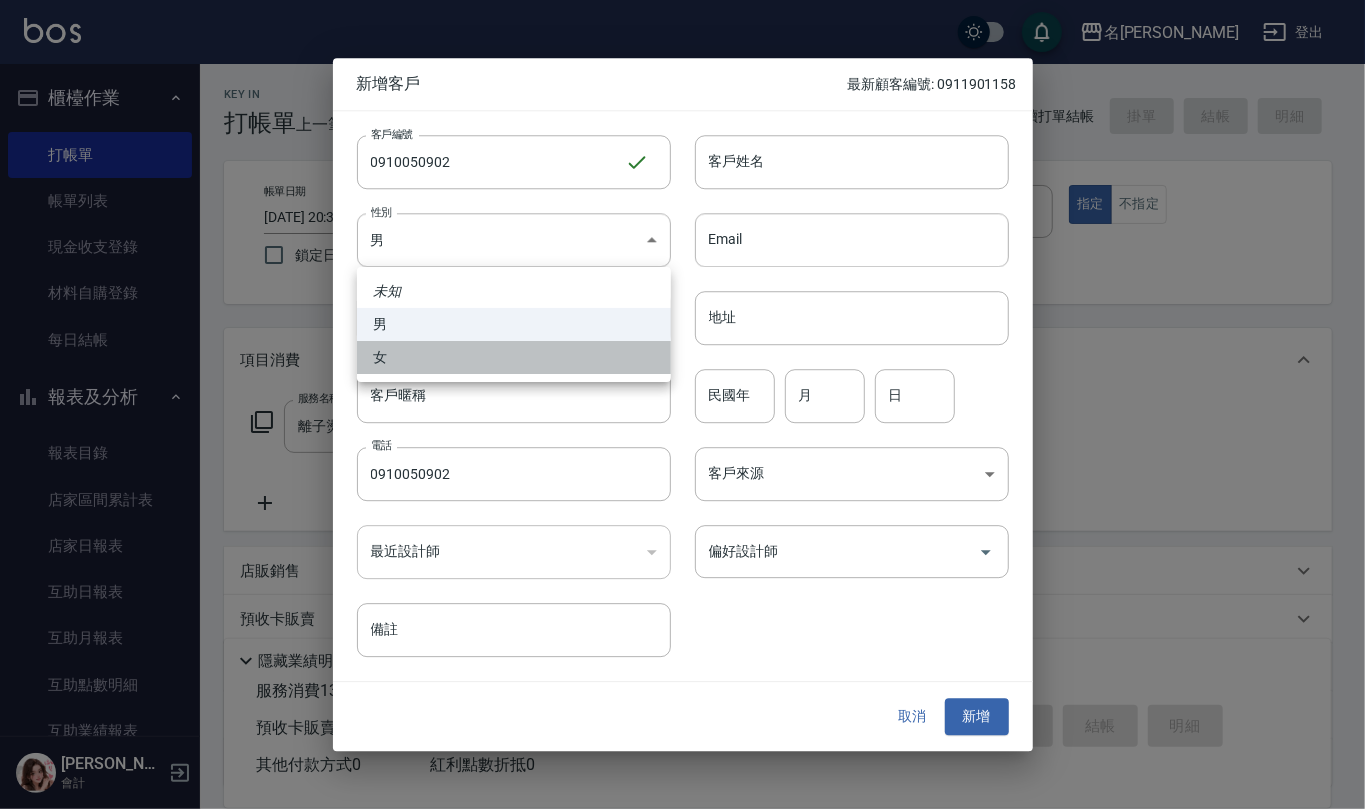 click on "女" at bounding box center (514, 357) 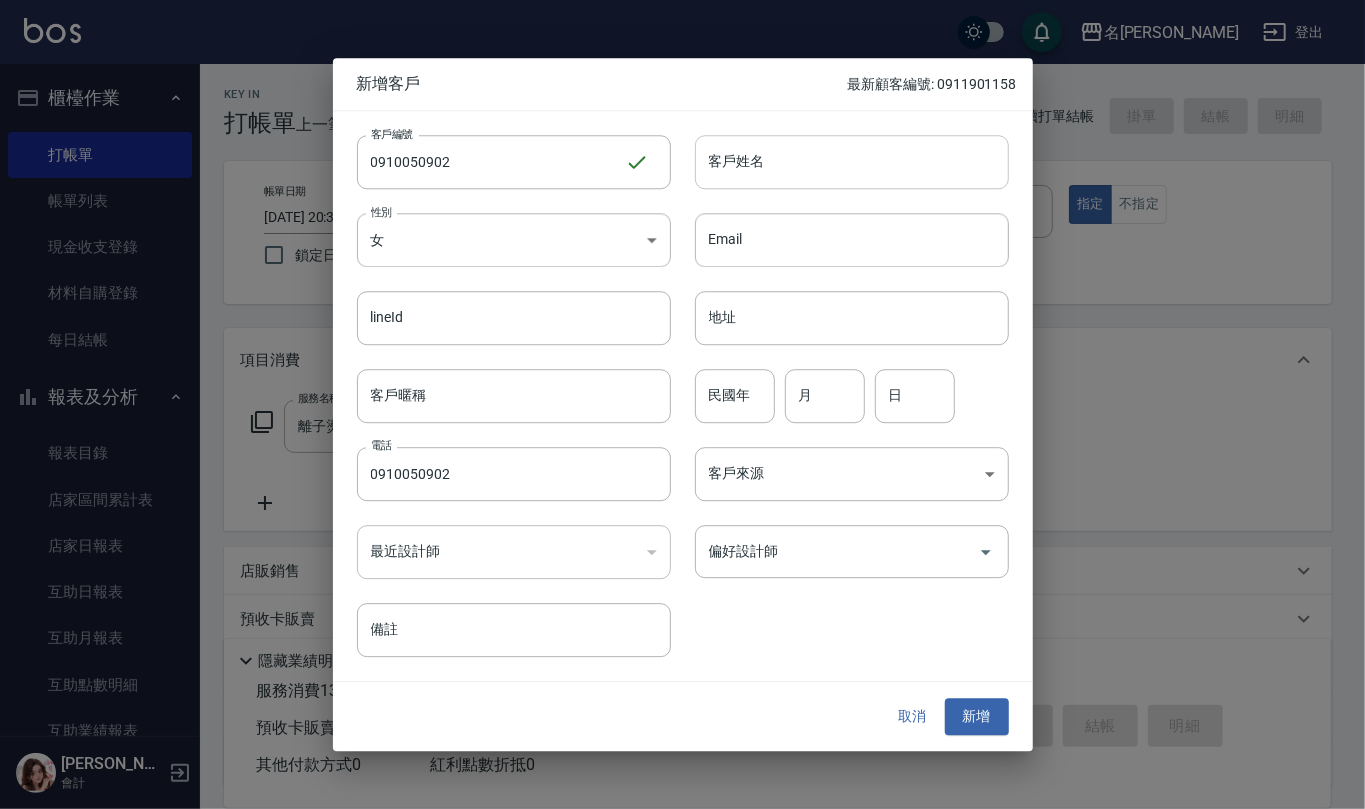 click on "客戶姓名" at bounding box center [852, 162] 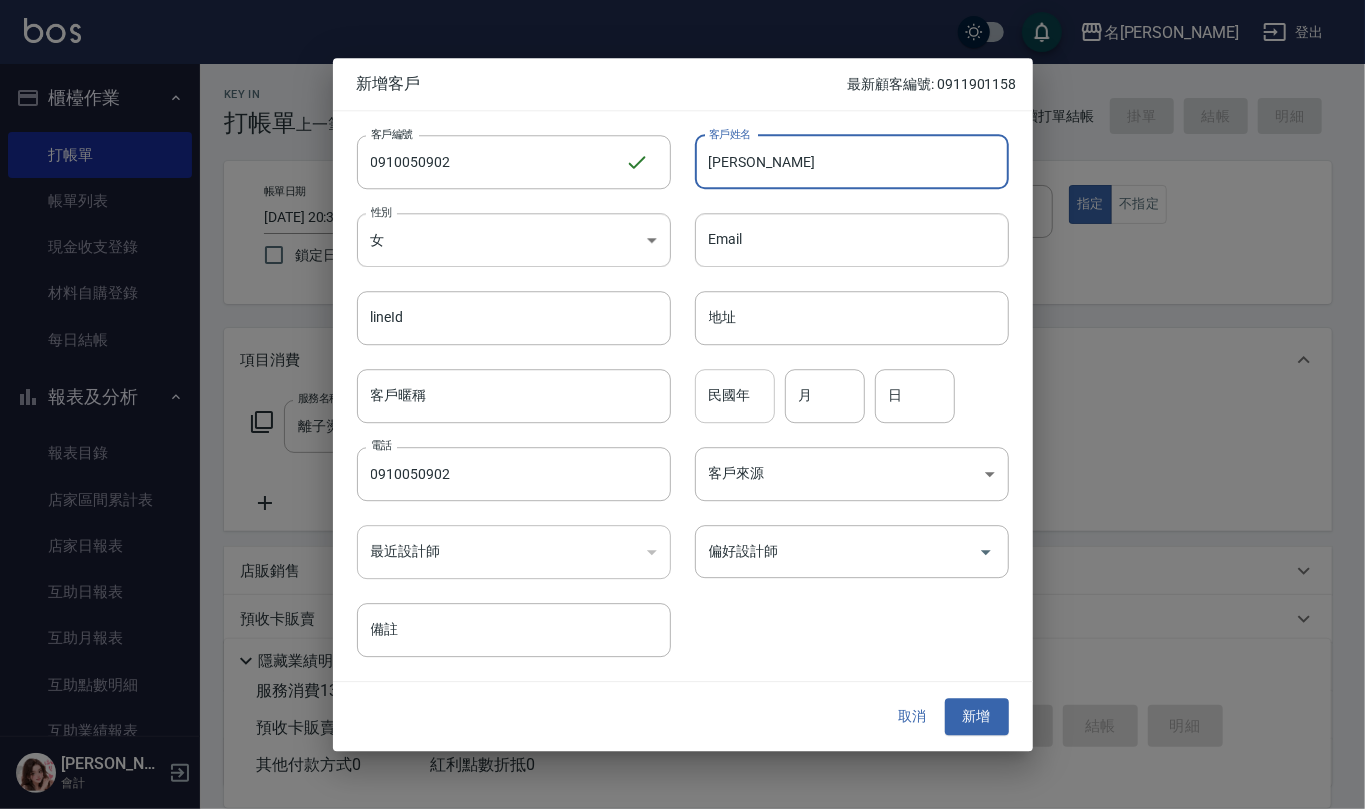 type on "[PERSON_NAME]" 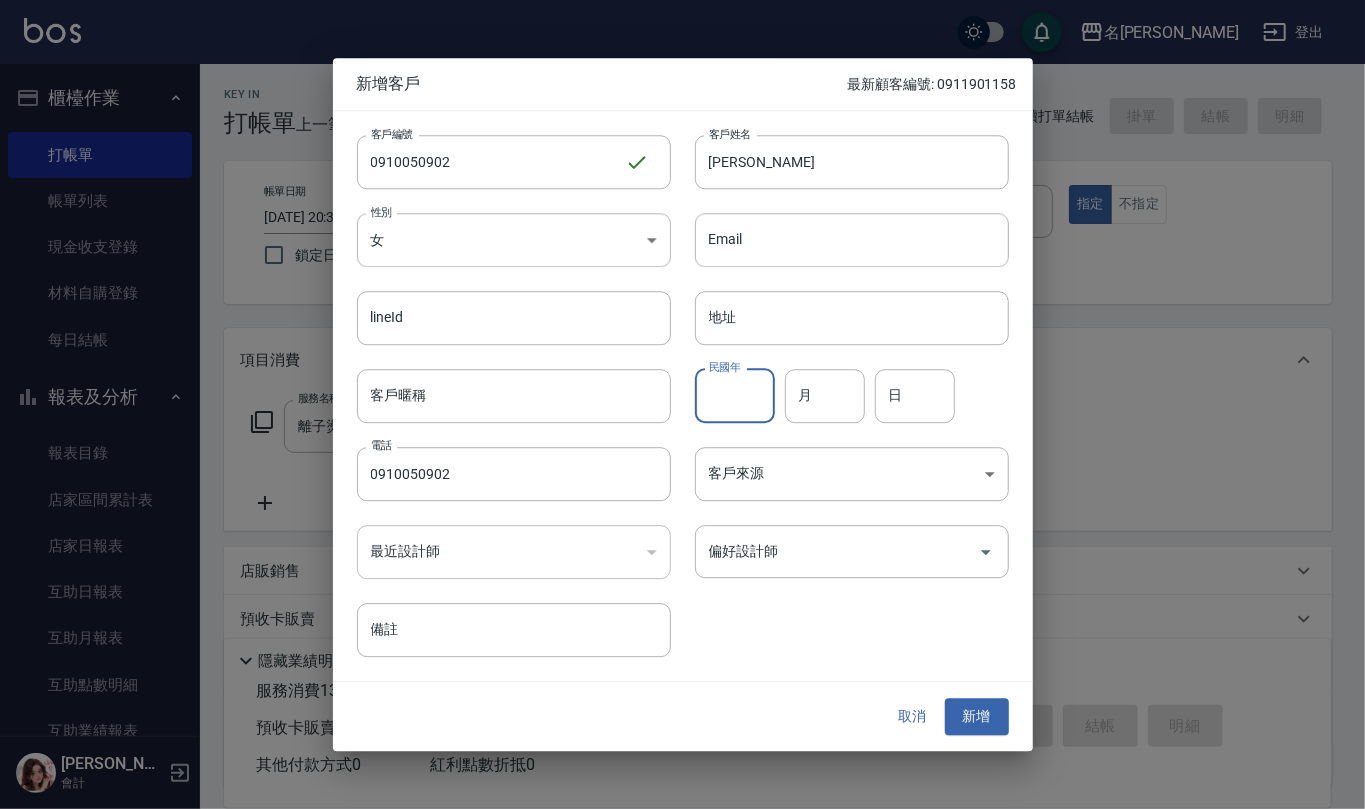 click on "民國年" at bounding box center [735, 396] 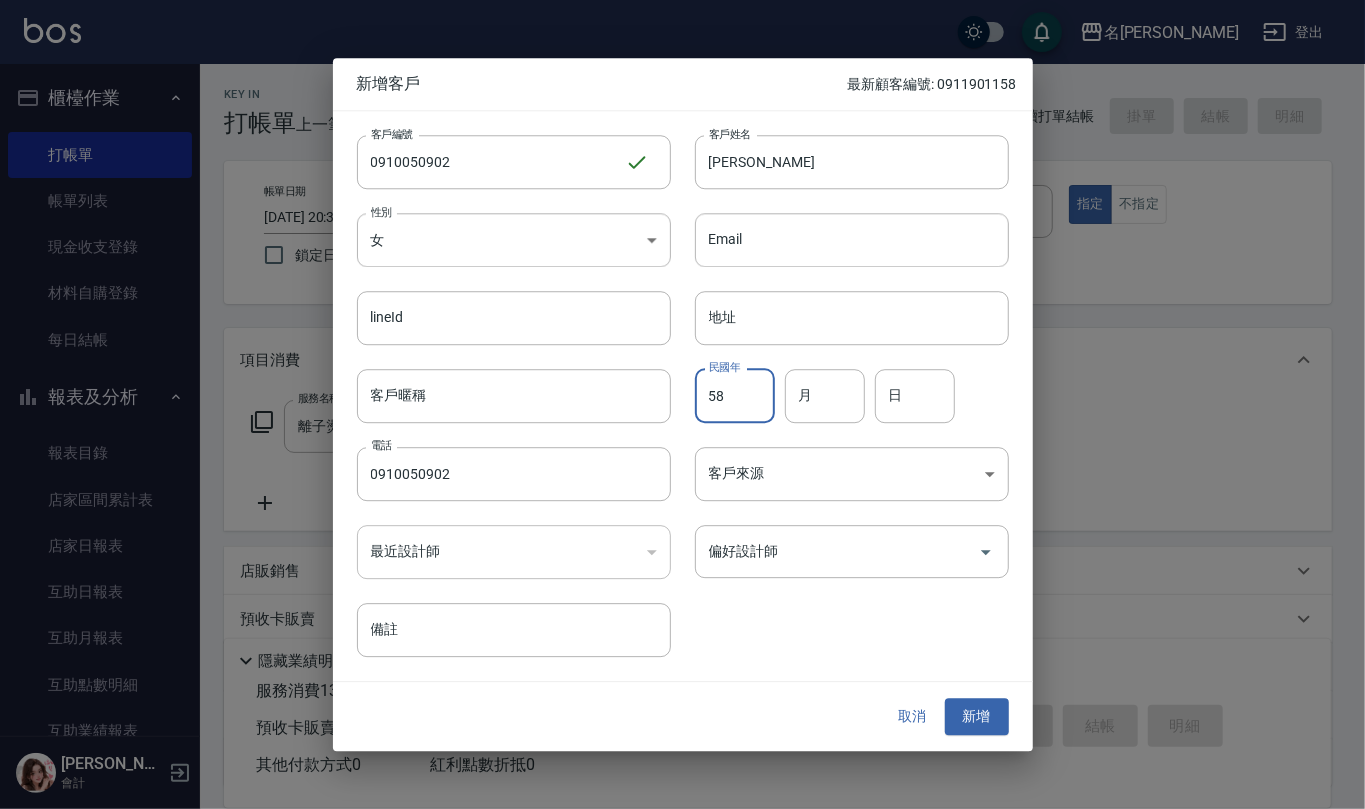type on "58" 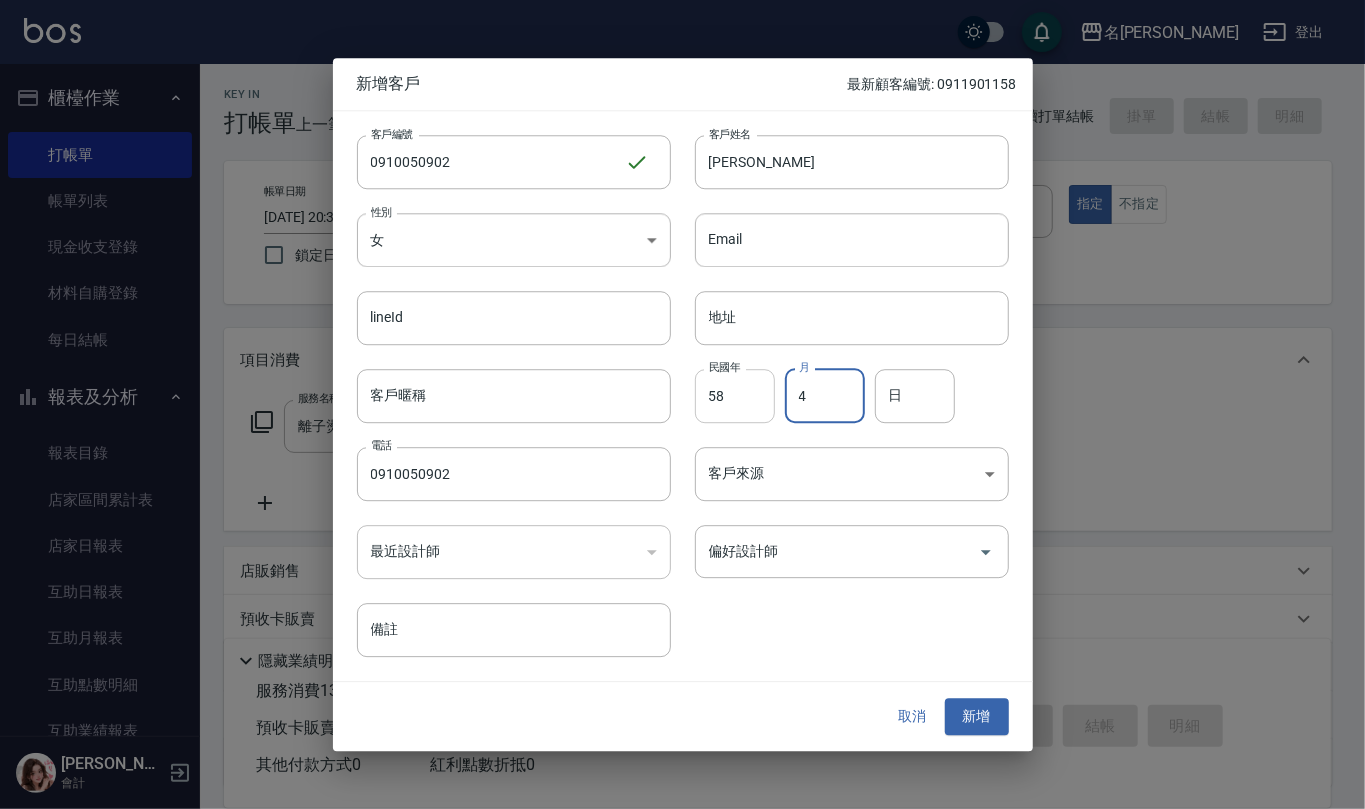 type on "4" 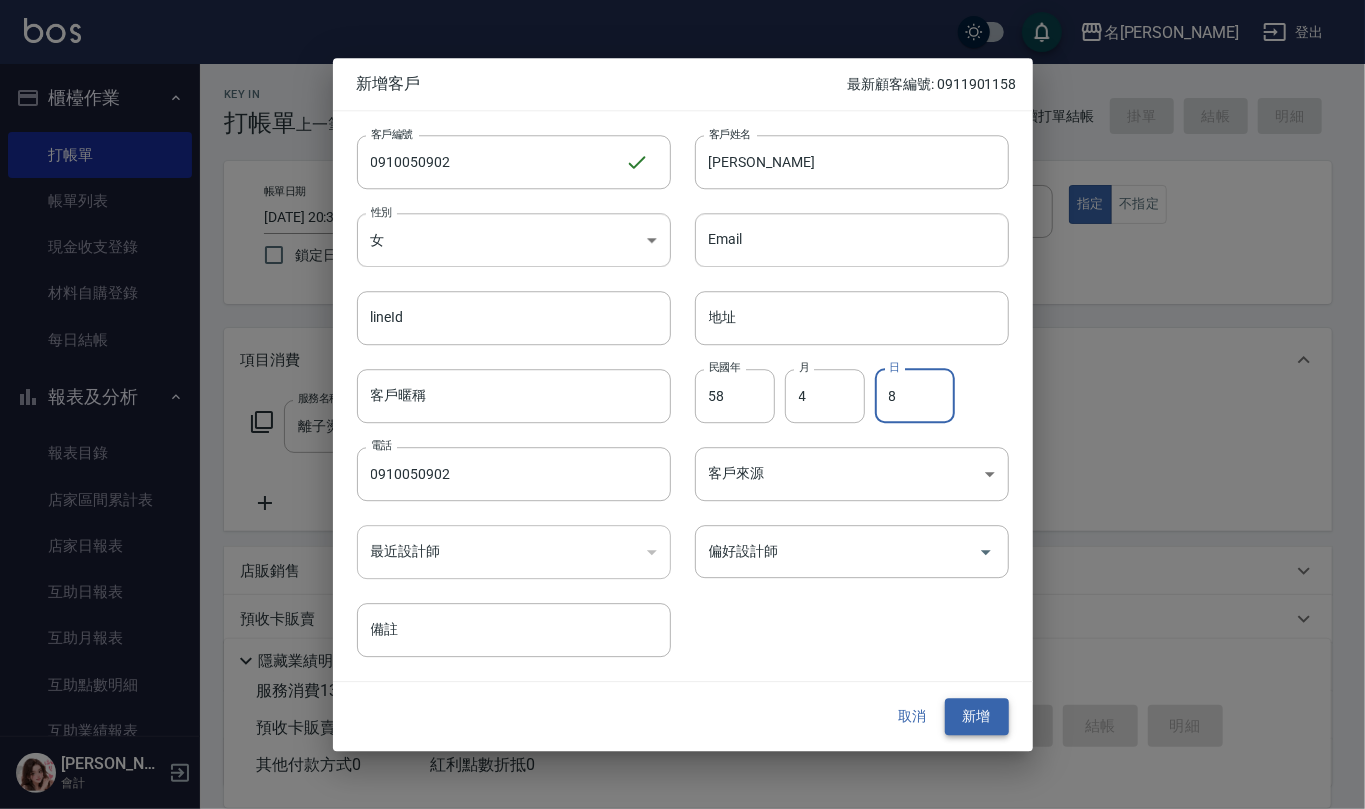 type on "8" 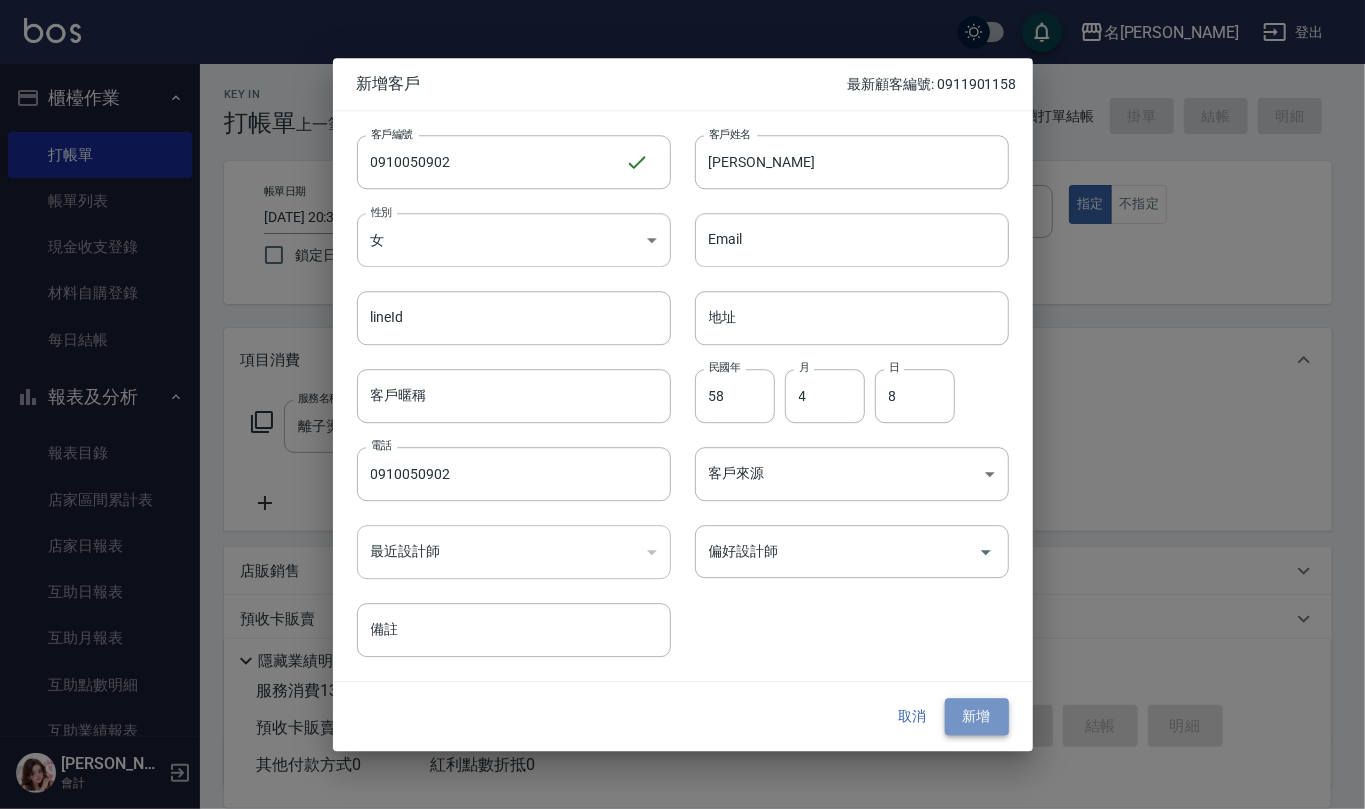 click on "新增" at bounding box center (977, 717) 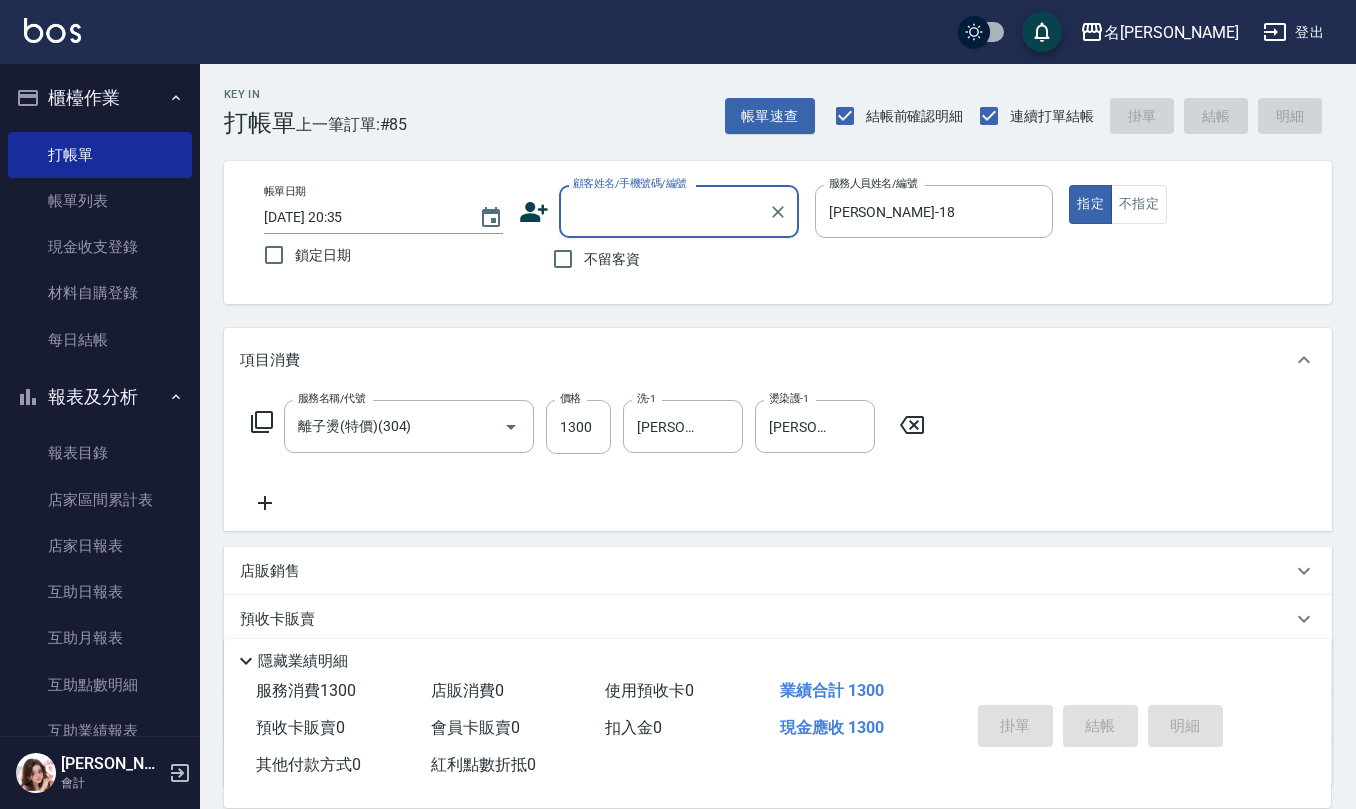 click on "顧客姓名/手機號碼/編號" at bounding box center [664, 211] 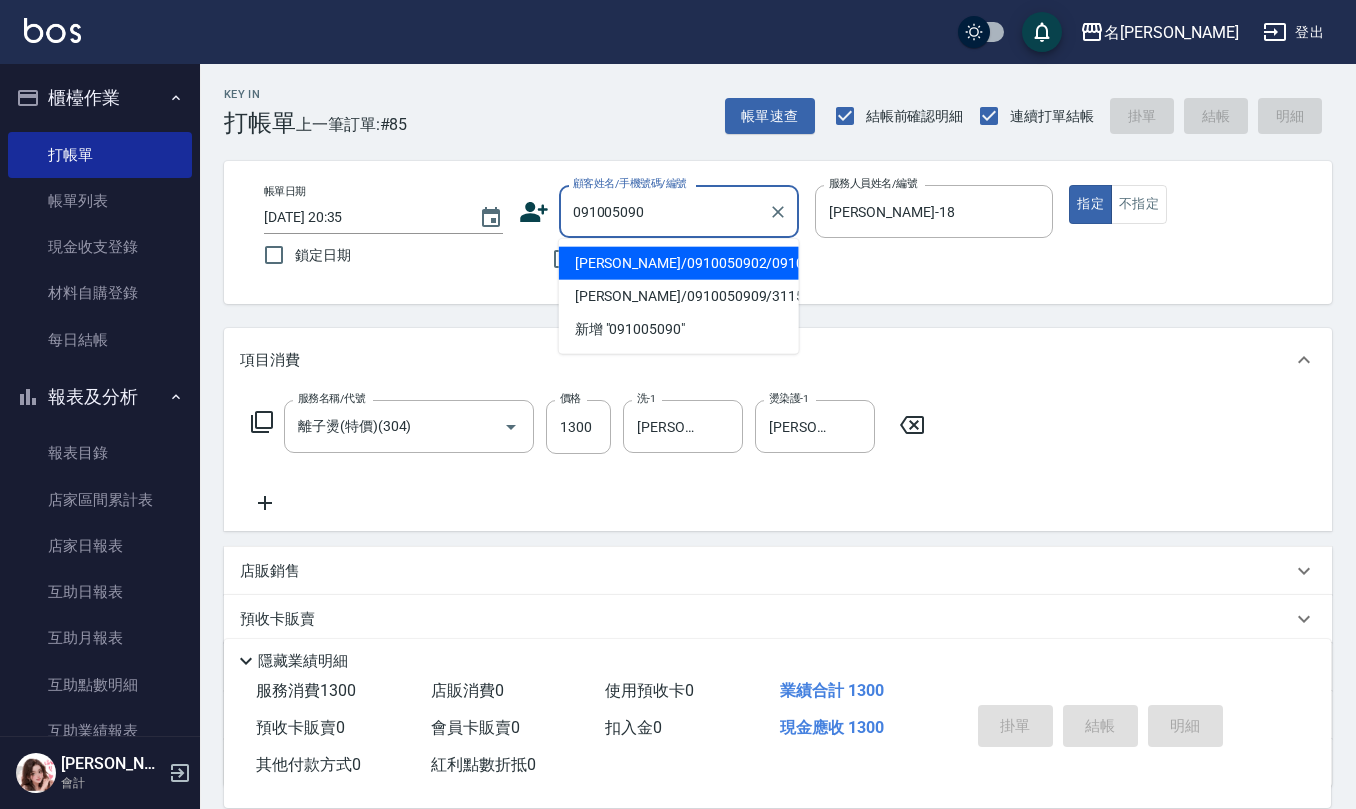 type on "[PERSON_NAME]/0910050902/0910050902" 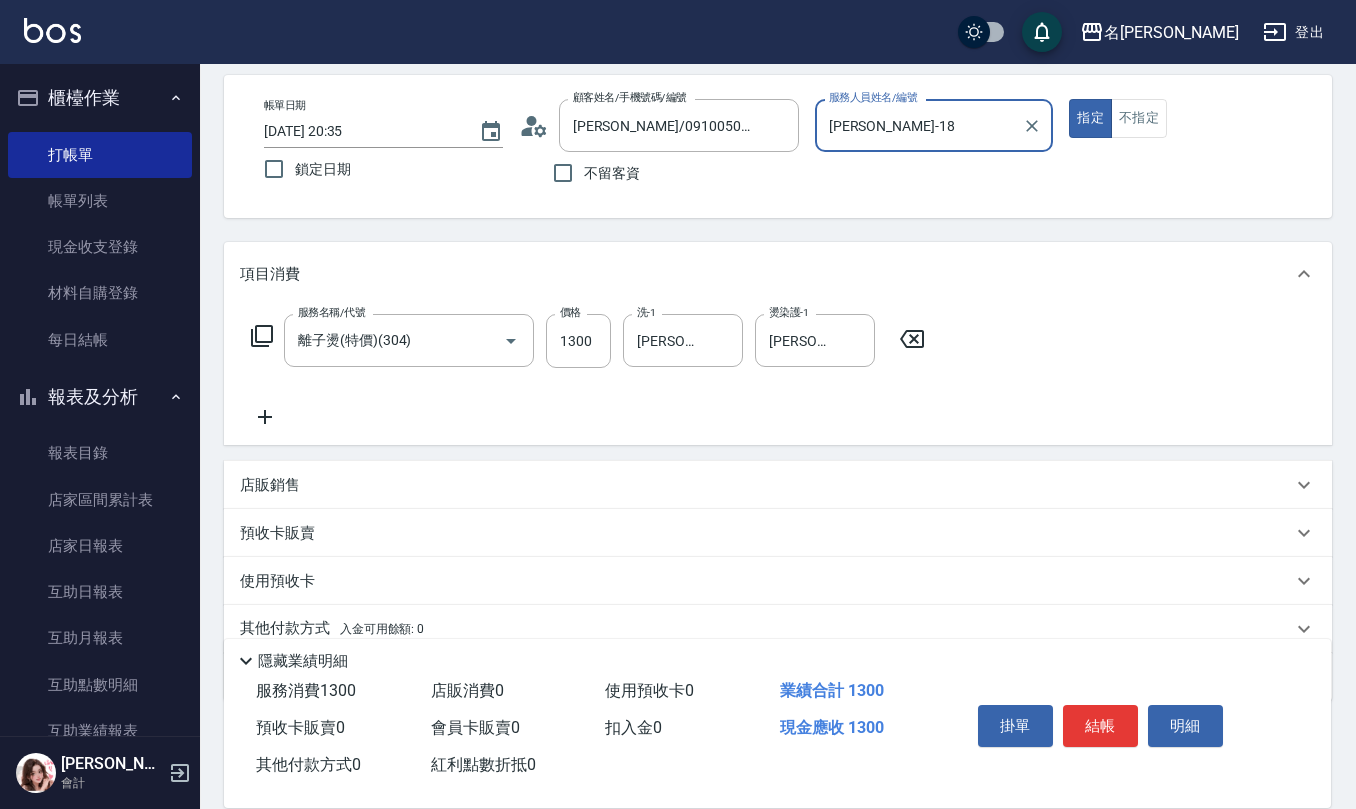 scroll, scrollTop: 0, scrollLeft: 0, axis: both 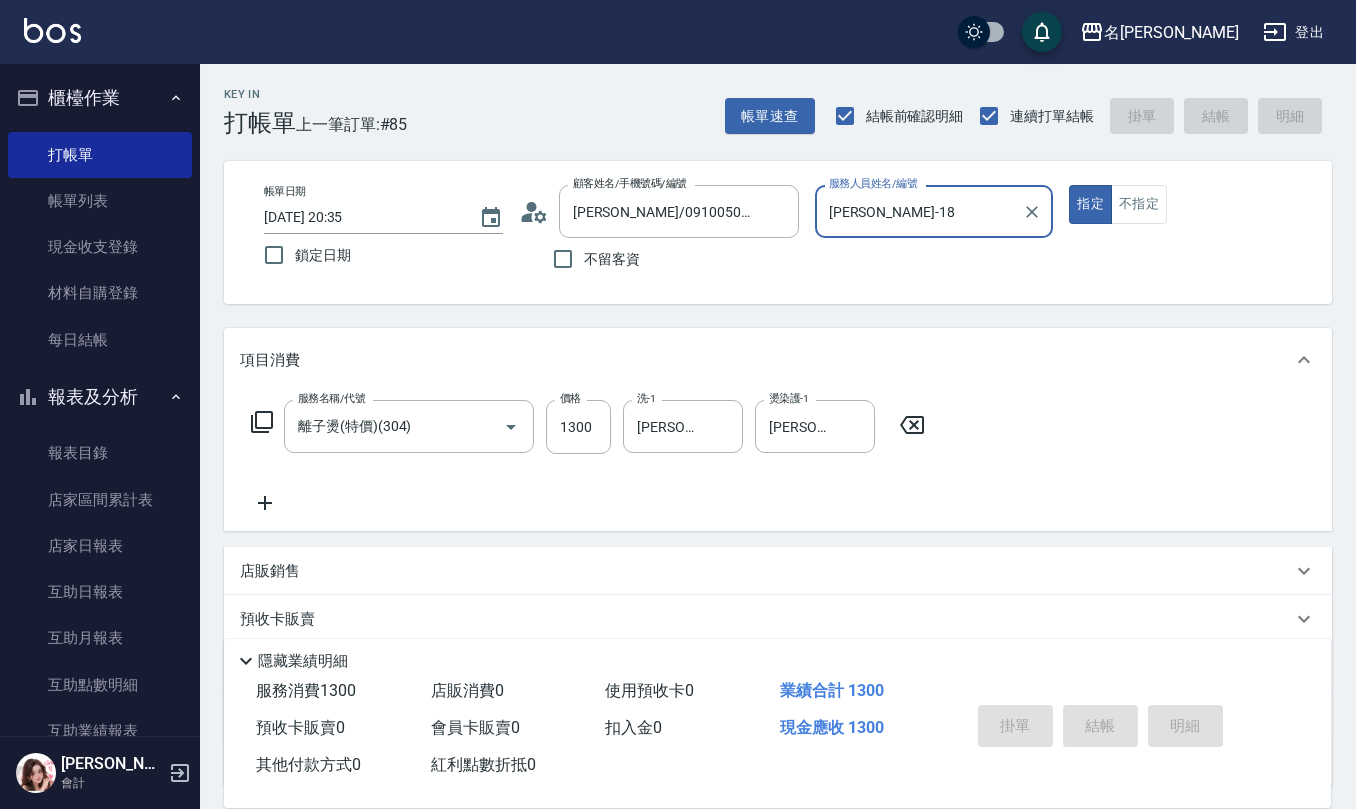 type on "[DATE] 20:36" 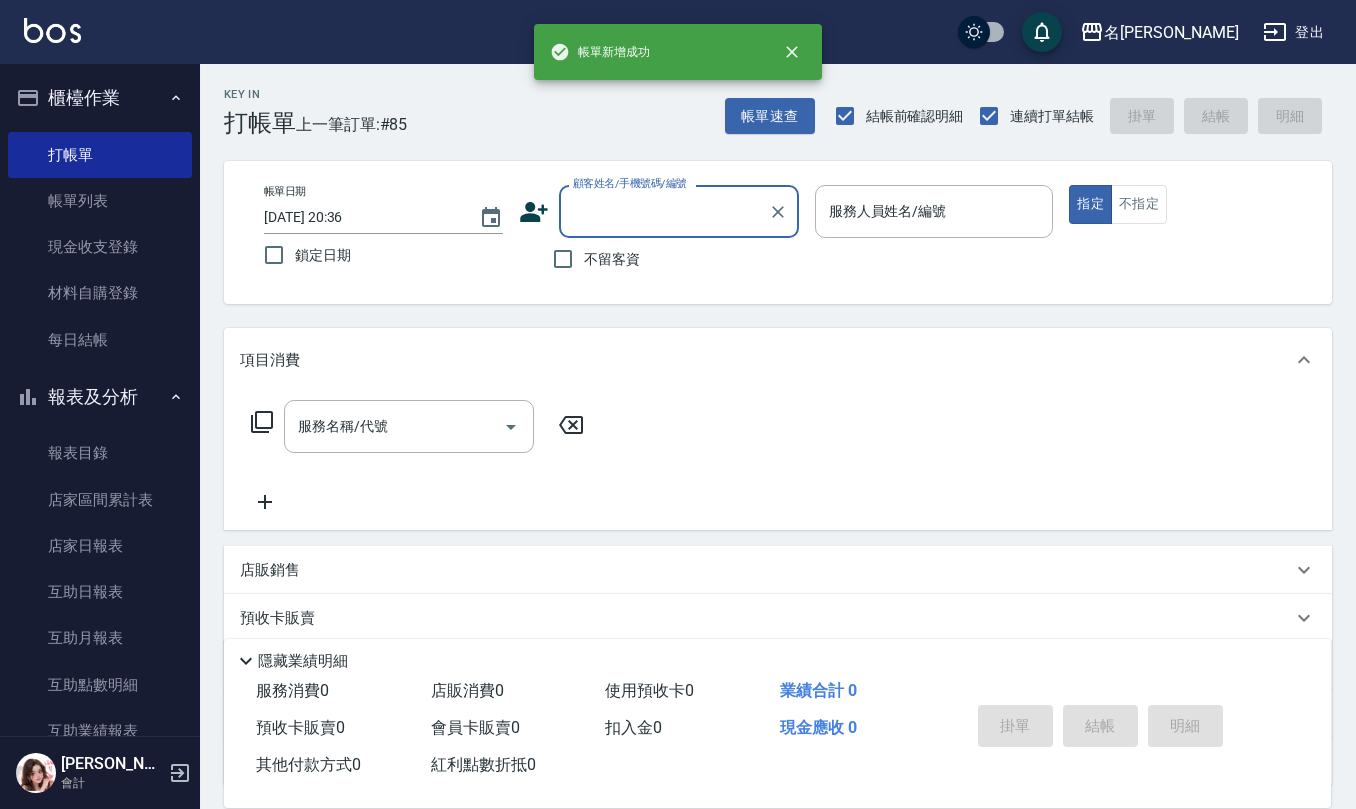 scroll, scrollTop: 0, scrollLeft: 0, axis: both 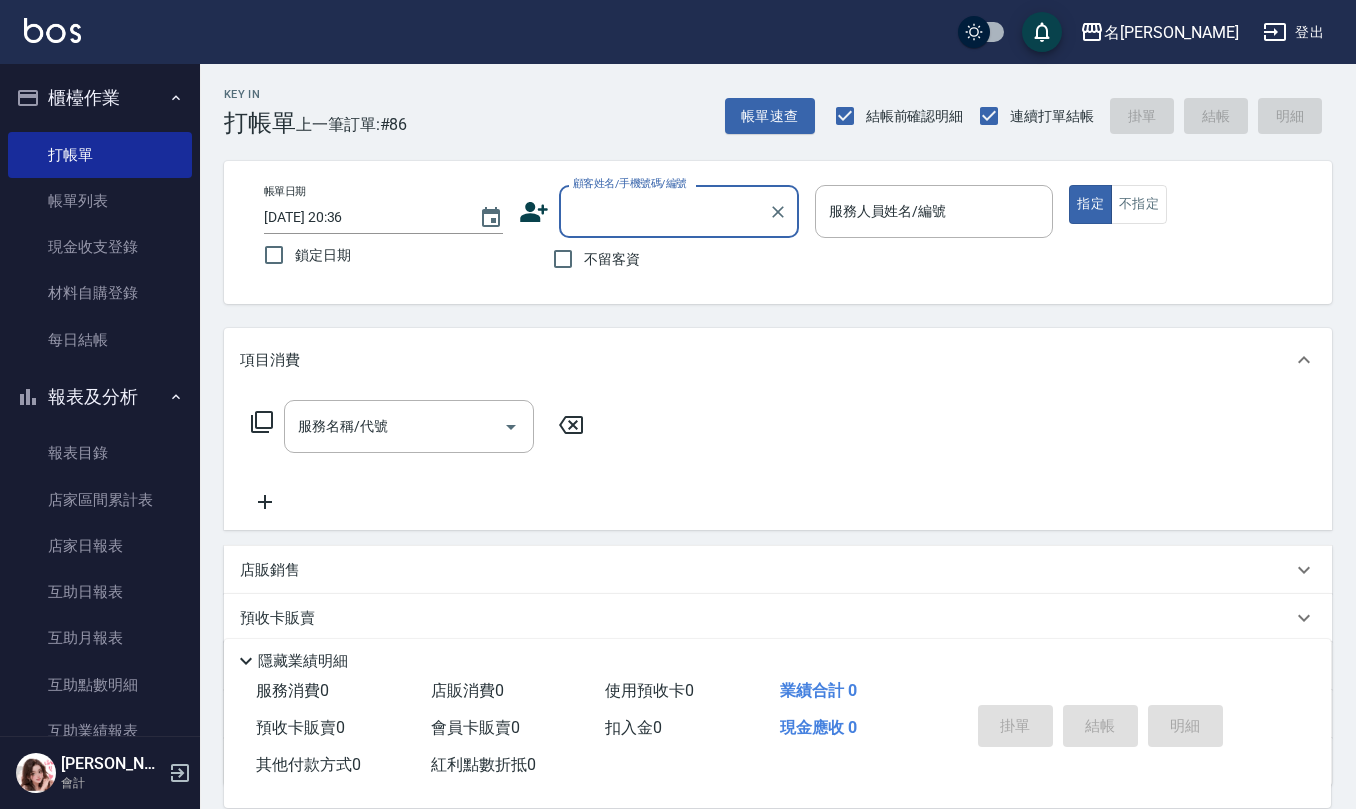 click on "不留客資" at bounding box center (612, 259) 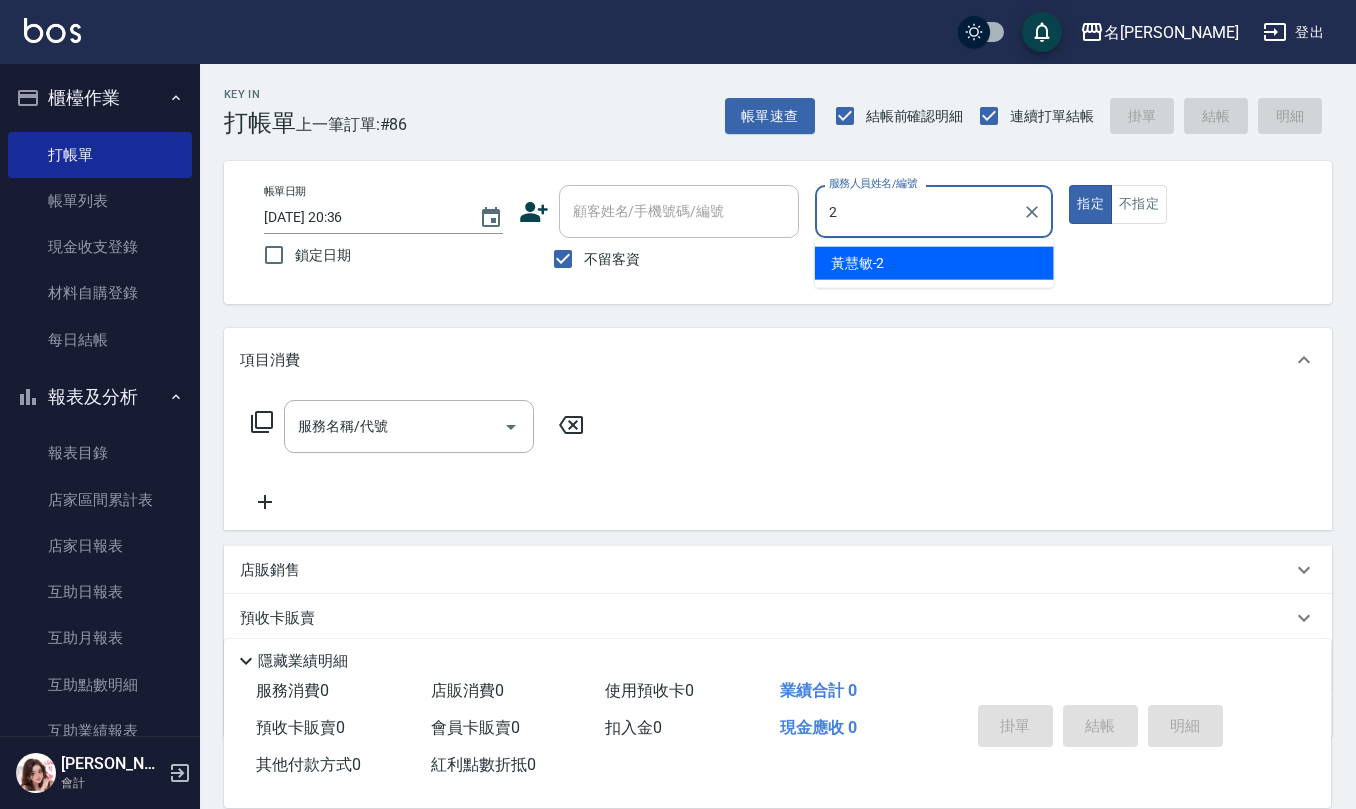 type on "[PERSON_NAME]-2" 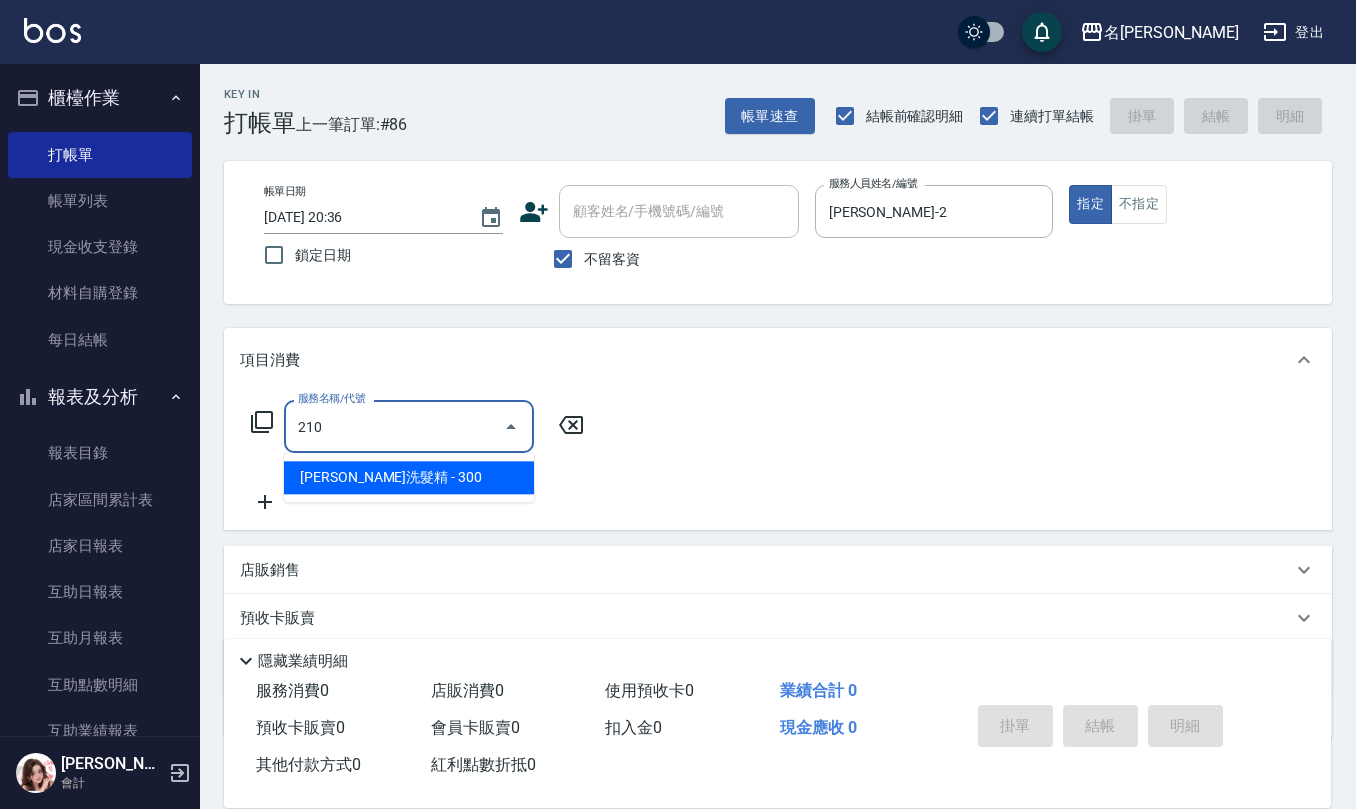 type on "[PERSON_NAME]洗髮精(210)" 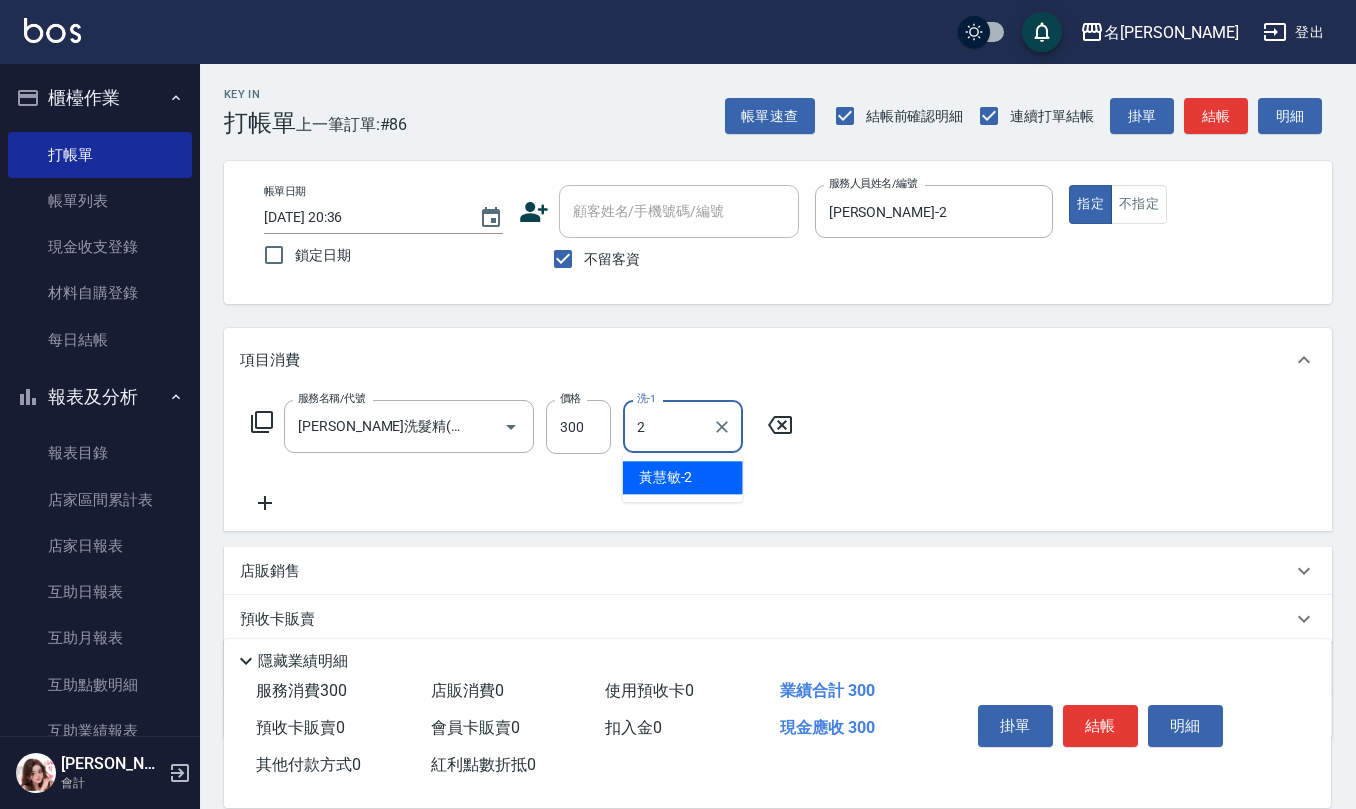 type on "[PERSON_NAME]-2" 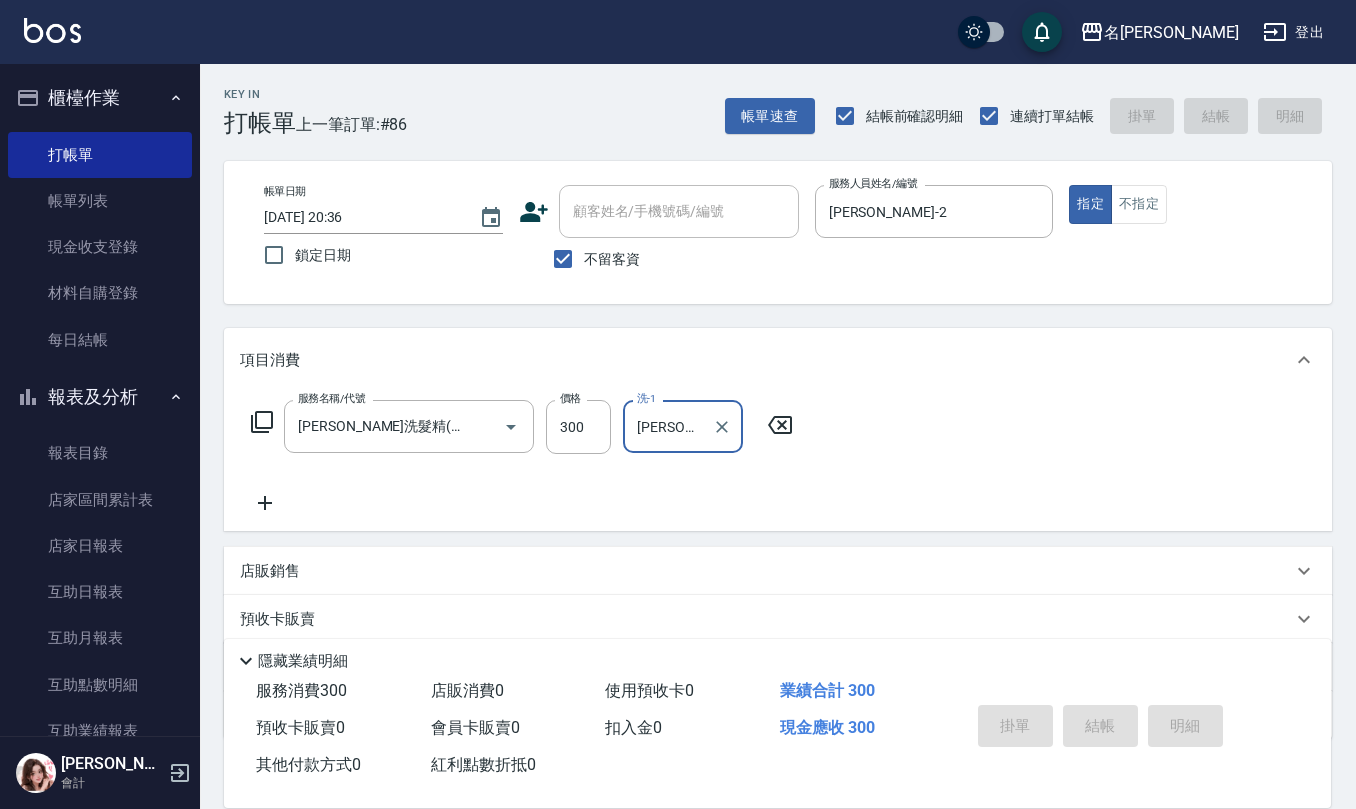 type 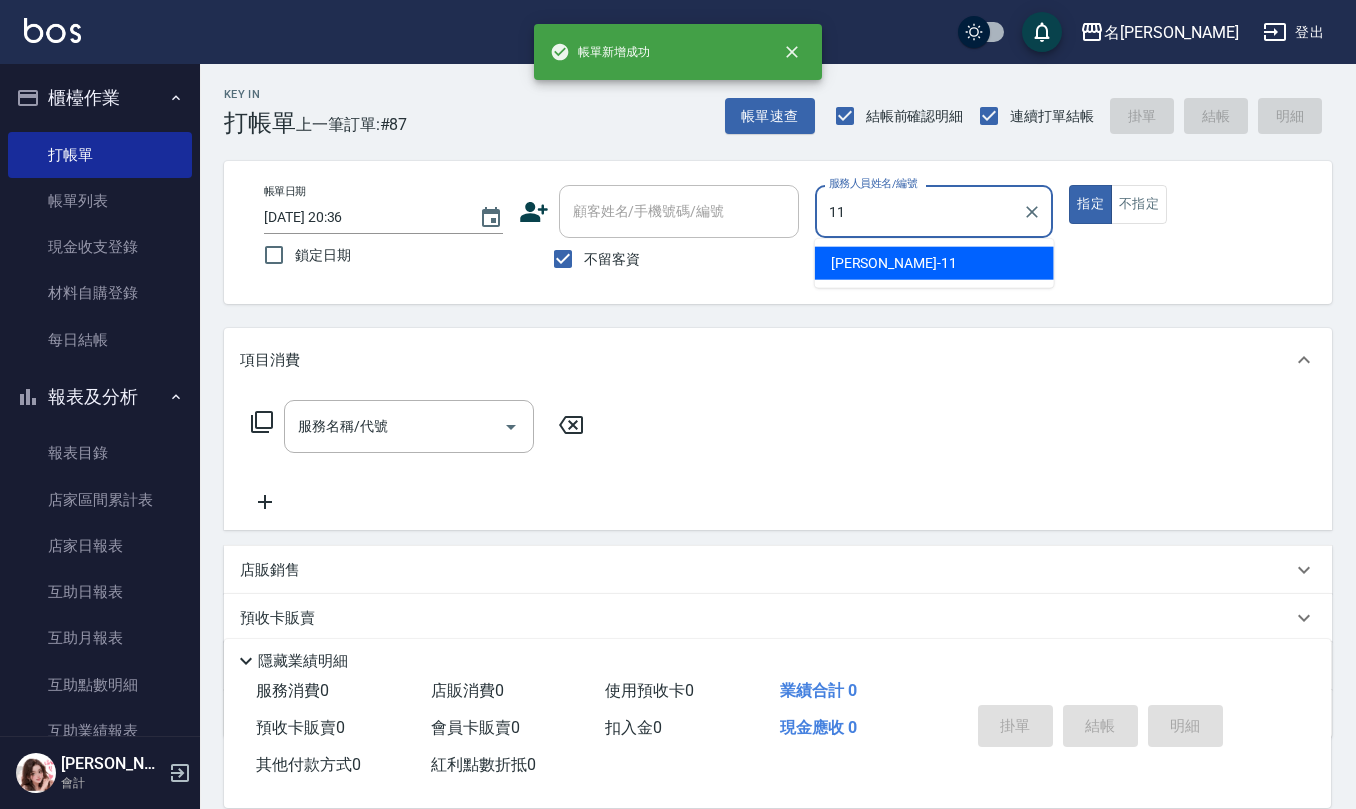 type on "[PERSON_NAME]橙-11" 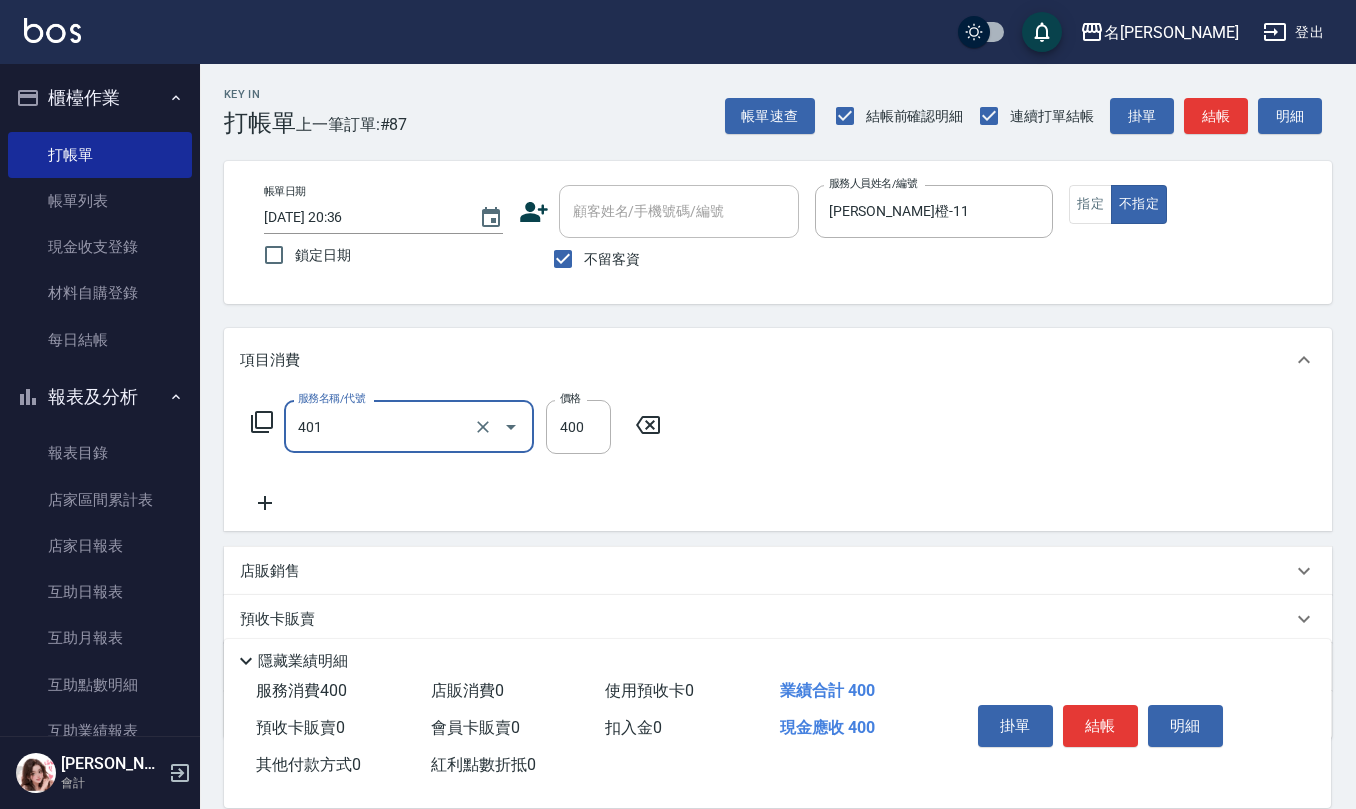 type on "剪髮(401)" 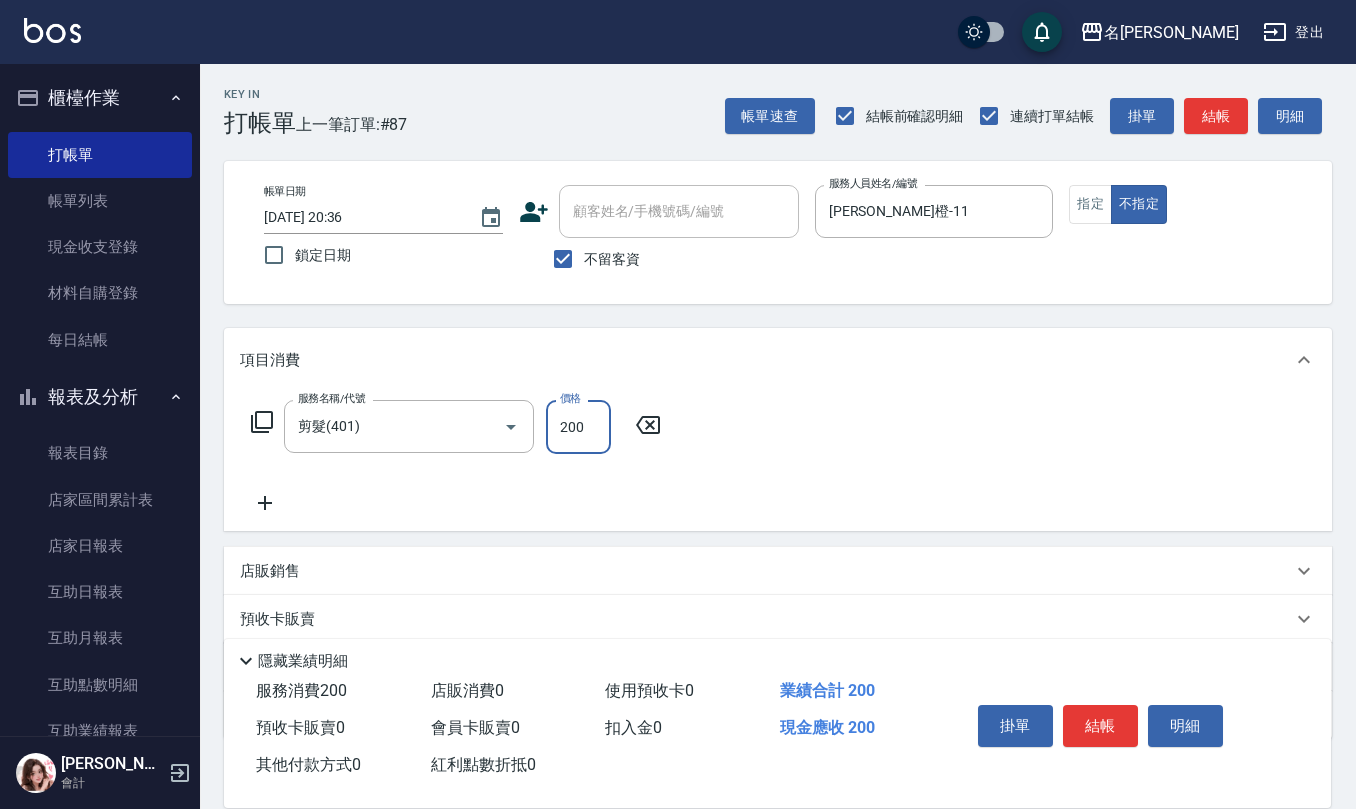 type on "200" 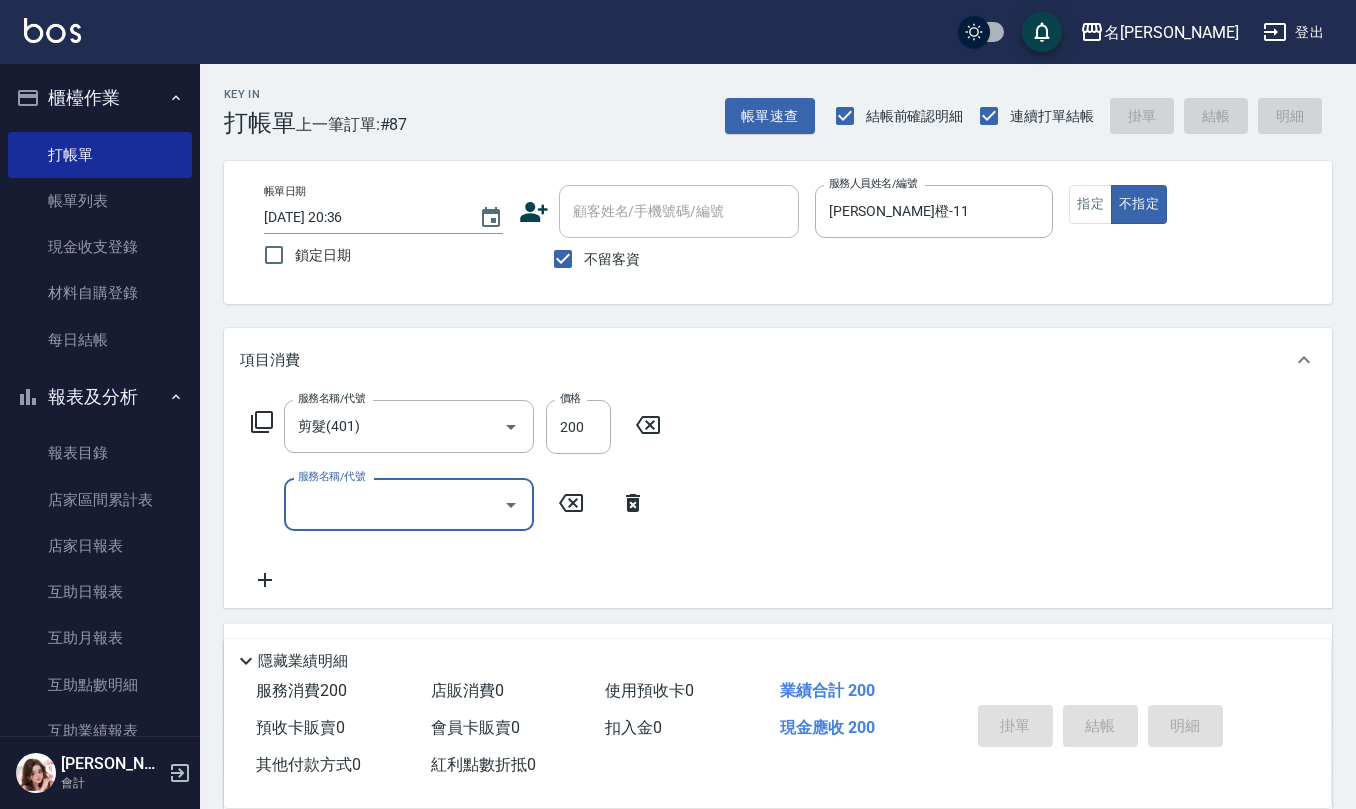 type 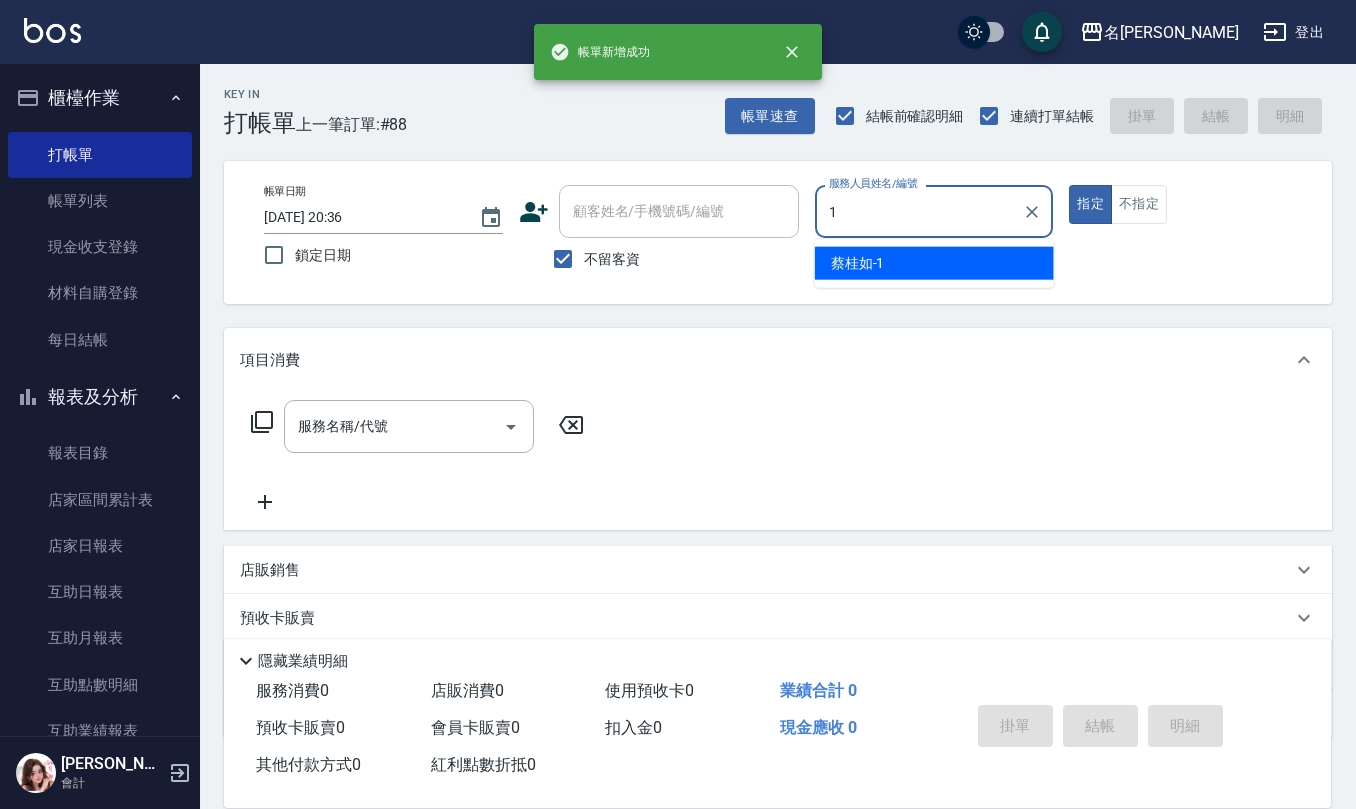 type on "[PERSON_NAME]1" 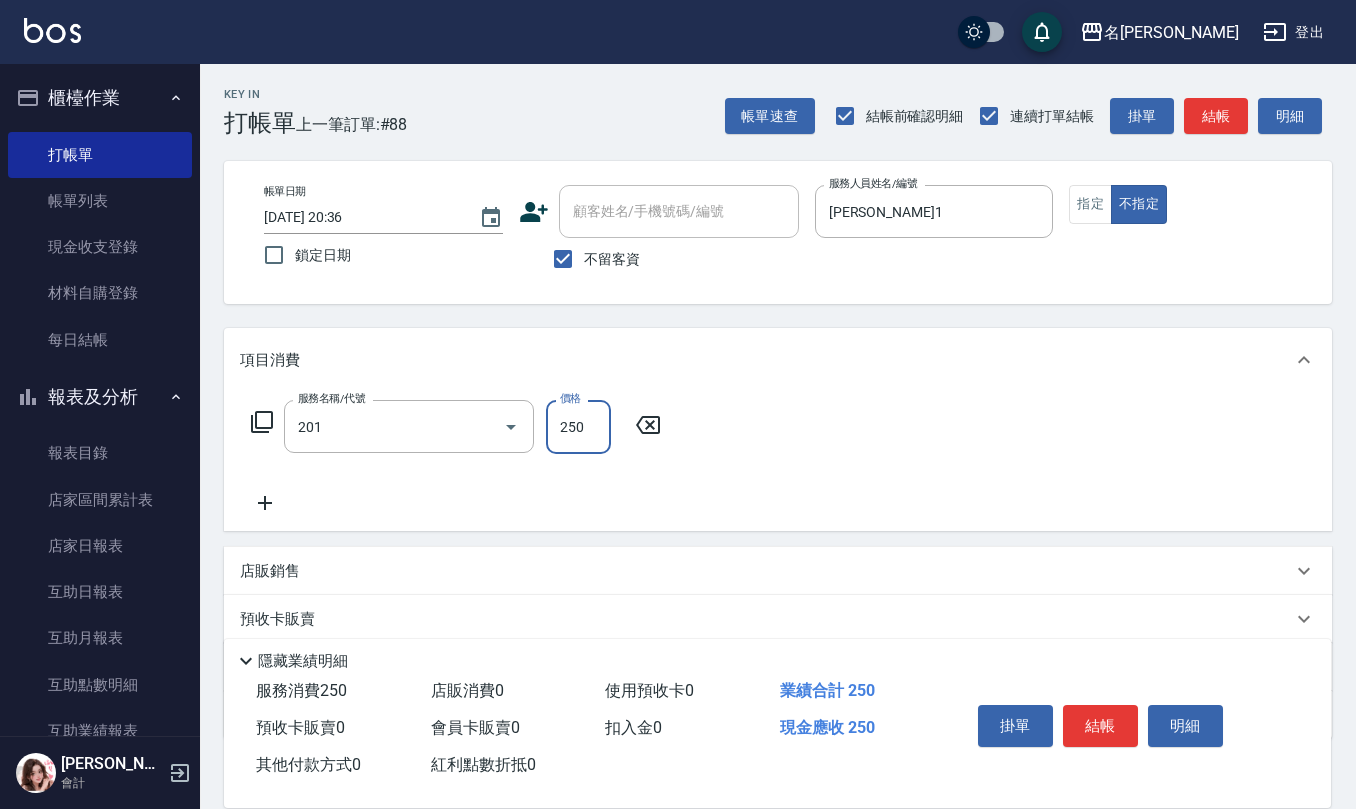 type on "洗髮(201)" 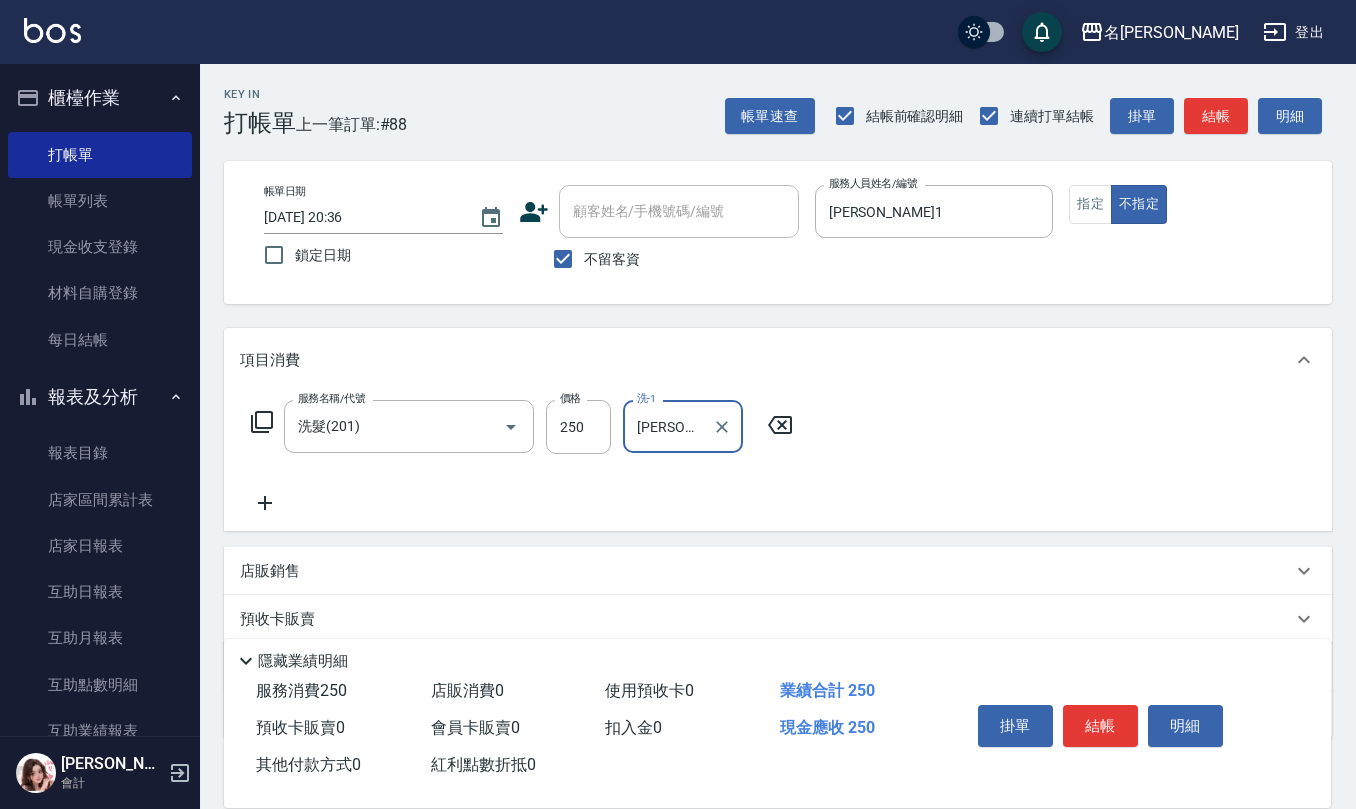type on "[PERSON_NAME]-25" 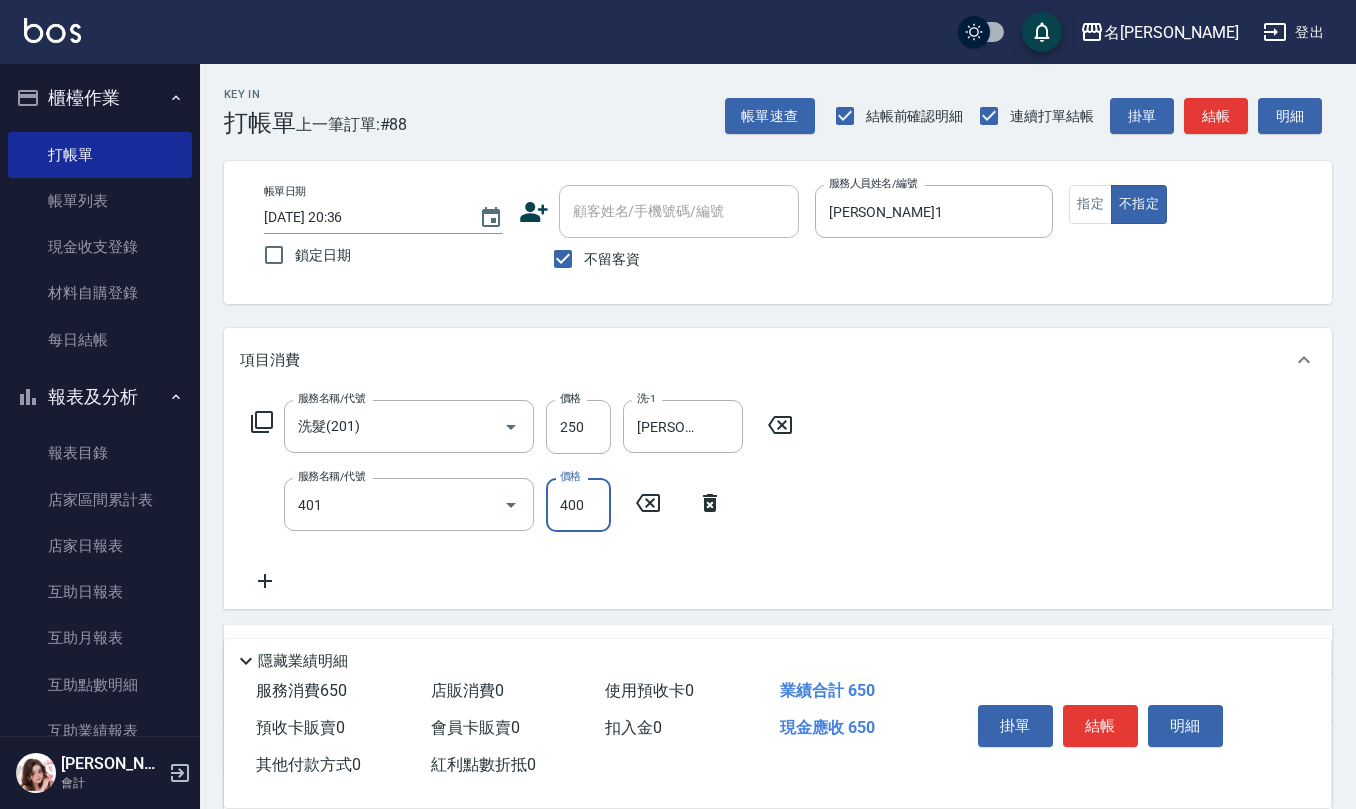 type on "剪髮(401)" 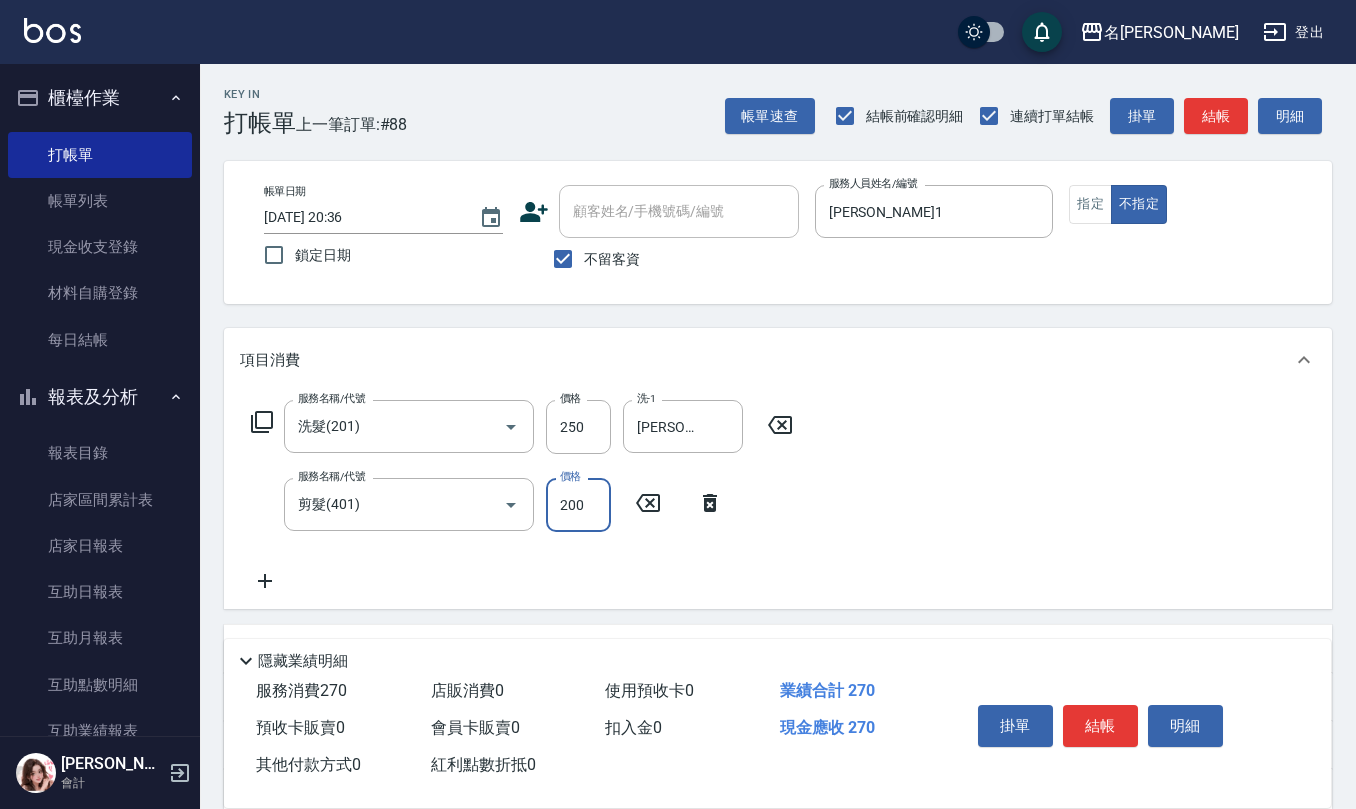 type on "200" 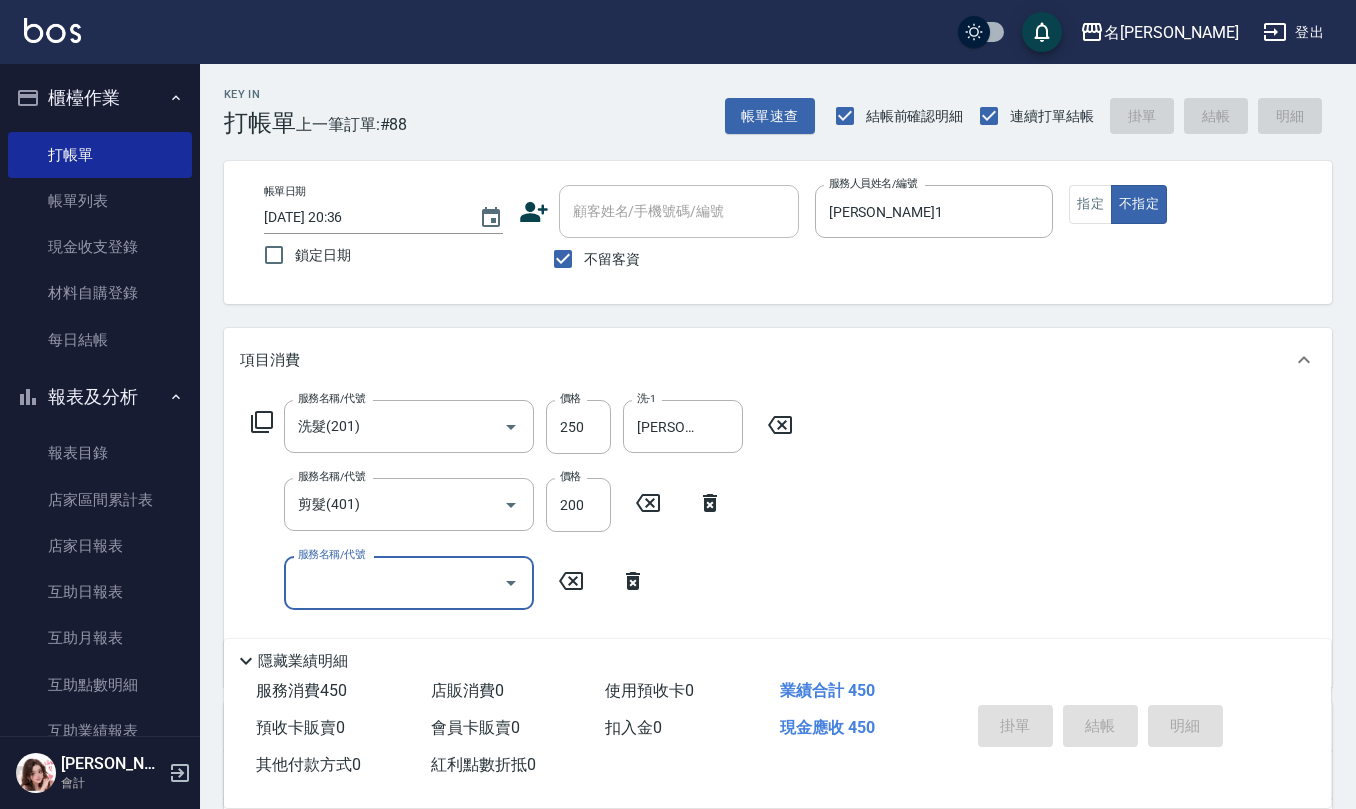 type 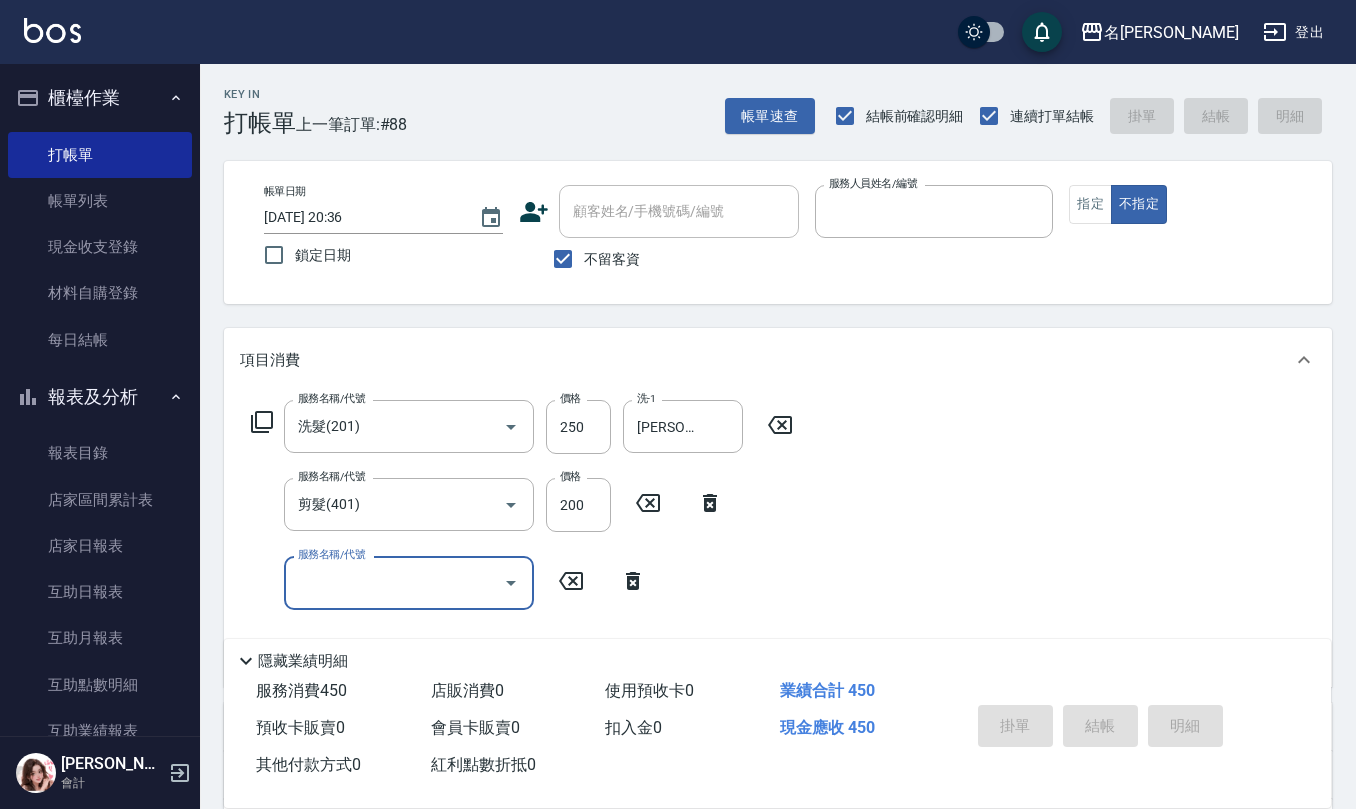 type 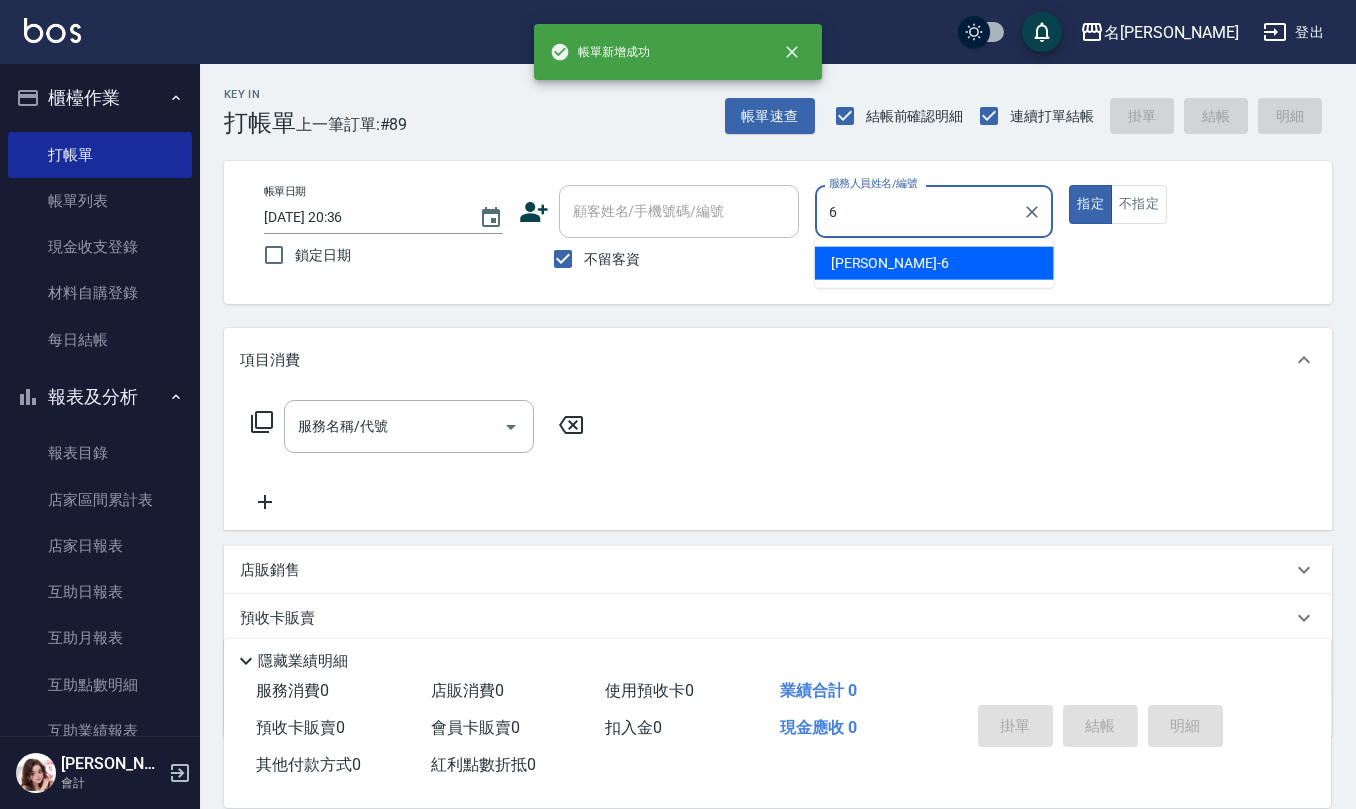 type on "[PERSON_NAME]-6" 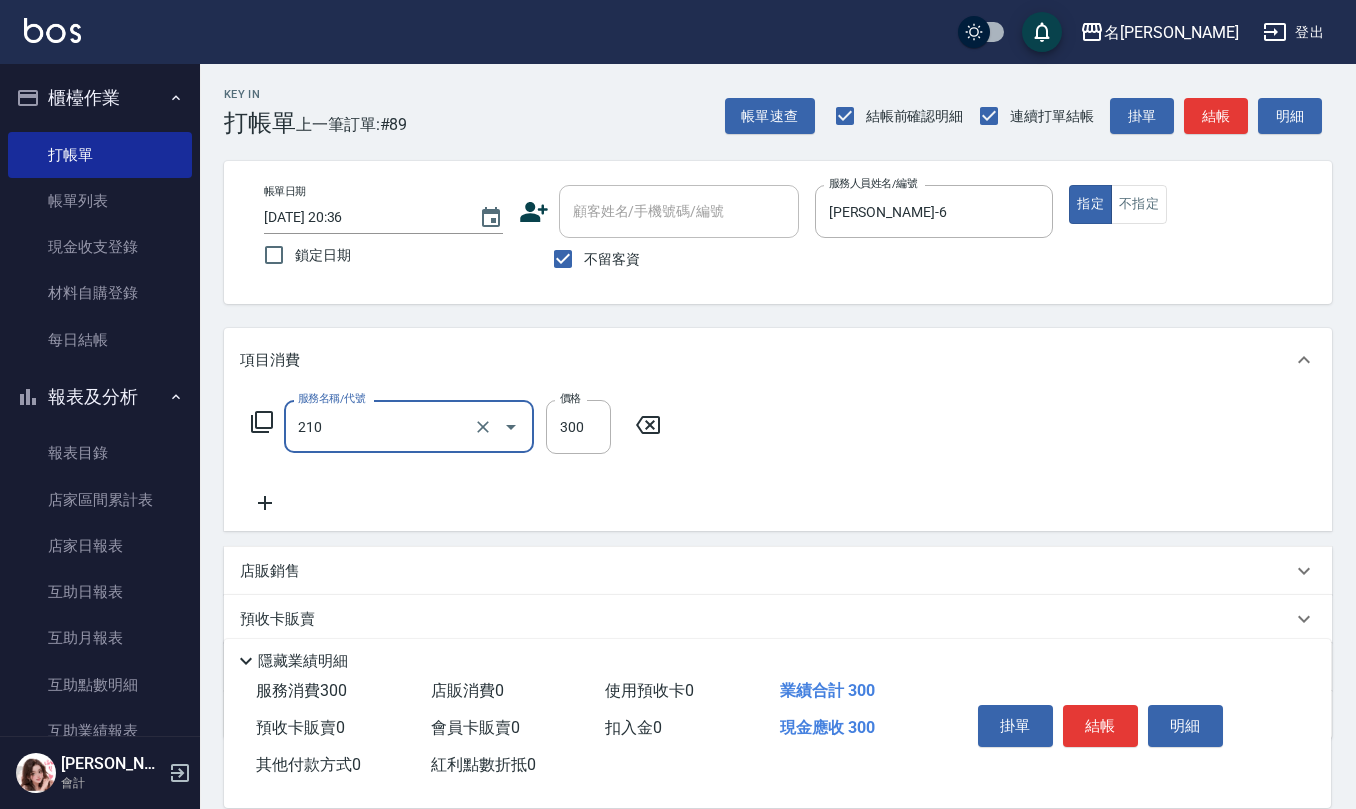 type on "[PERSON_NAME]洗髮精(210)" 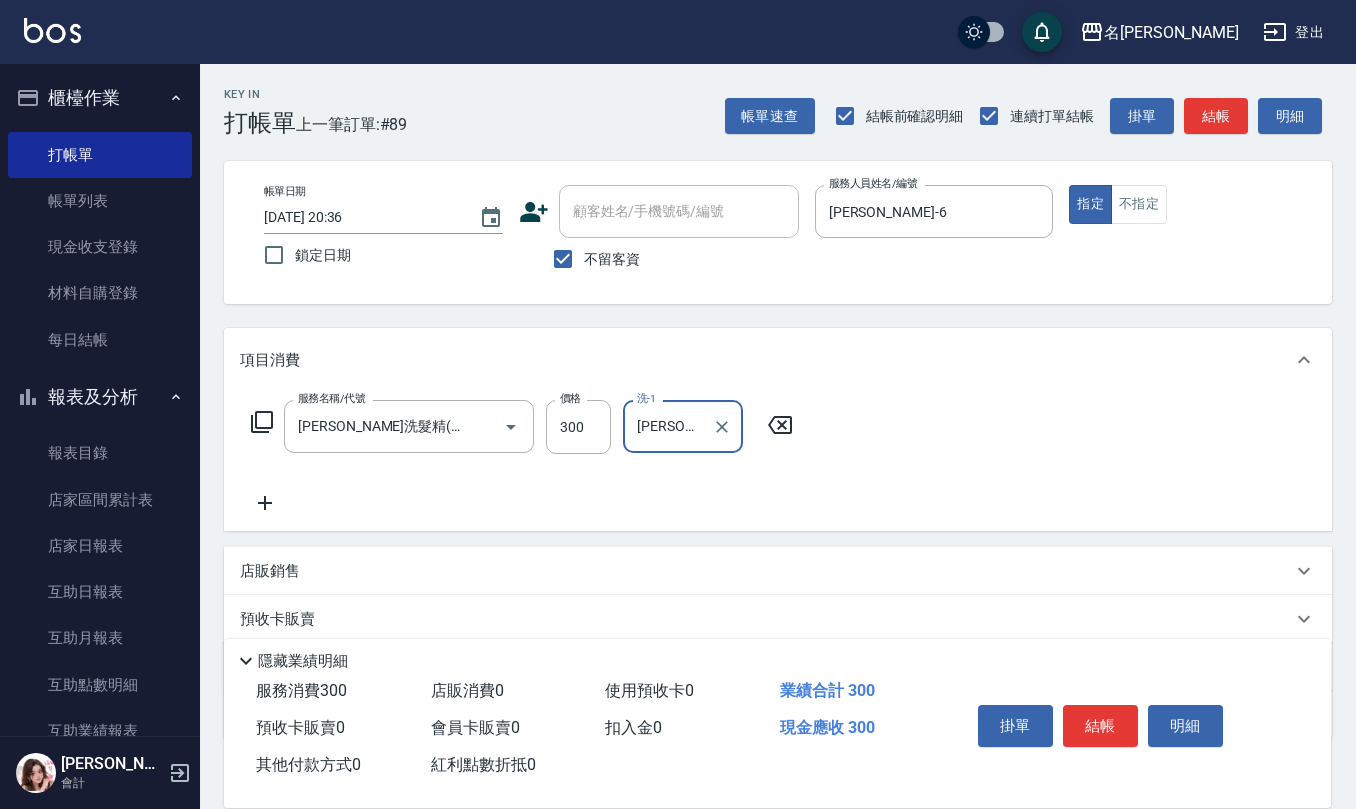 type on "[PERSON_NAME]橙-11" 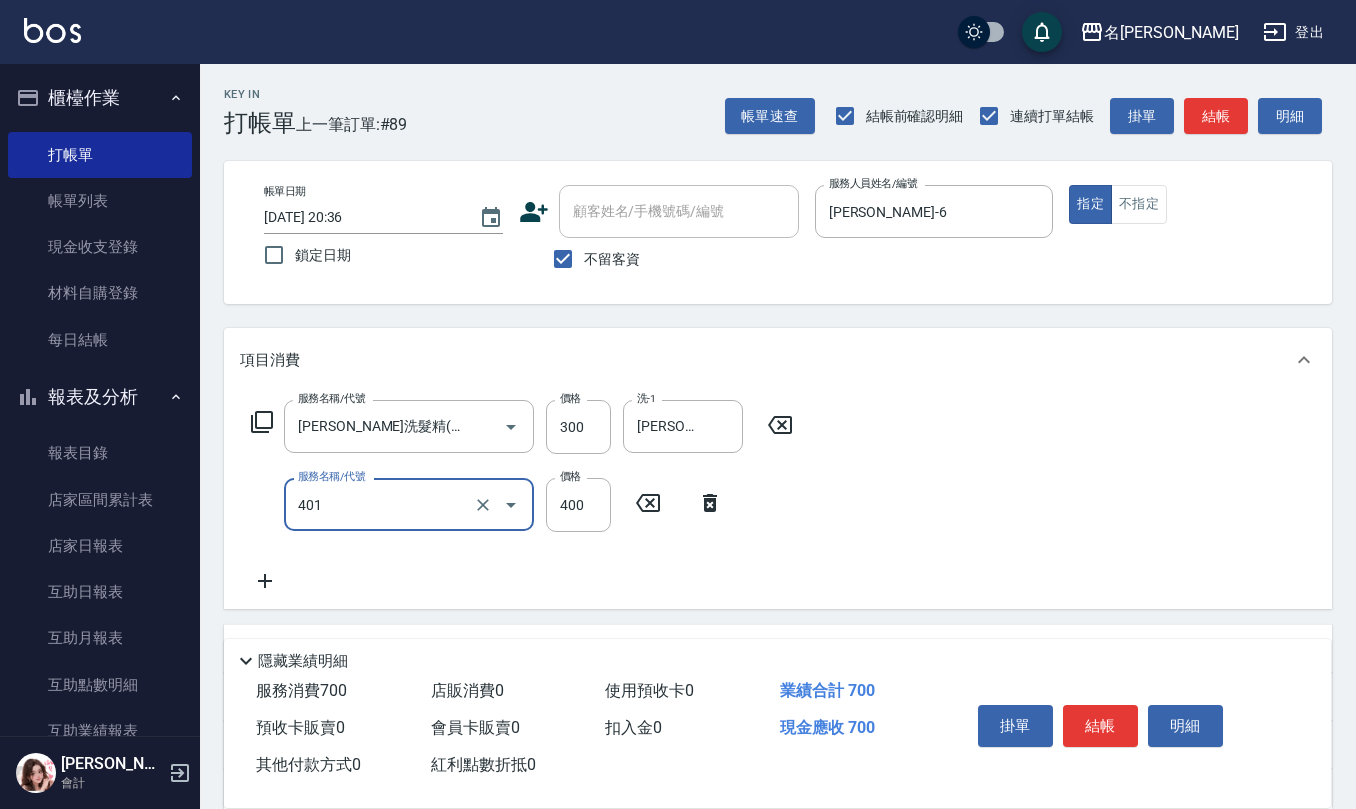 type on "剪髮(401)" 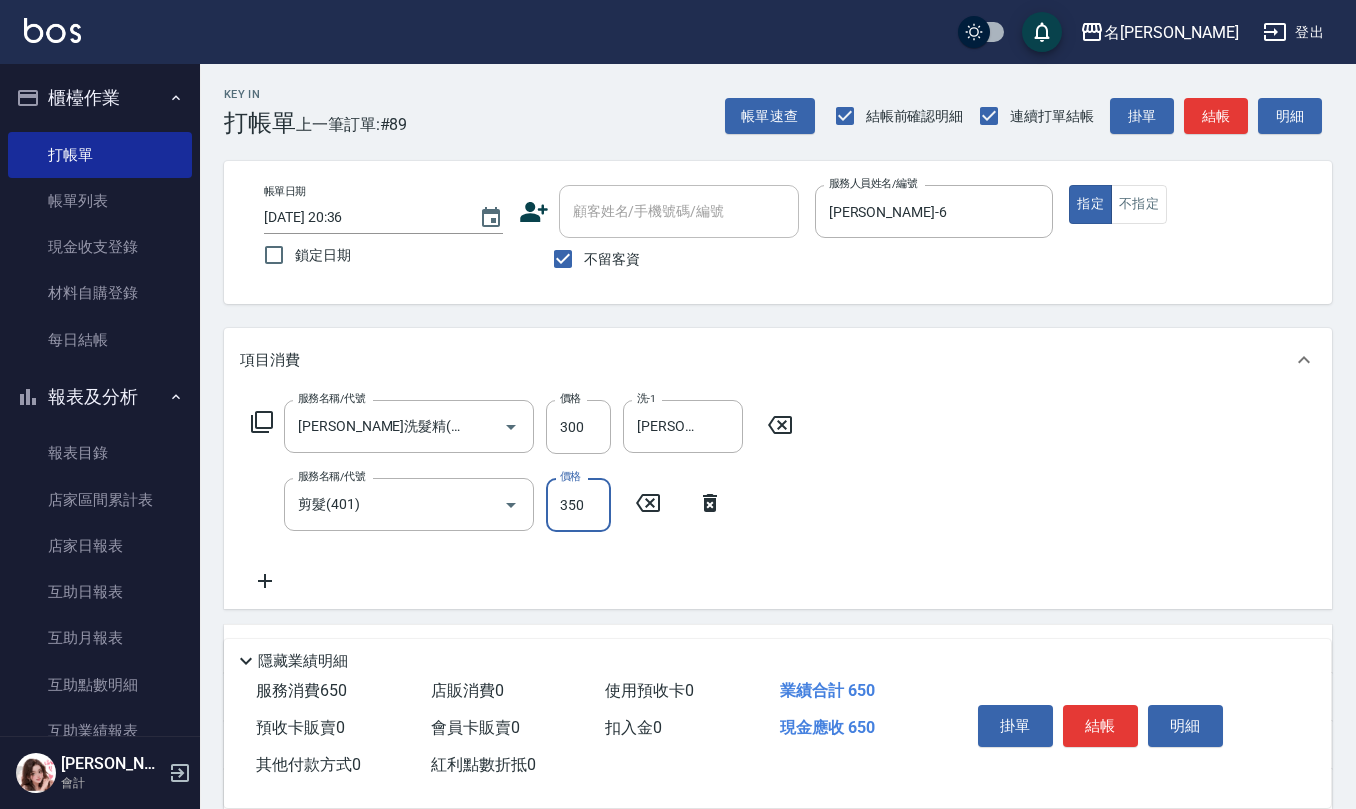 type on "350" 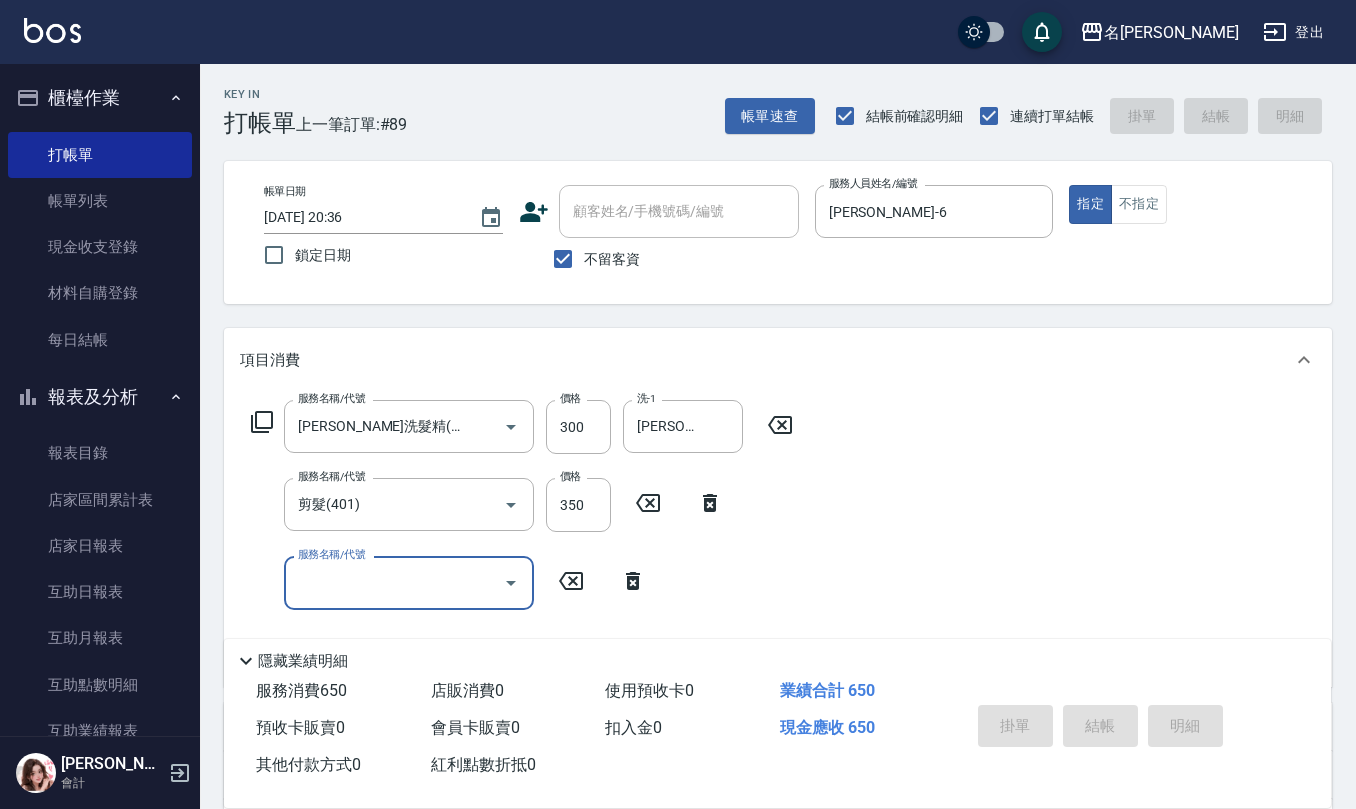 type 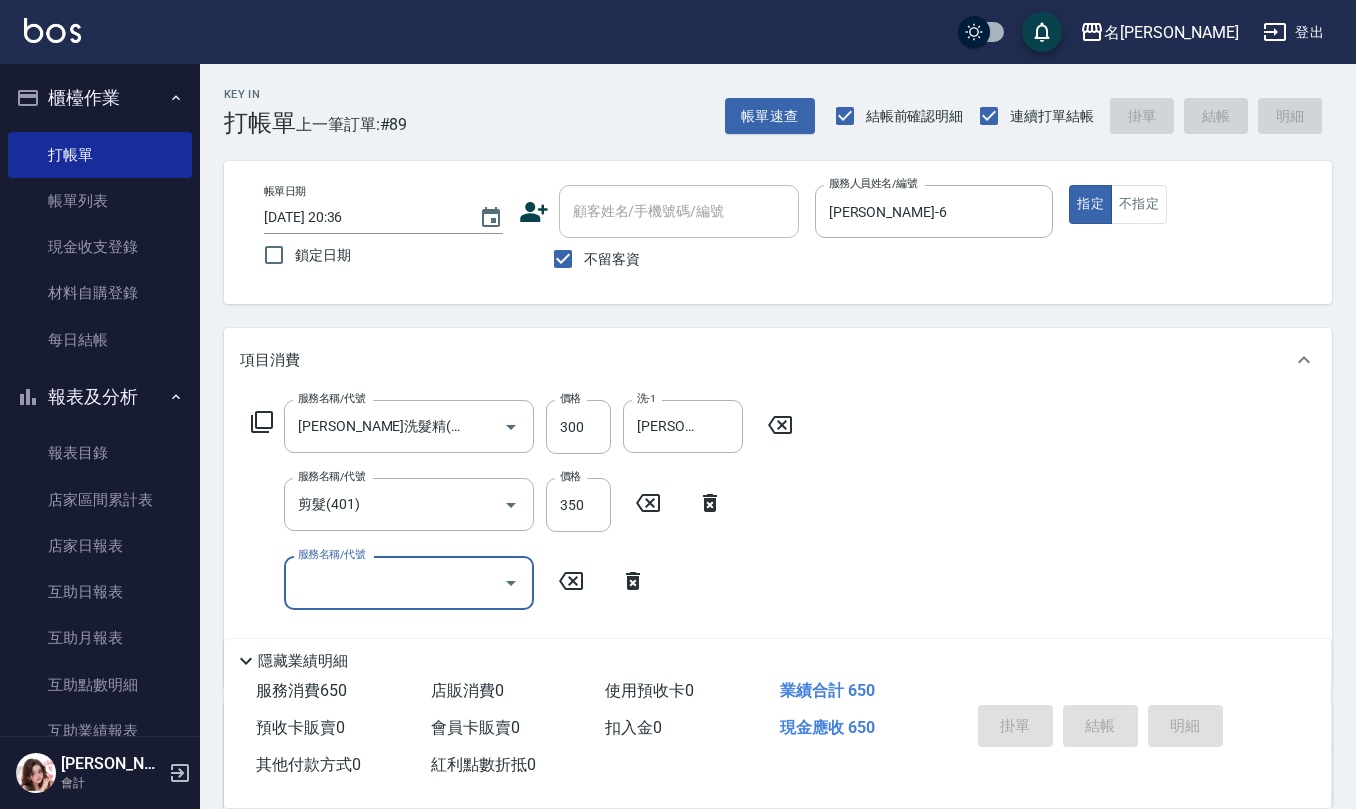 type 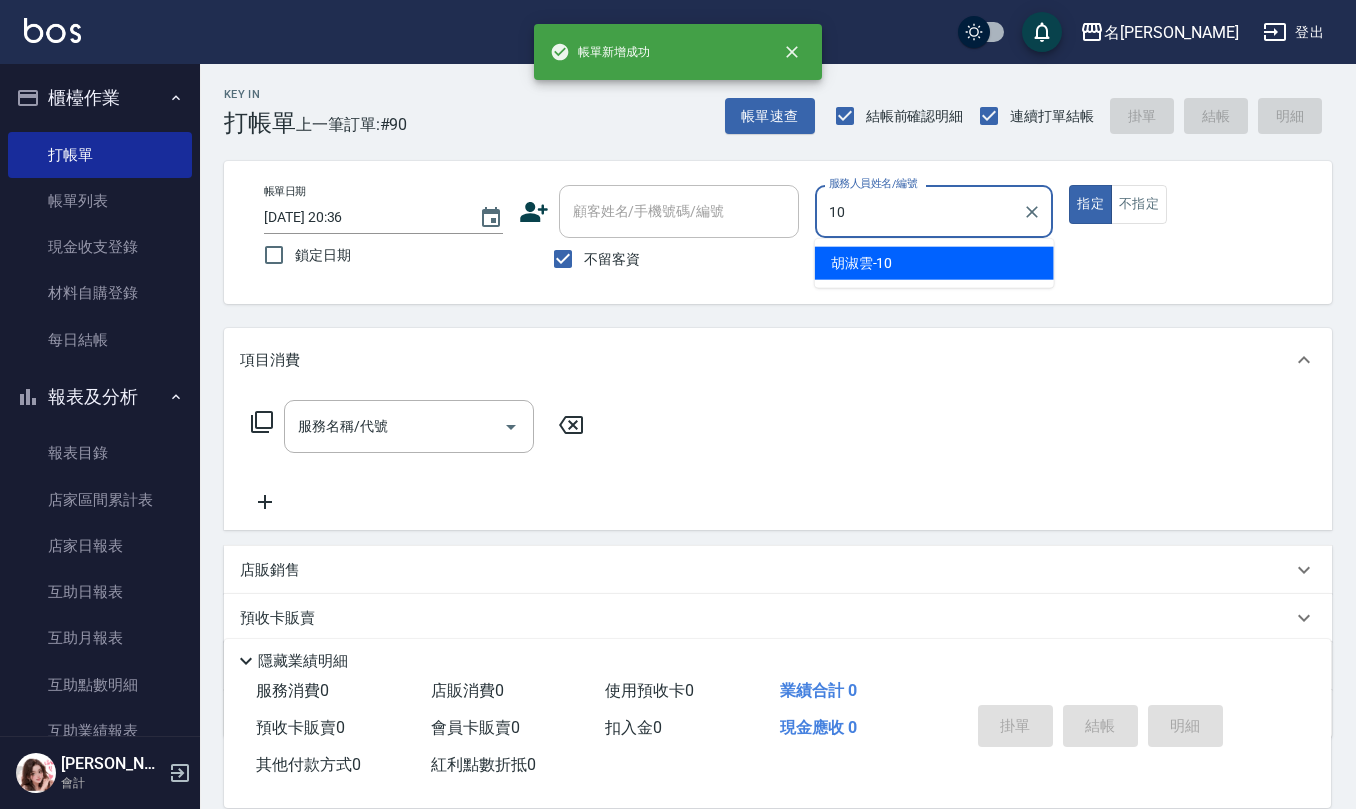 type on "[PERSON_NAME]-10" 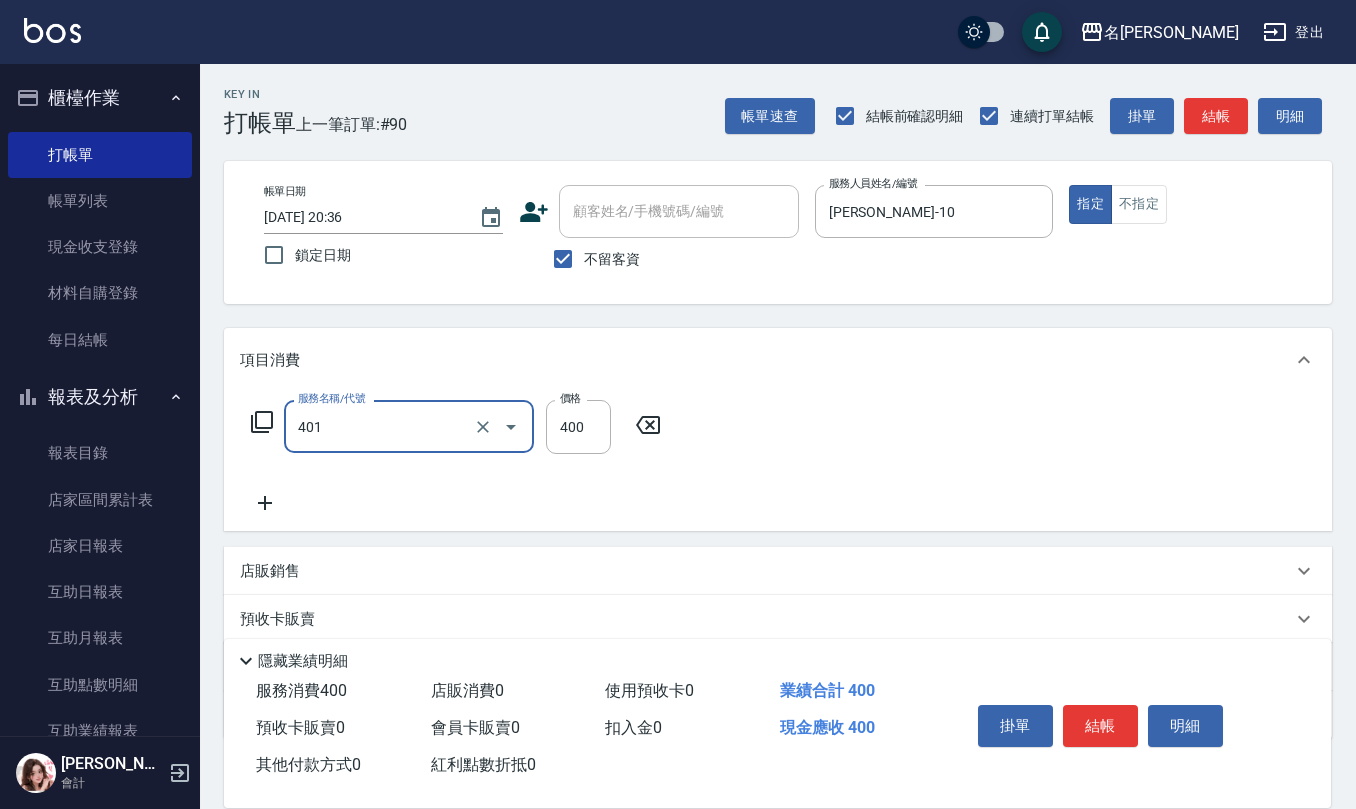 type on "剪髮(401)" 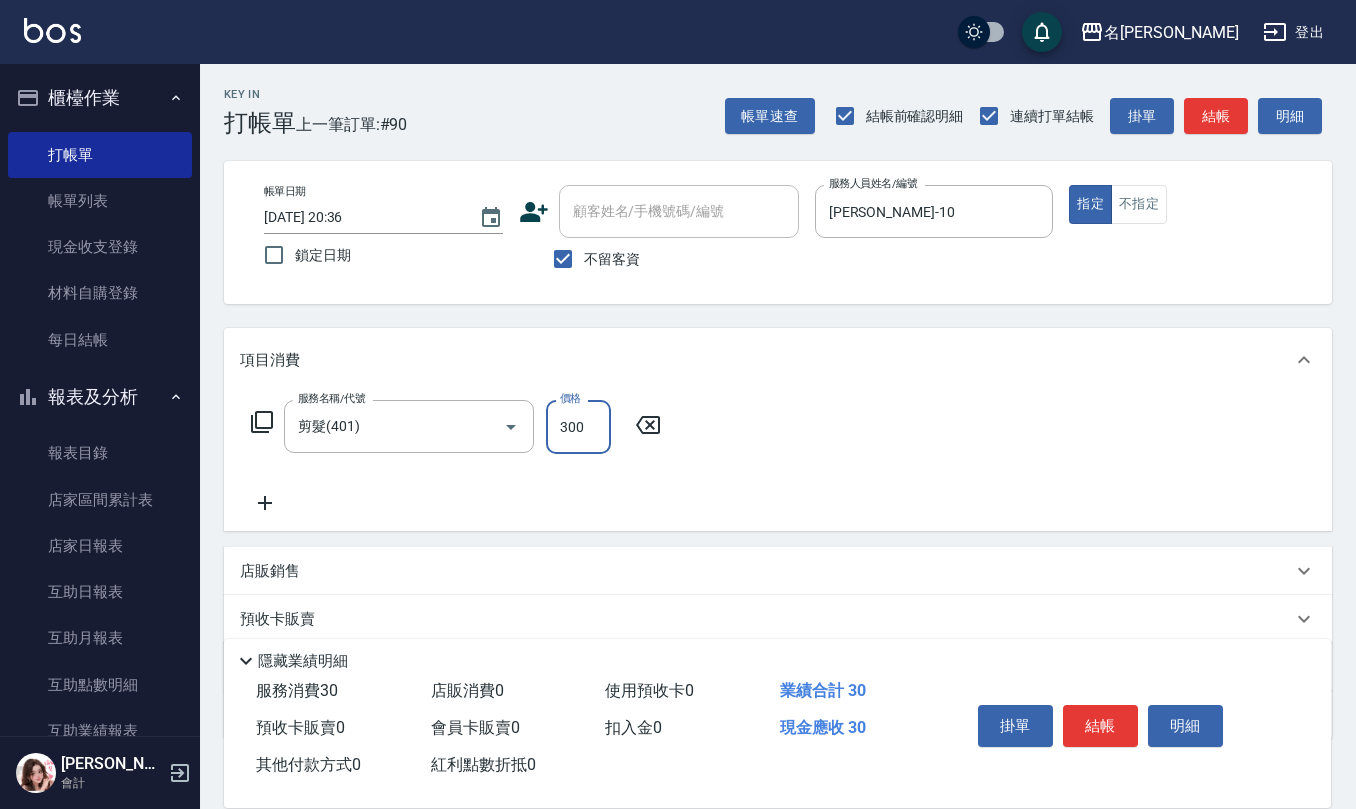 type on "300" 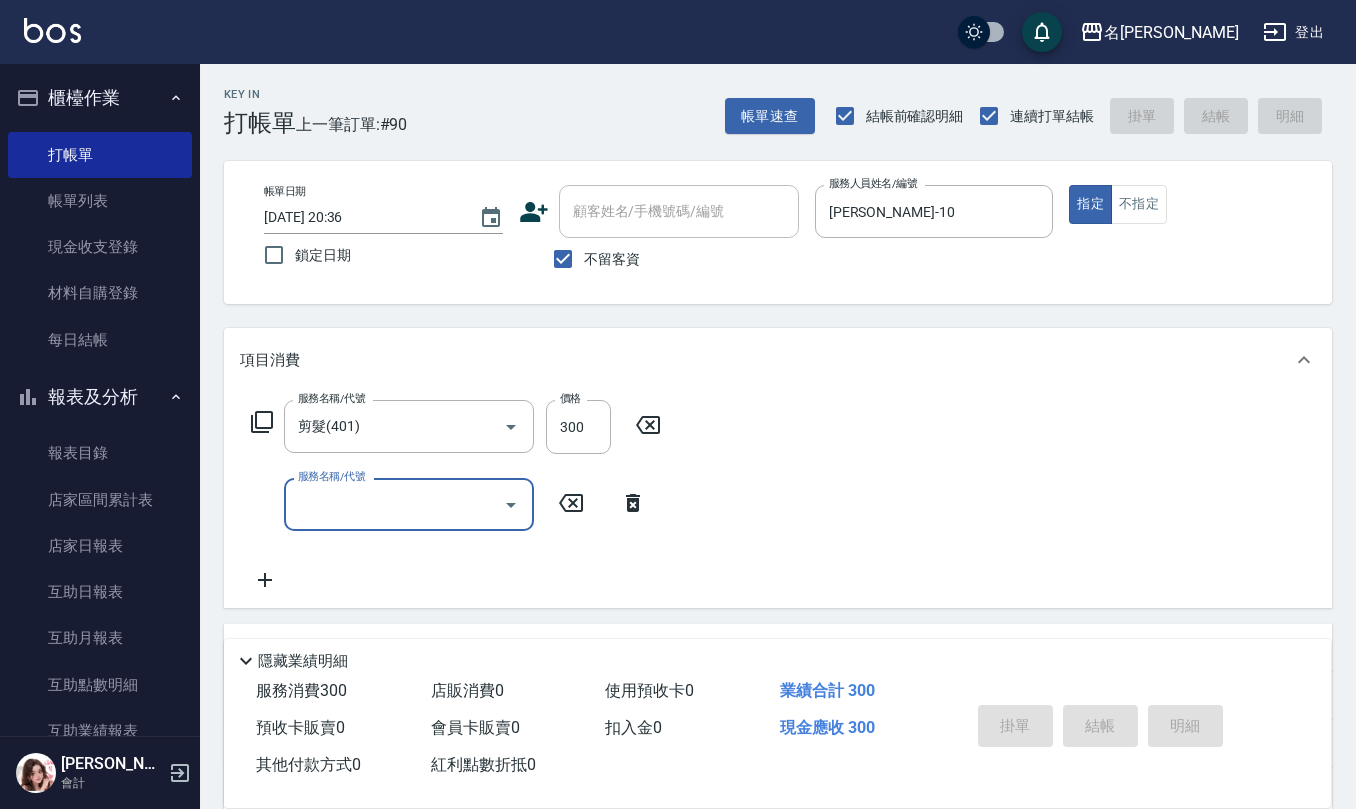 type 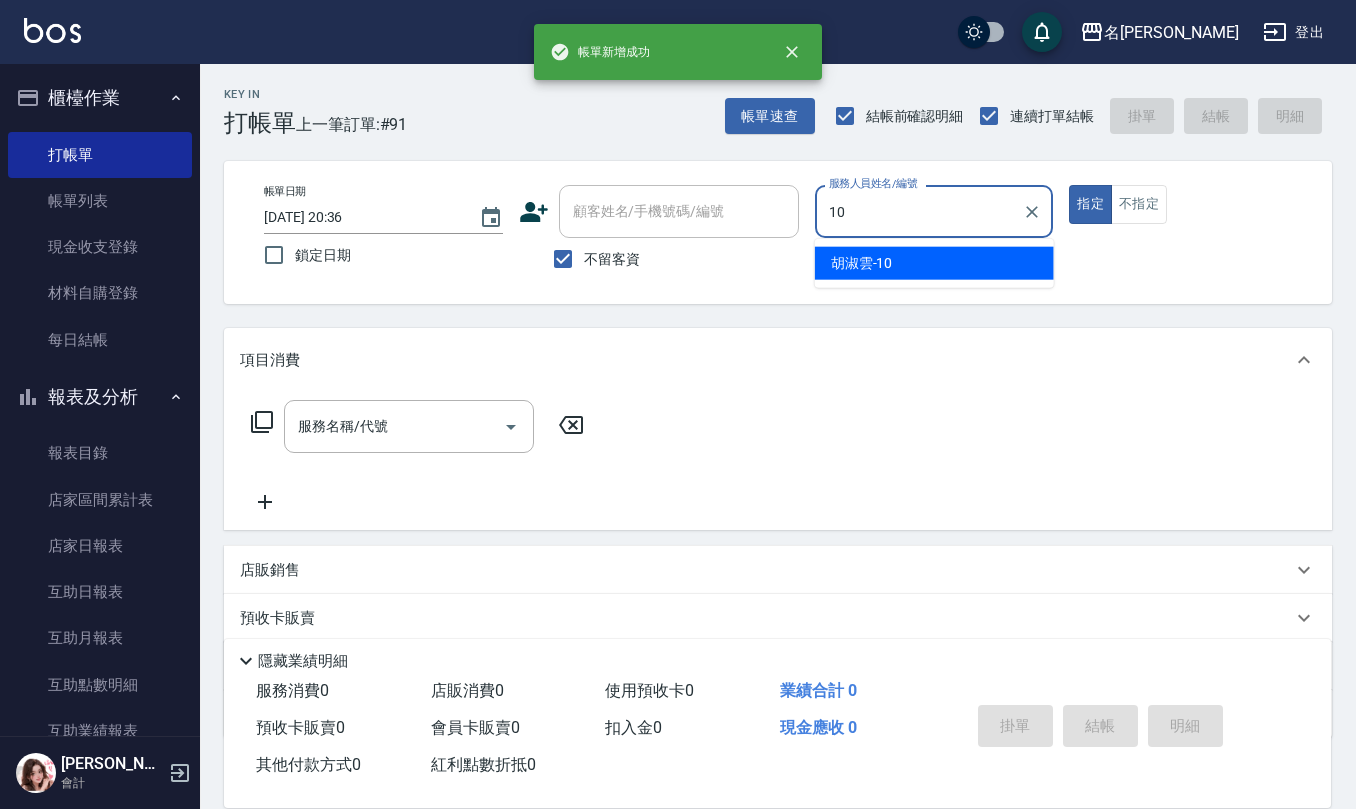 type on "[PERSON_NAME]-10" 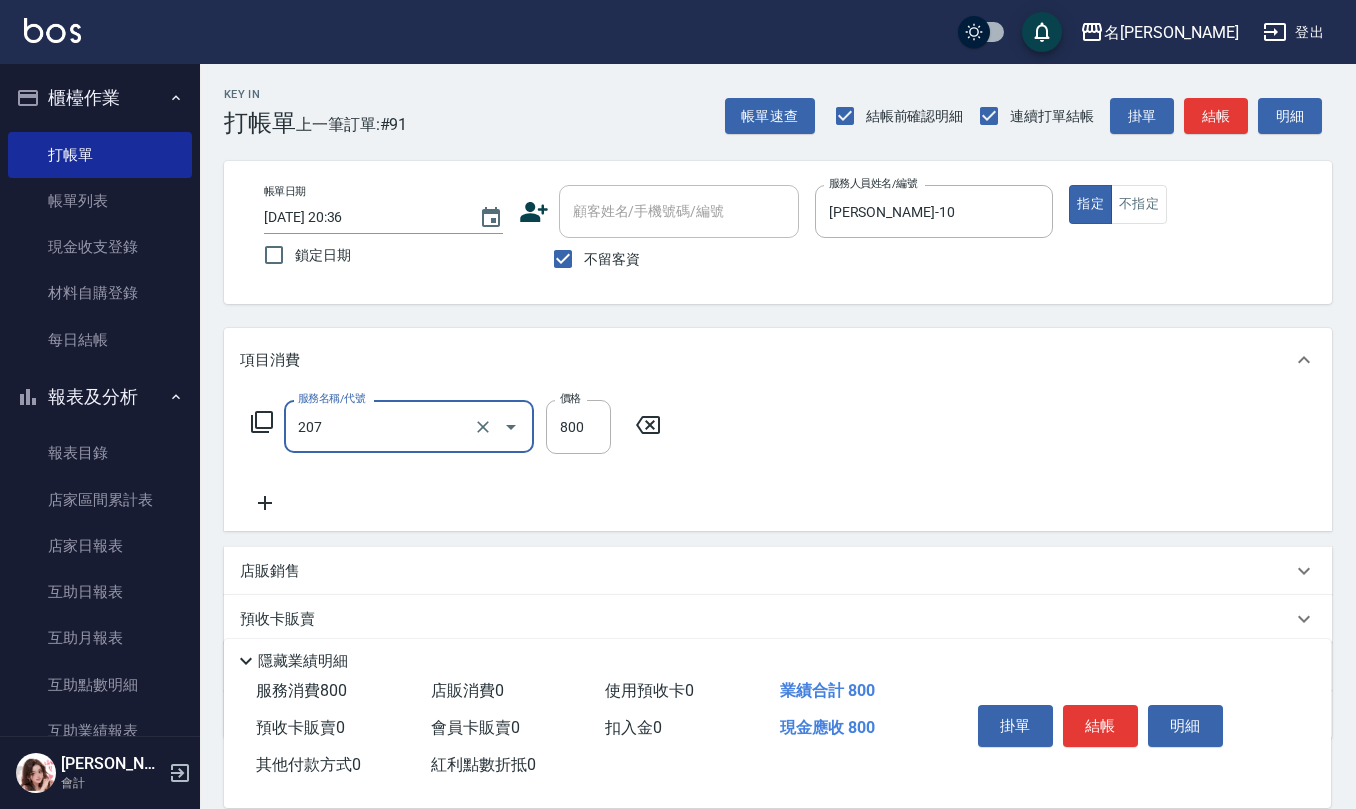 type on "清潔洗(207)" 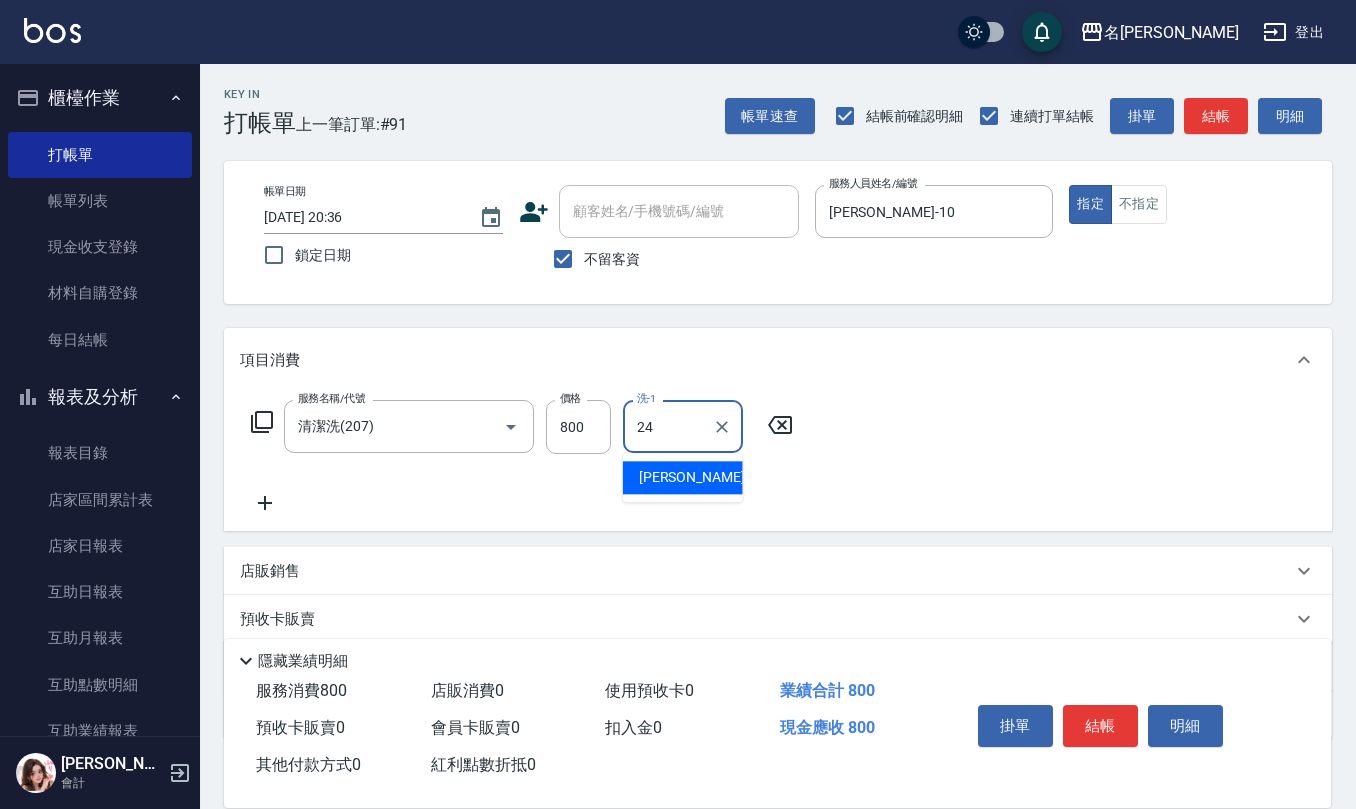 type on "[PERSON_NAME]-24" 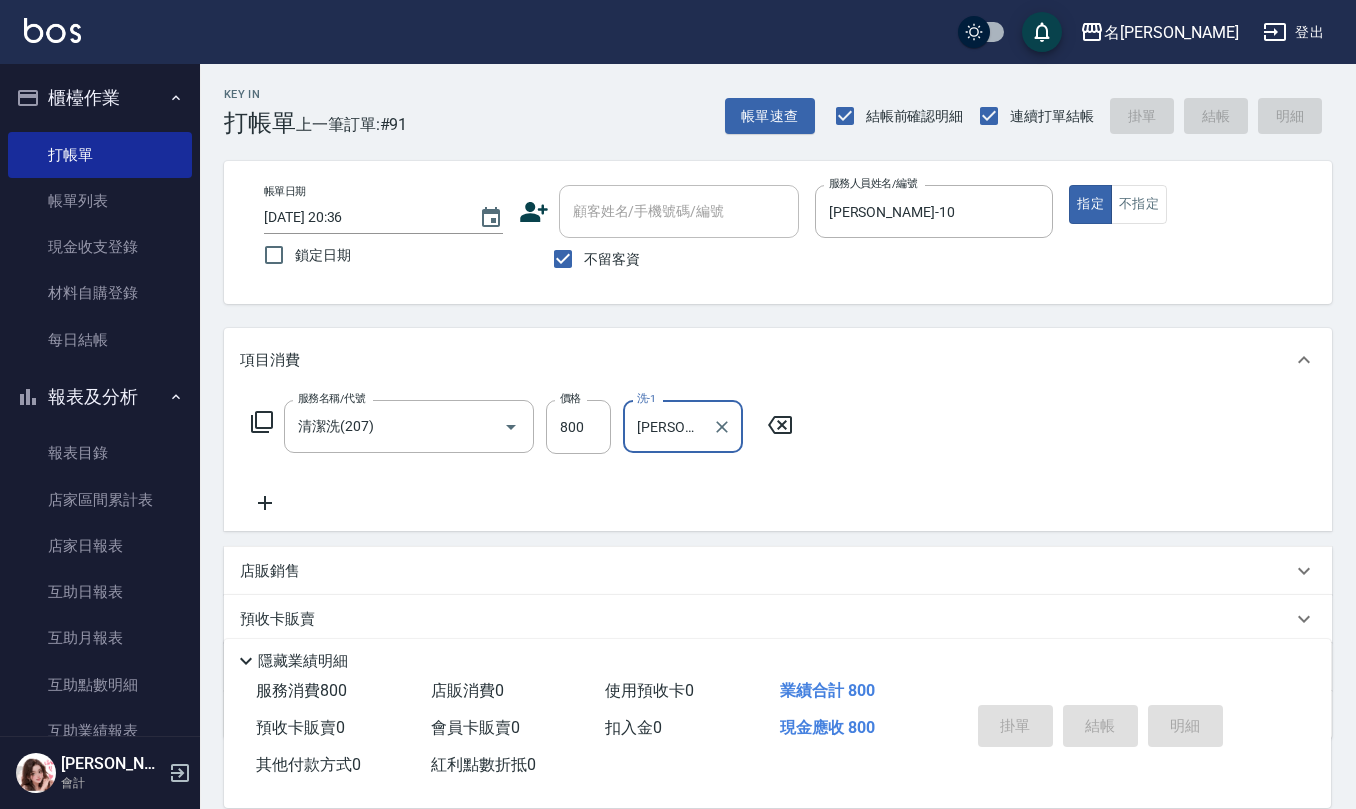 type 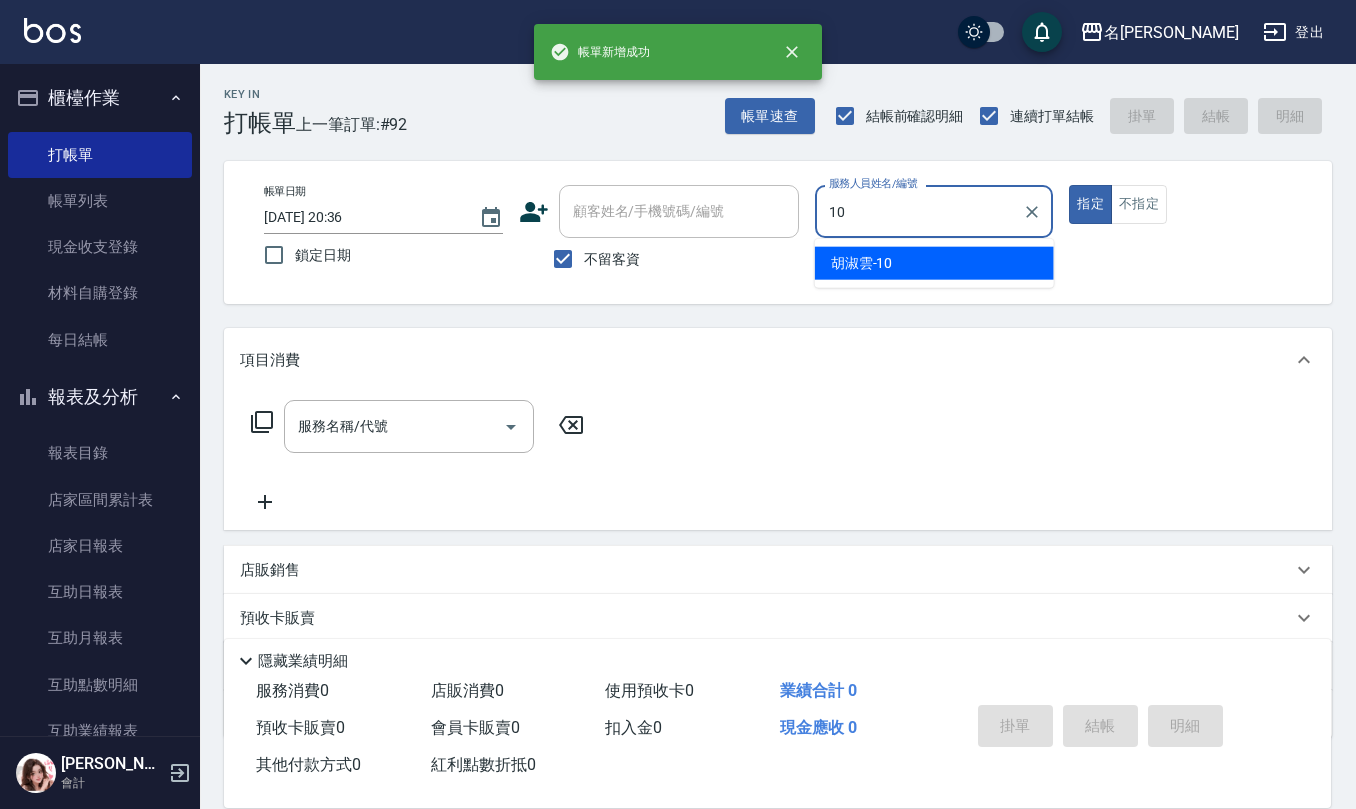 type on "[PERSON_NAME]-10" 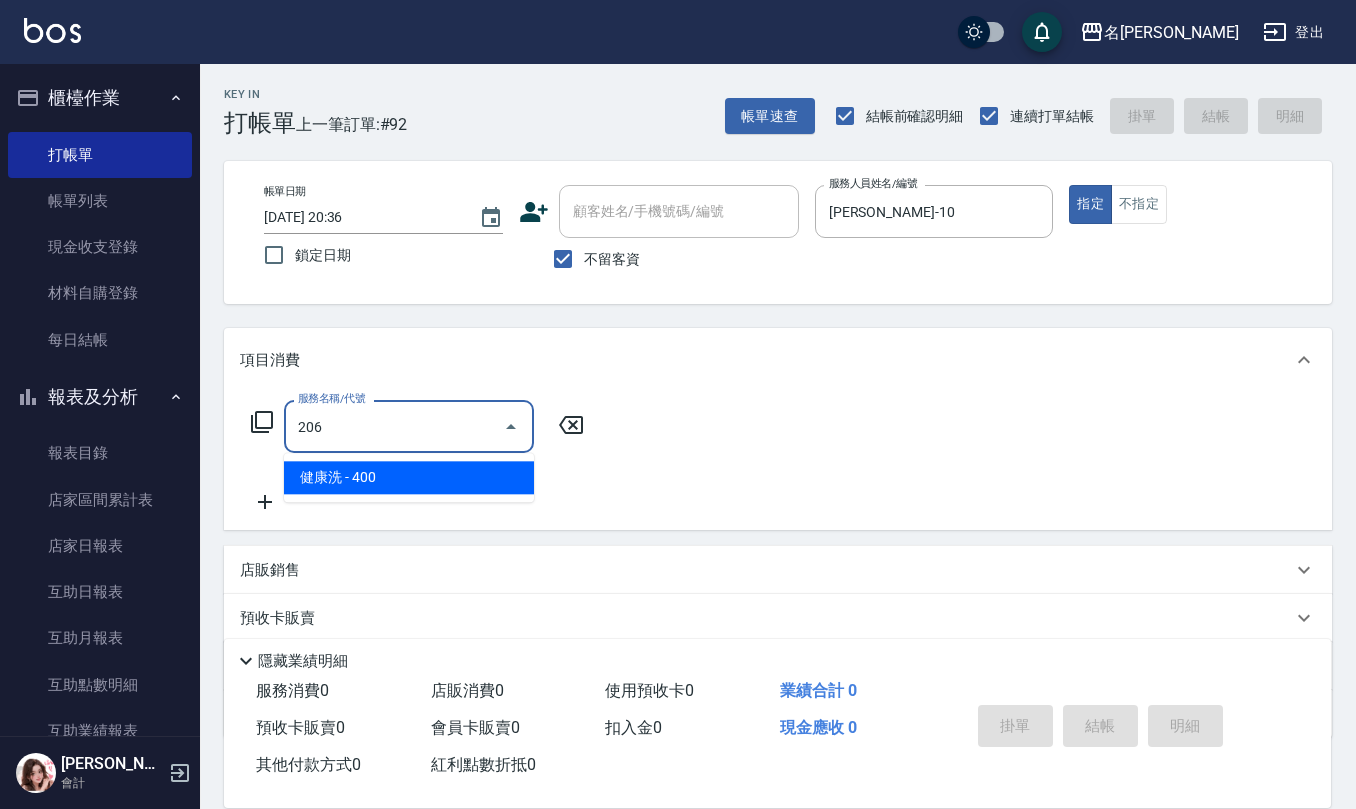type on "健康洗(206)" 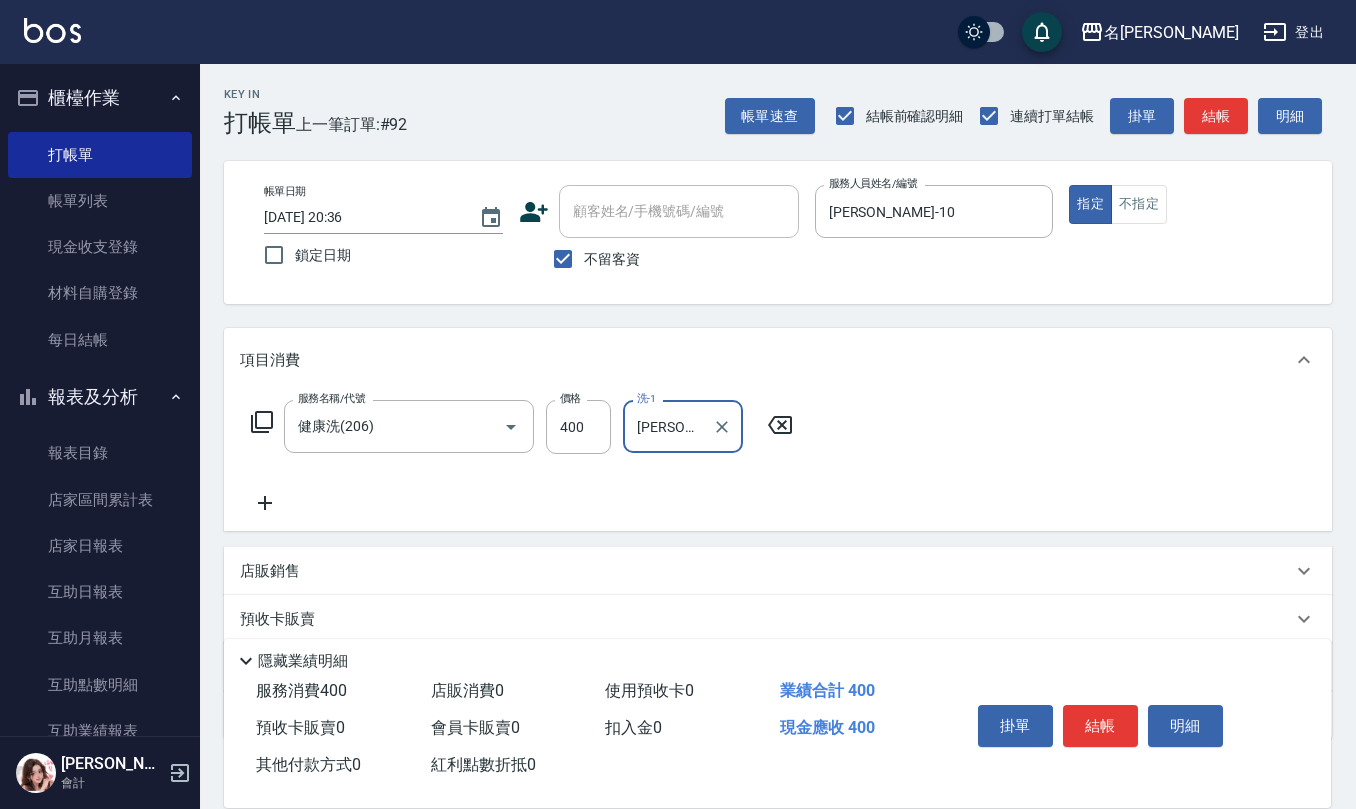 type on "[PERSON_NAME]5" 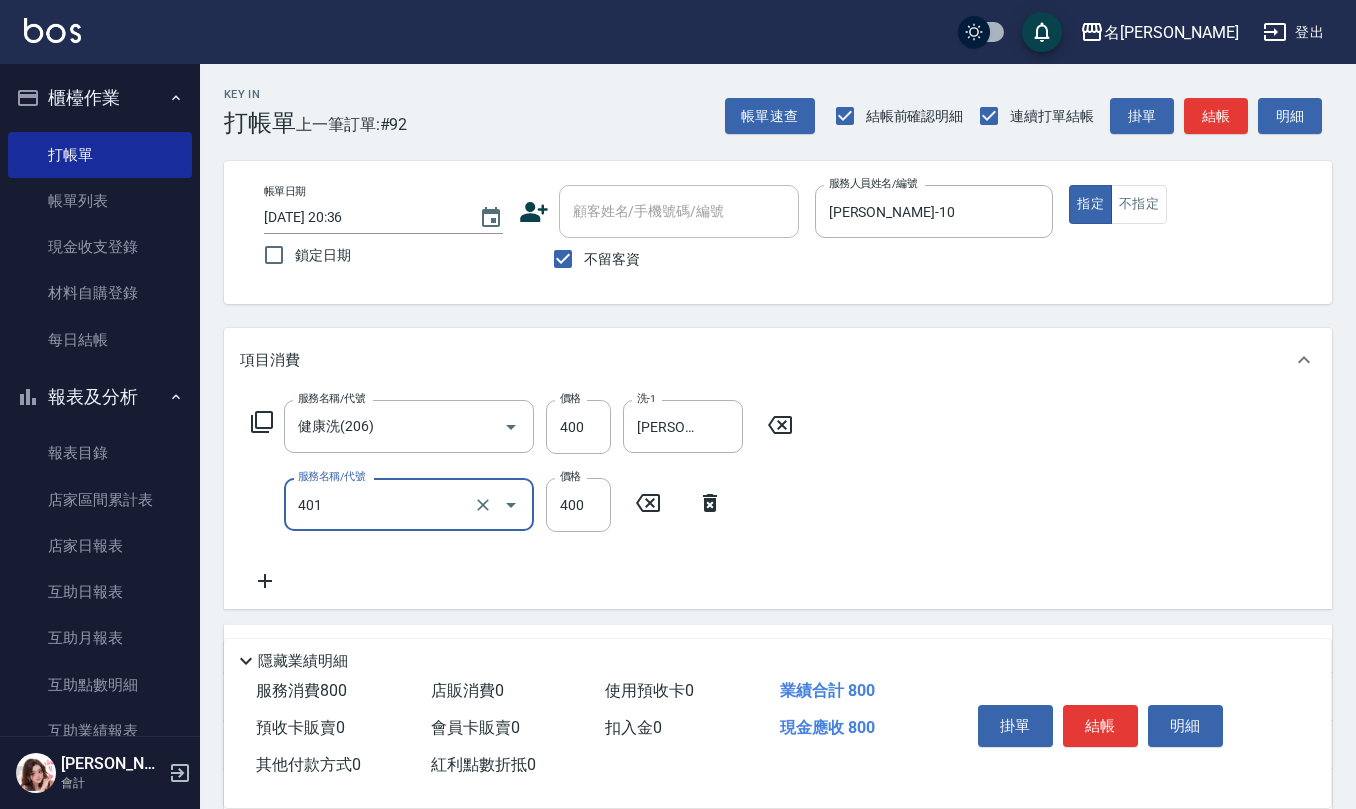 type on "剪髮(401)" 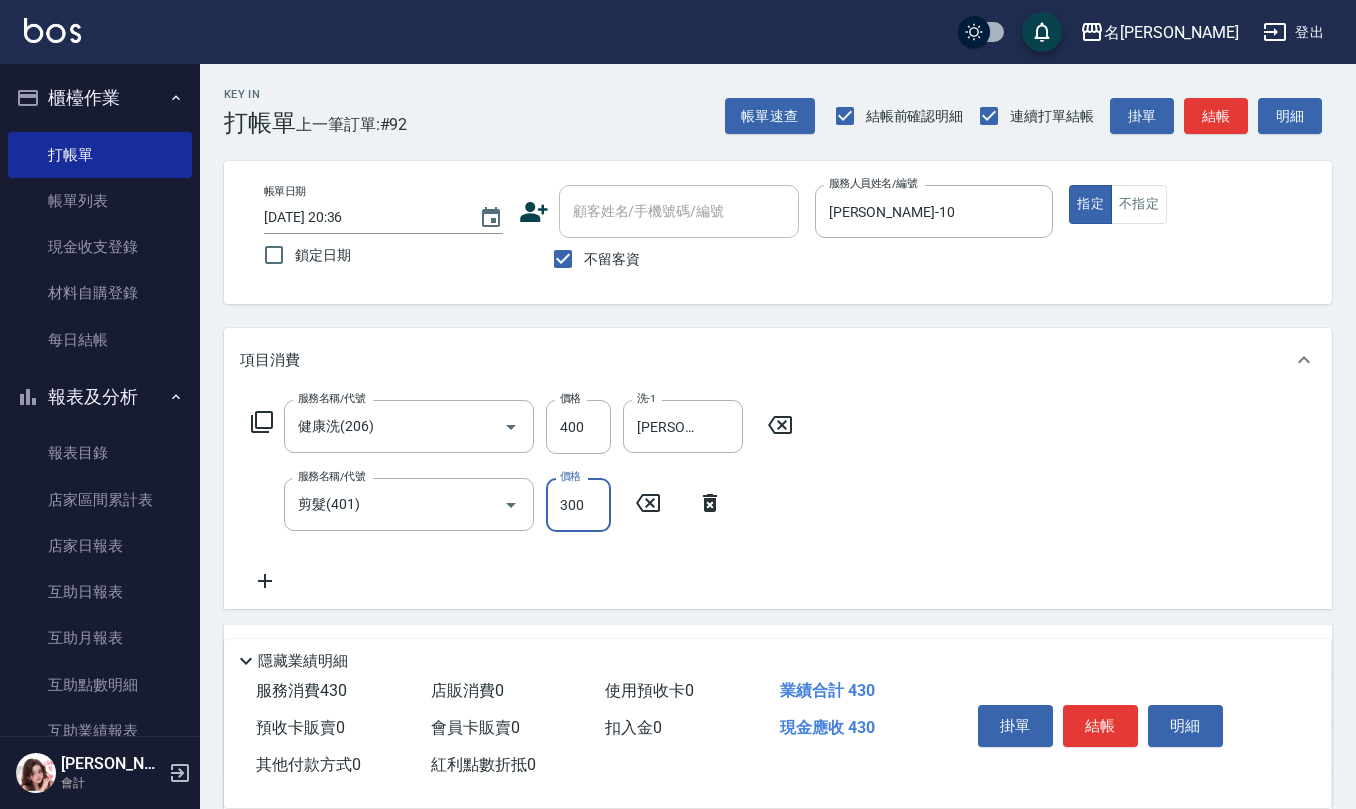type on "300" 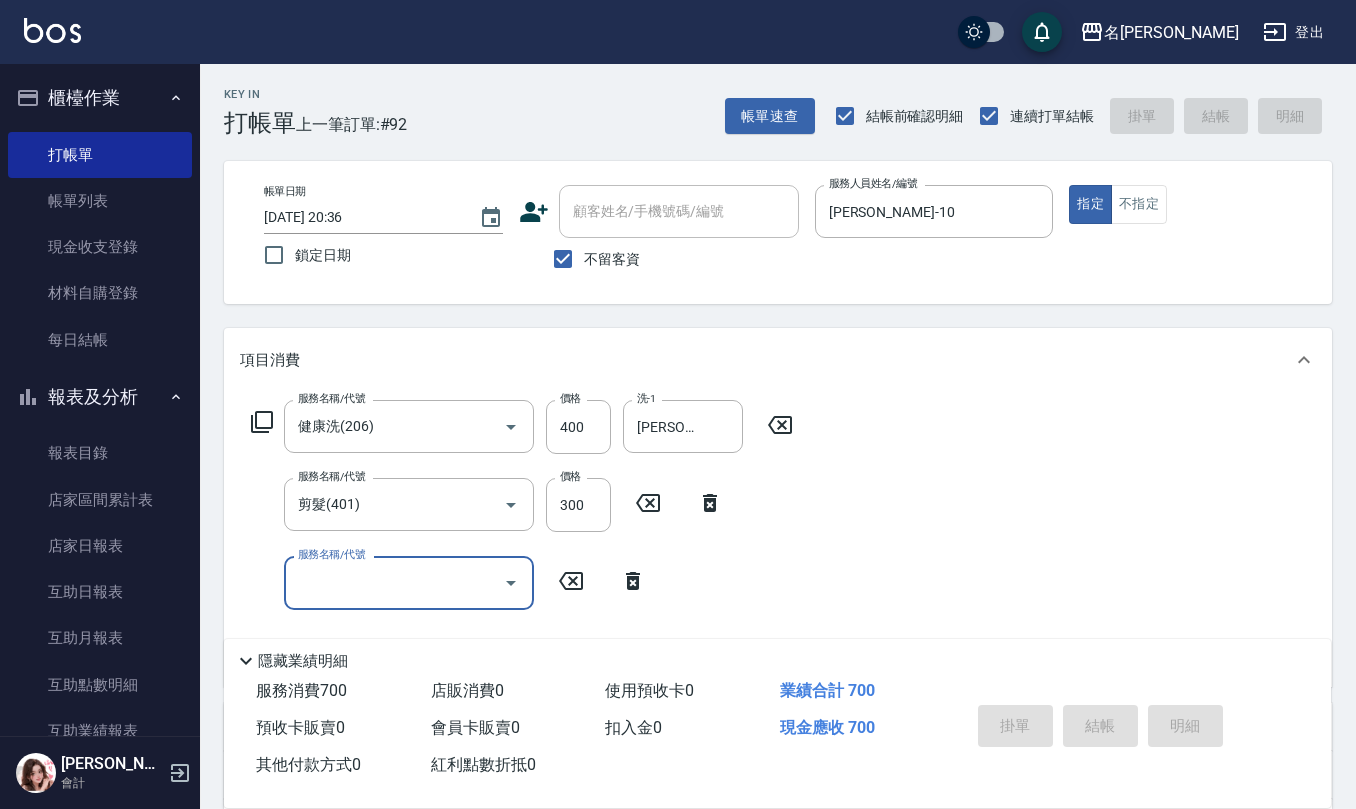 type 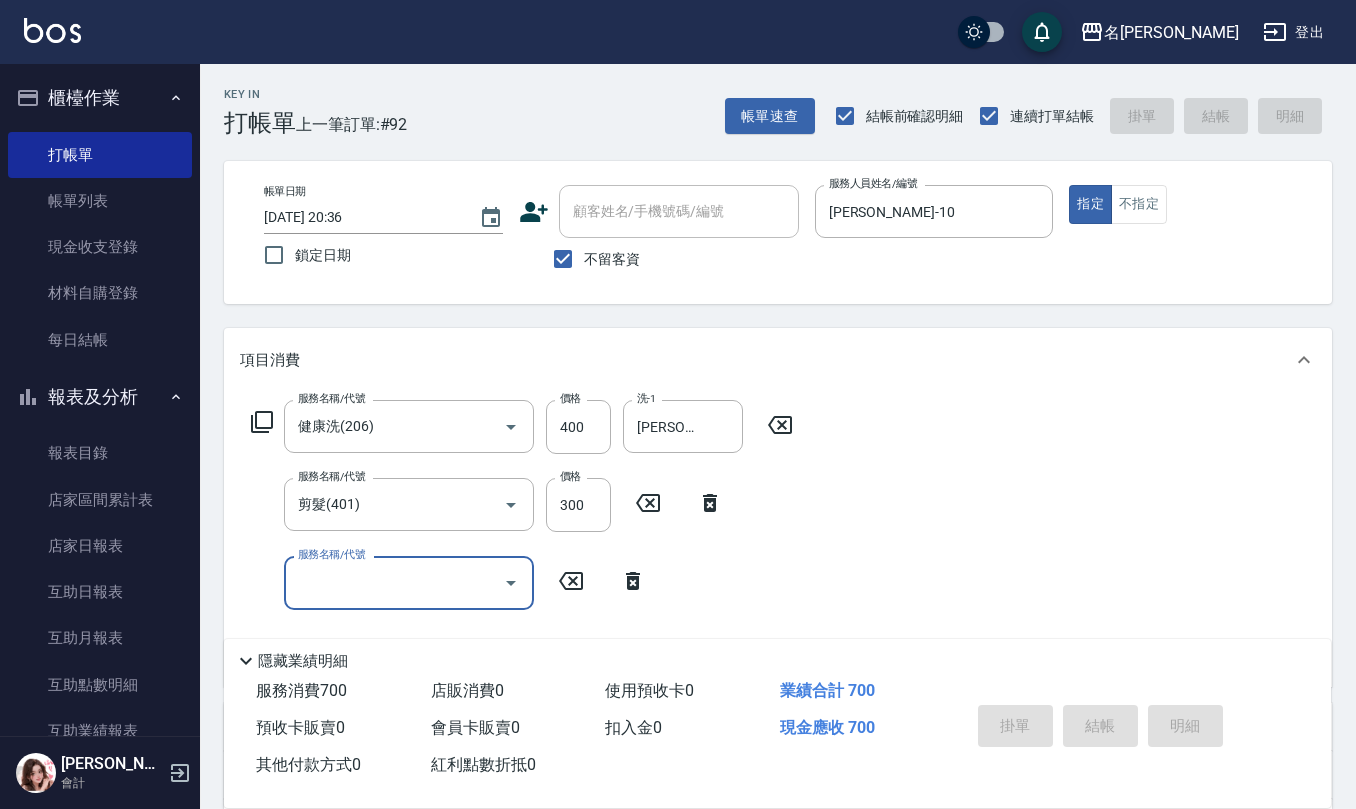 type 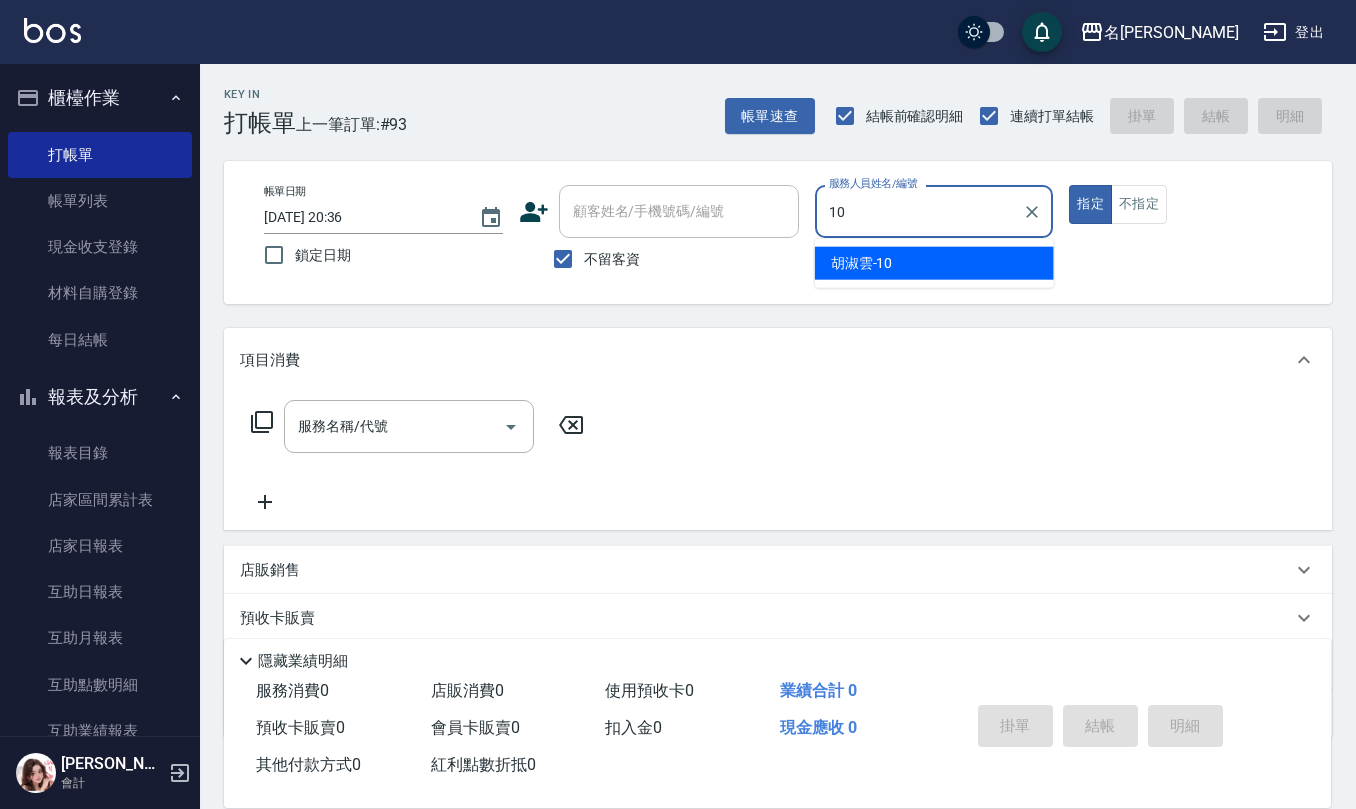 type on "[PERSON_NAME]-10" 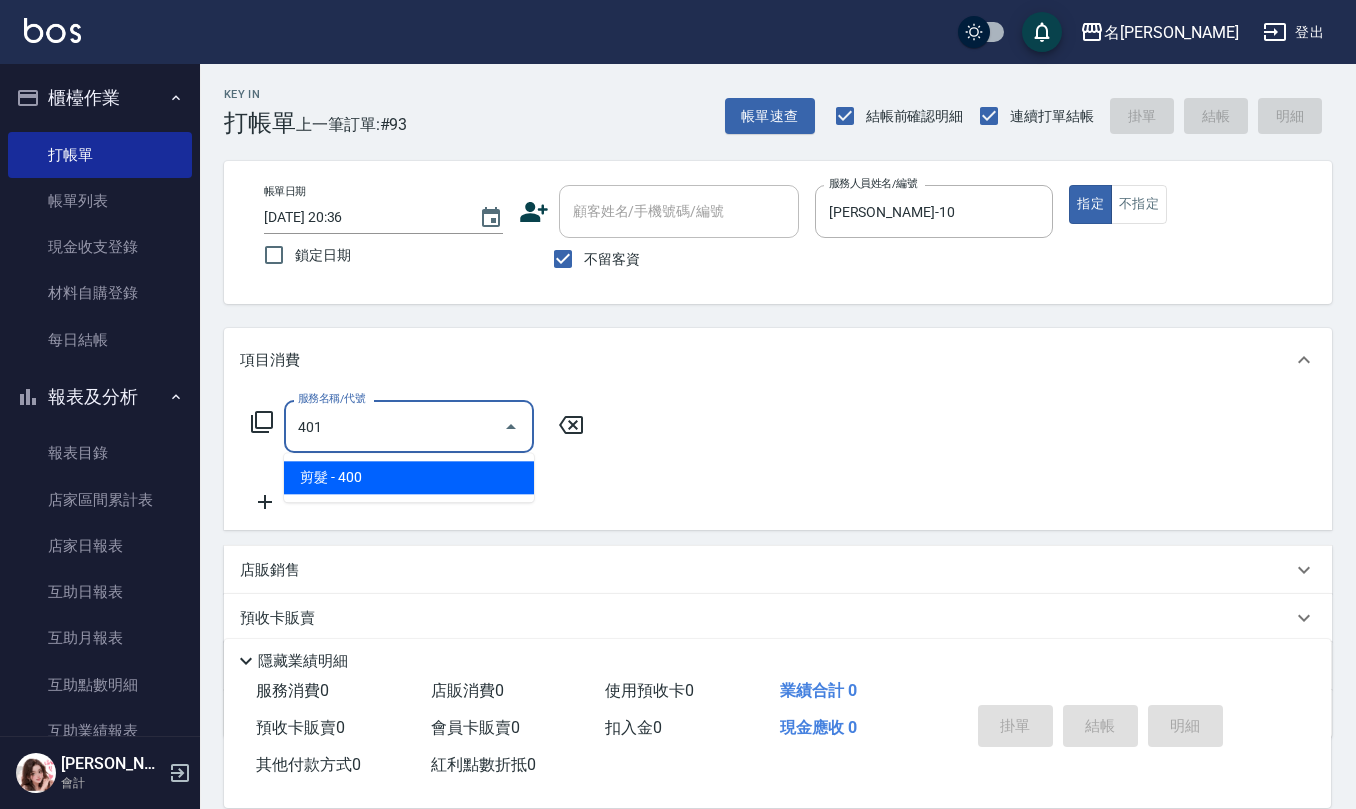 type on "剪髮(401)" 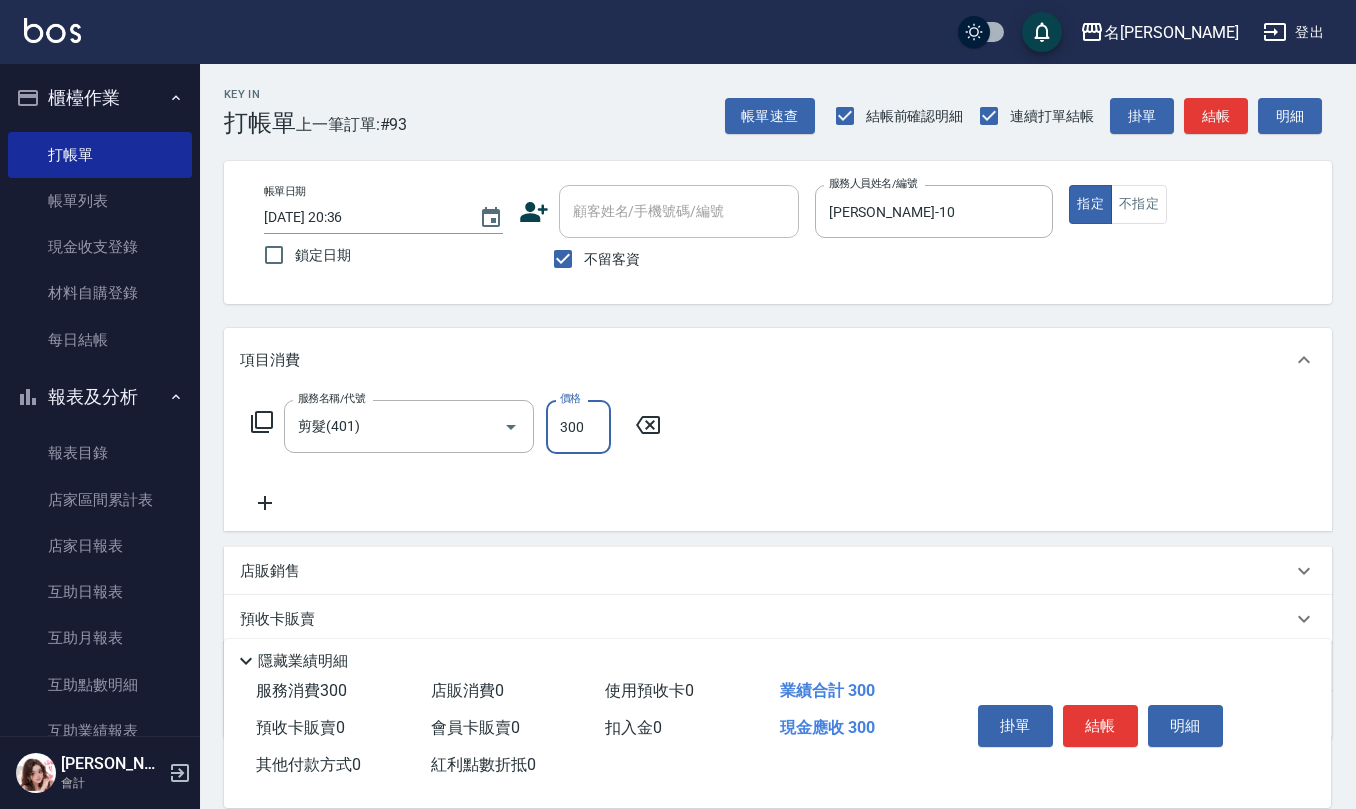 type on "300" 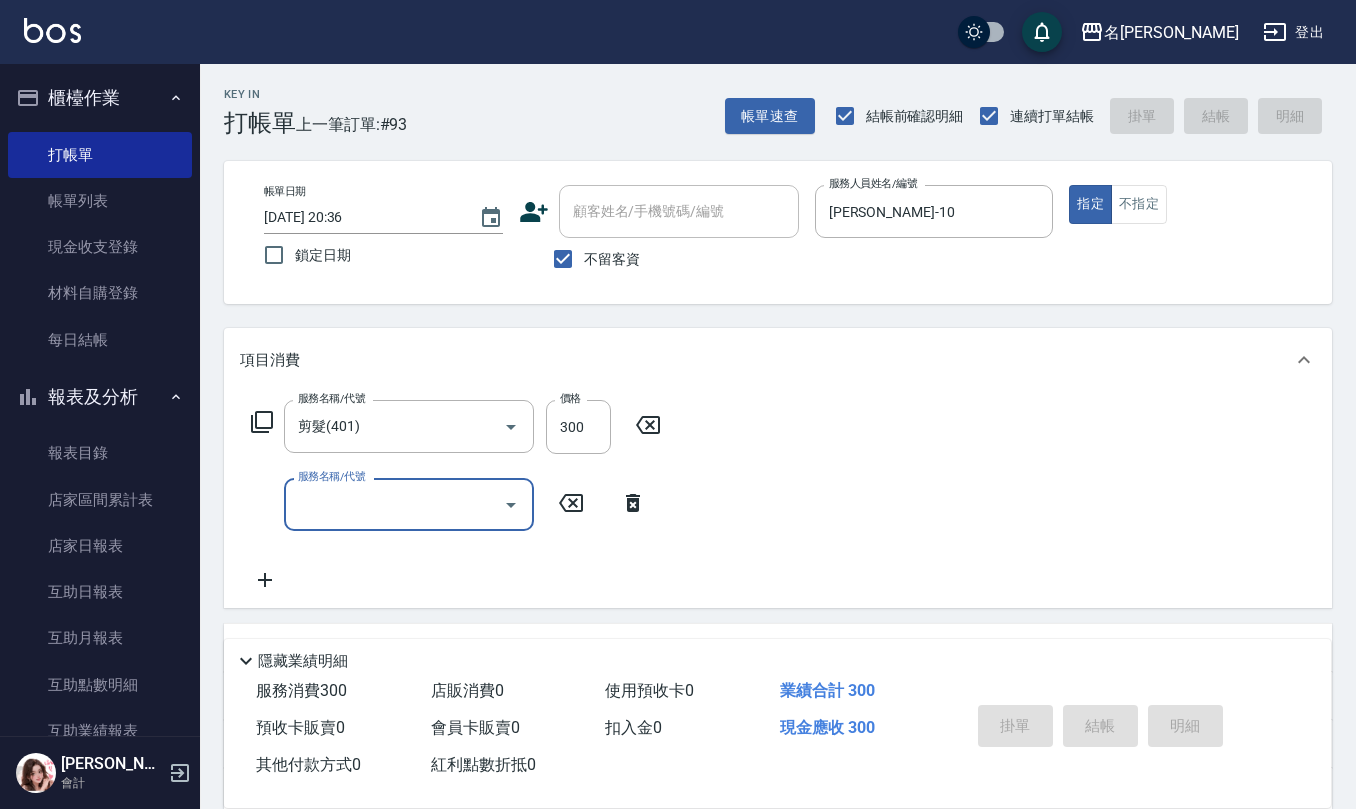 type on "[DATE] 20:37" 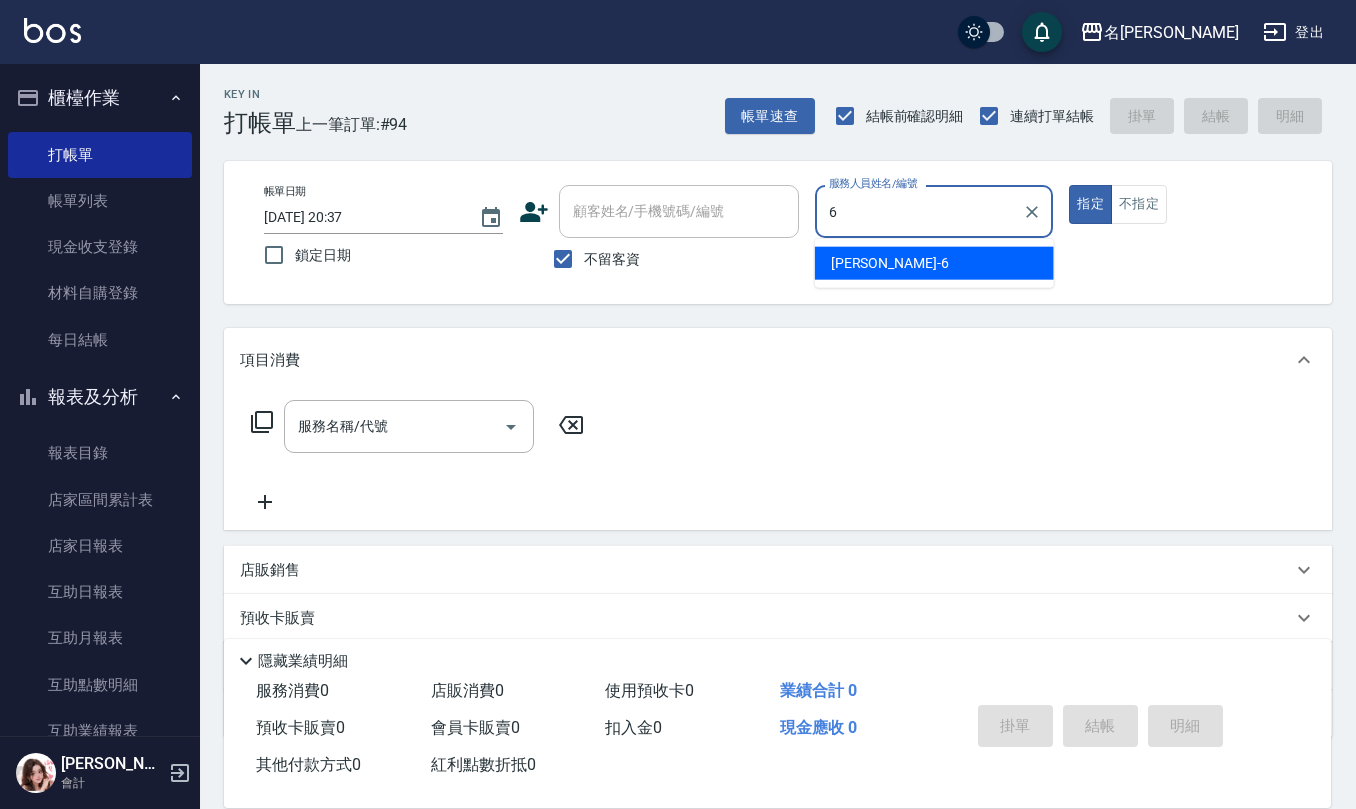 type on "[PERSON_NAME]-6" 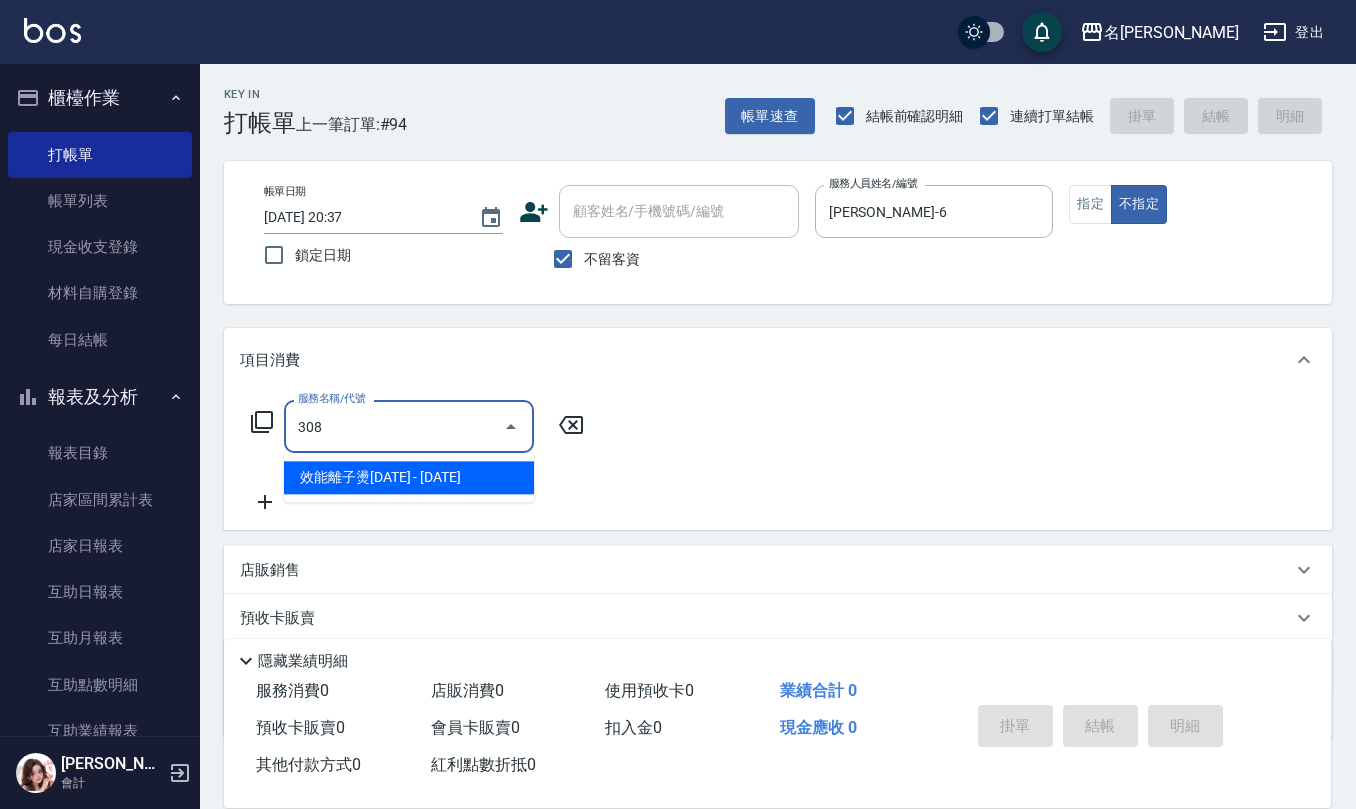 type on "效能離子燙1500(308)" 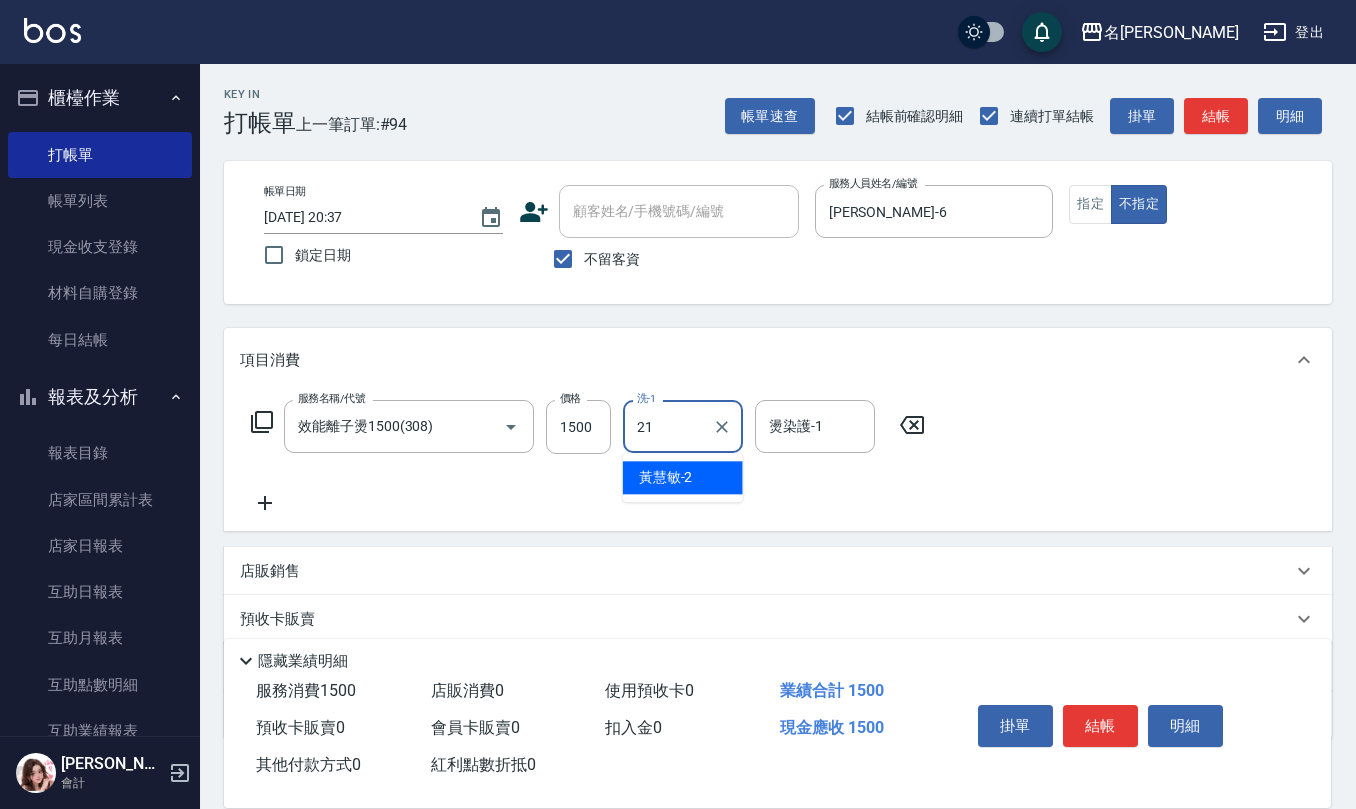 type on "[PERSON_NAME]-21" 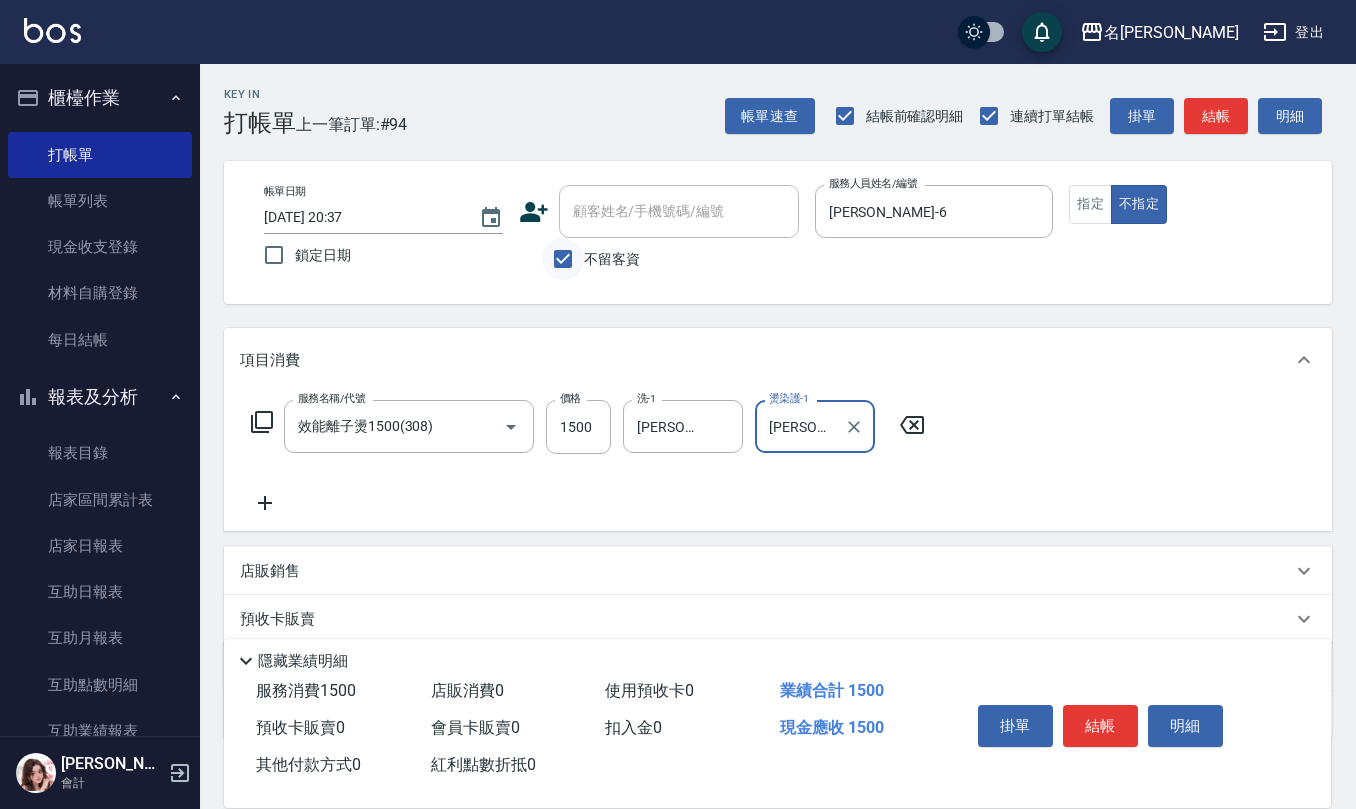 type on "[PERSON_NAME]-21" 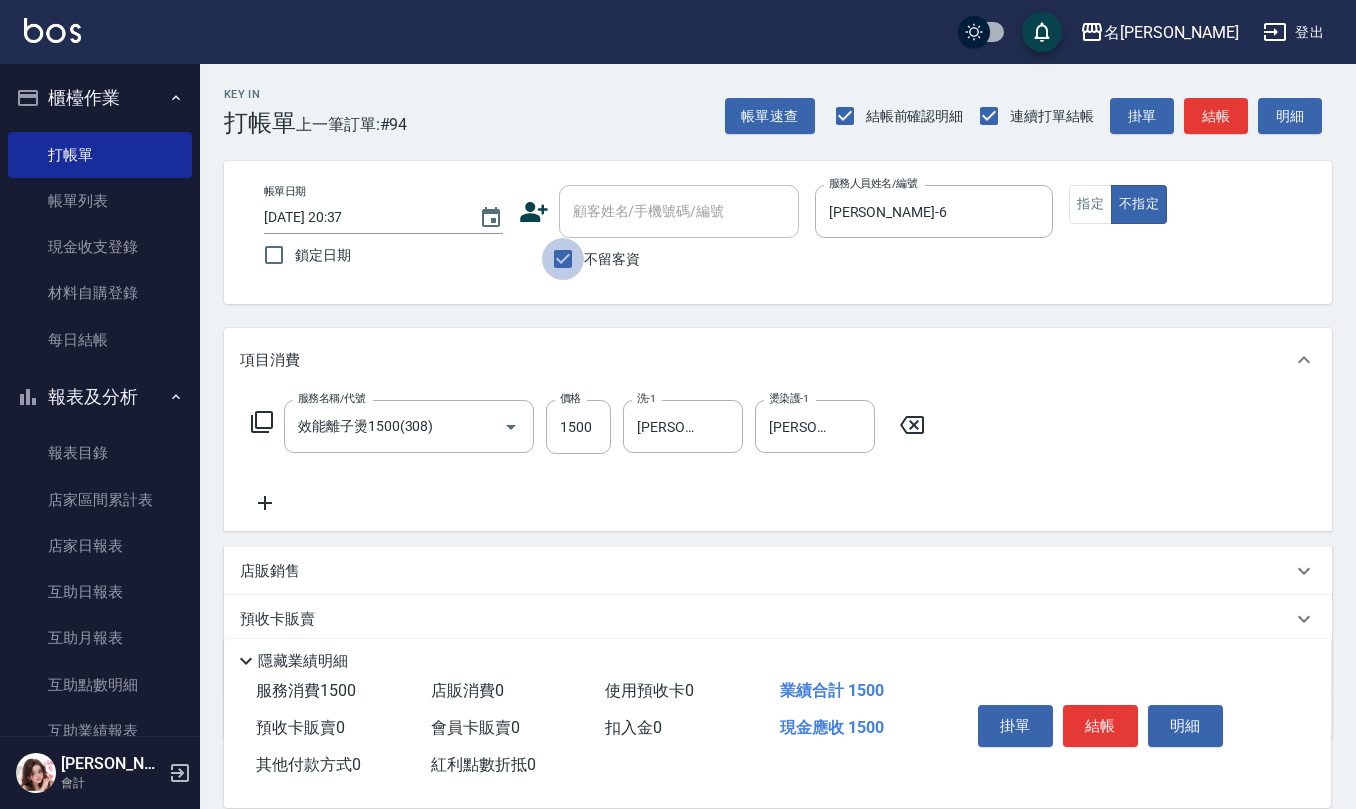 click on "不留客資" at bounding box center (563, 259) 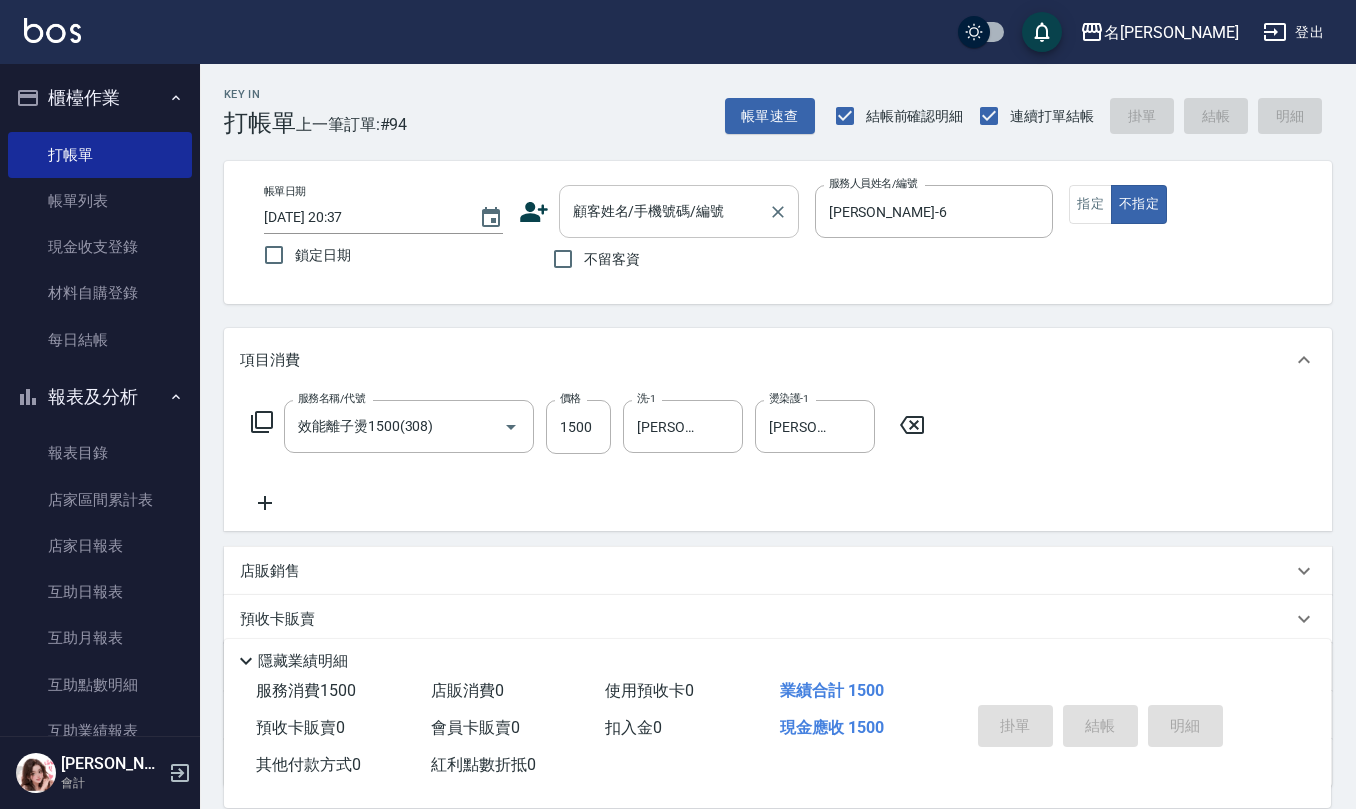 click on "顧客姓名/手機號碼/編號" at bounding box center (664, 211) 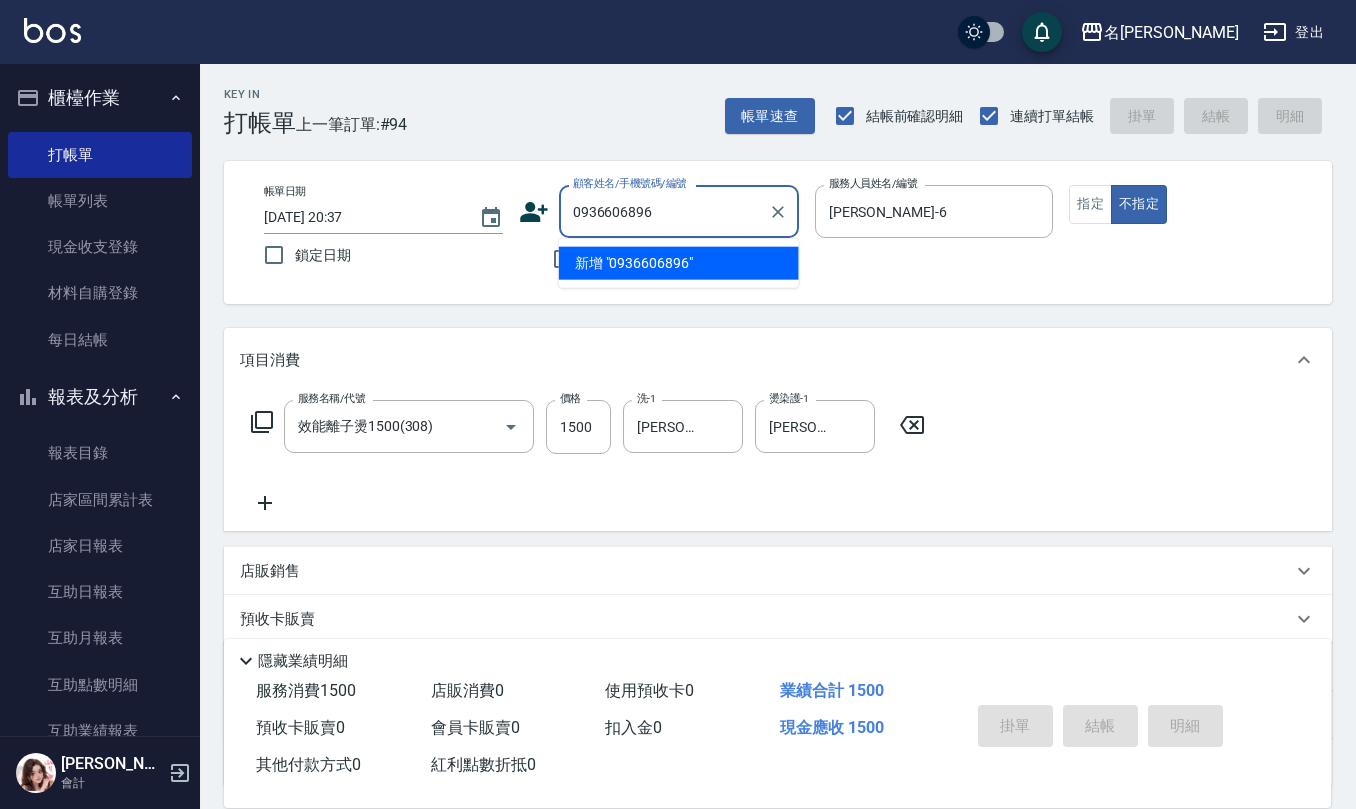 drag, startPoint x: 714, startPoint y: 209, endPoint x: 405, endPoint y: 206, distance: 309.01456 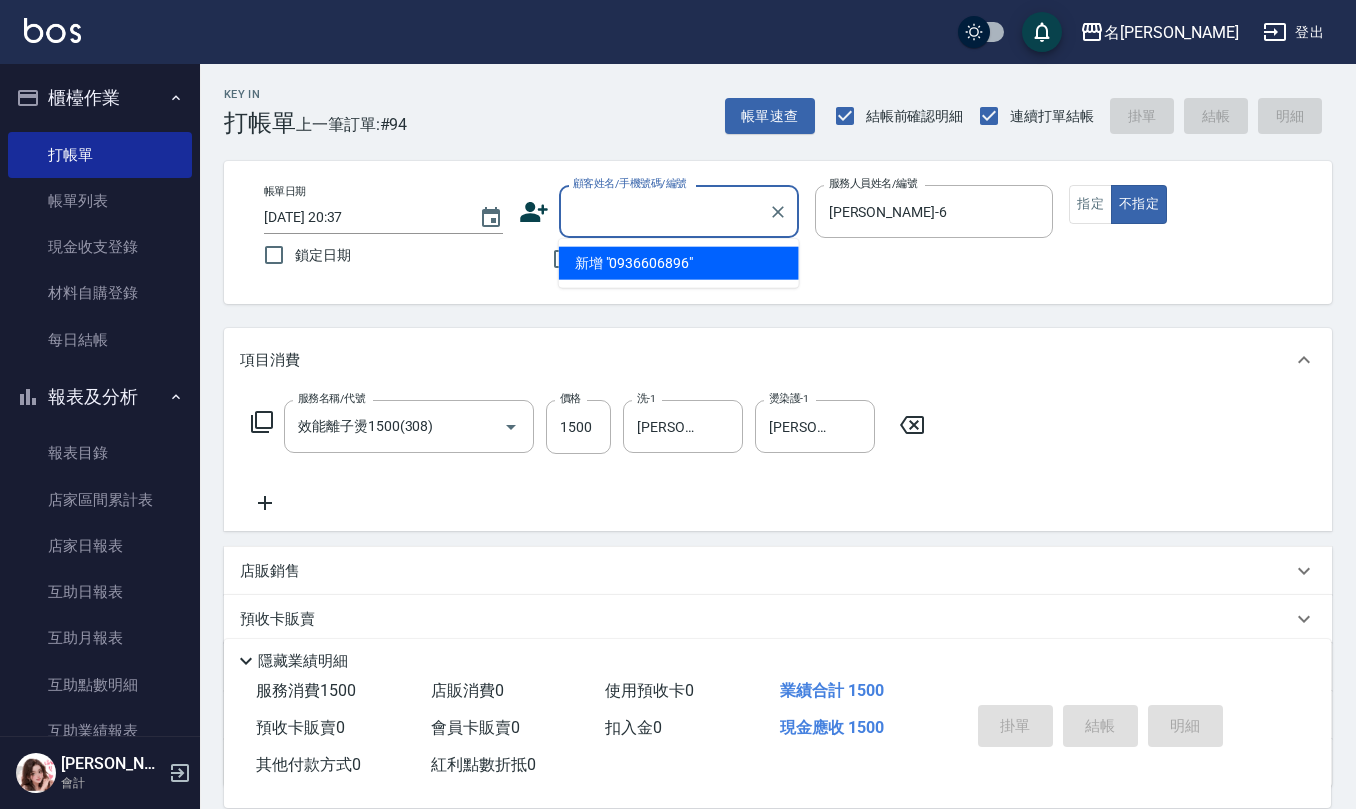 click 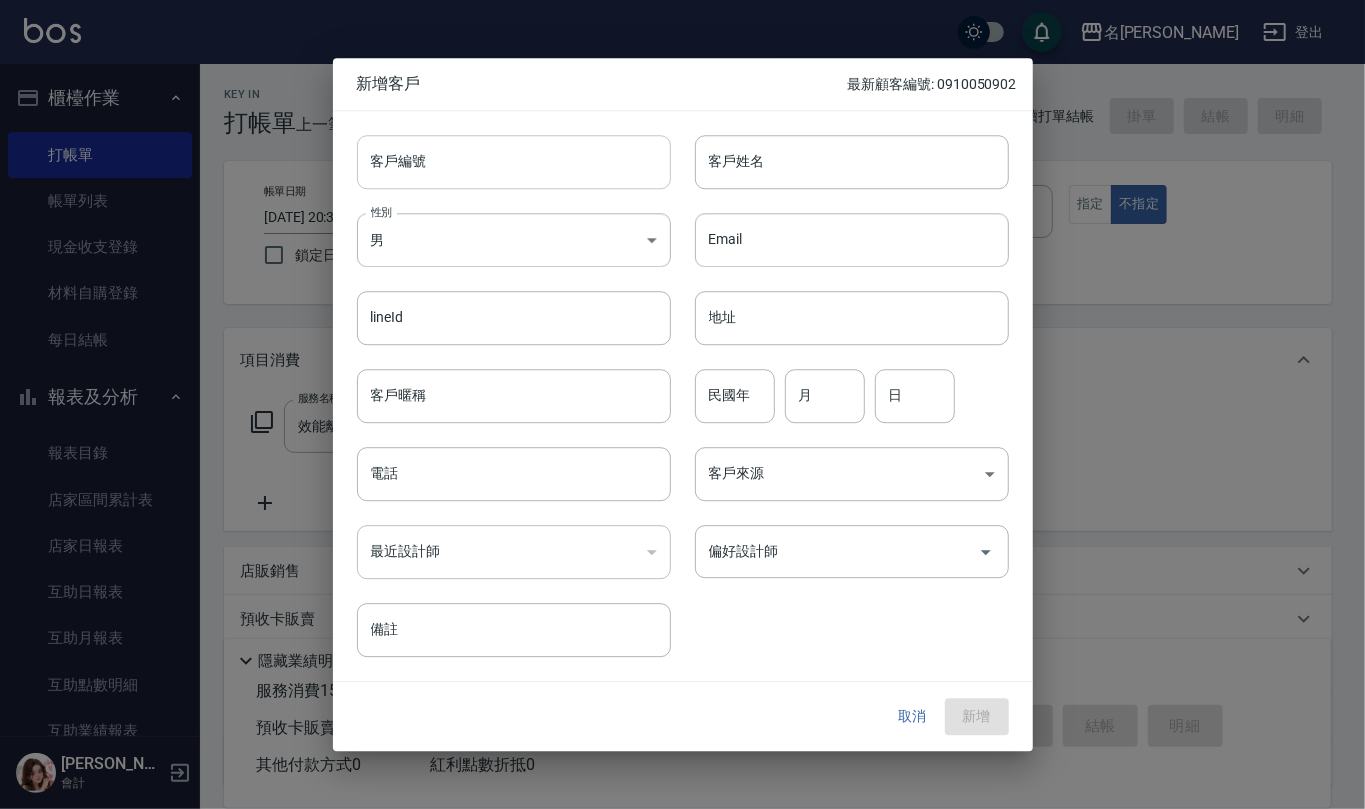 click on "客戶編號" at bounding box center [514, 162] 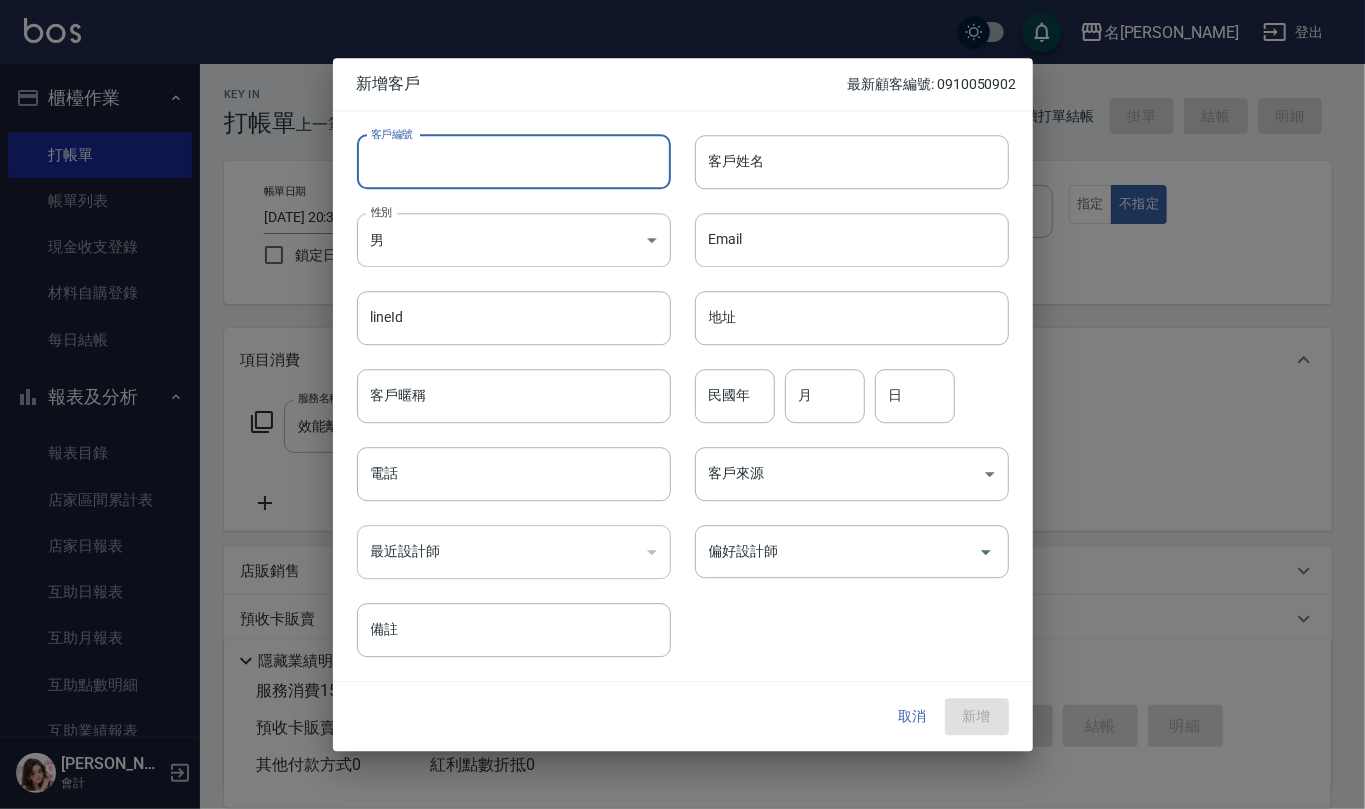 paste on "0936606896" 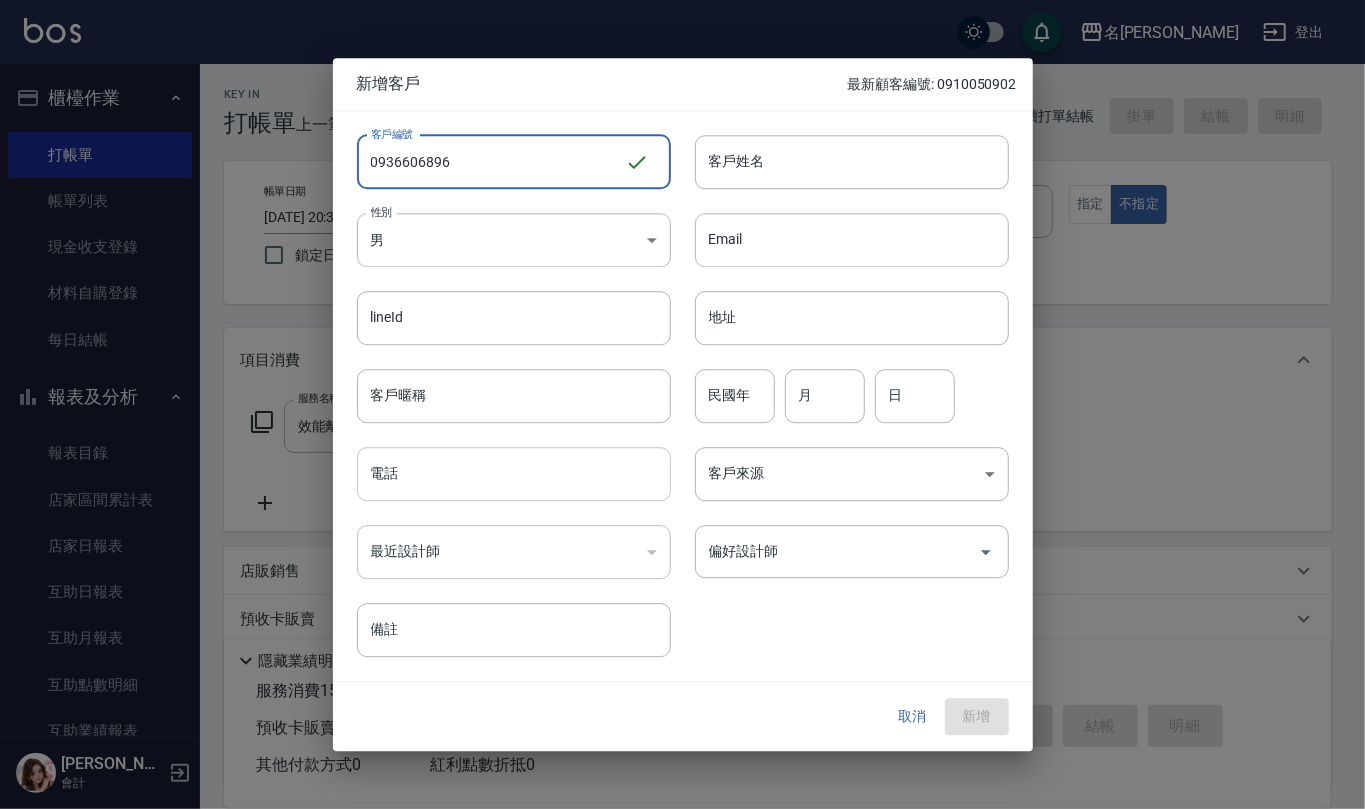type on "0936606896" 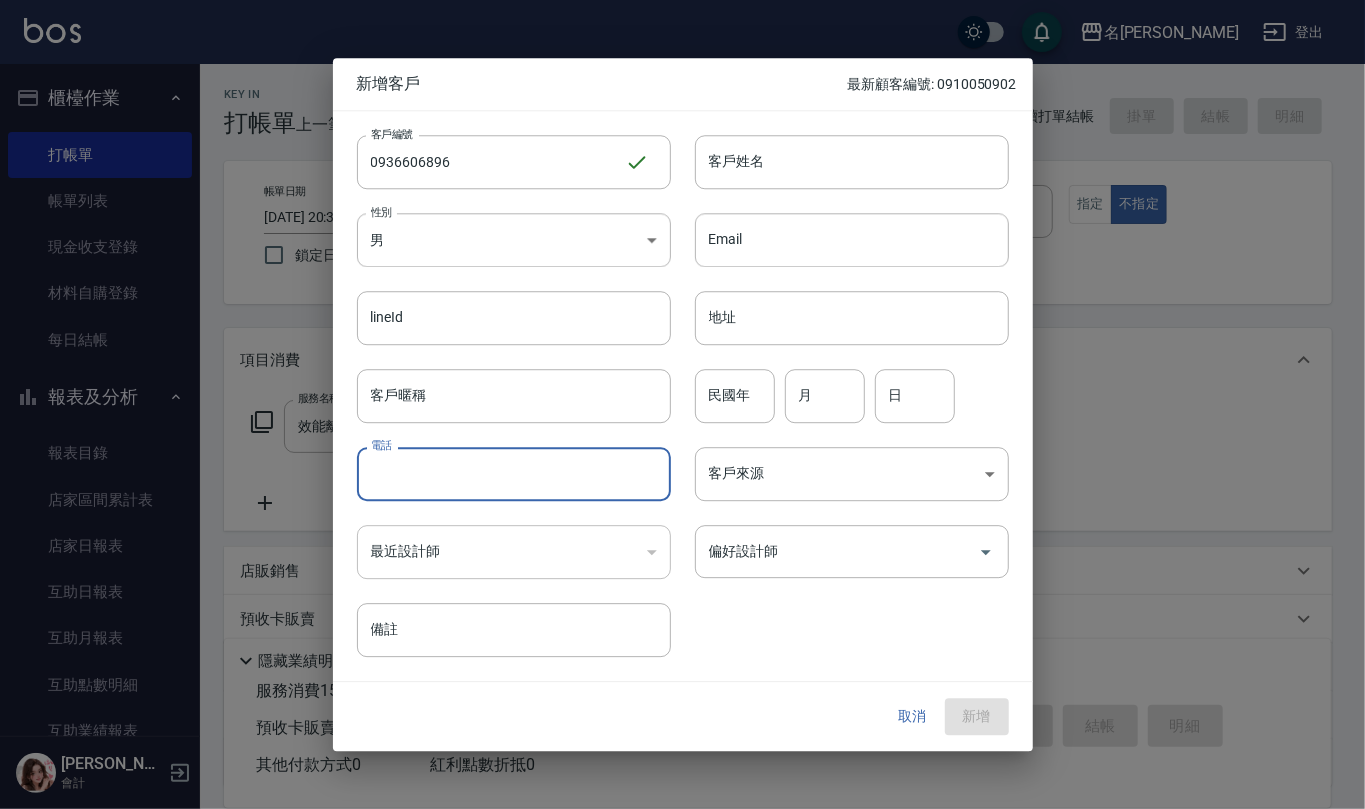 paste on "0936606896" 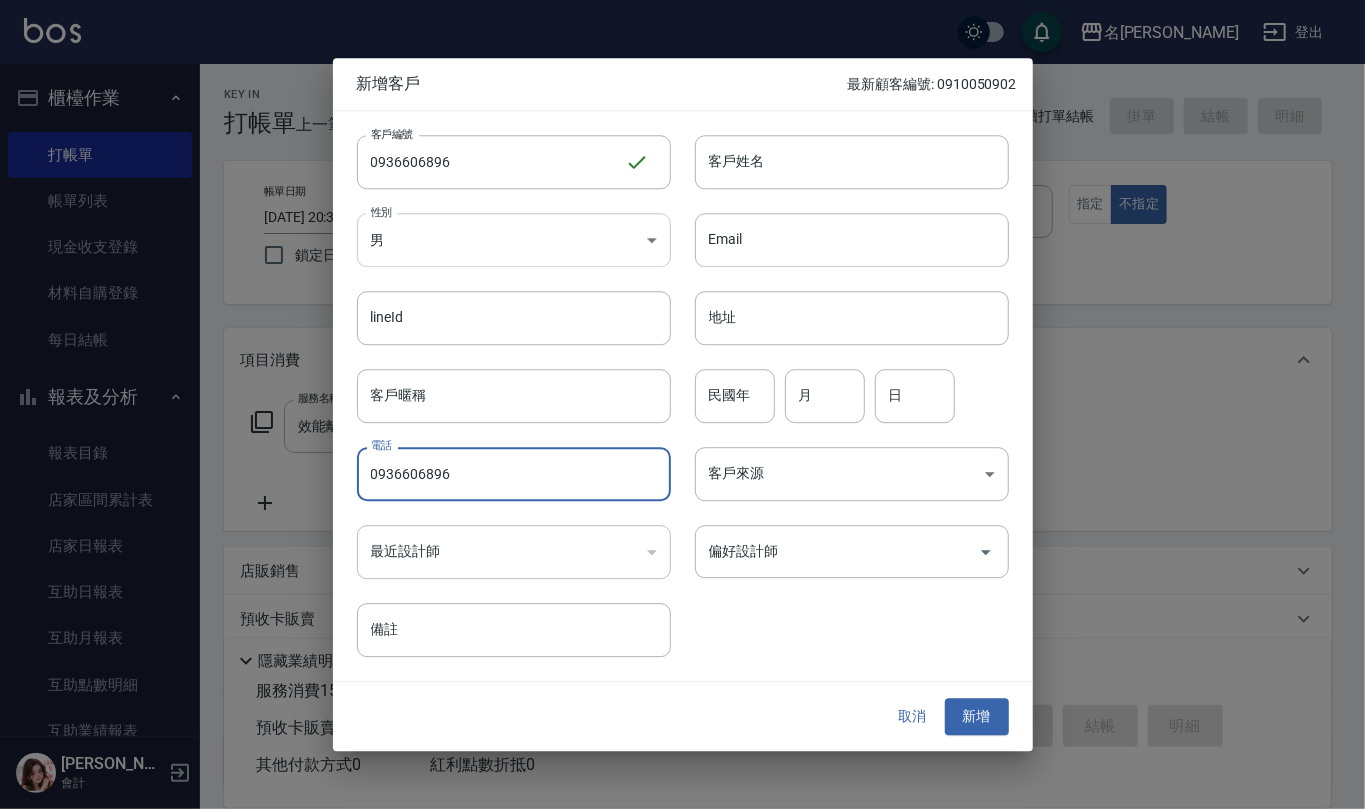type on "0936606896" 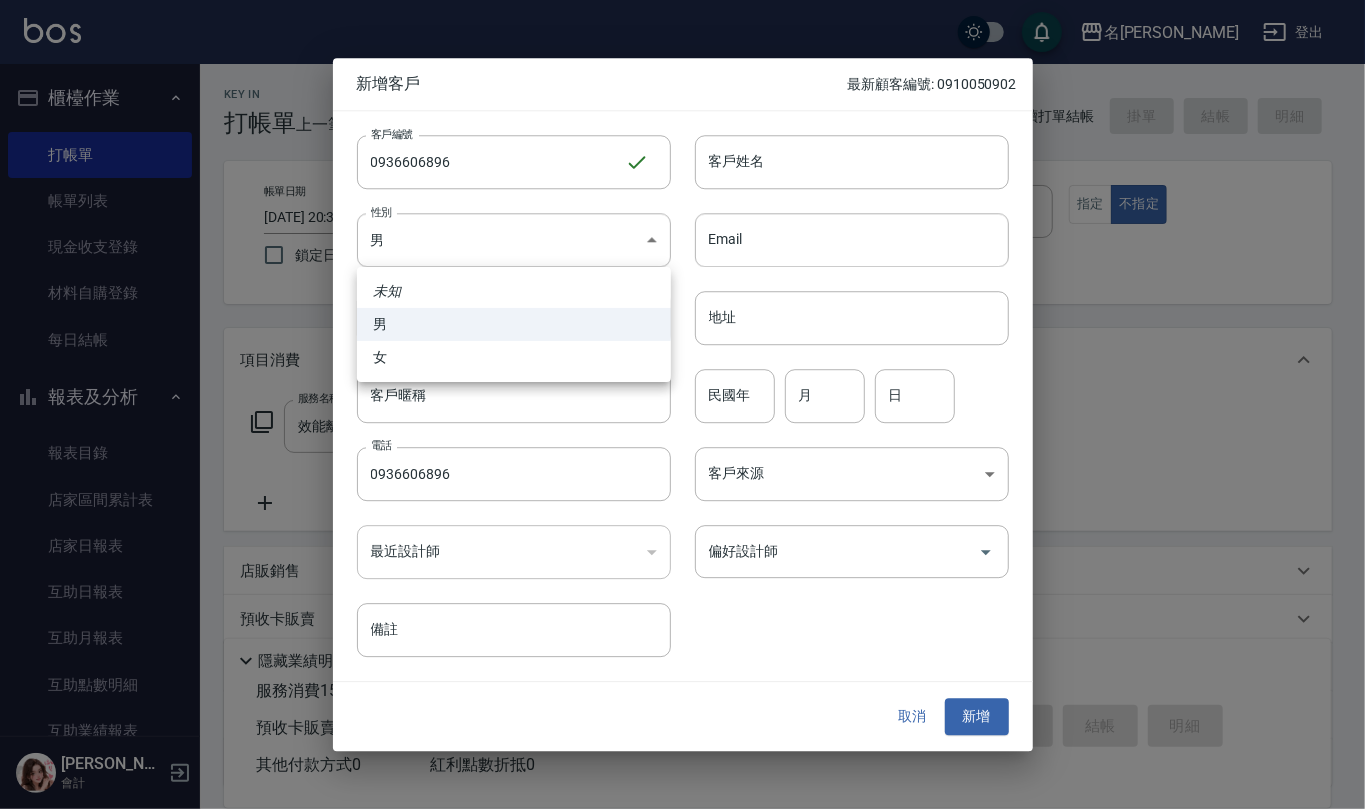 click on "女" at bounding box center (514, 357) 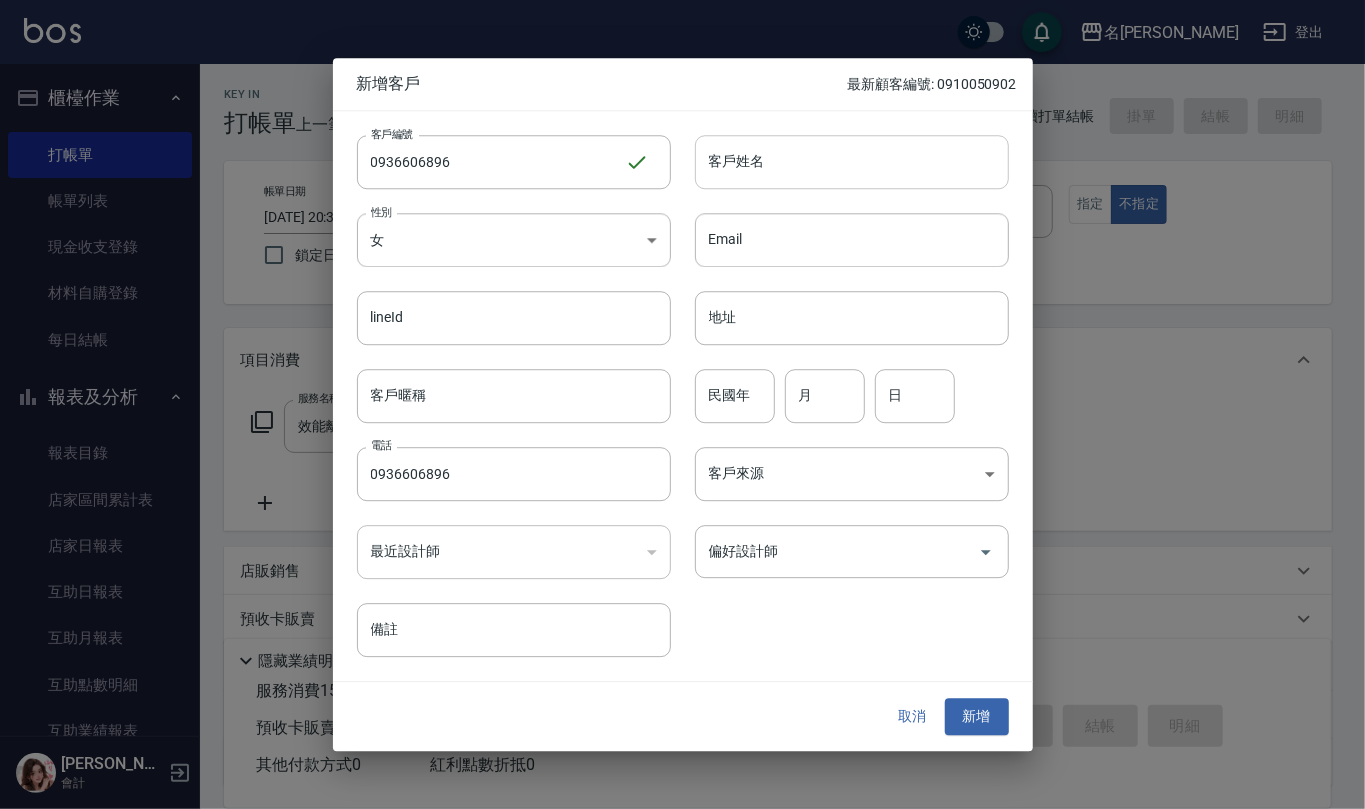 click on "客戶姓名" at bounding box center [852, 162] 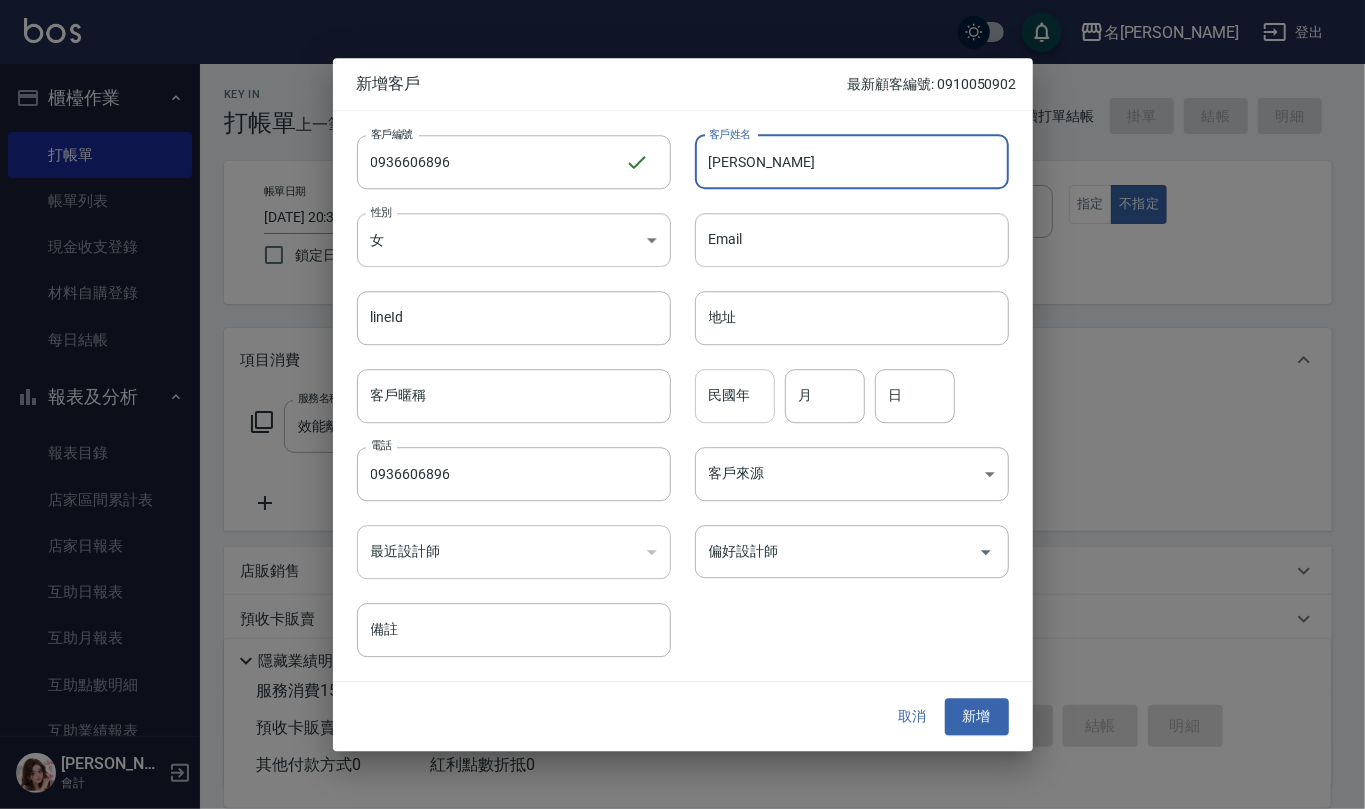 type on "[PERSON_NAME]" 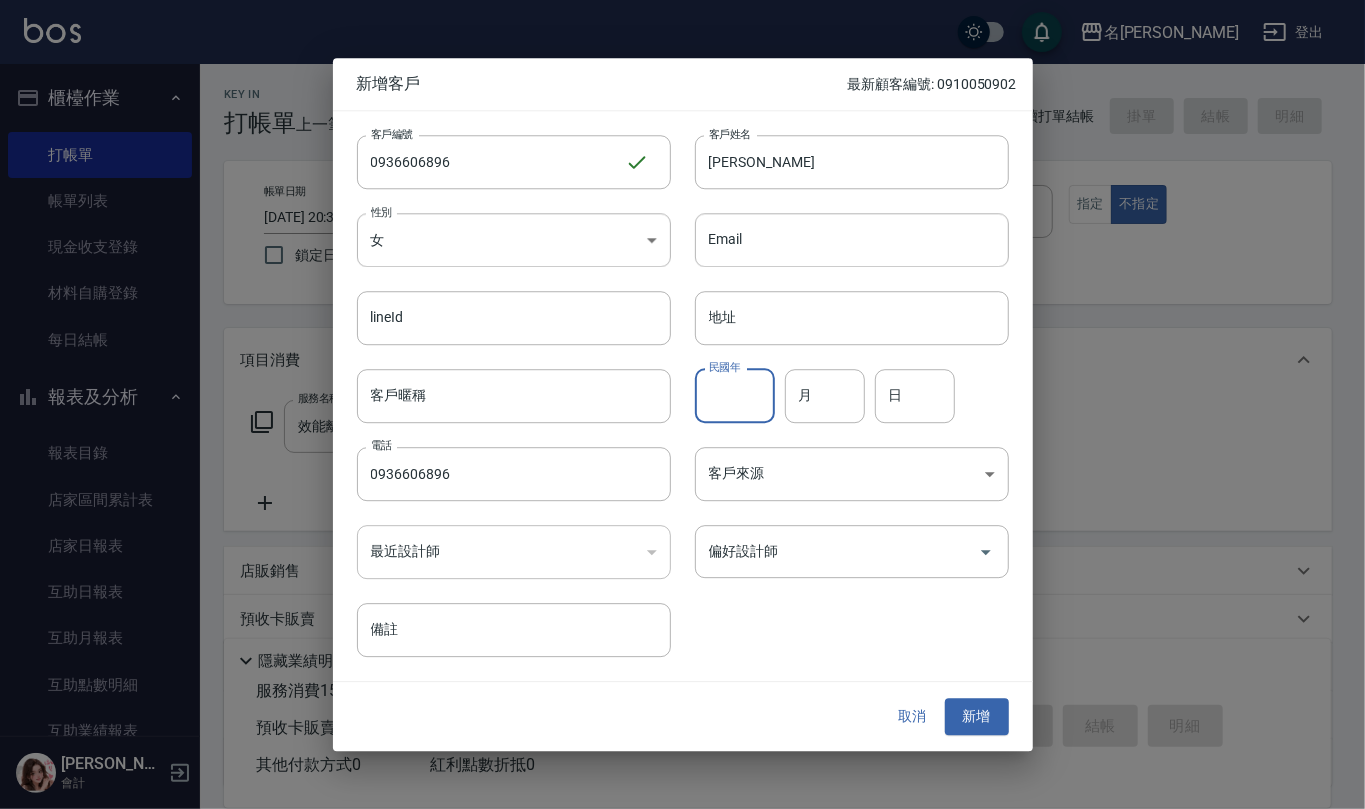 click on "民國年" at bounding box center (735, 396) 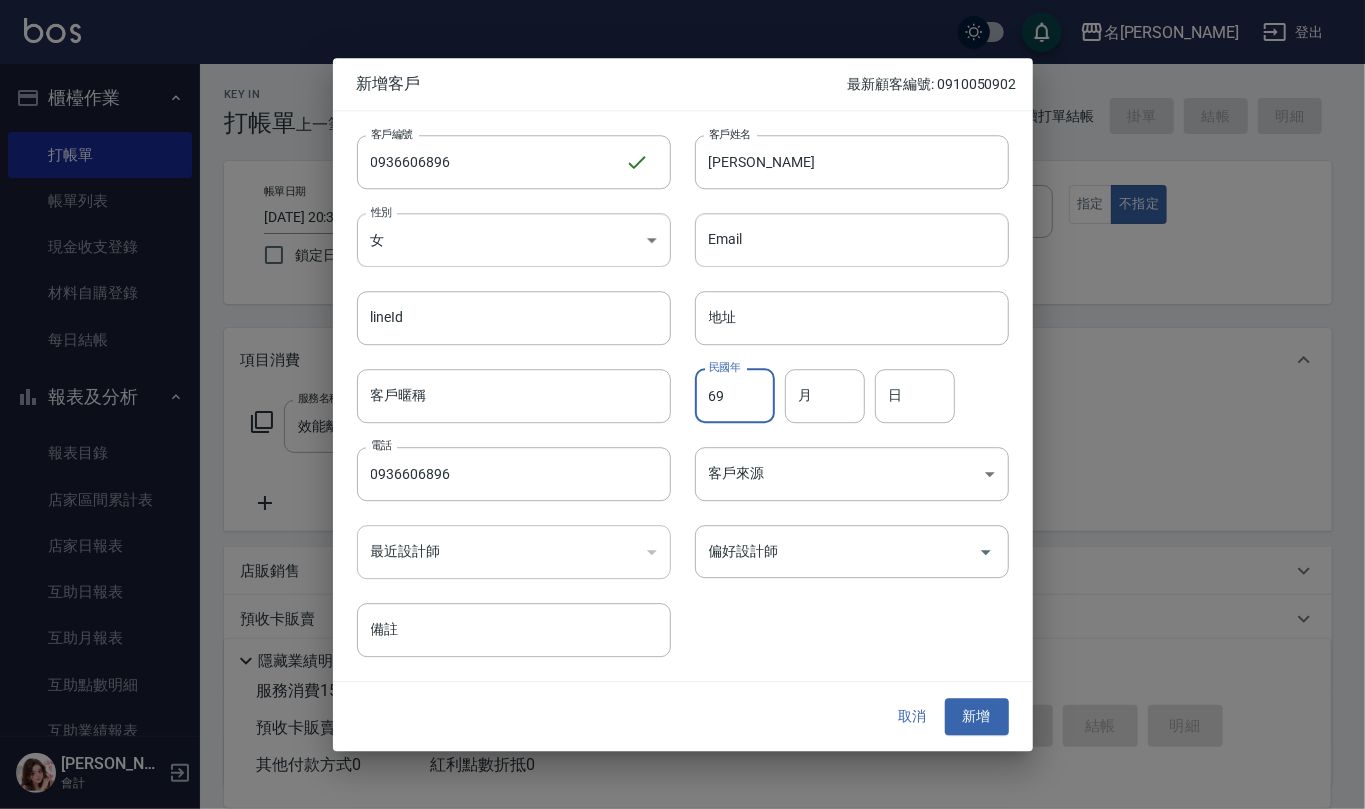type on "69" 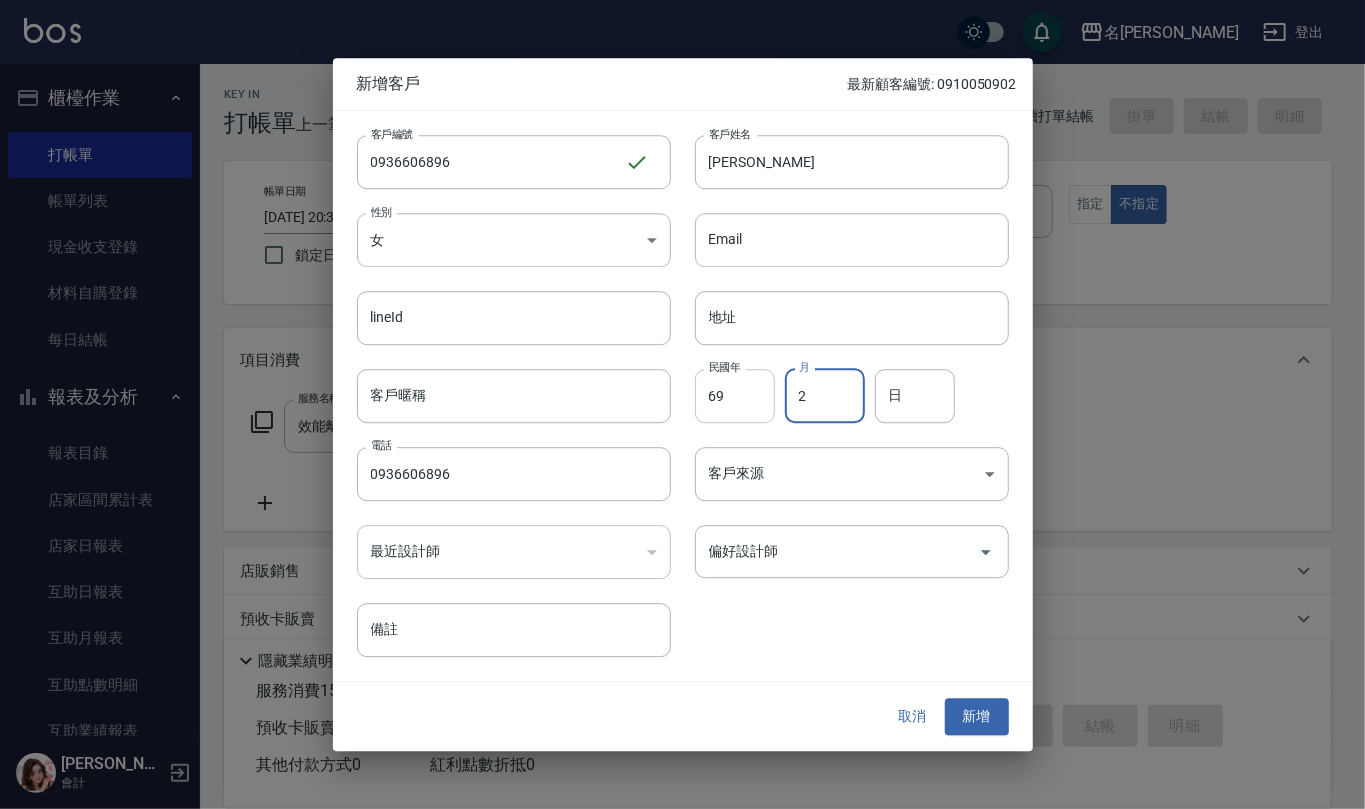 type on "2" 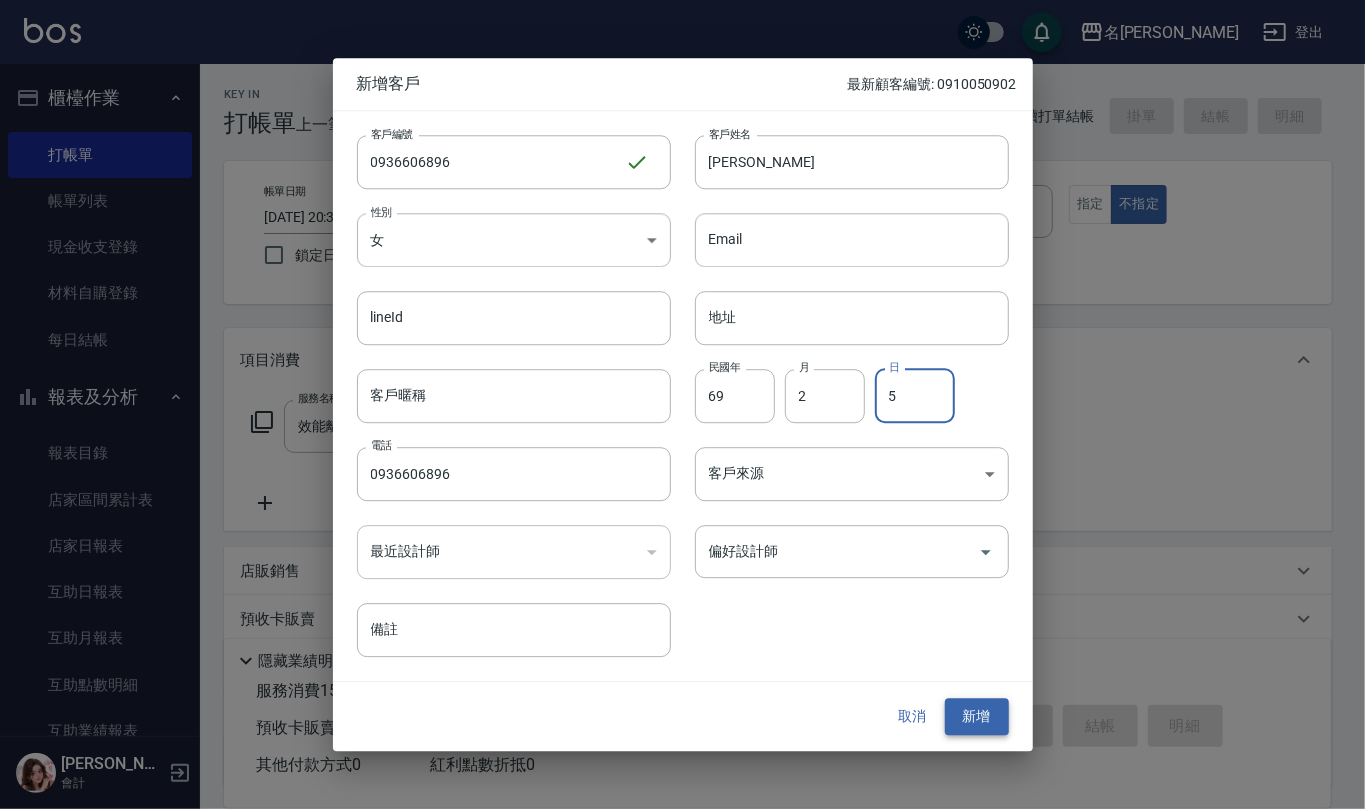 type on "5" 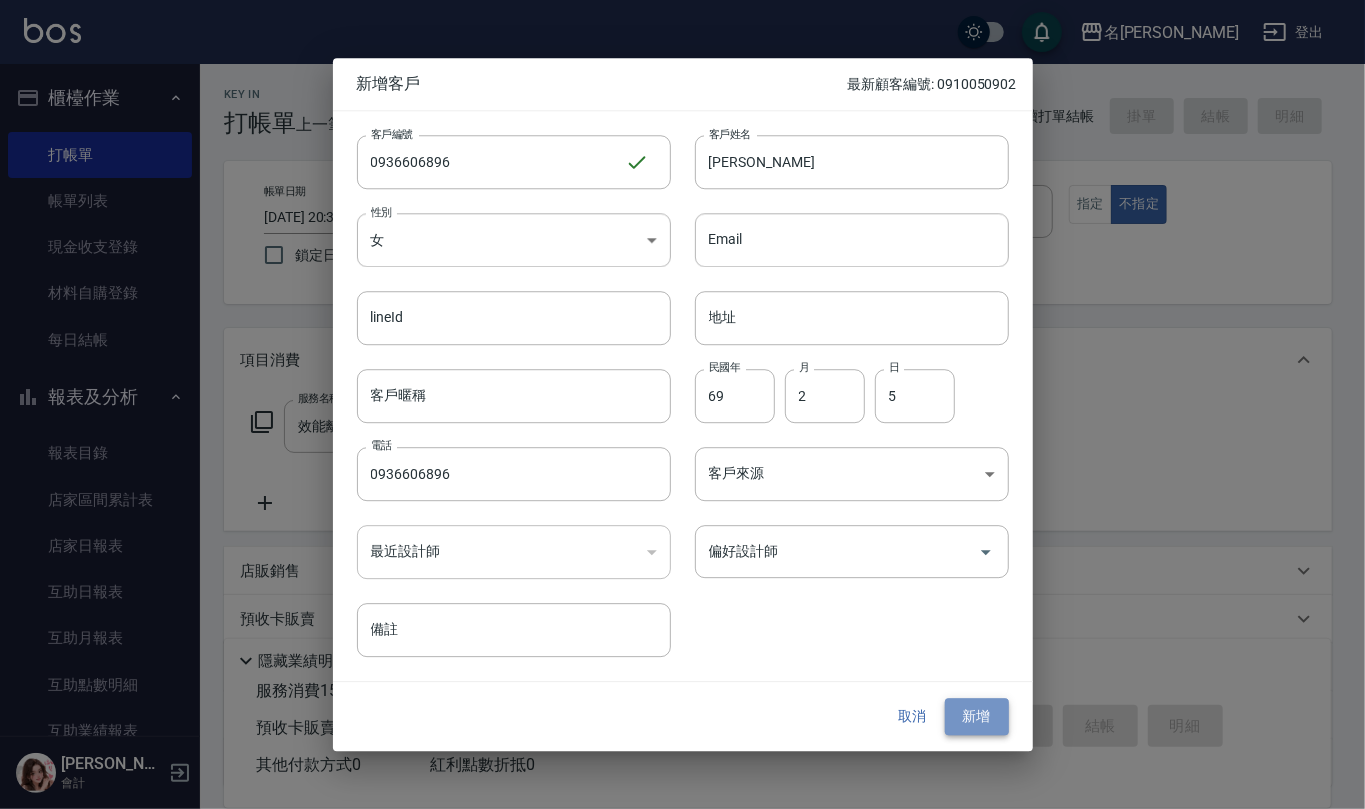 click on "新增" at bounding box center (977, 717) 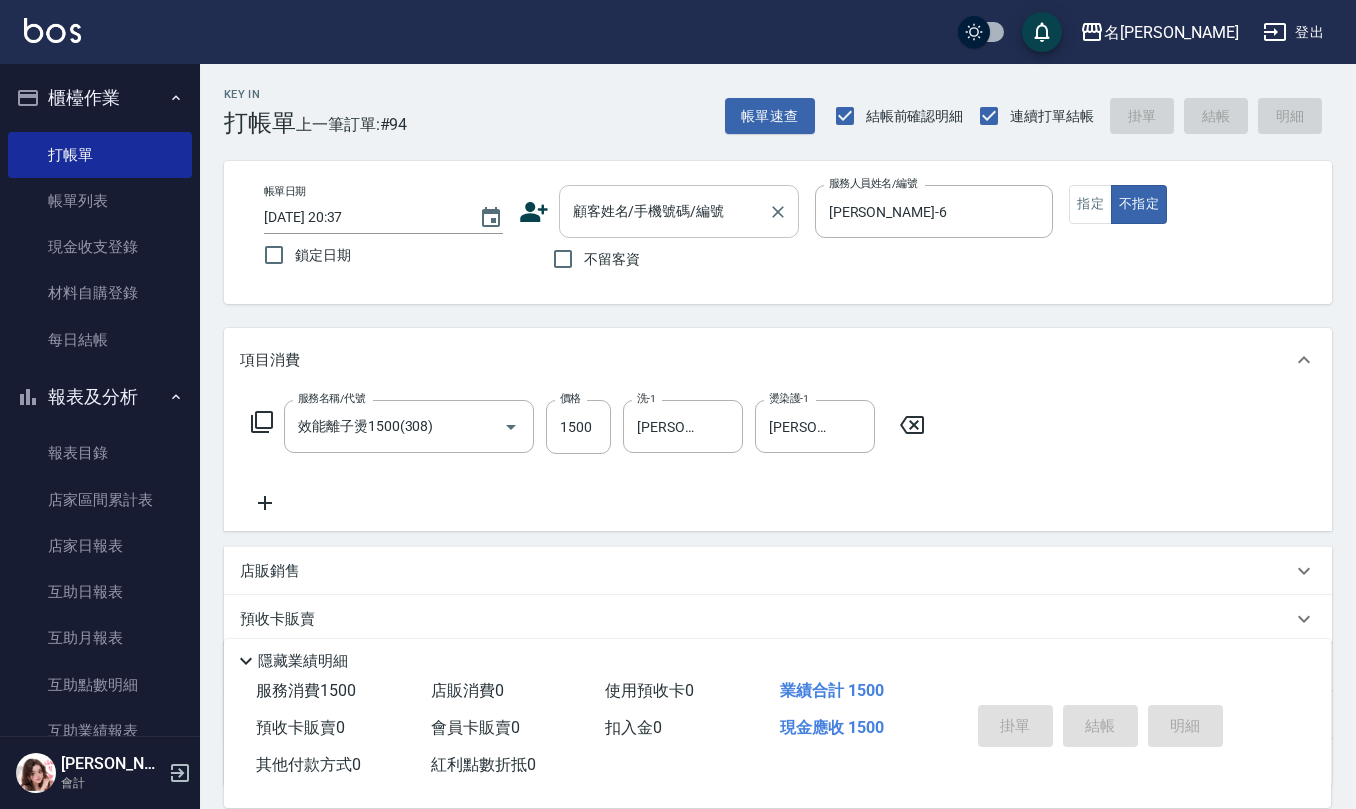 click on "顧客姓名/手機號碼/編號" at bounding box center [679, 211] 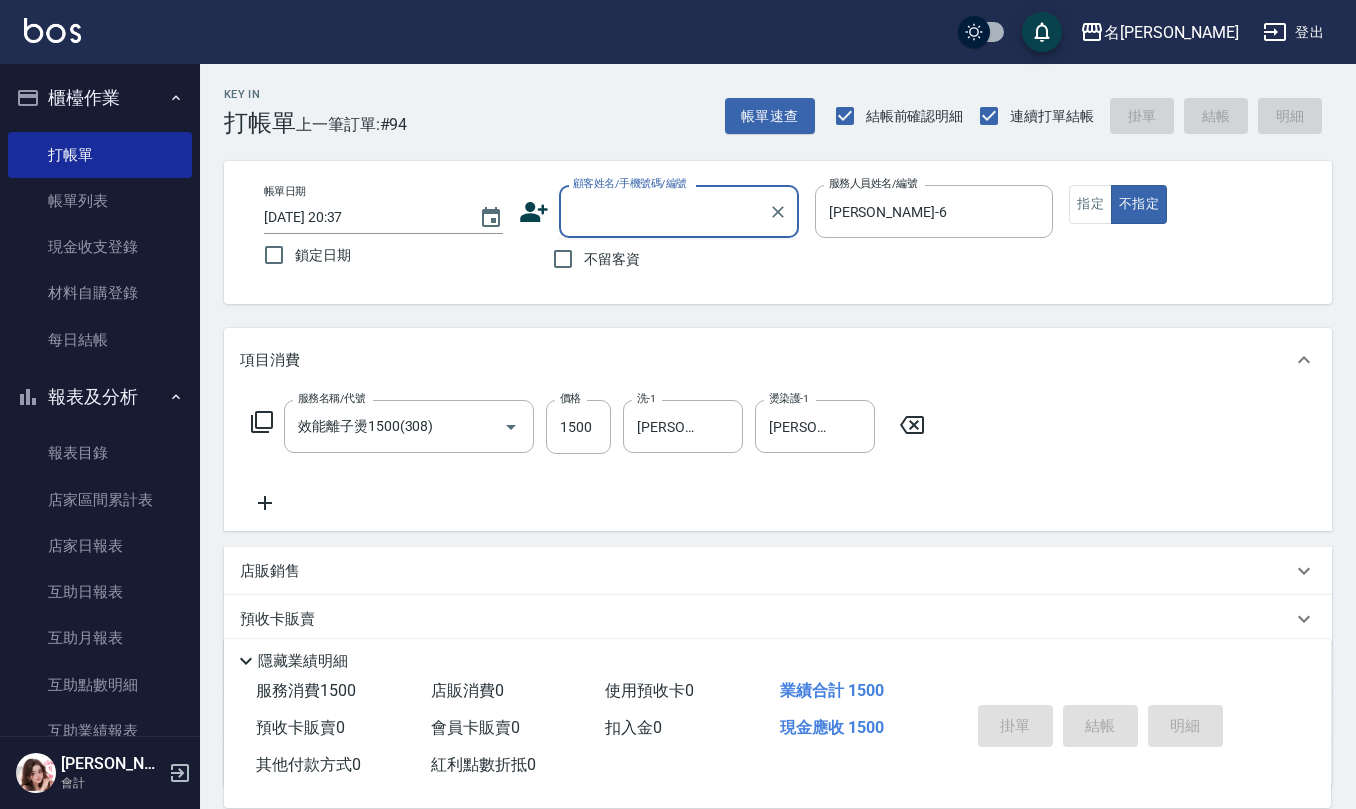 paste on "0936606896" 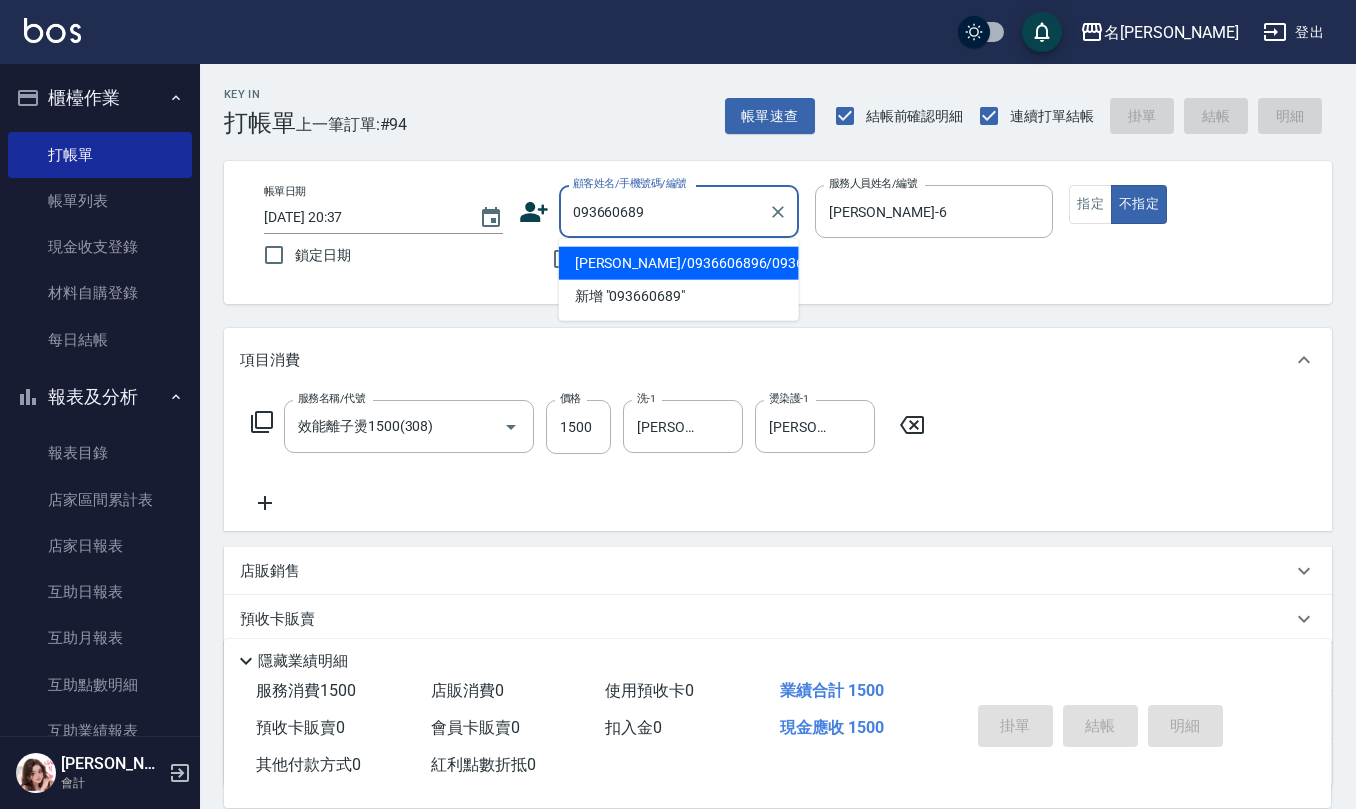 type on "[PERSON_NAME]/0936606896/0936606896" 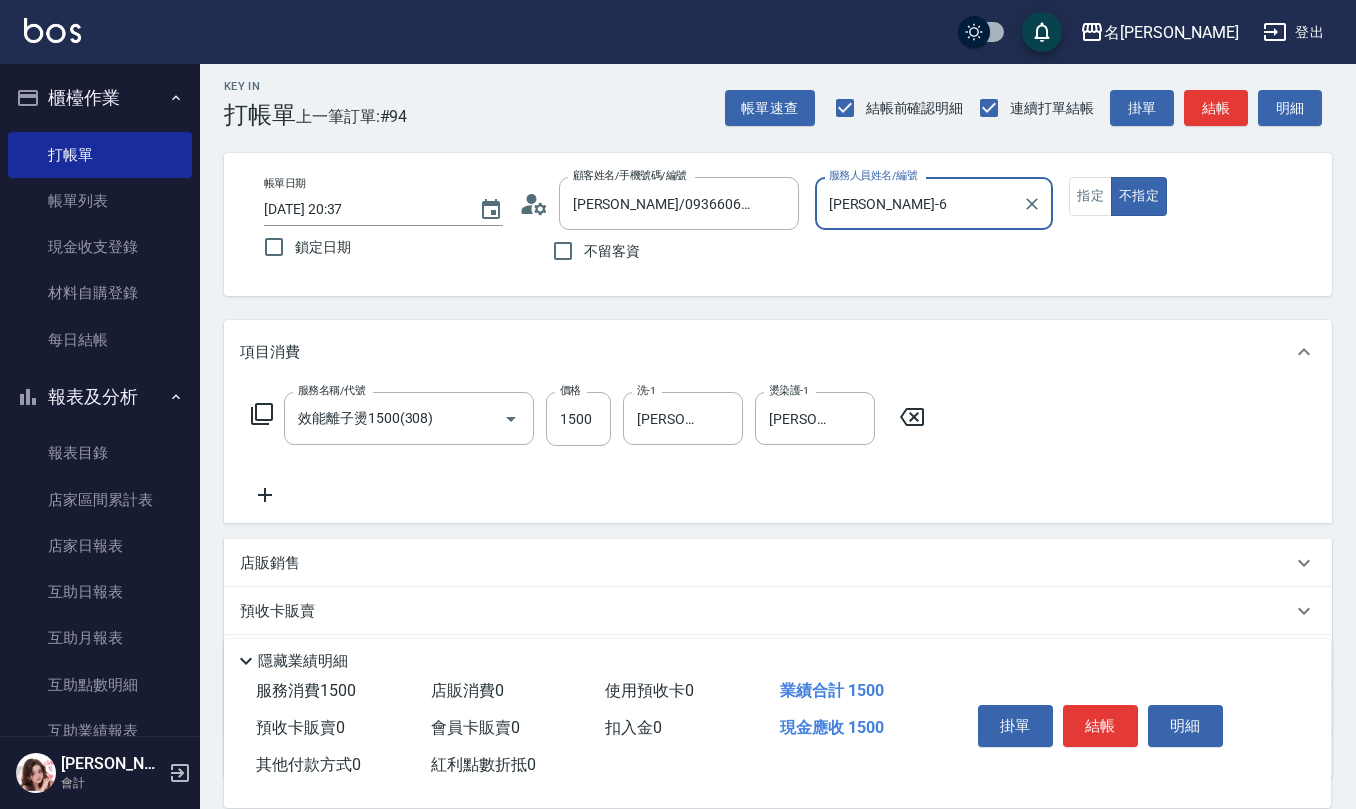 scroll, scrollTop: 0, scrollLeft: 0, axis: both 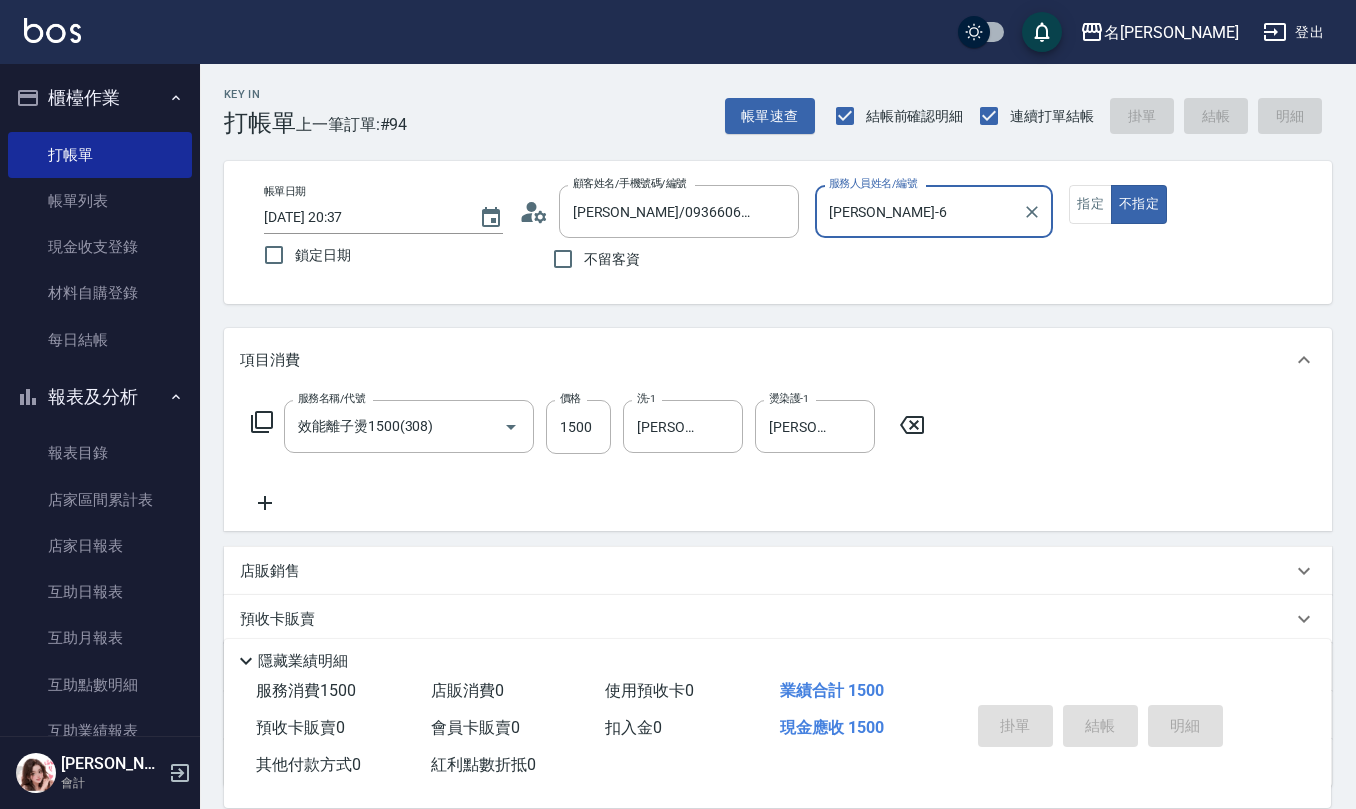 type 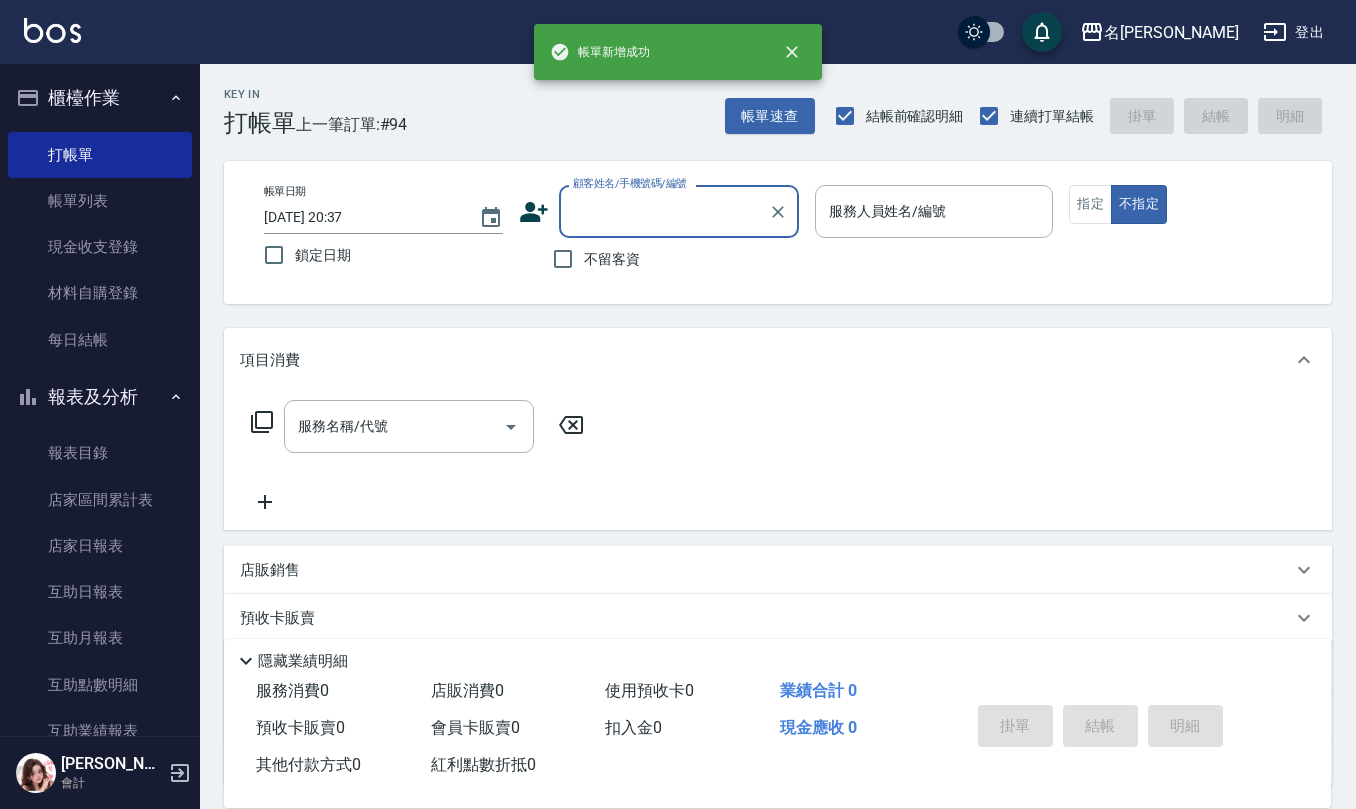 scroll, scrollTop: 0, scrollLeft: 0, axis: both 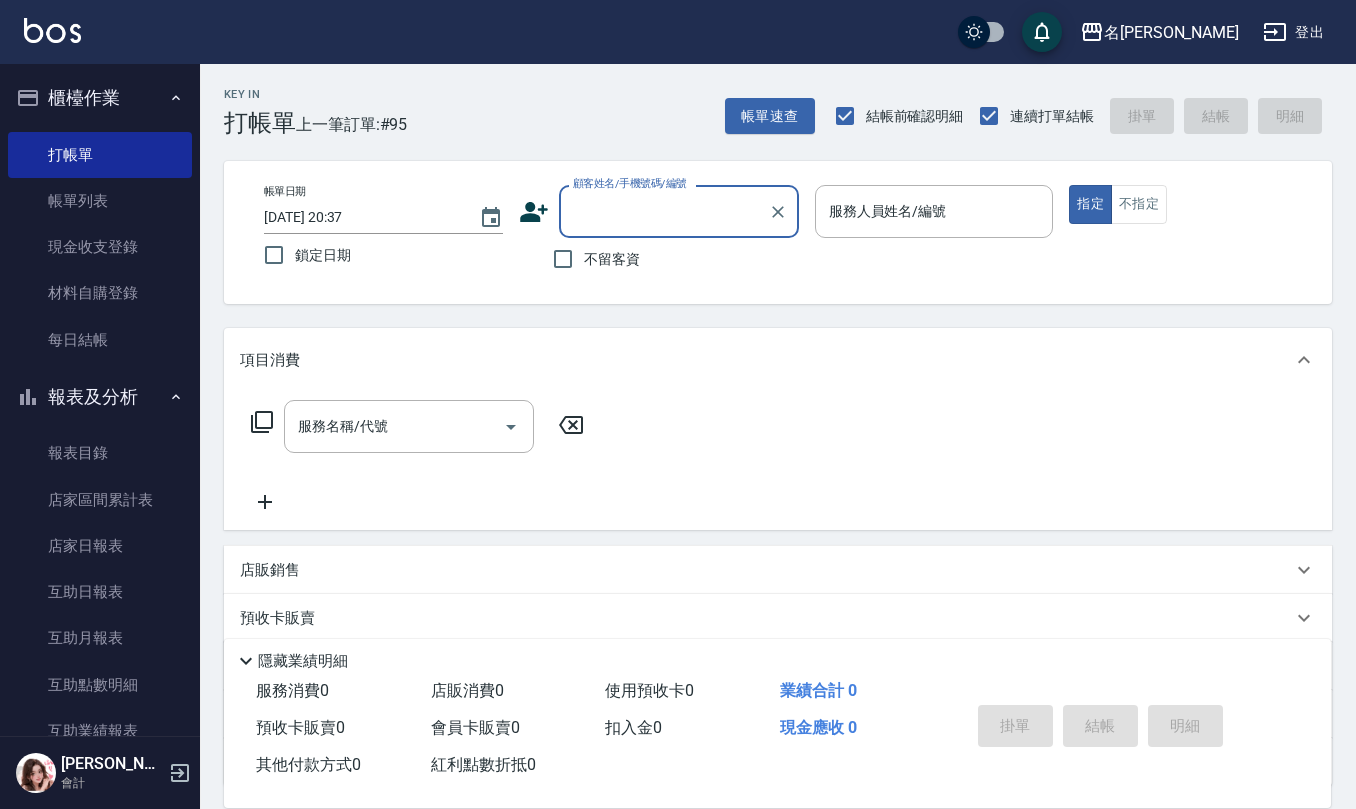 click on "不留客資" at bounding box center [612, 259] 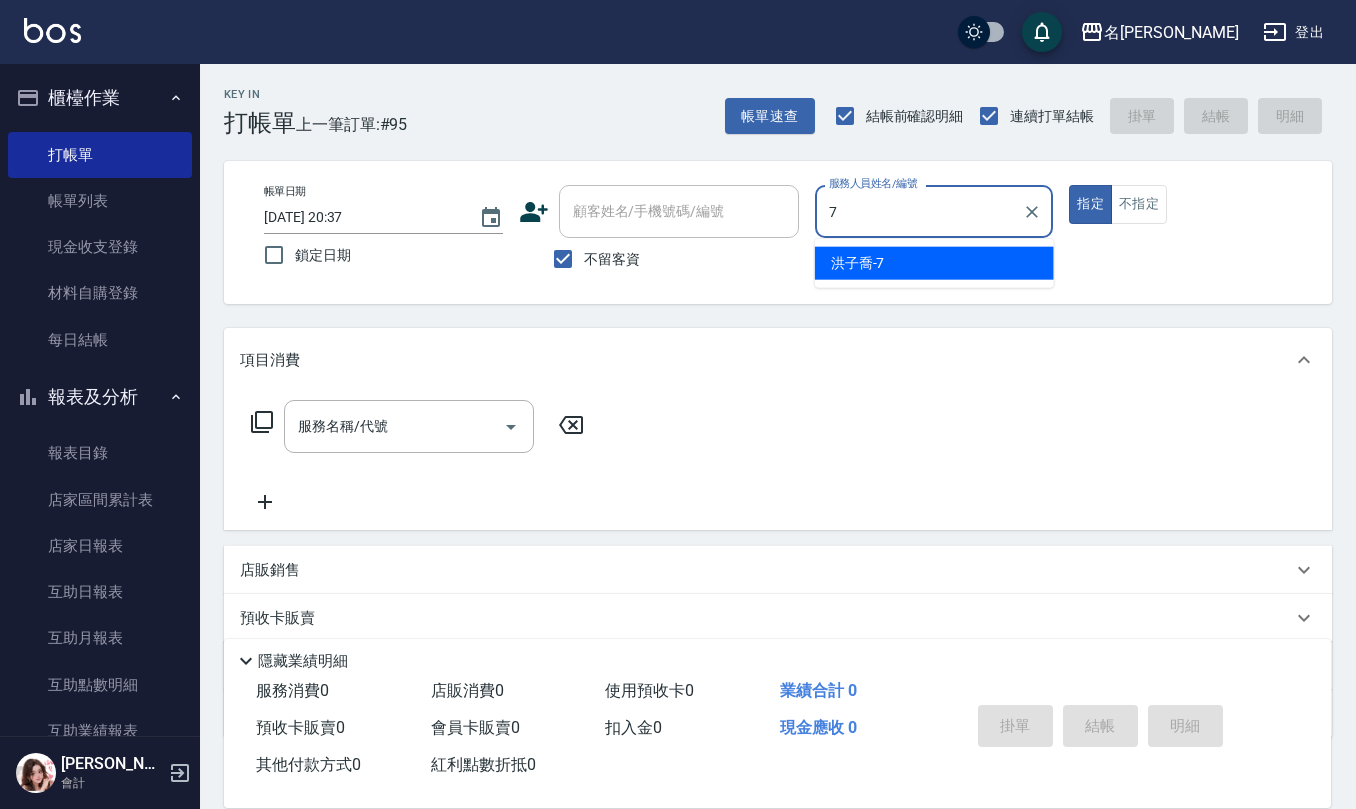 type on "[PERSON_NAME]-7" 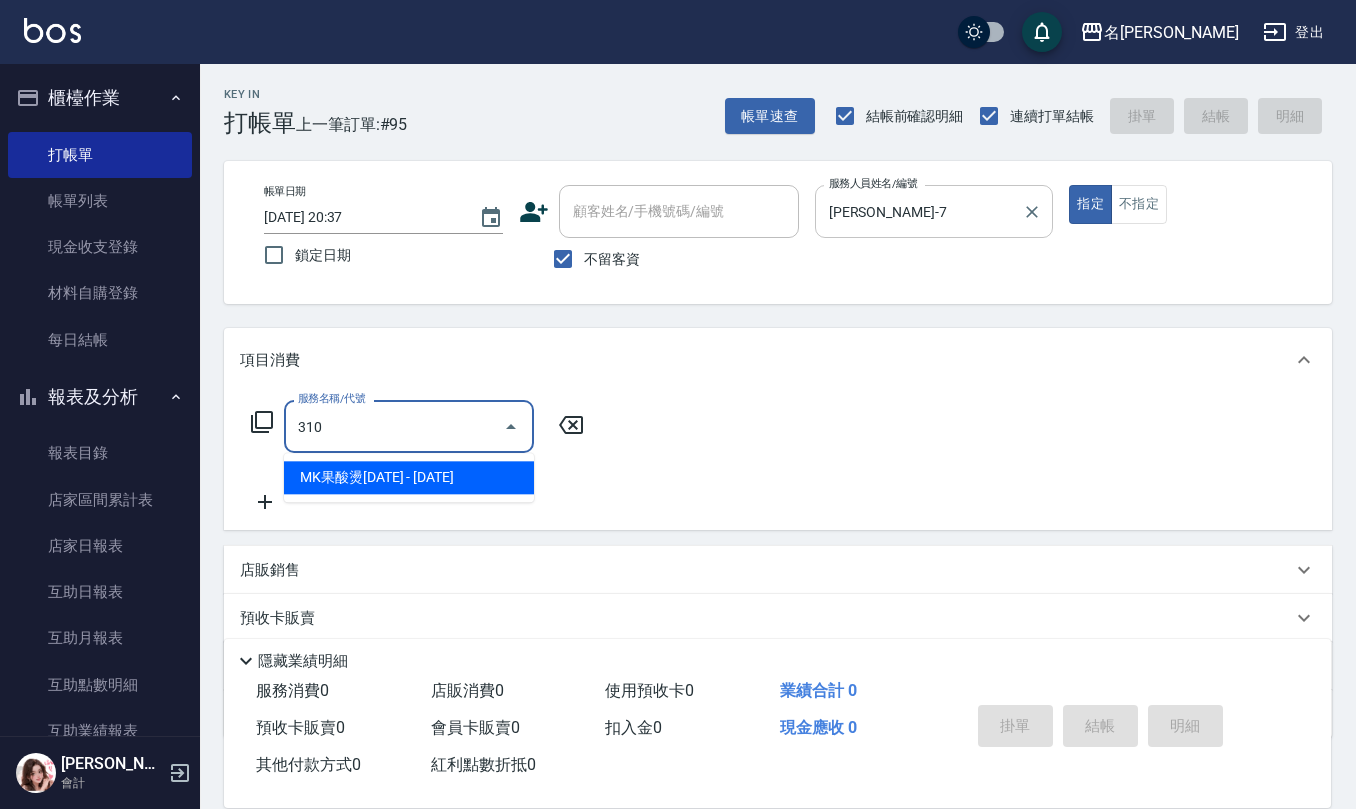 type on "MK果酸燙2000(310)" 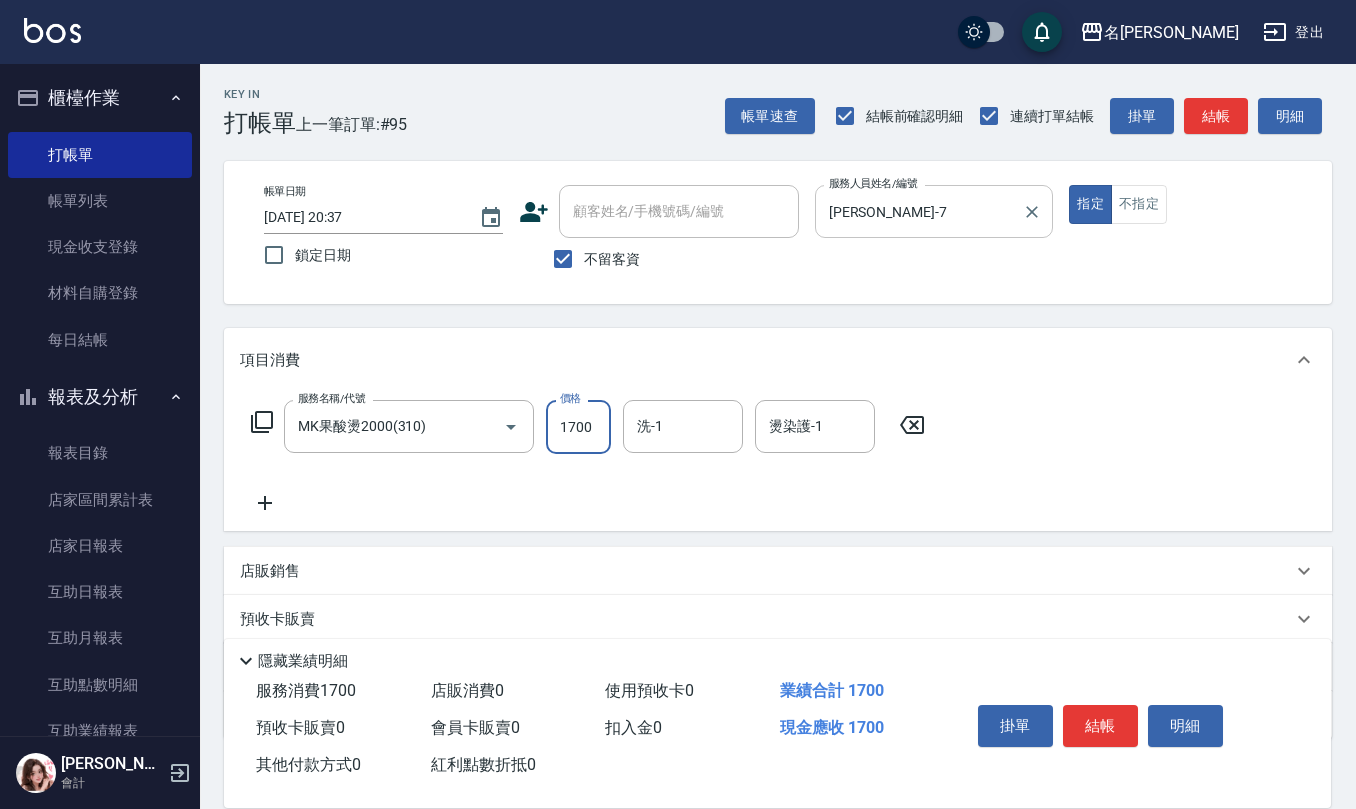 type on "1700" 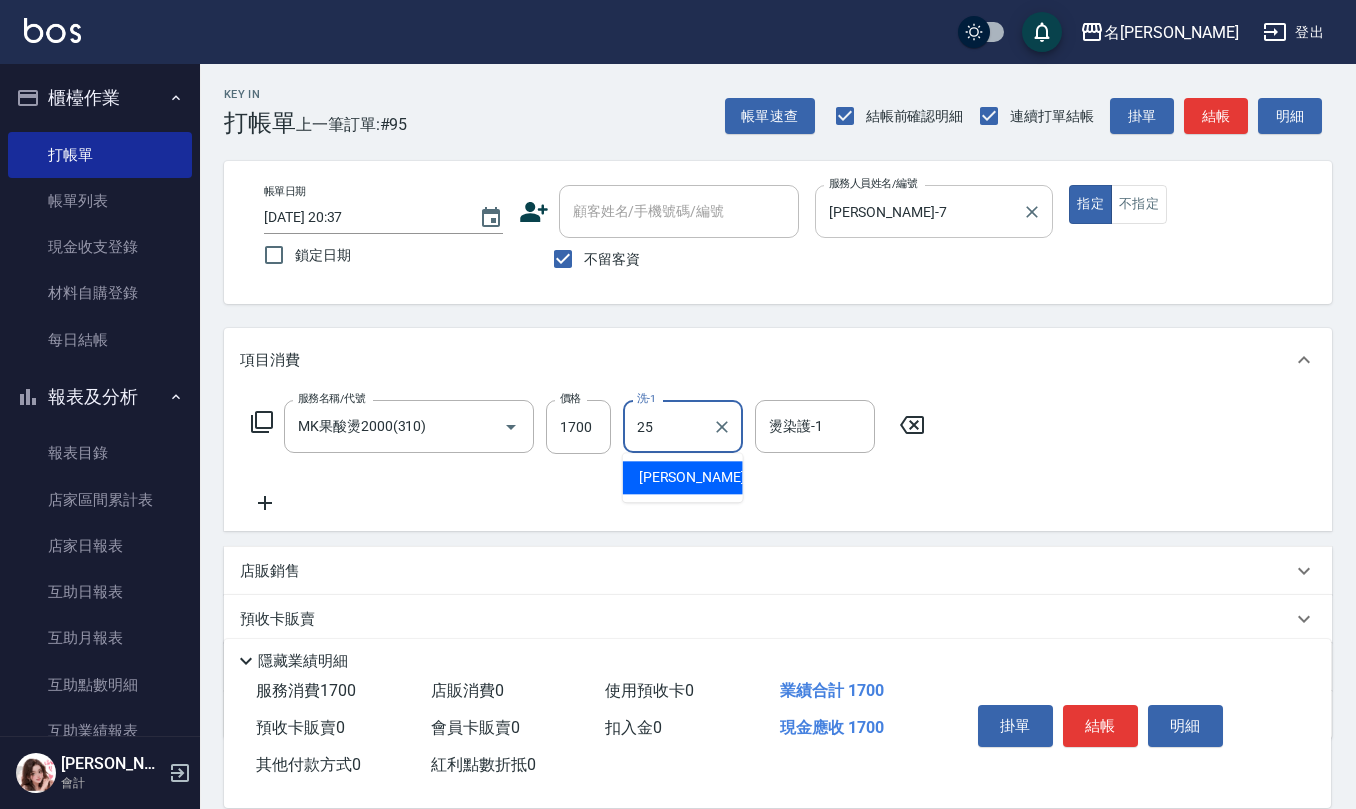 type on "[PERSON_NAME]-25" 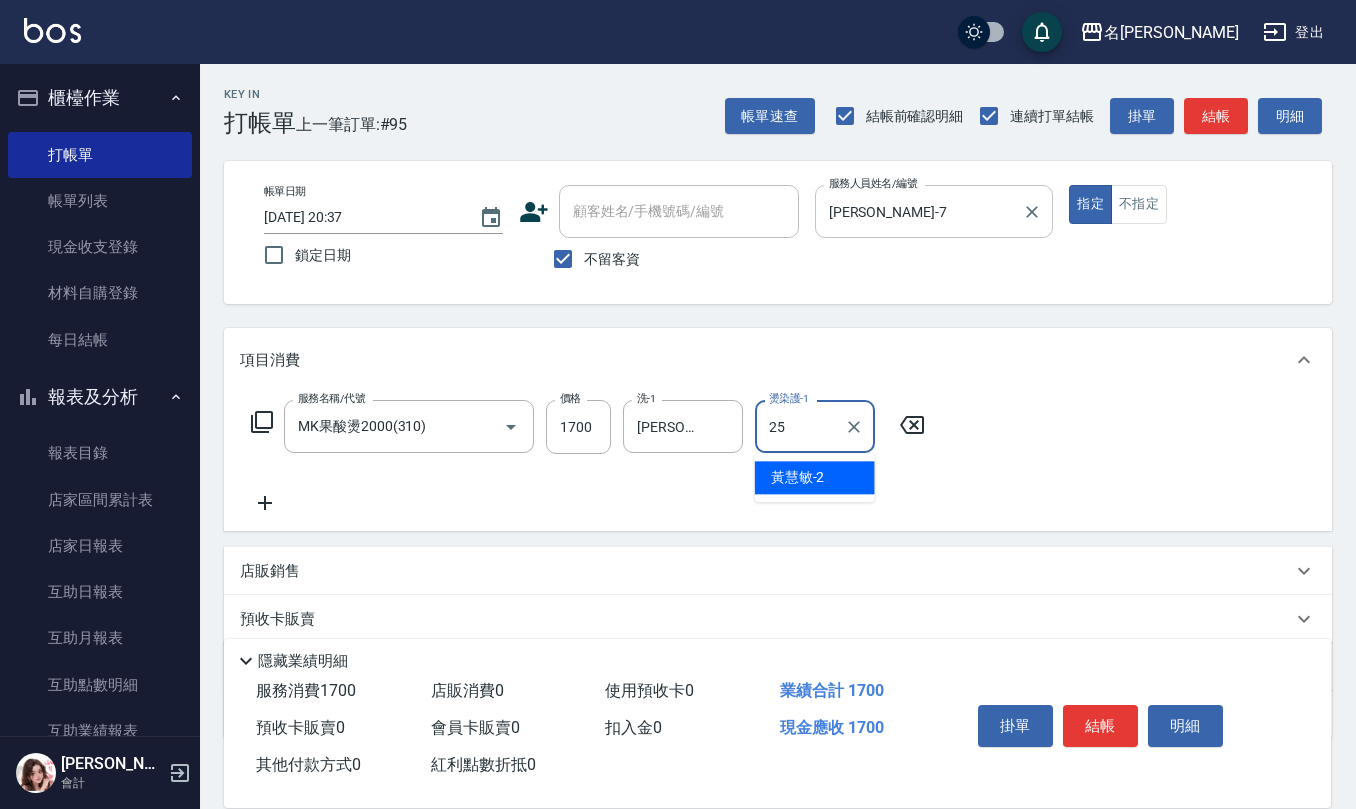 type on "[PERSON_NAME]-25" 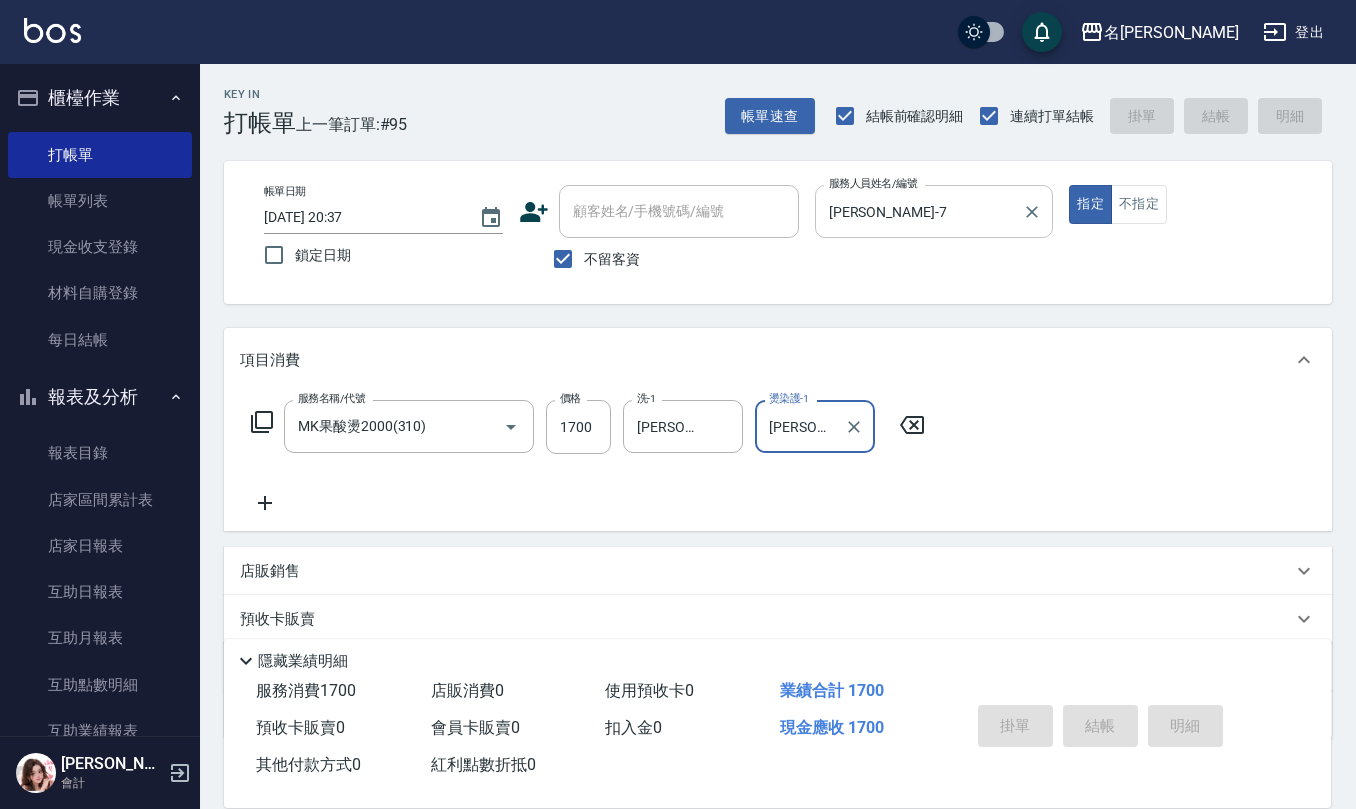 type on "[DATE] 20:38" 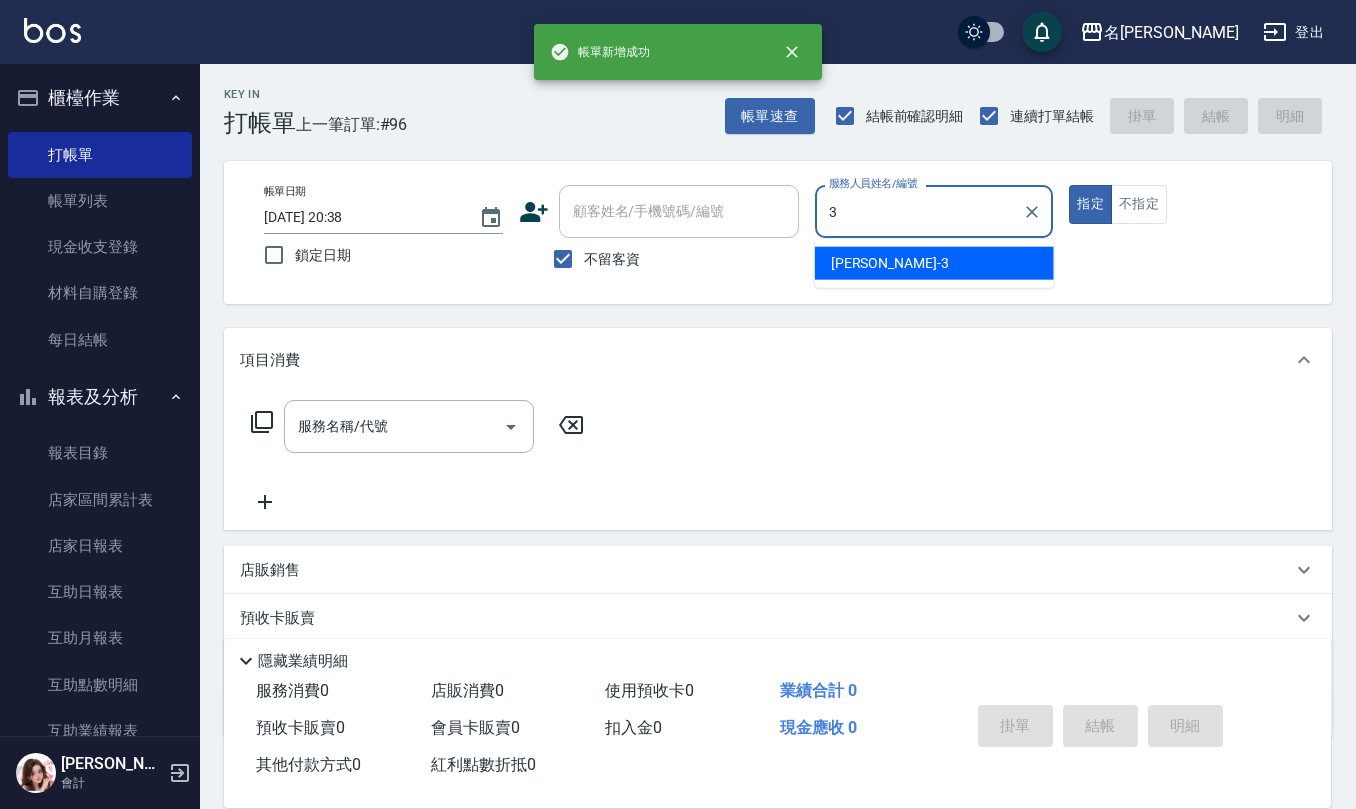 type on "[PERSON_NAME]-3" 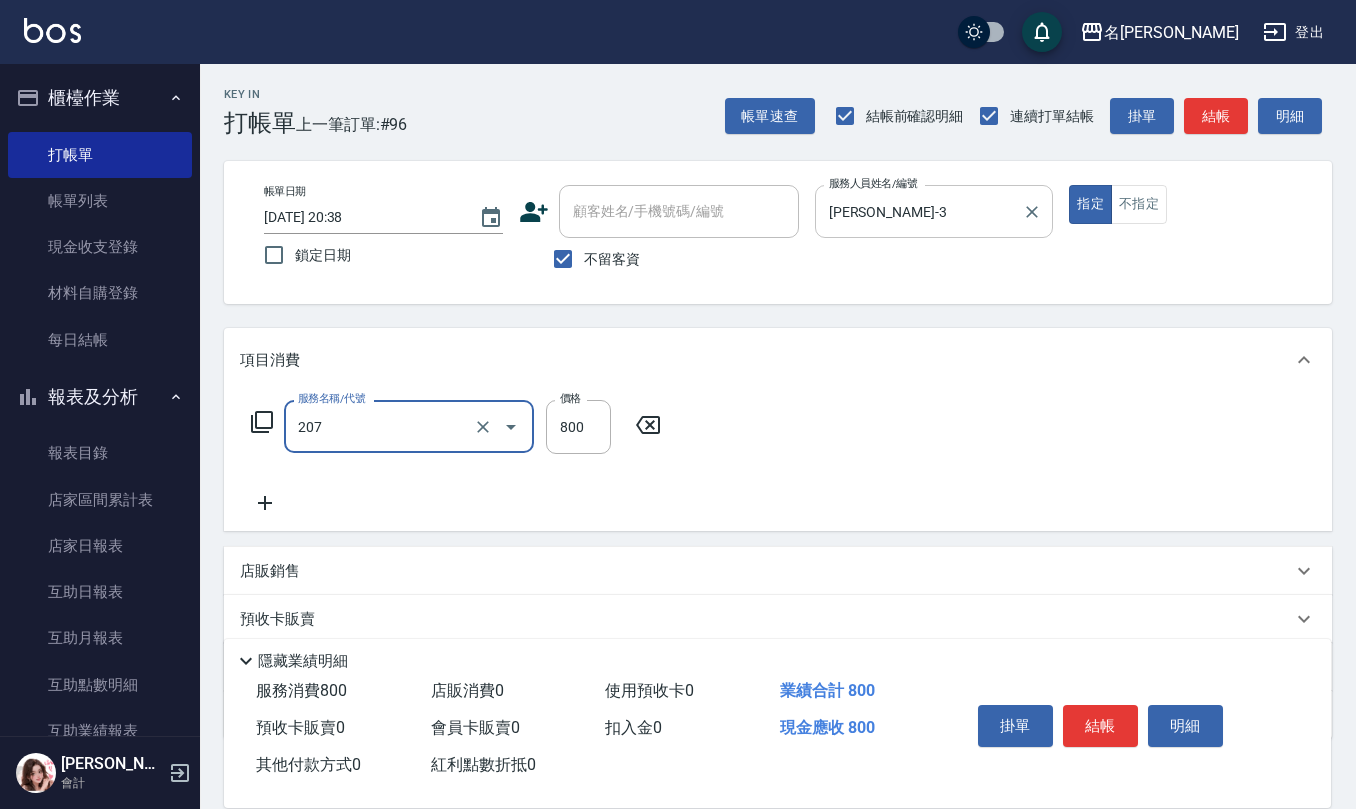 type on "清潔洗(207)" 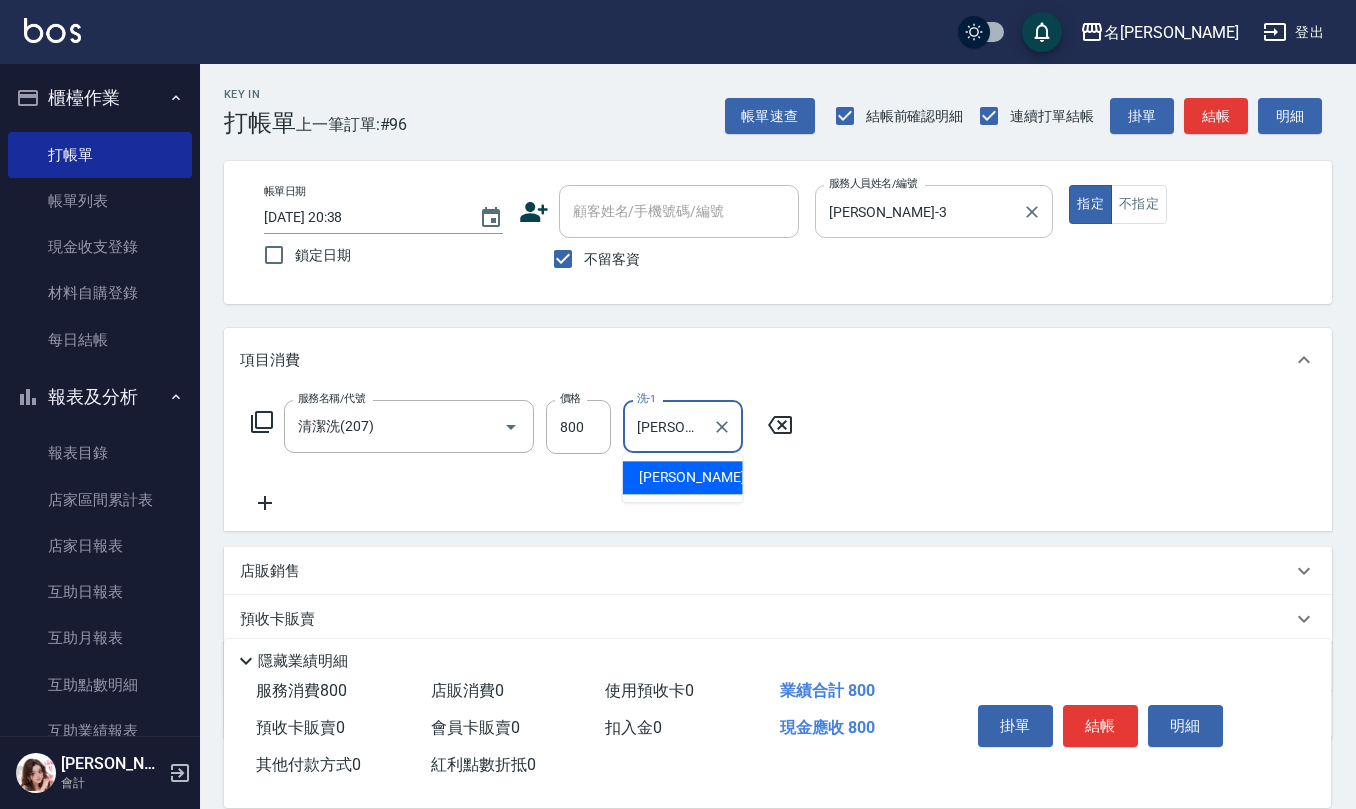 type on "[PERSON_NAME]-28" 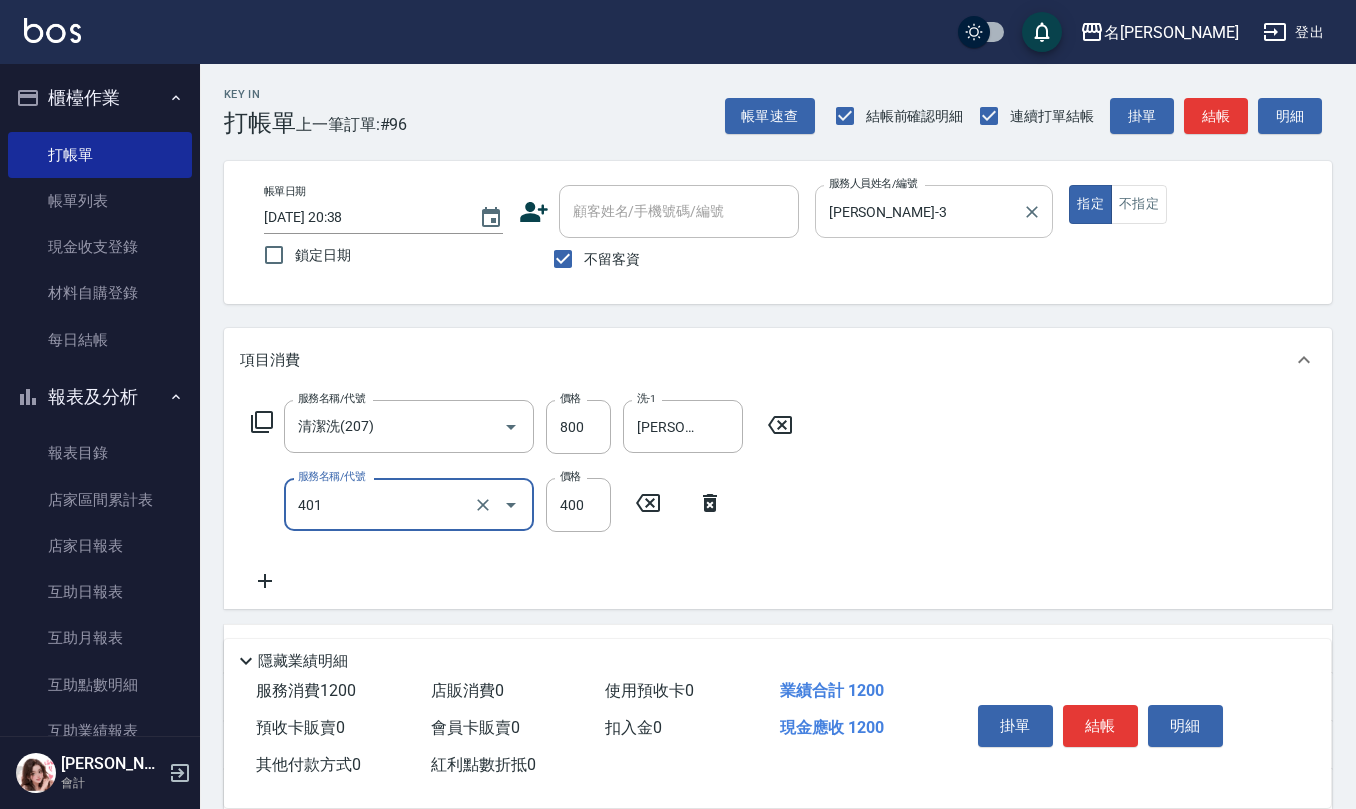 type on "剪髮(401)" 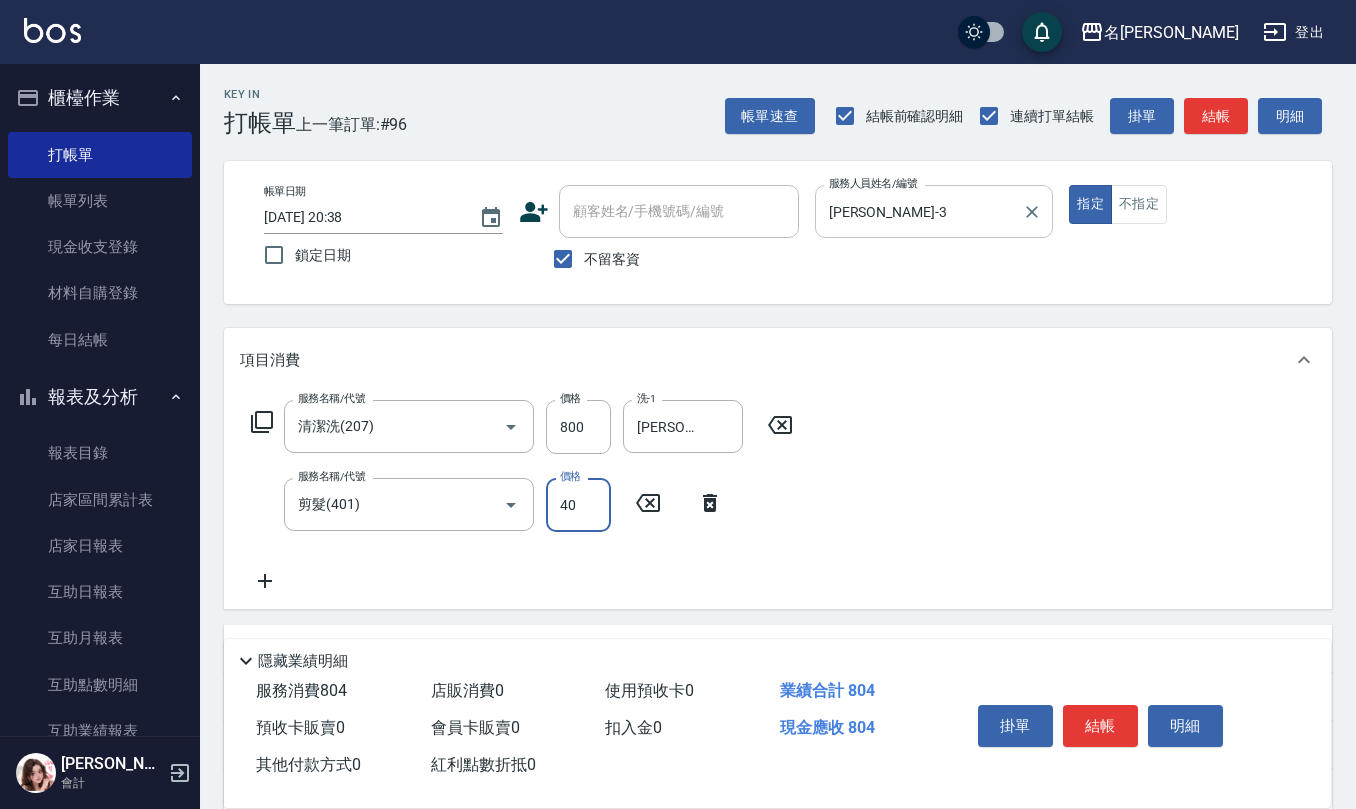 type on "400" 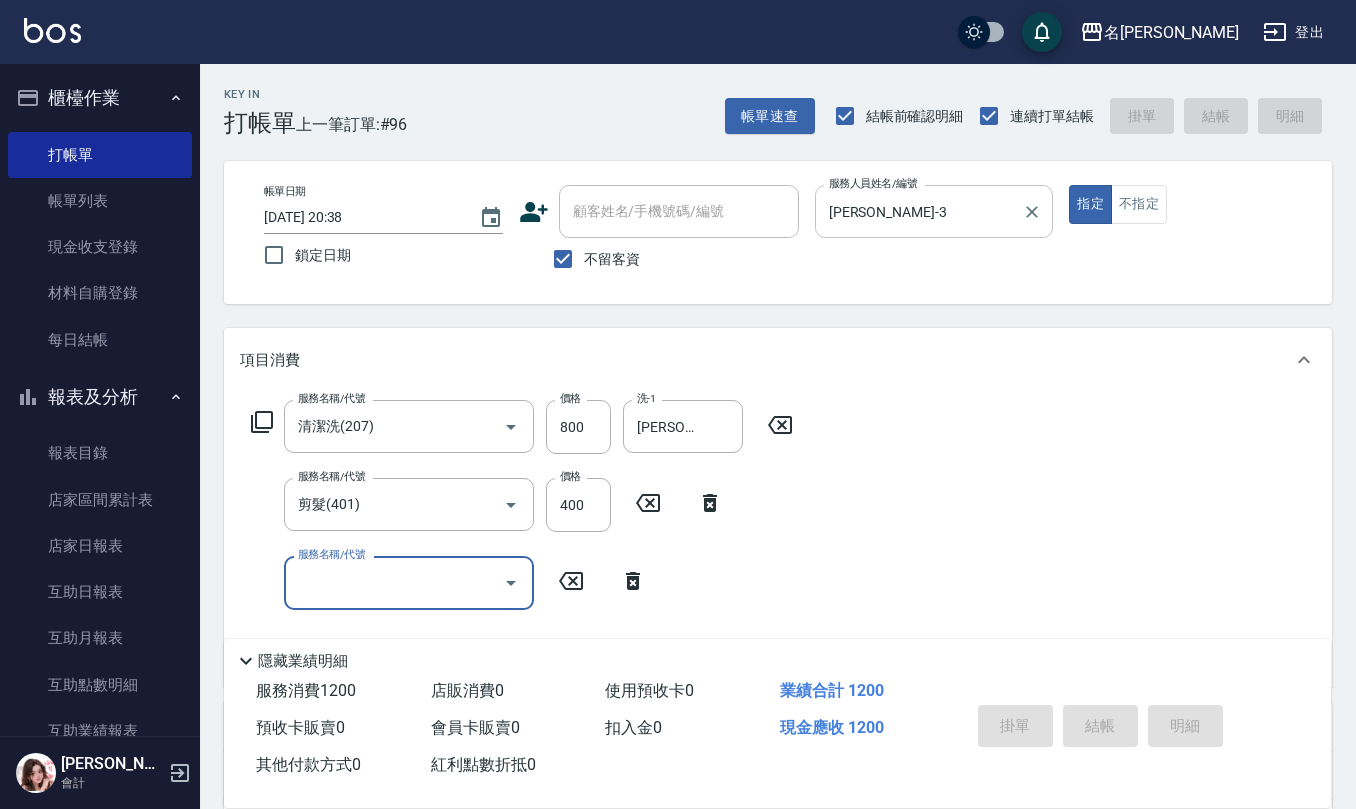 type 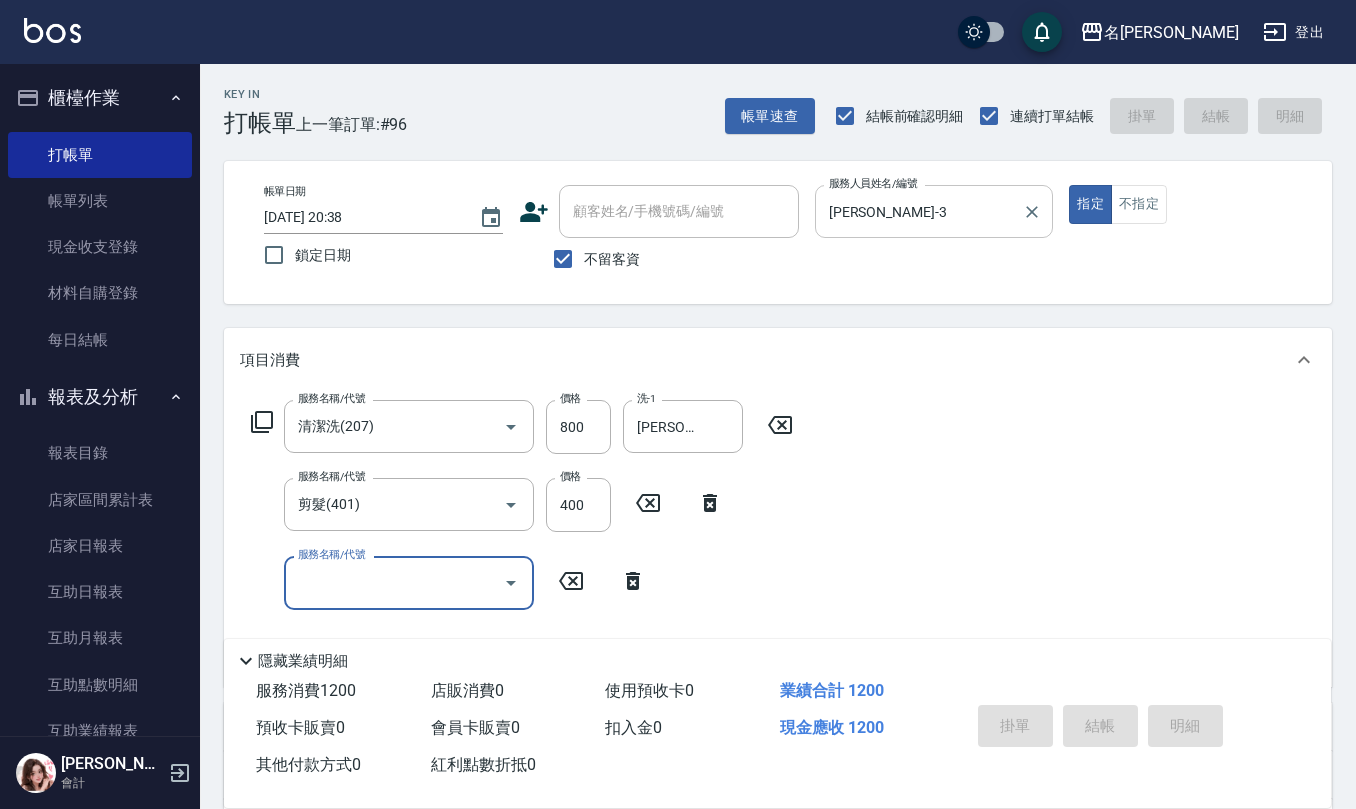 type 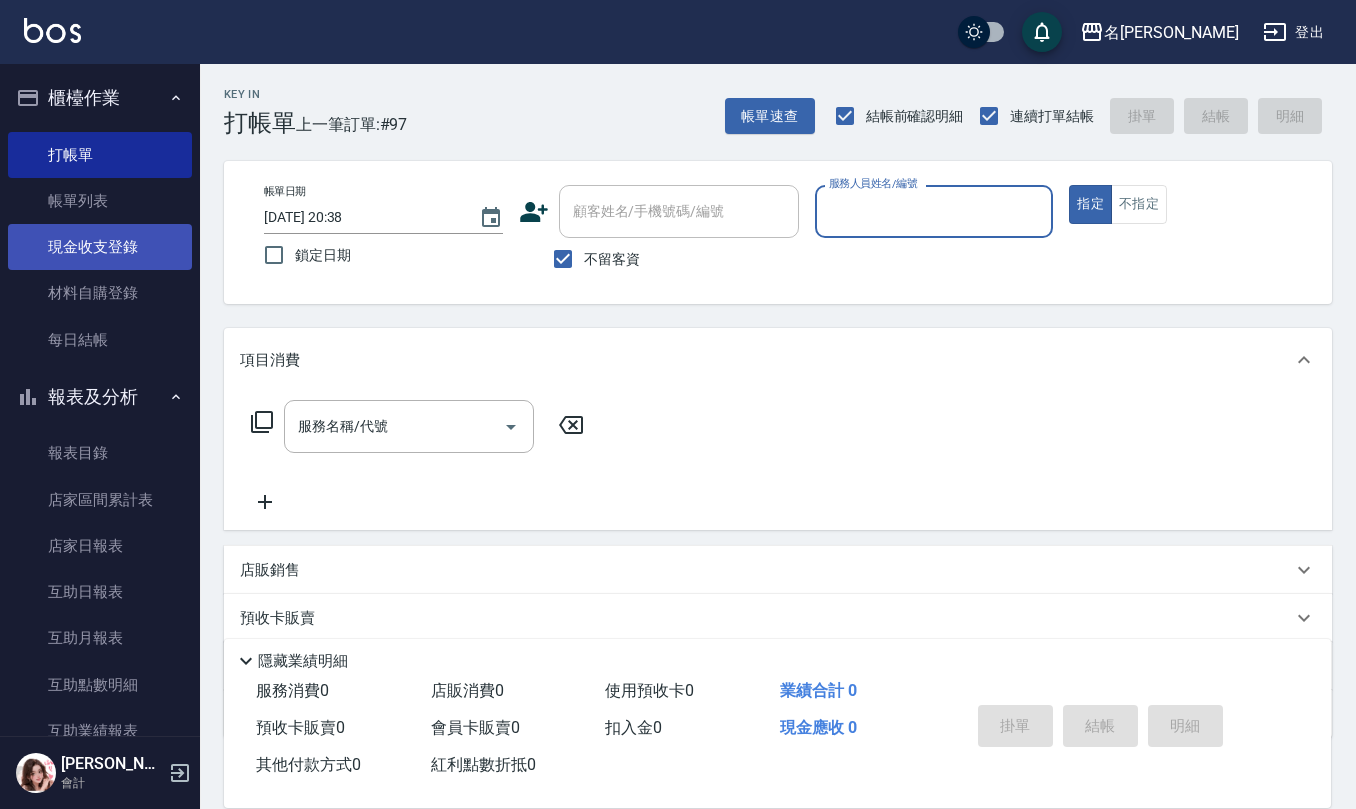 click on "現金收支登錄" at bounding box center [100, 247] 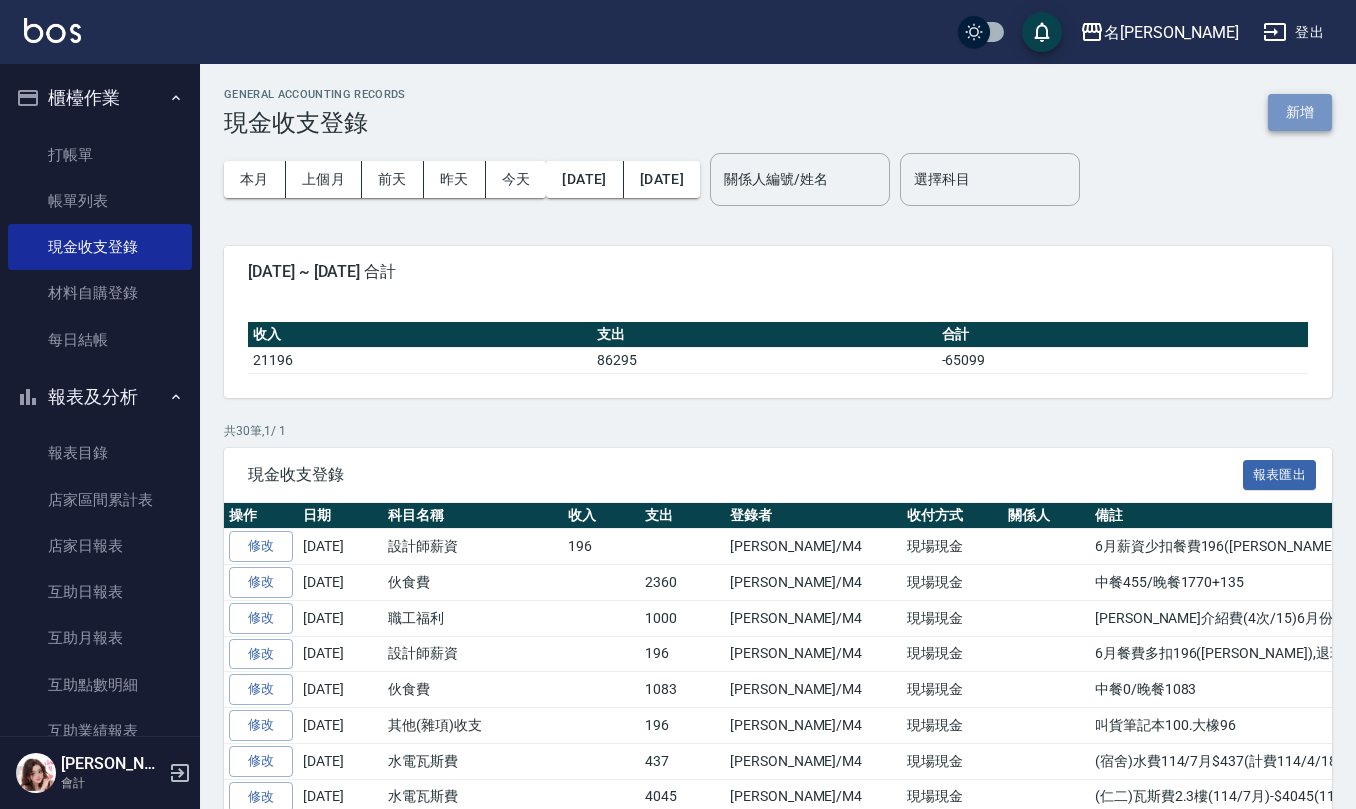 click on "新增" at bounding box center [1300, 112] 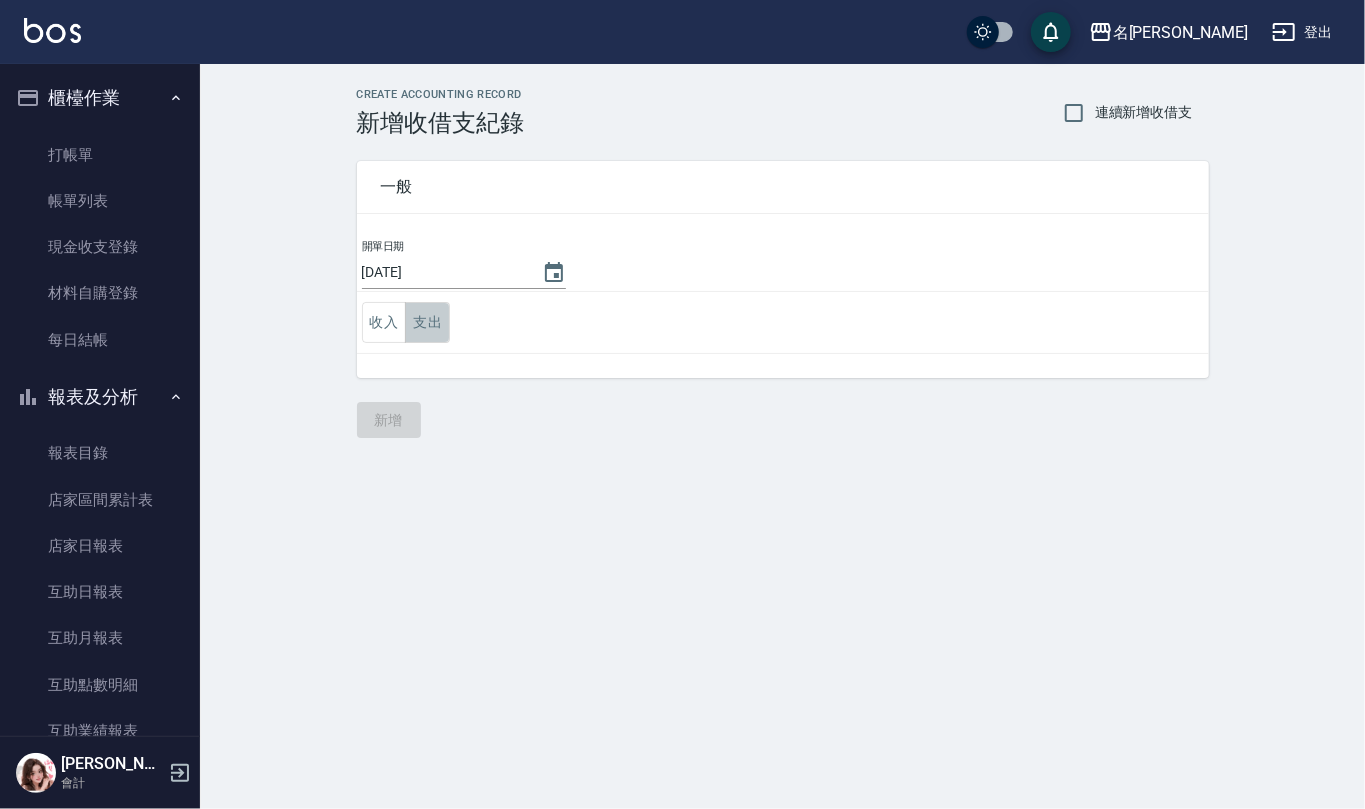 click on "支出" at bounding box center (427, 322) 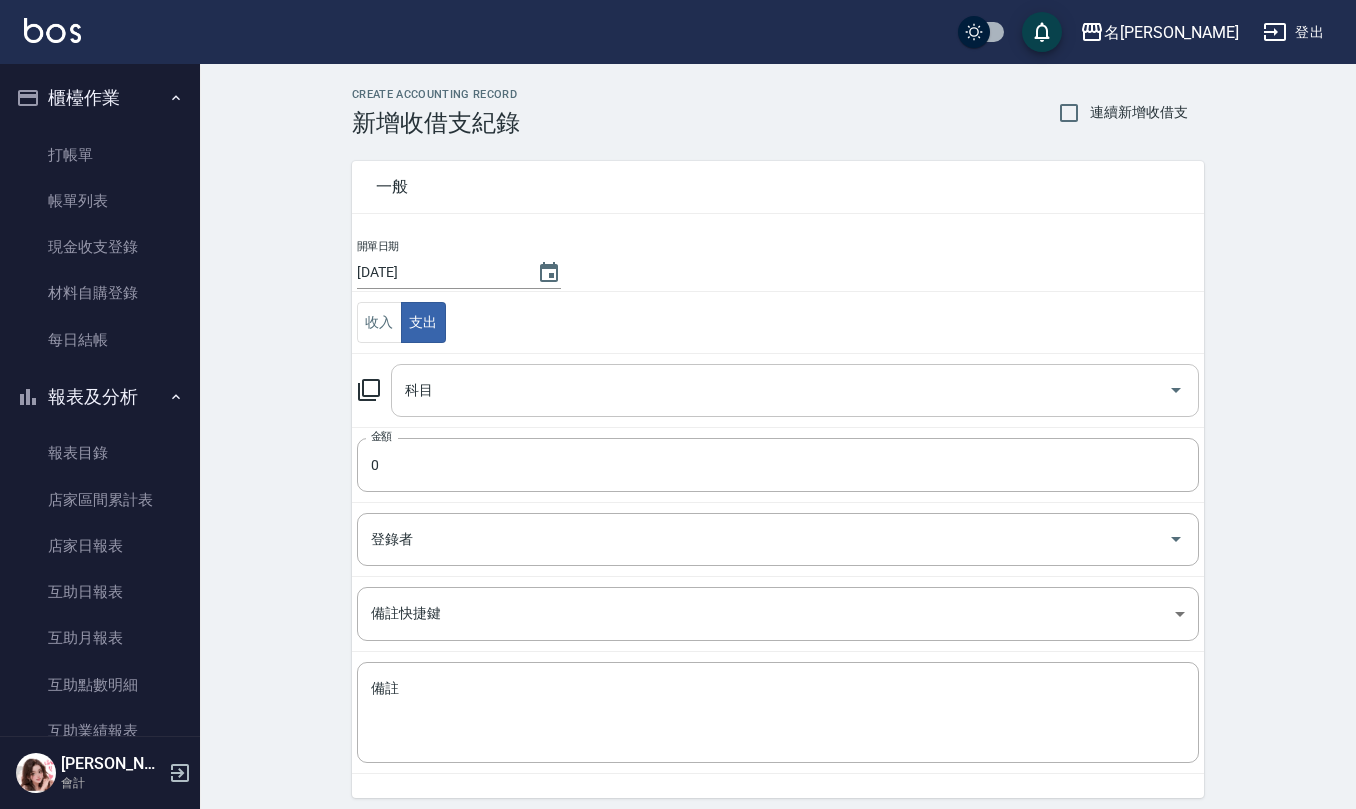 click on "科目" at bounding box center [780, 390] 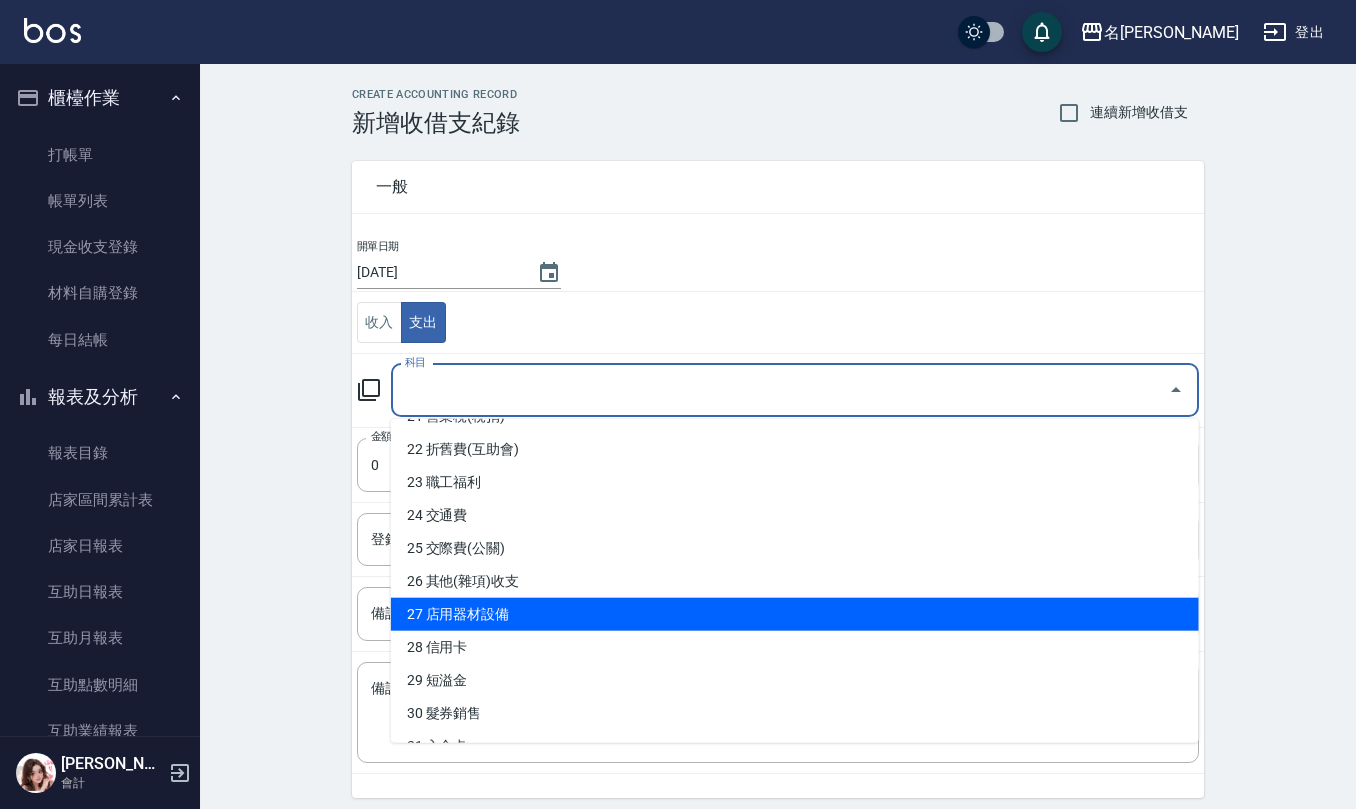 scroll, scrollTop: 800, scrollLeft: 0, axis: vertical 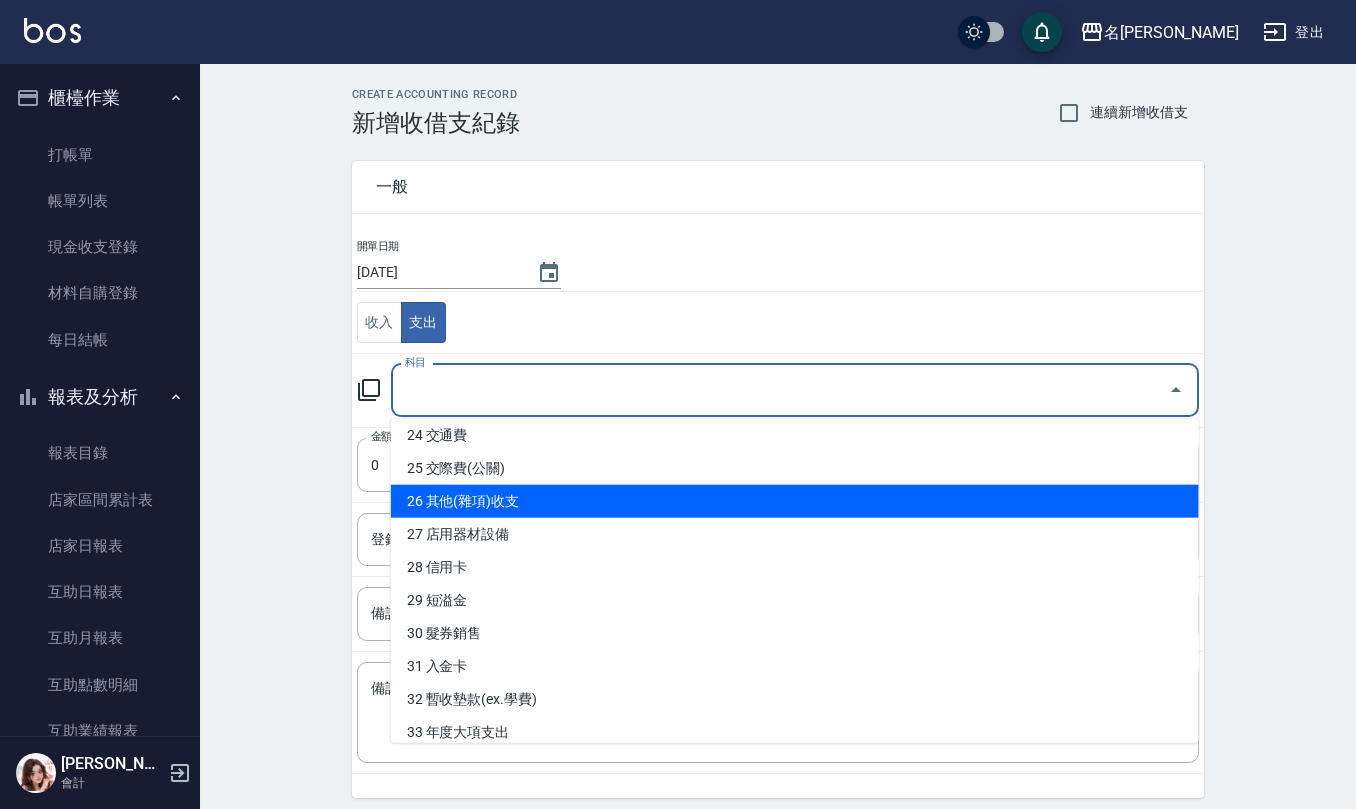 click on "26 其他(雜項)收支" at bounding box center (795, 501) 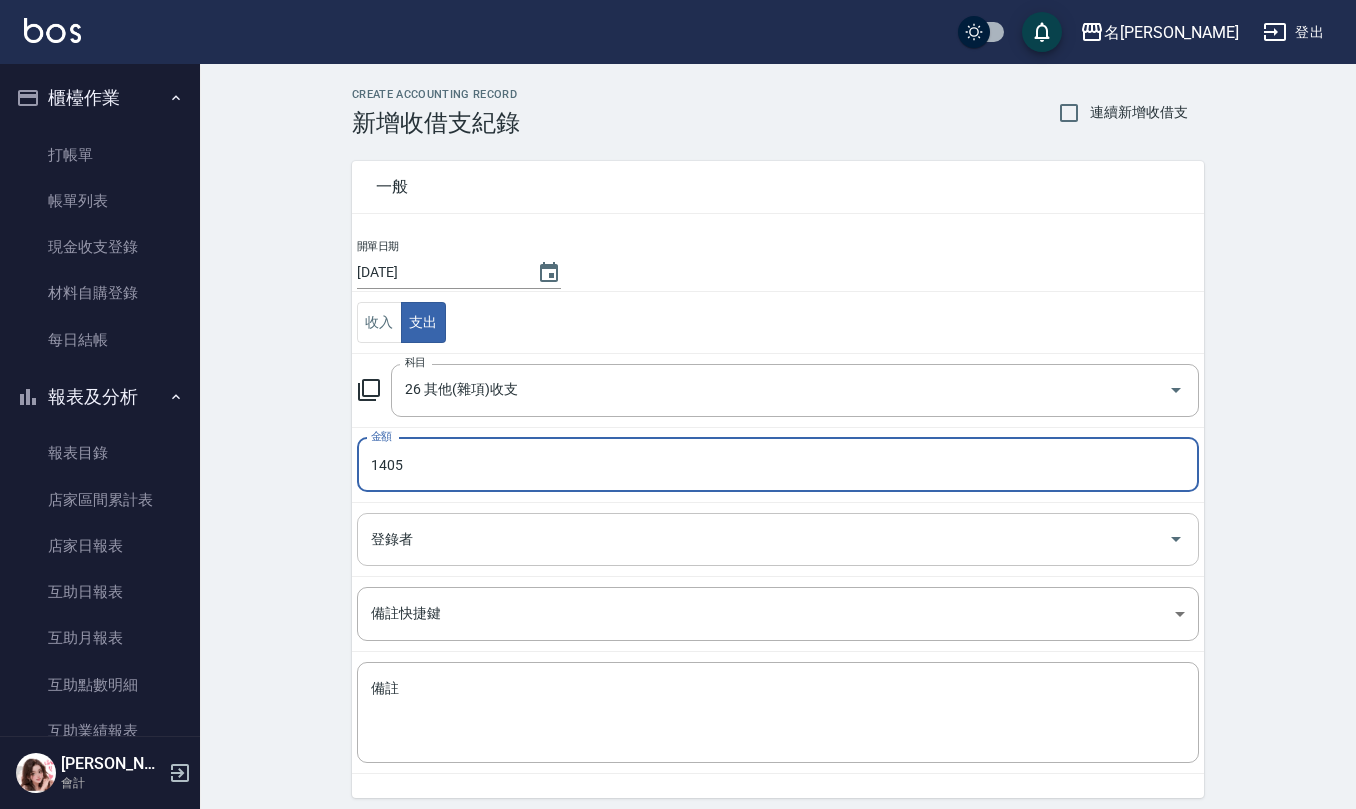 type on "1405" 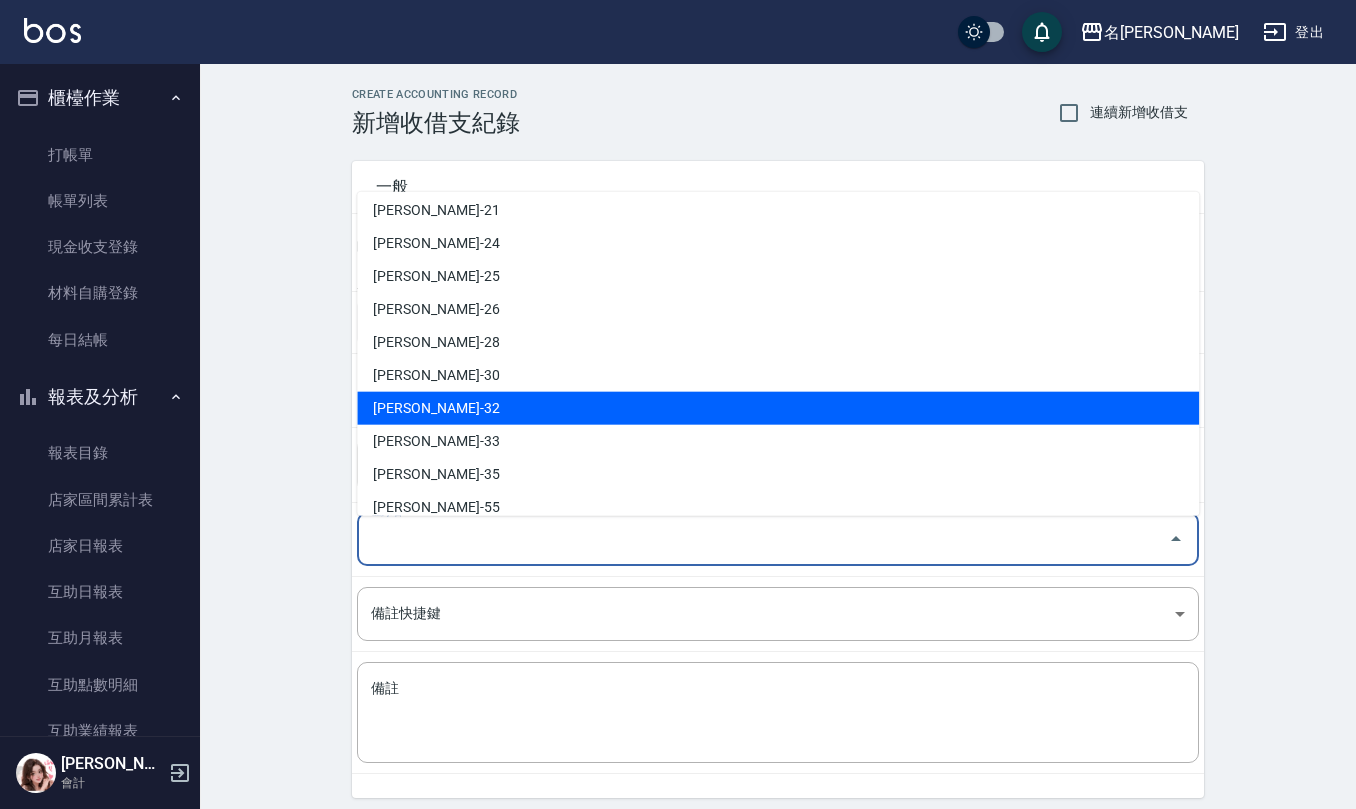 scroll, scrollTop: 846, scrollLeft: 0, axis: vertical 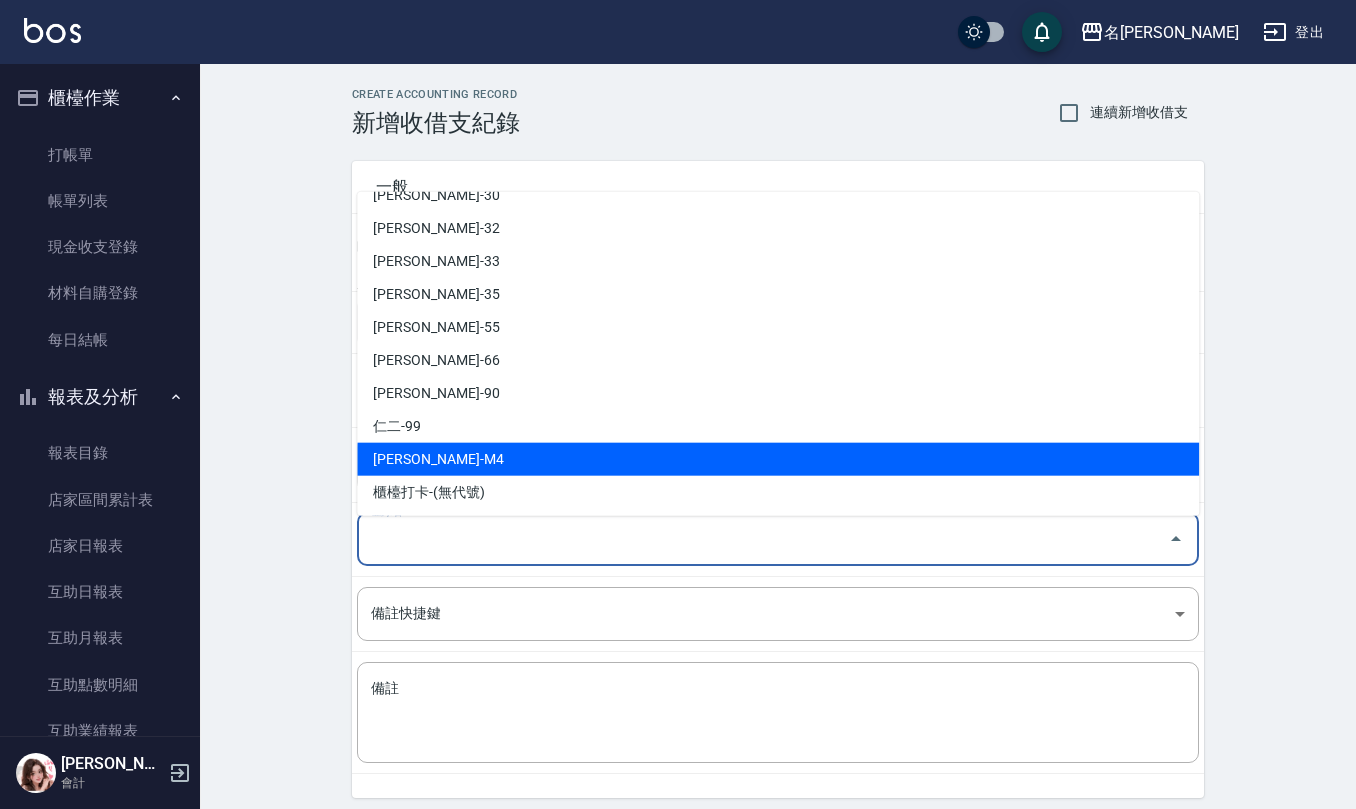 click on "[PERSON_NAME]-M4" at bounding box center [778, 459] 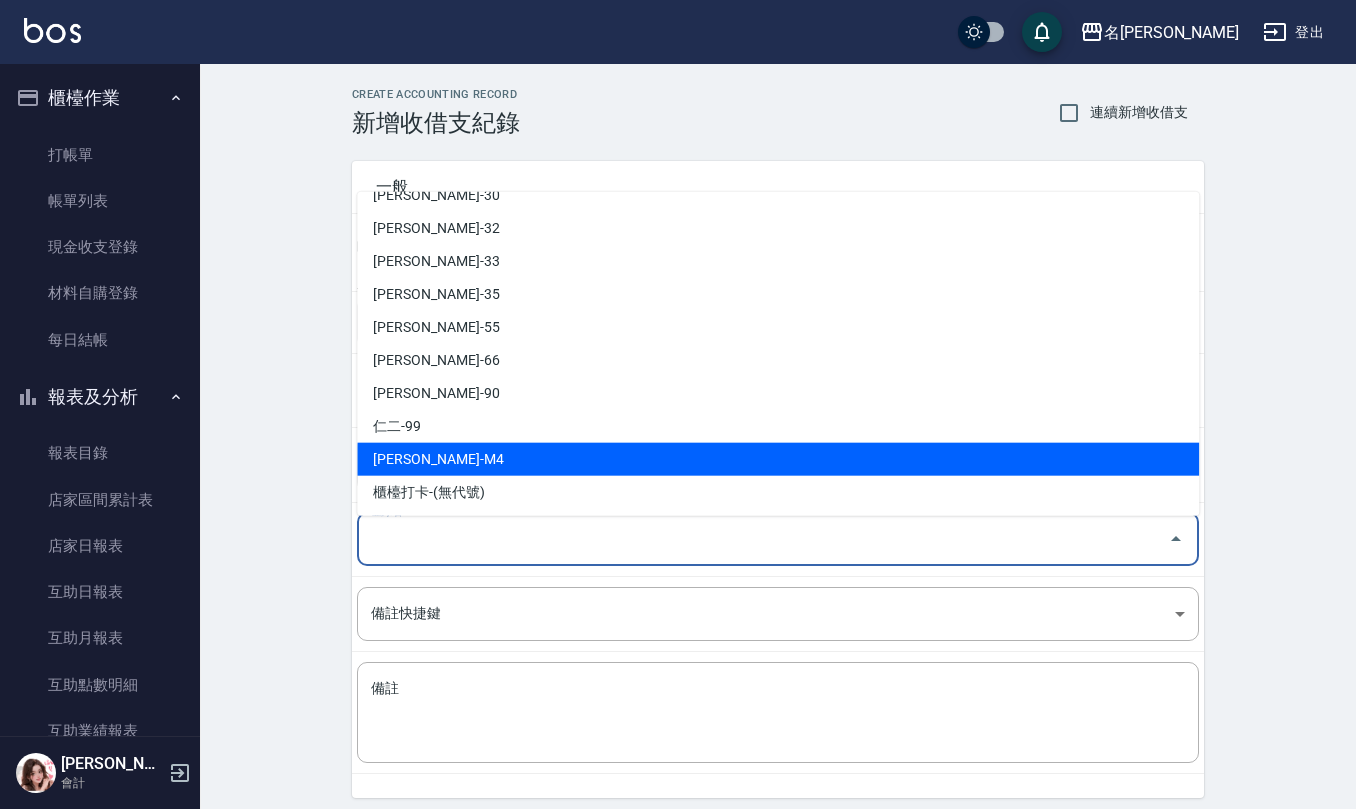 type on "[PERSON_NAME]-M4" 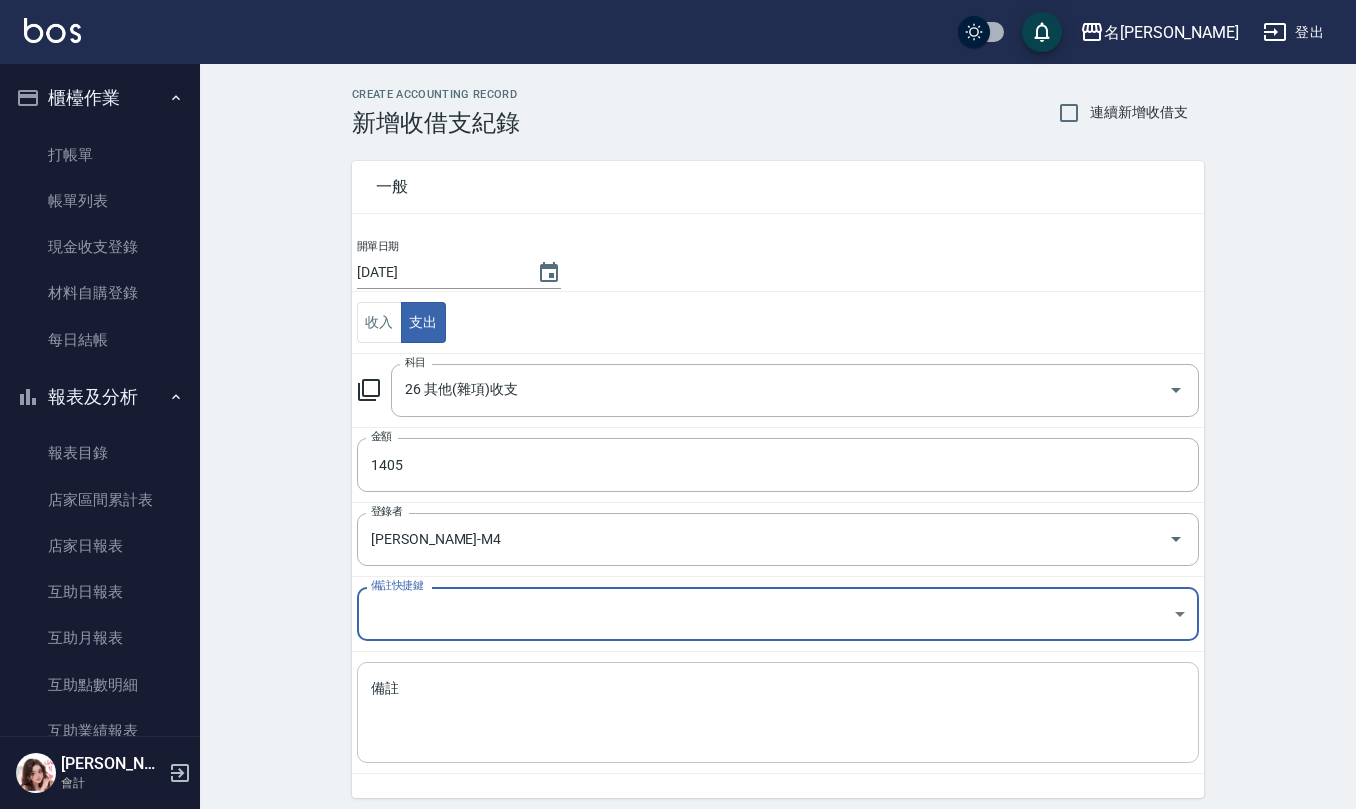 click on "備註" at bounding box center (778, 713) 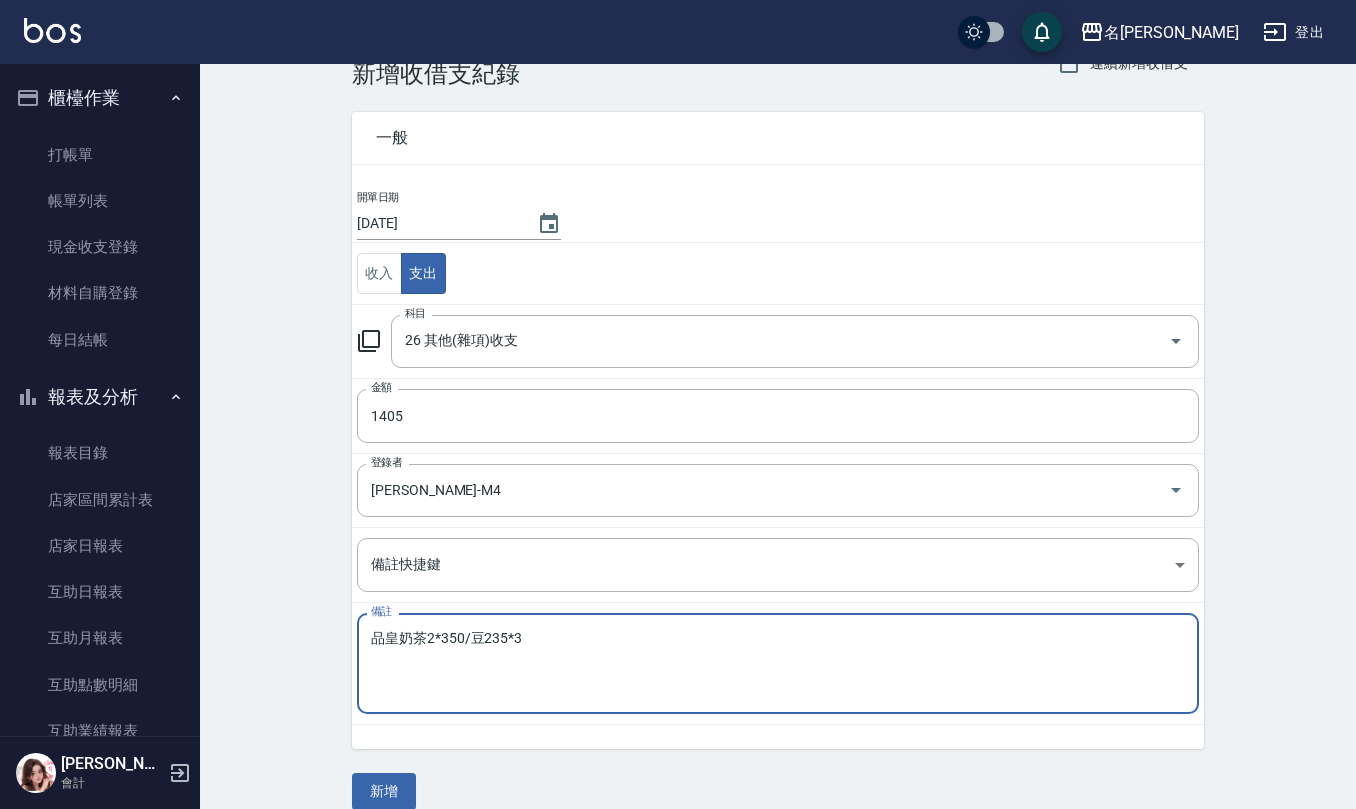 scroll, scrollTop: 76, scrollLeft: 0, axis: vertical 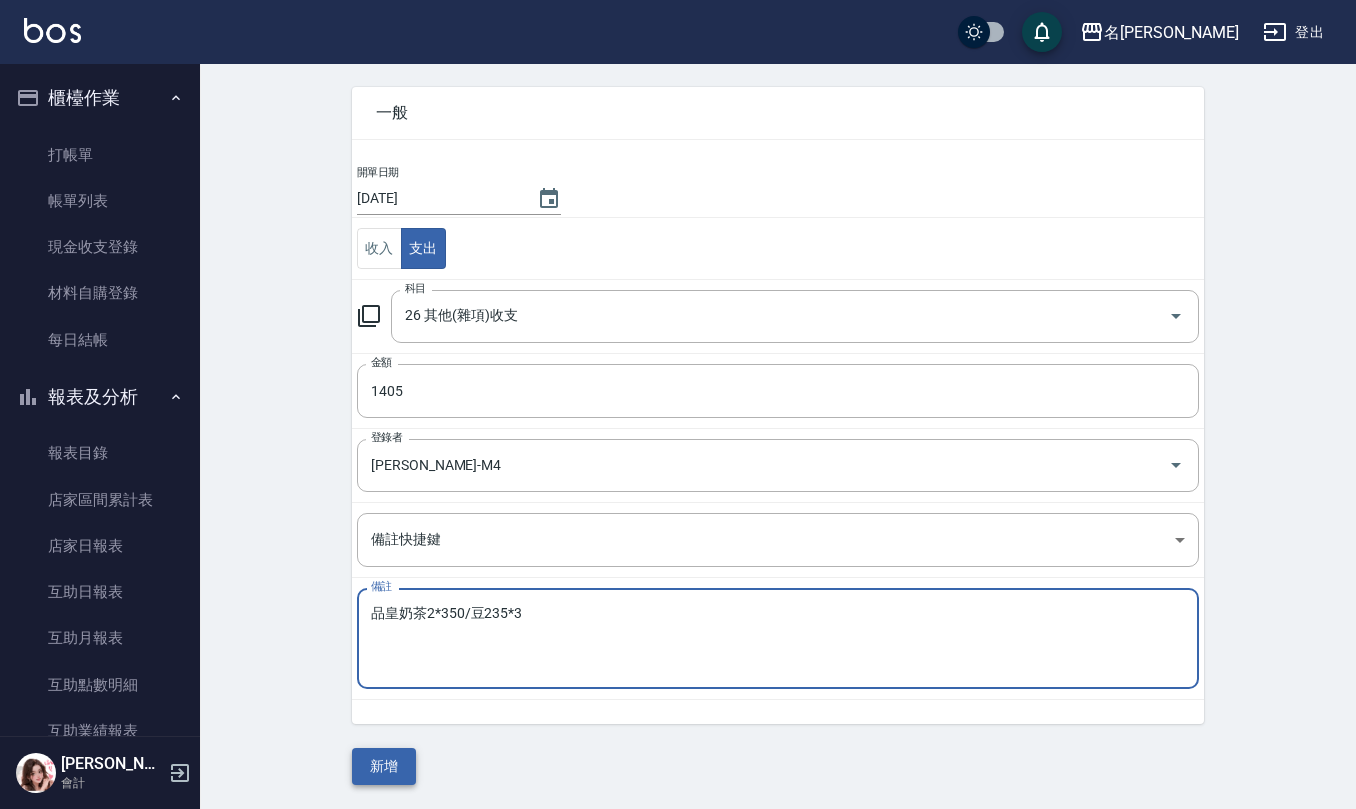 type on "品皇奶茶2*350/豆235*3" 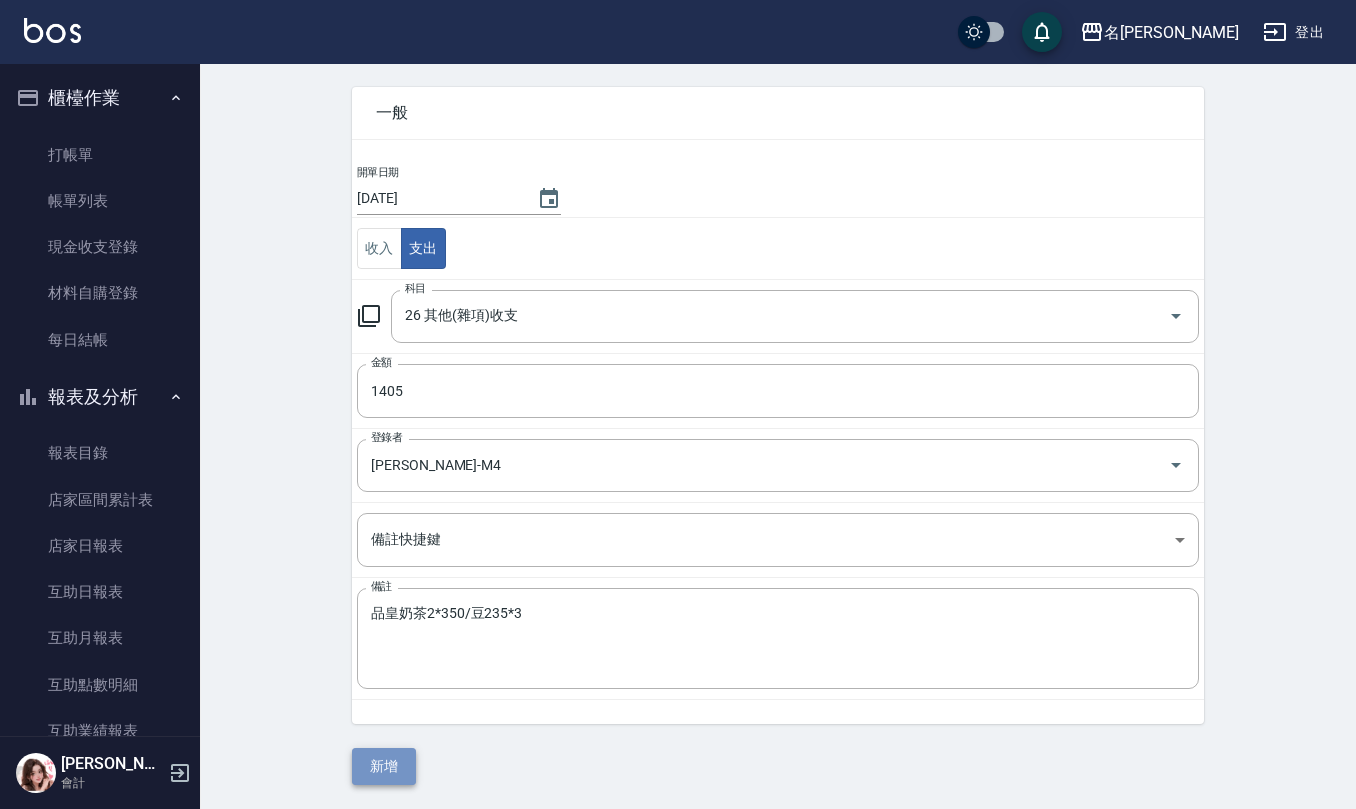 click on "新增" at bounding box center (384, 766) 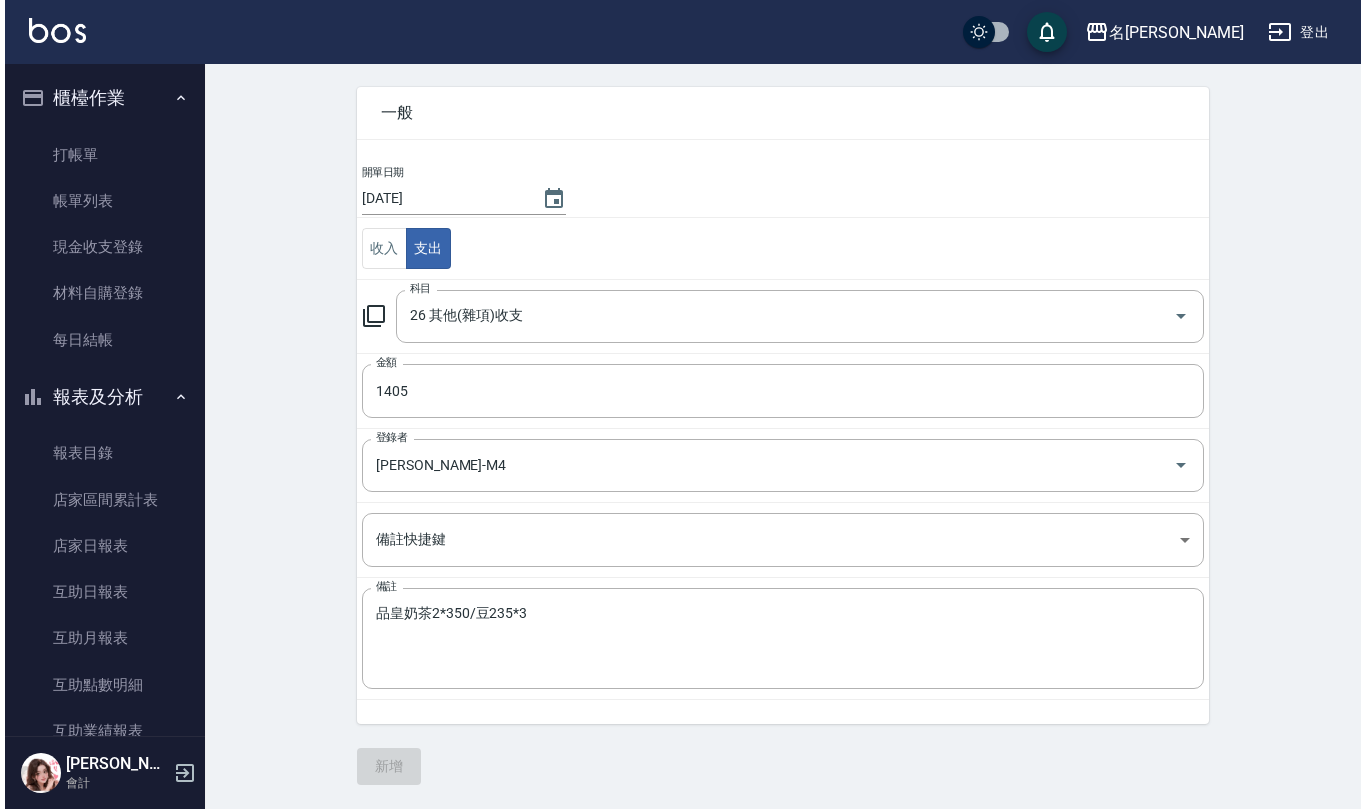 scroll, scrollTop: 0, scrollLeft: 0, axis: both 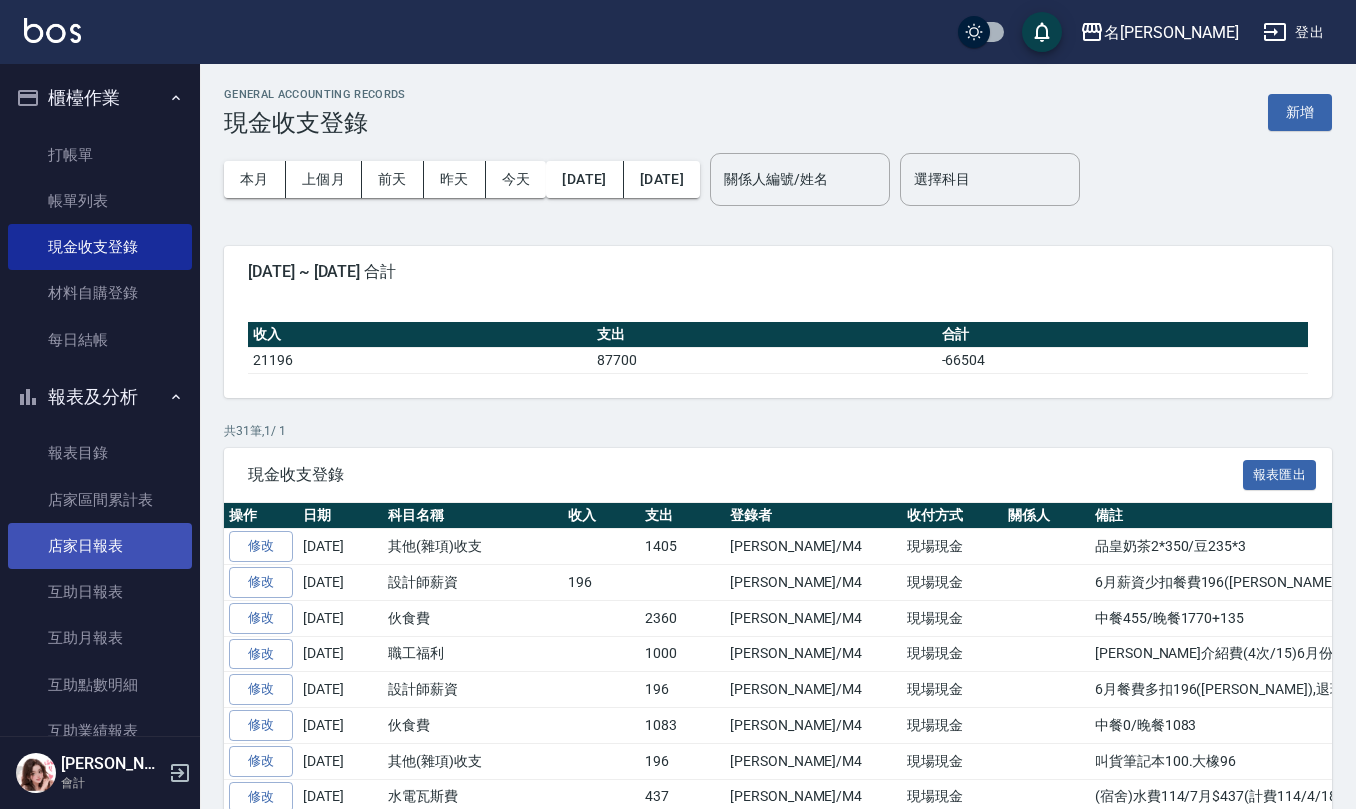 click on "店家日報表" at bounding box center (100, 546) 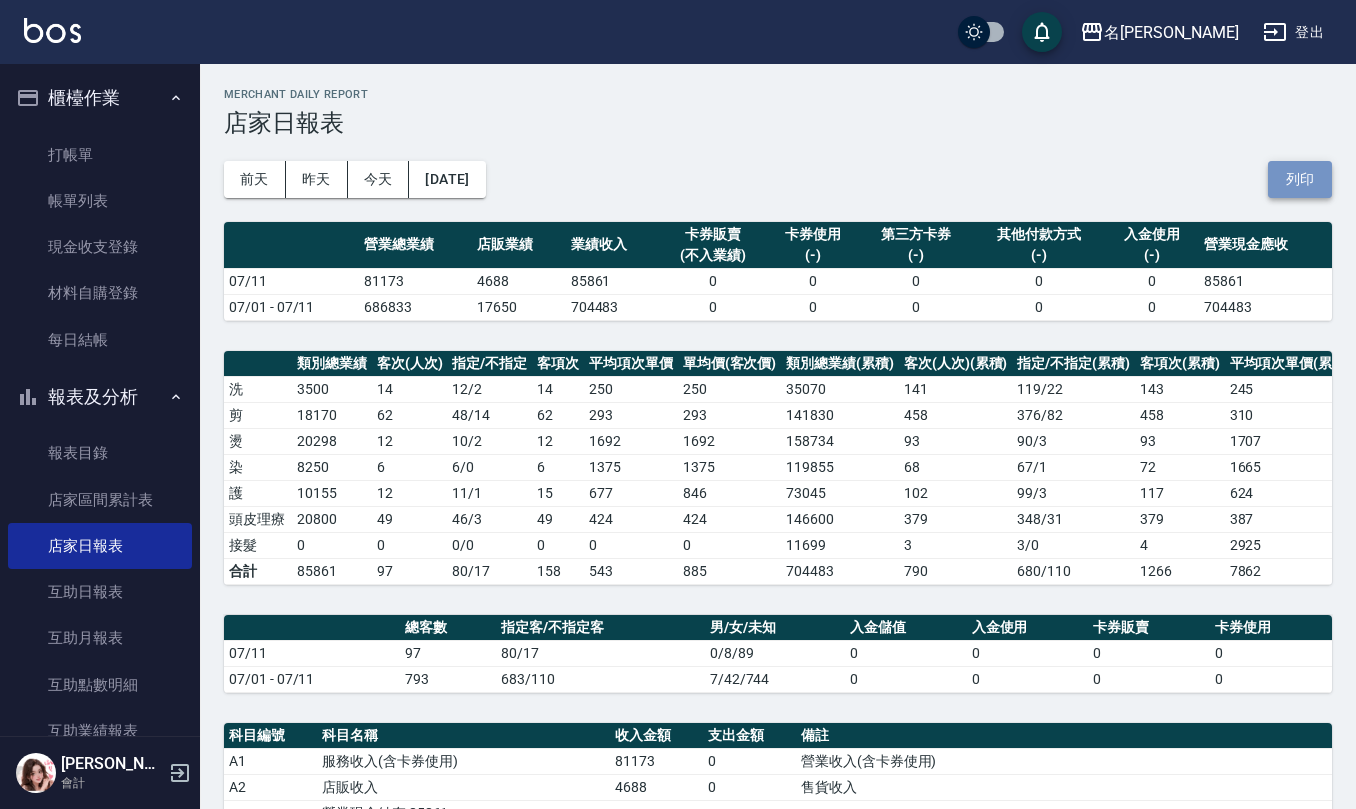 click on "列印" at bounding box center [1300, 179] 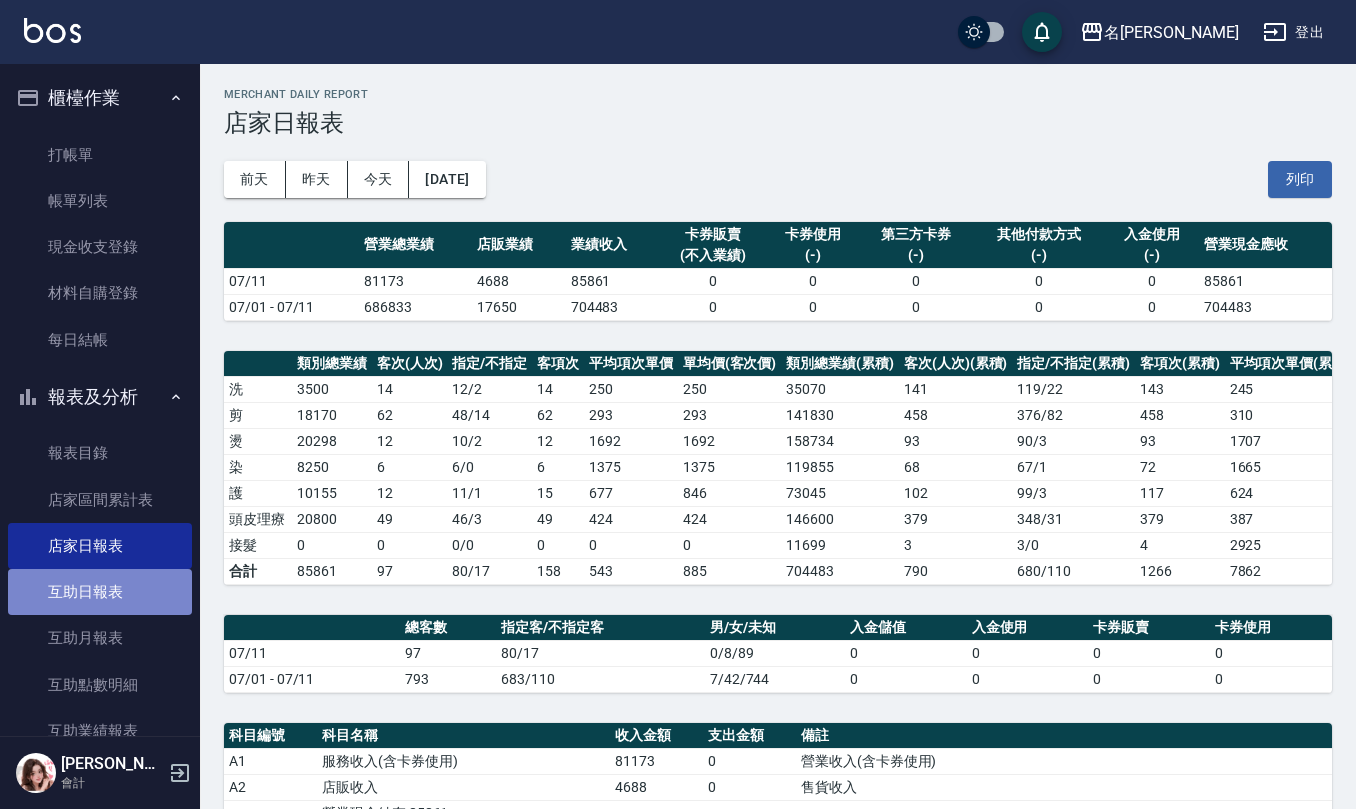 click on "互助日報表" at bounding box center [100, 592] 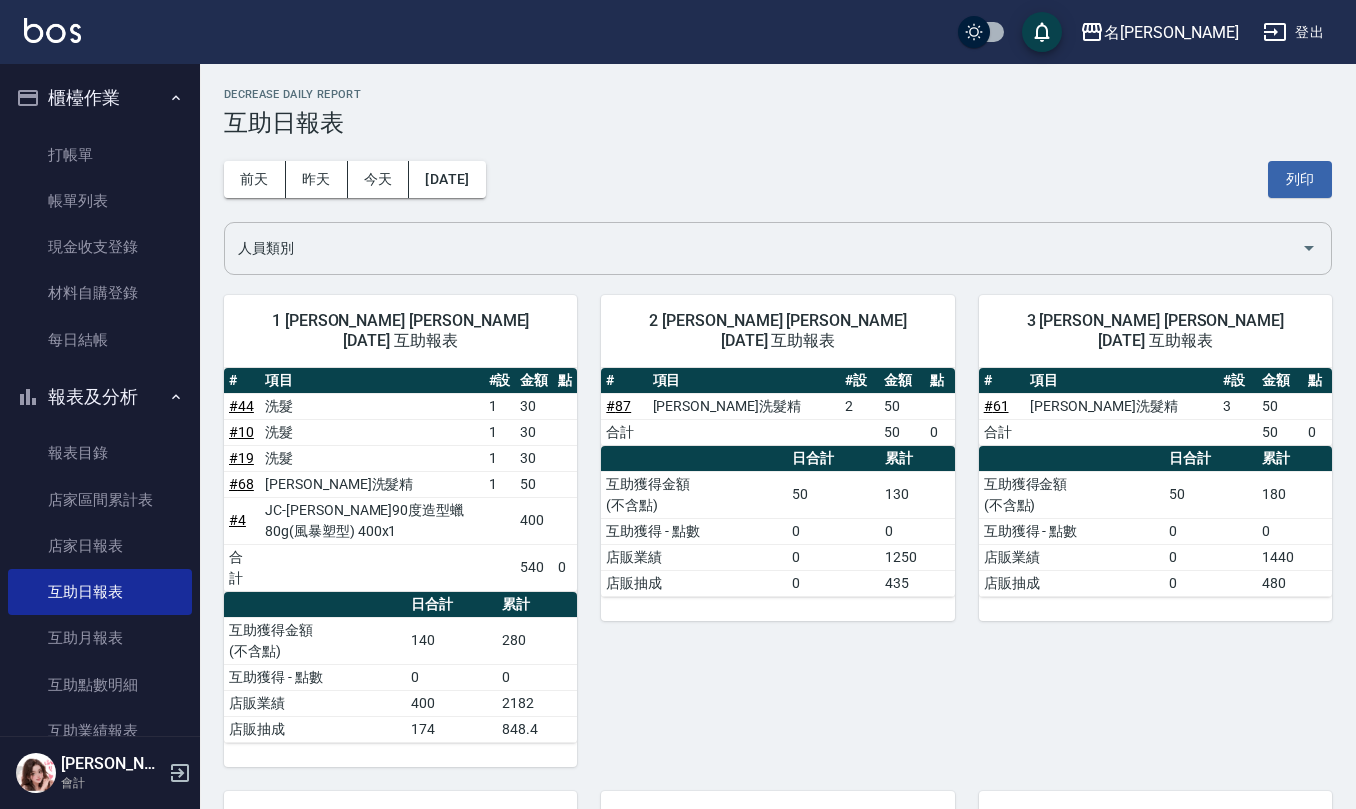 click on "人員類別" at bounding box center (763, 248) 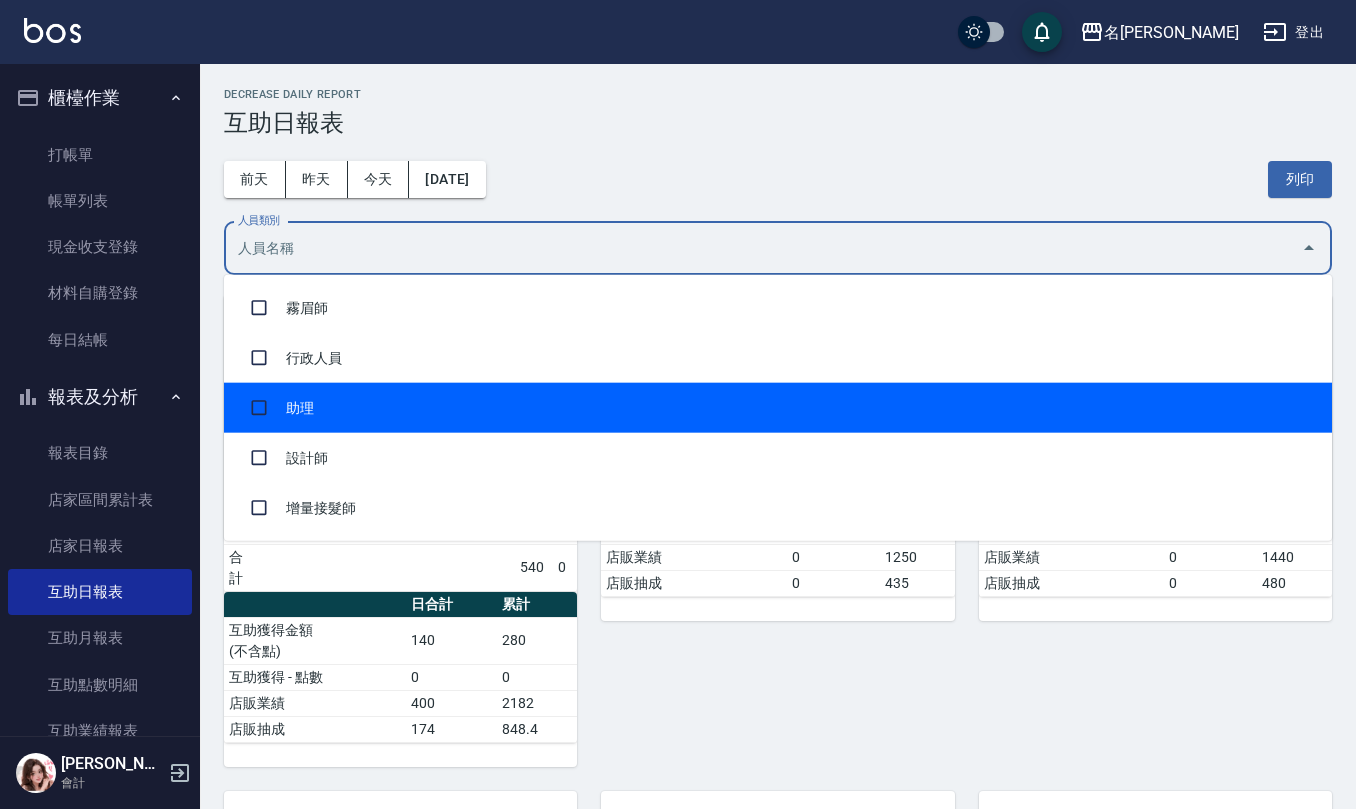 click on "助理" at bounding box center [778, 408] 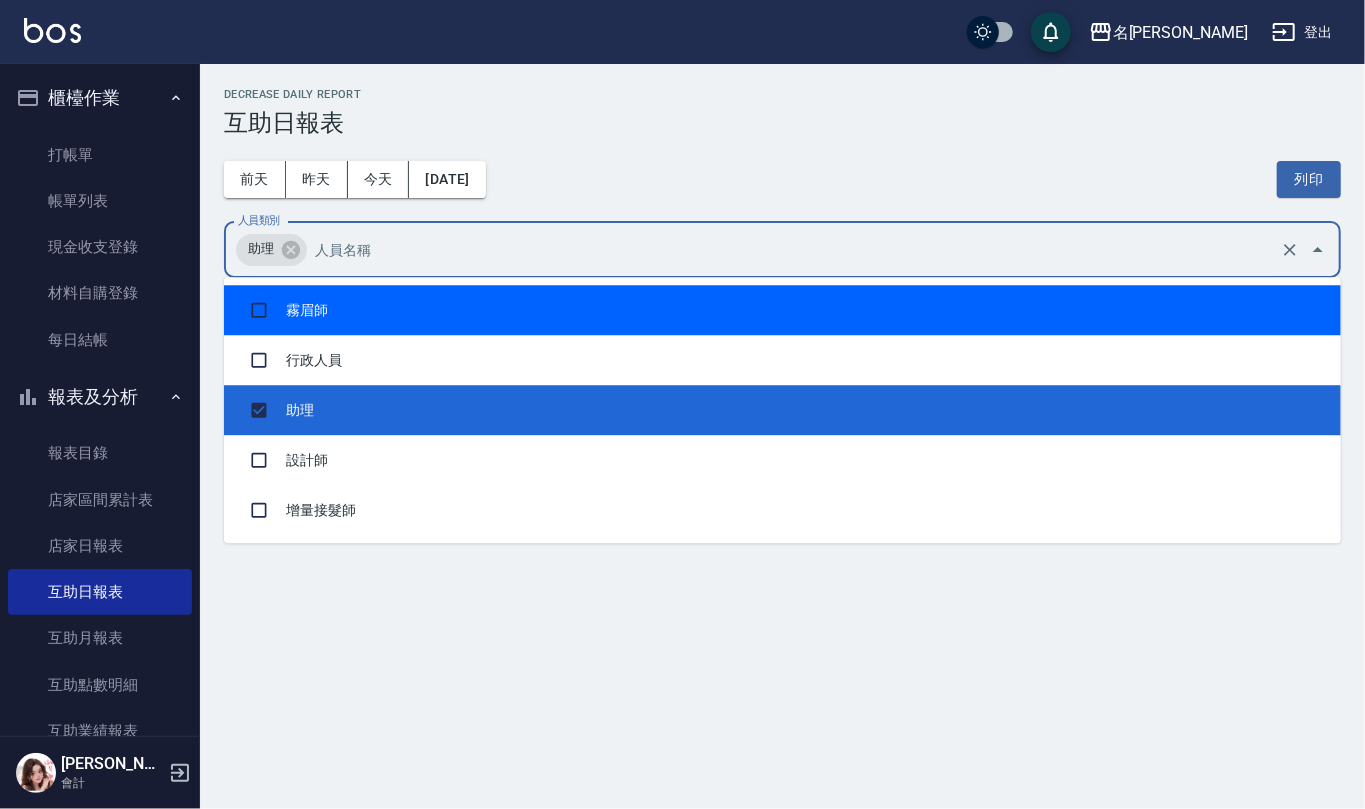 click on "[DATE] [DATE] [DATE] [DATE] 列印" at bounding box center (782, 179) 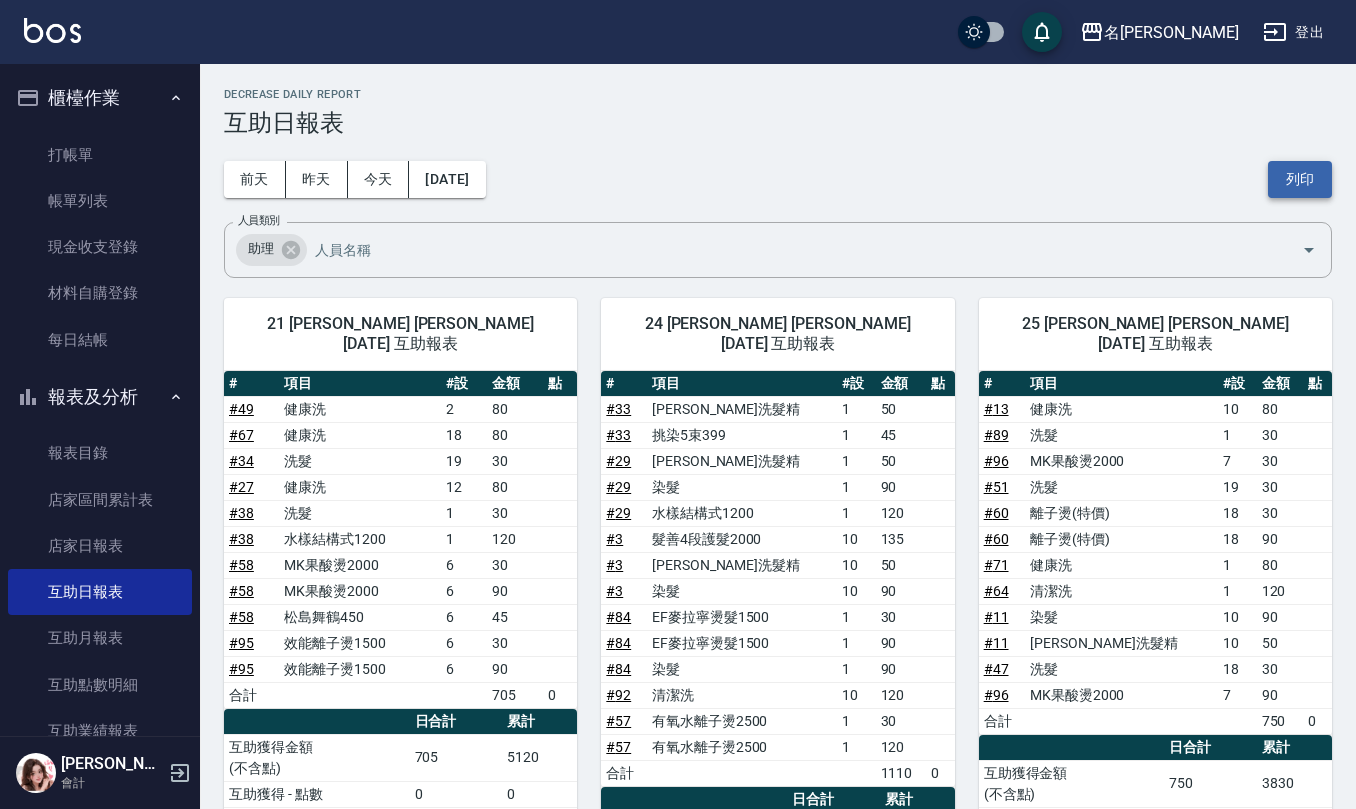 click on "列印" at bounding box center [1300, 179] 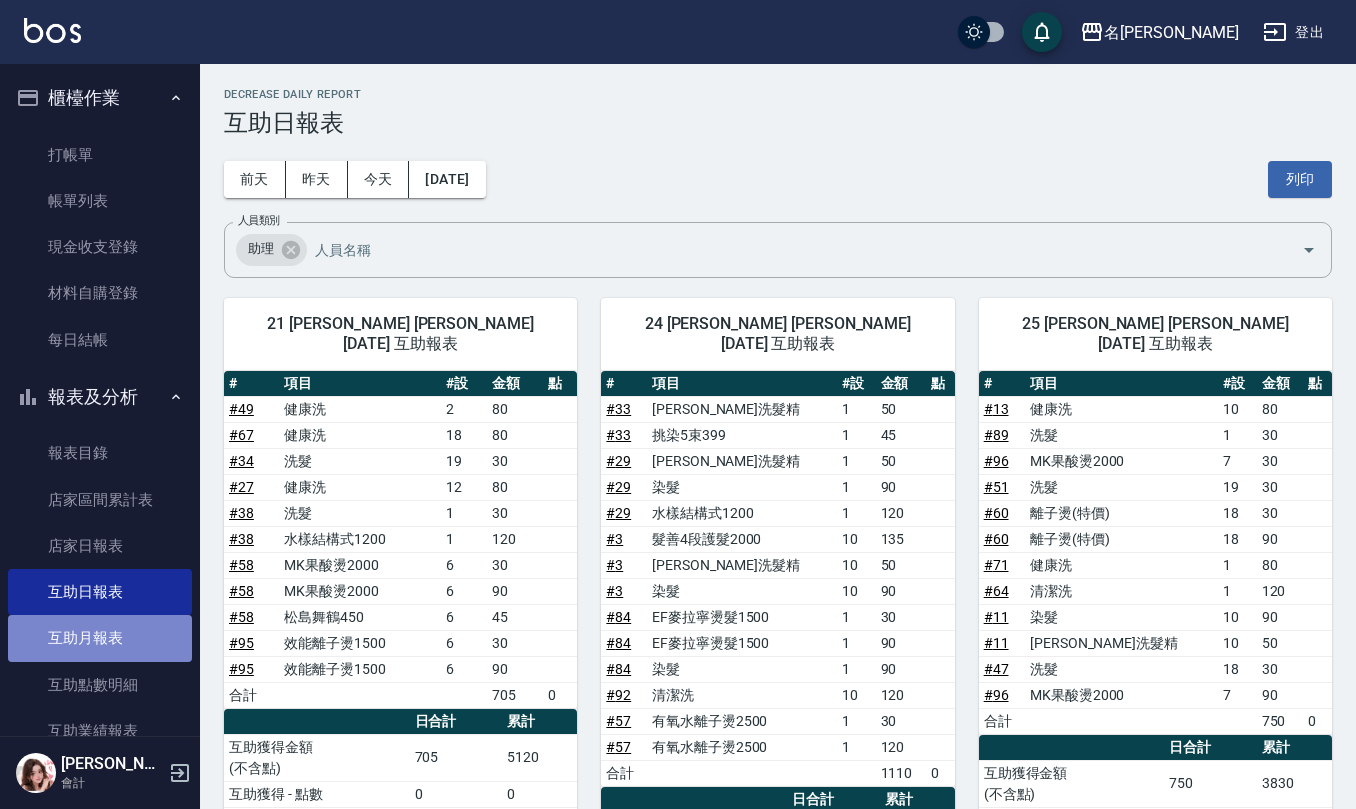 click on "互助月報表" at bounding box center (100, 638) 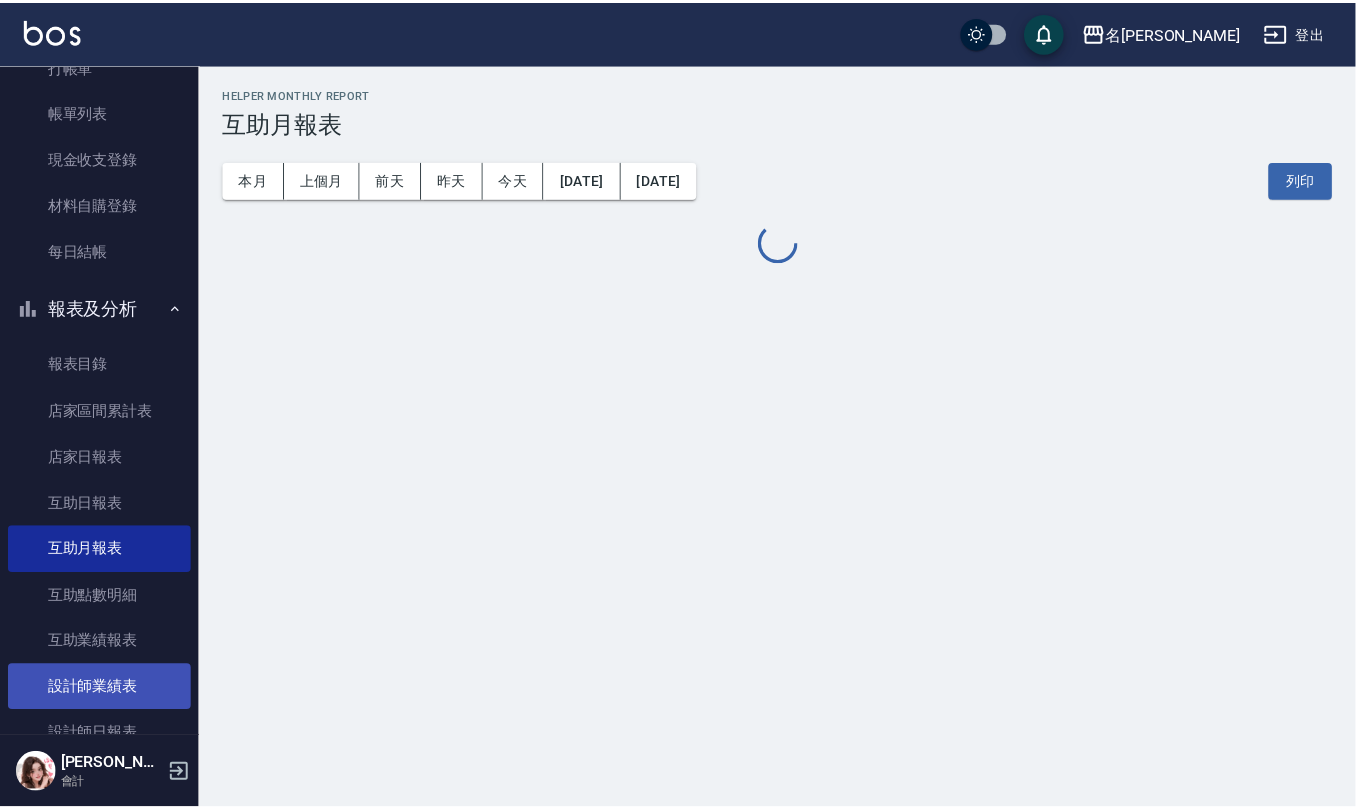 scroll, scrollTop: 266, scrollLeft: 0, axis: vertical 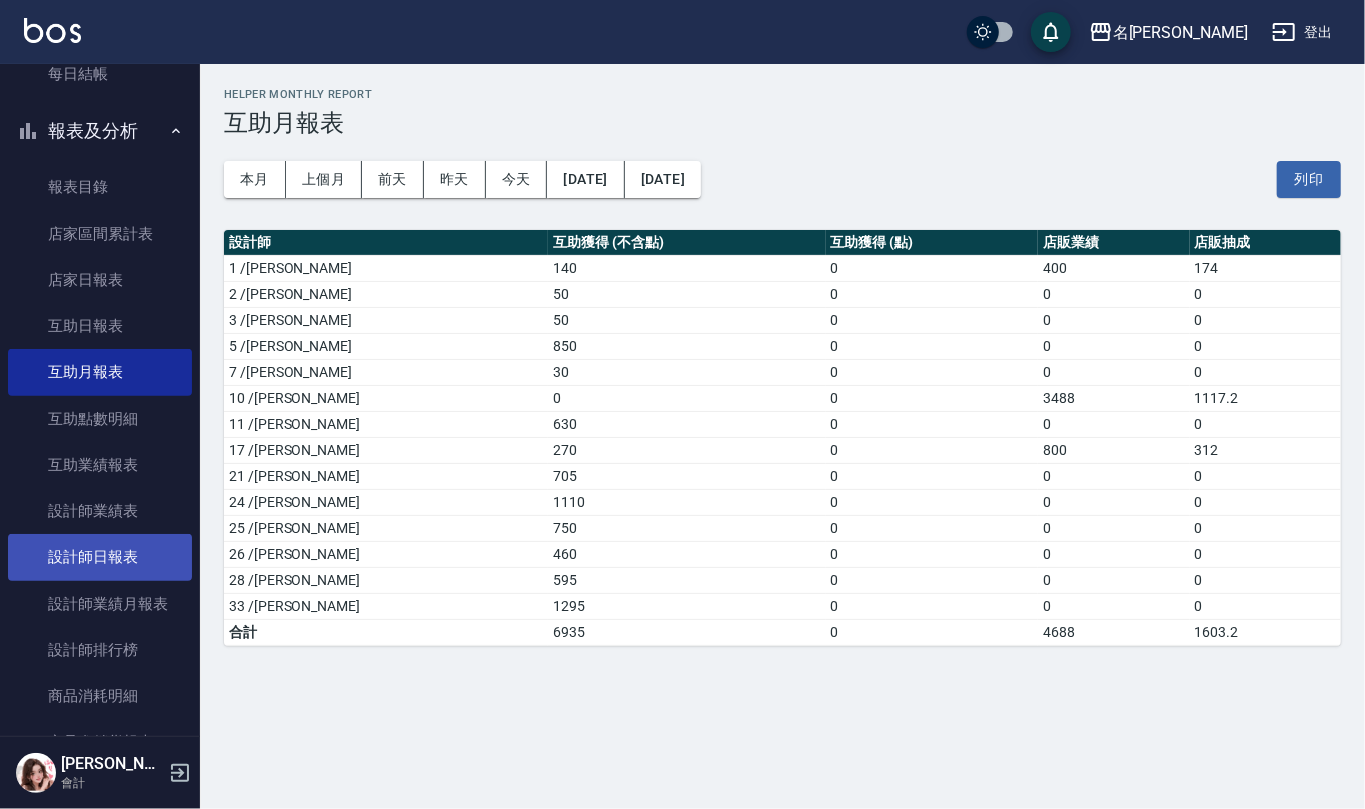 click on "設計師日報表" at bounding box center [100, 557] 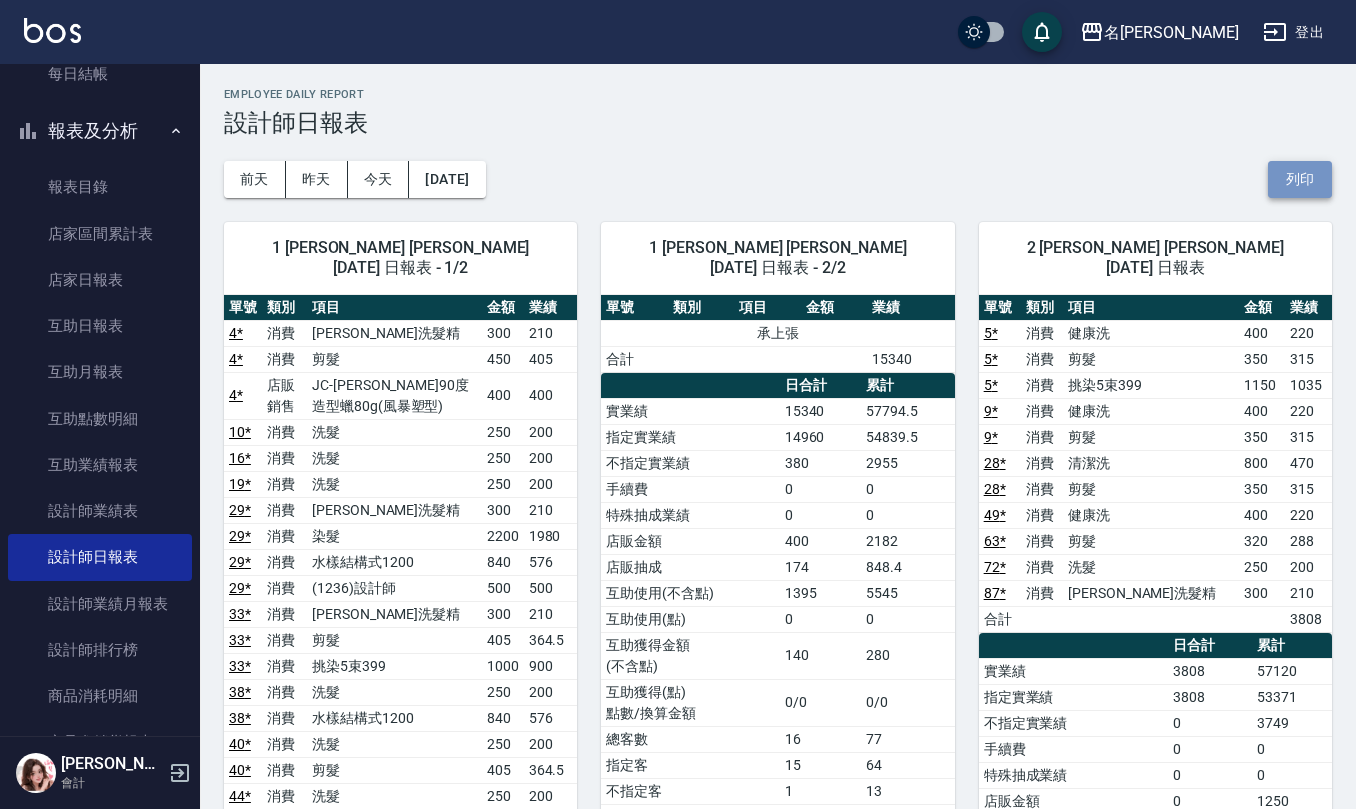 click on "列印" at bounding box center (1300, 179) 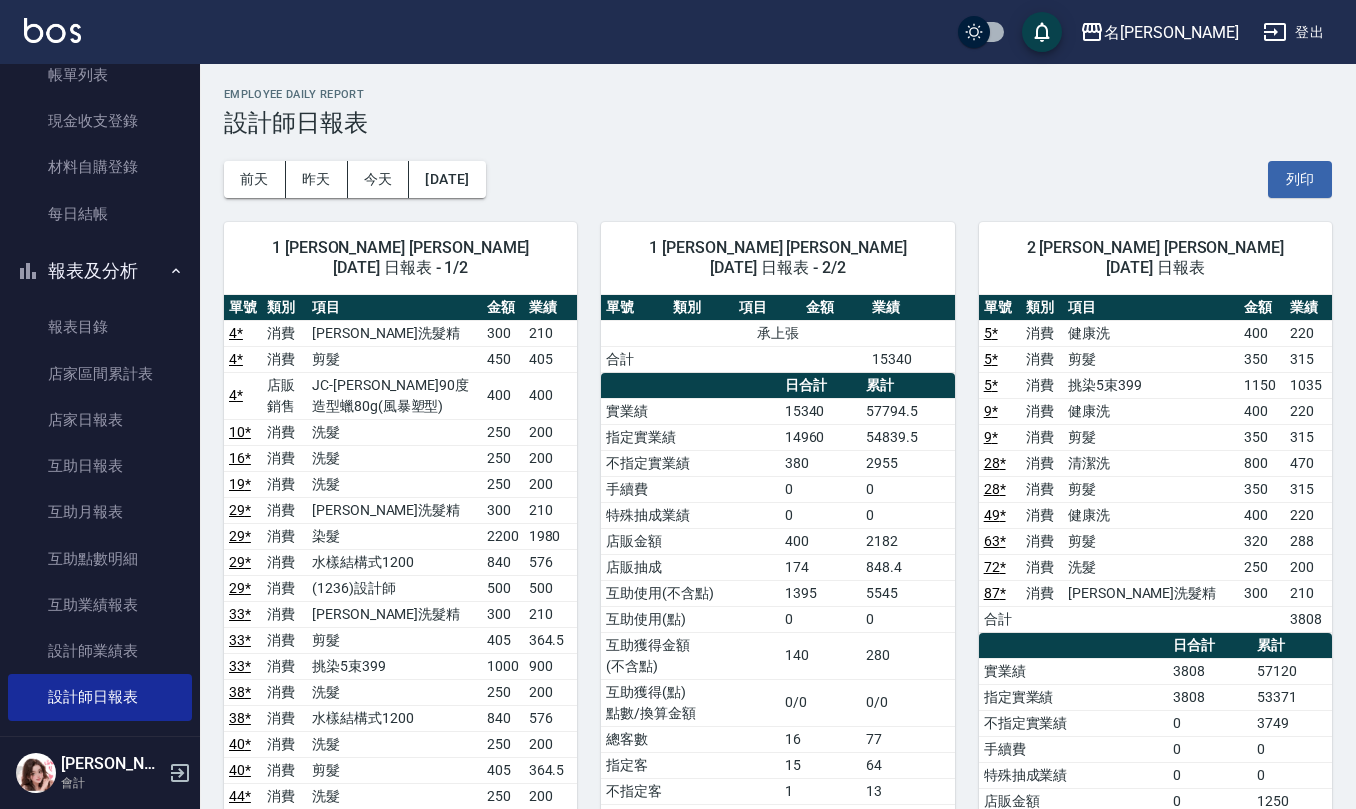 scroll, scrollTop: 0, scrollLeft: 0, axis: both 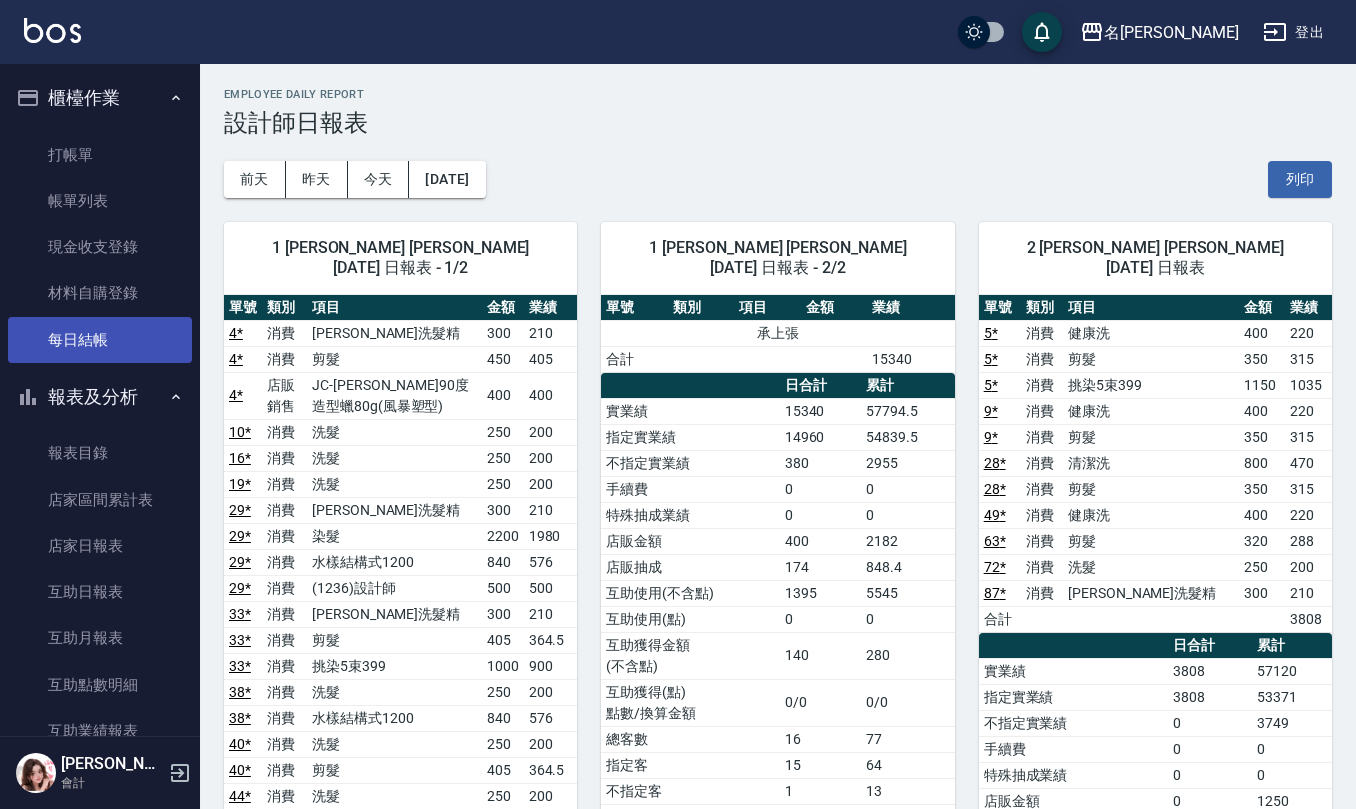 click on "每日結帳" at bounding box center (100, 340) 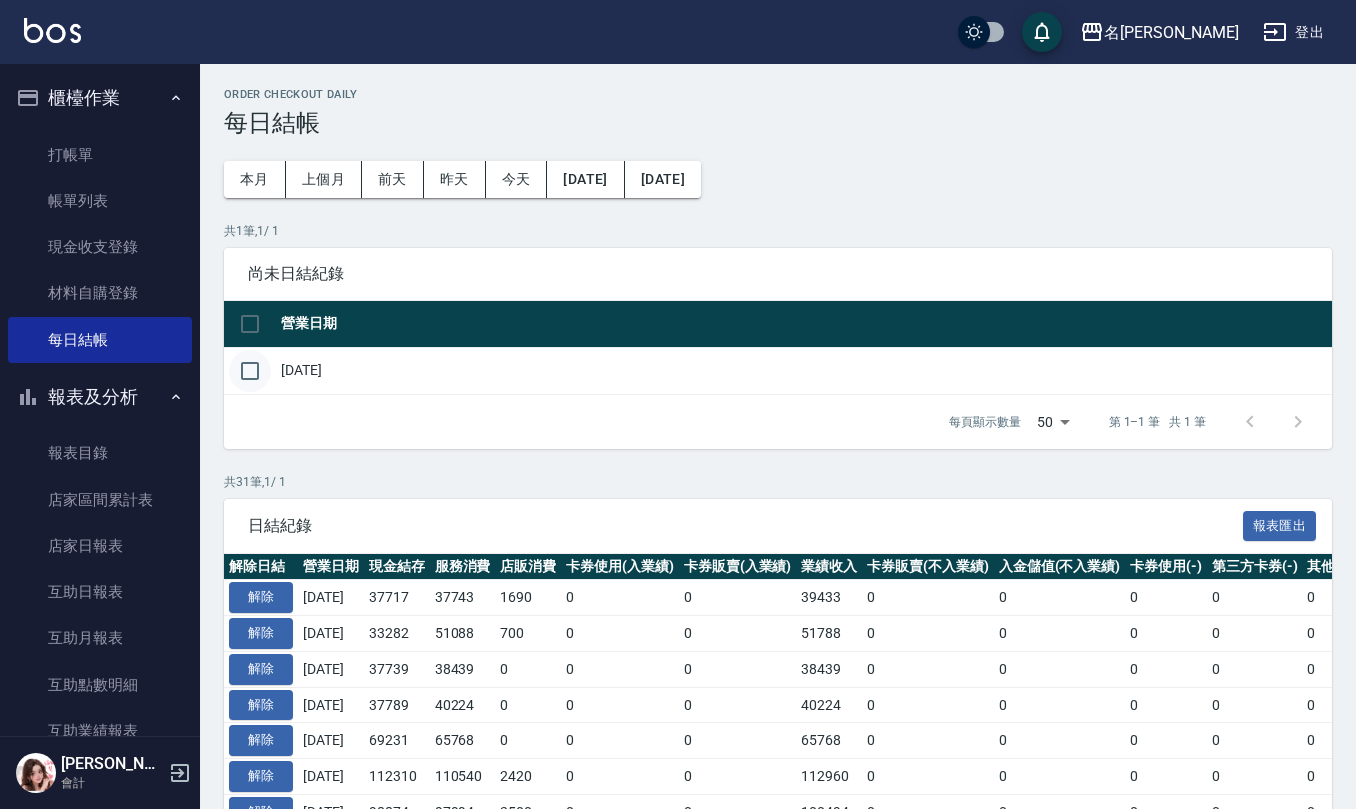 click at bounding box center [250, 371] 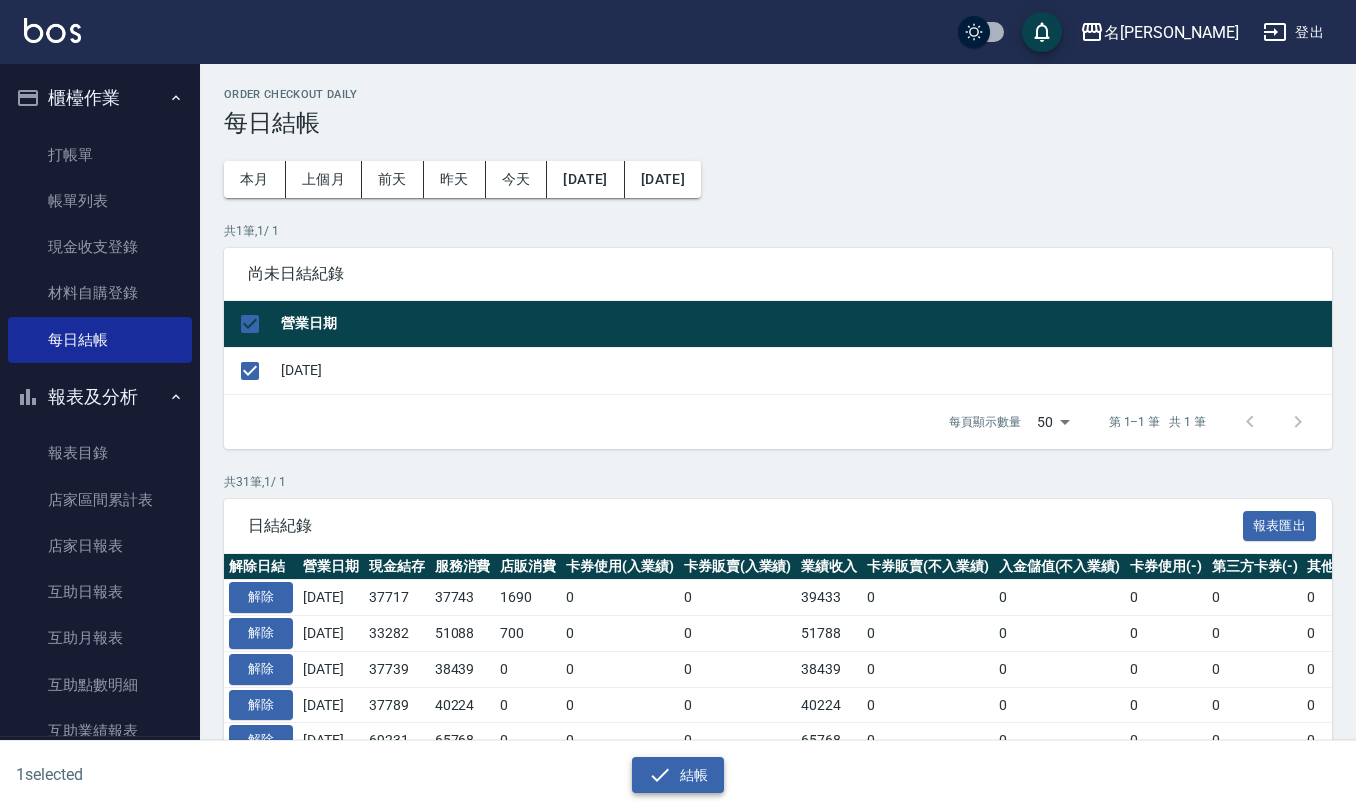 click 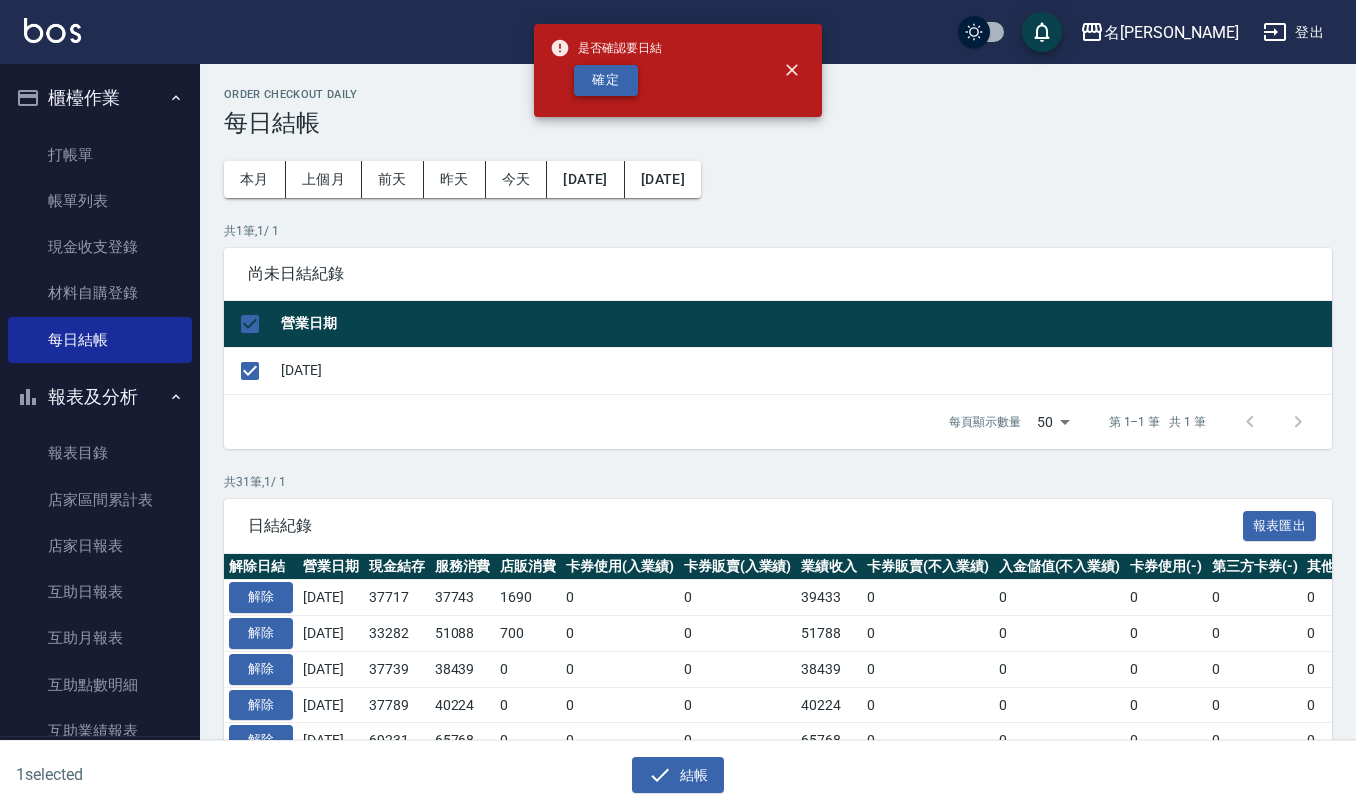 click on "確定" at bounding box center [606, 80] 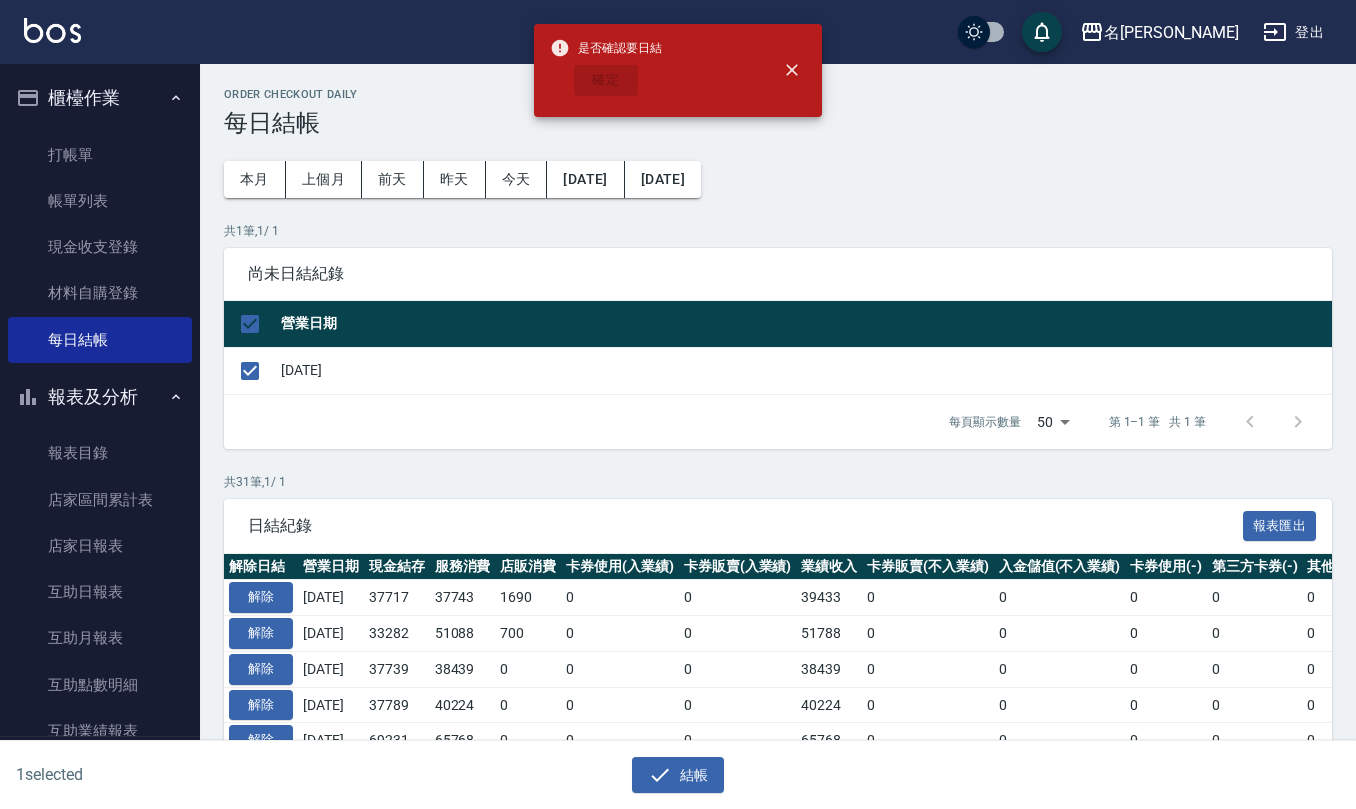checkbox on "false" 